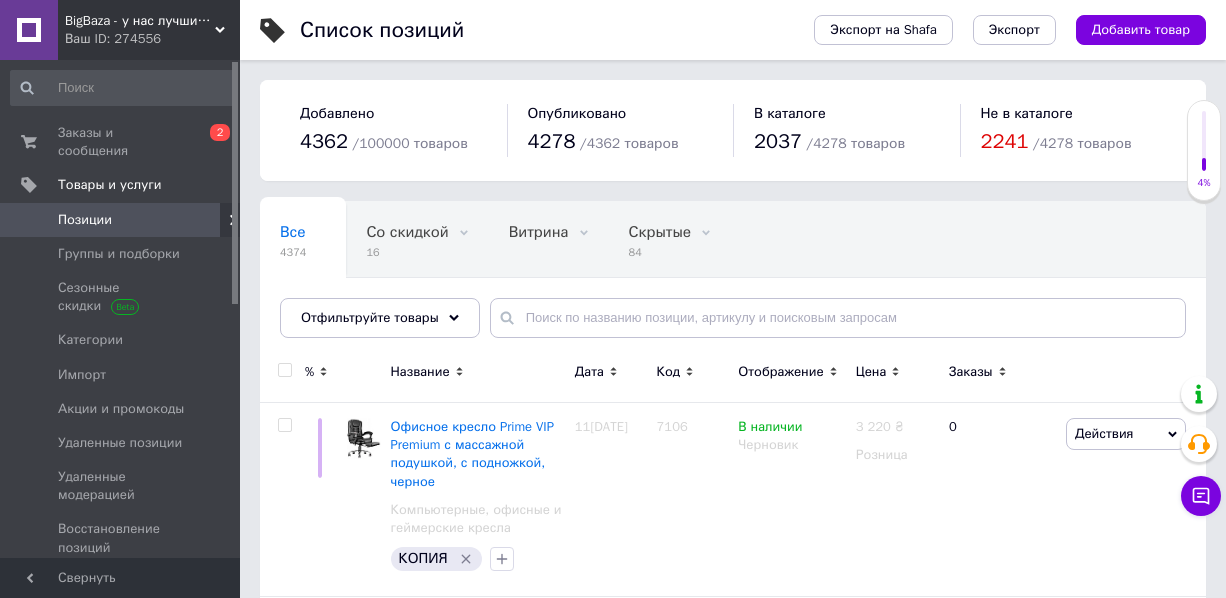 scroll, scrollTop: 0, scrollLeft: 0, axis: both 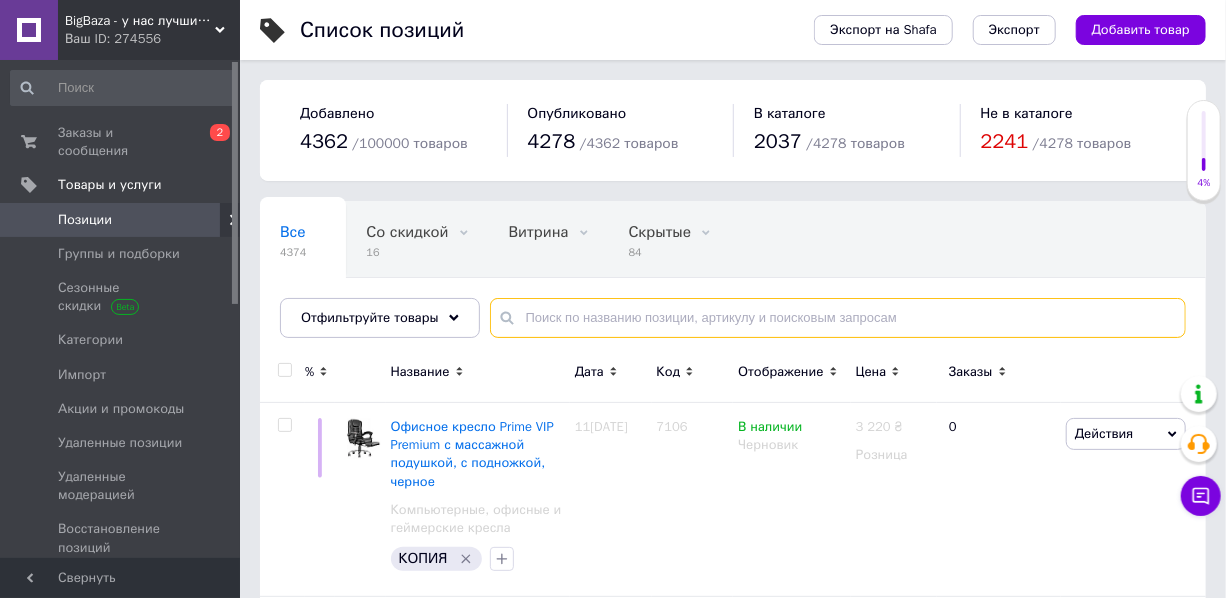 click at bounding box center [838, 318] 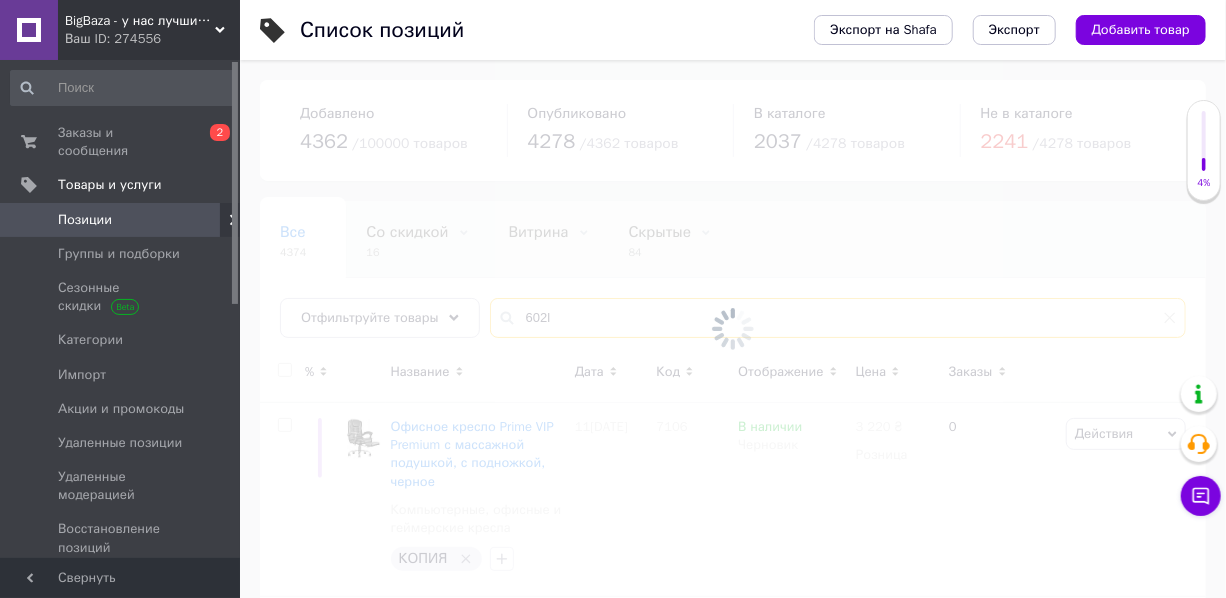 type on "602l" 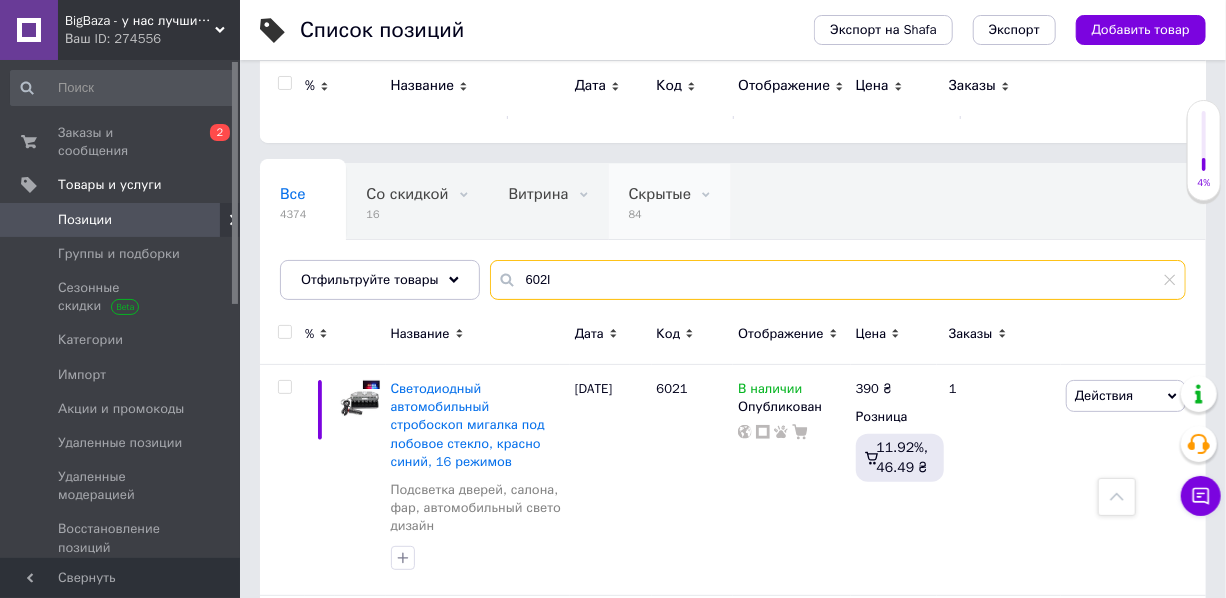 scroll, scrollTop: 0, scrollLeft: 0, axis: both 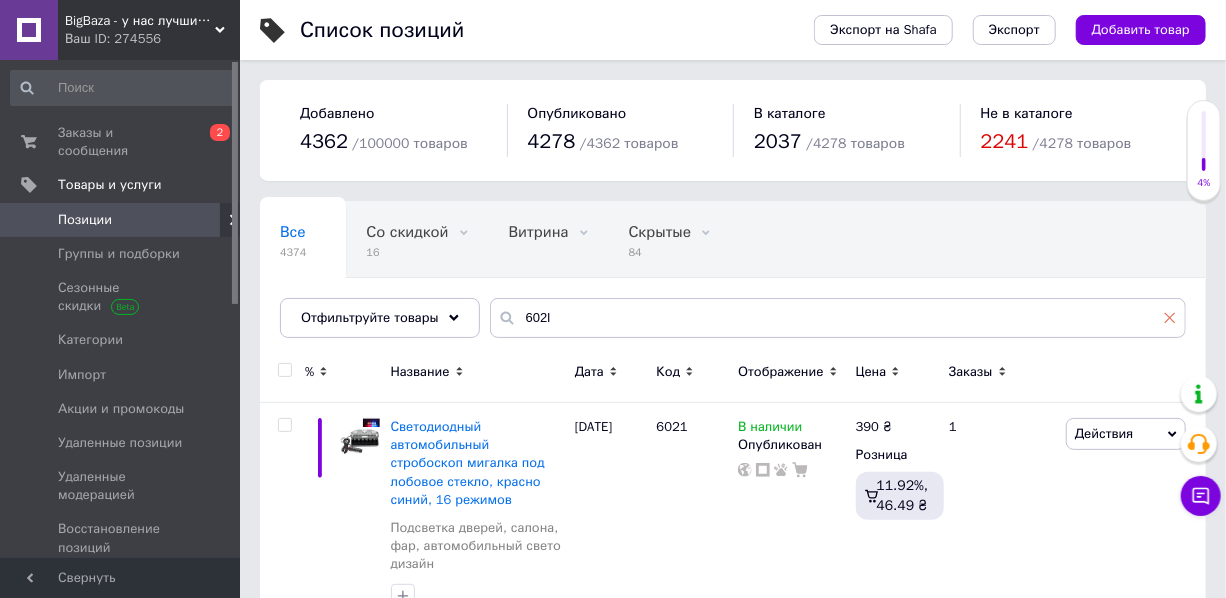 click 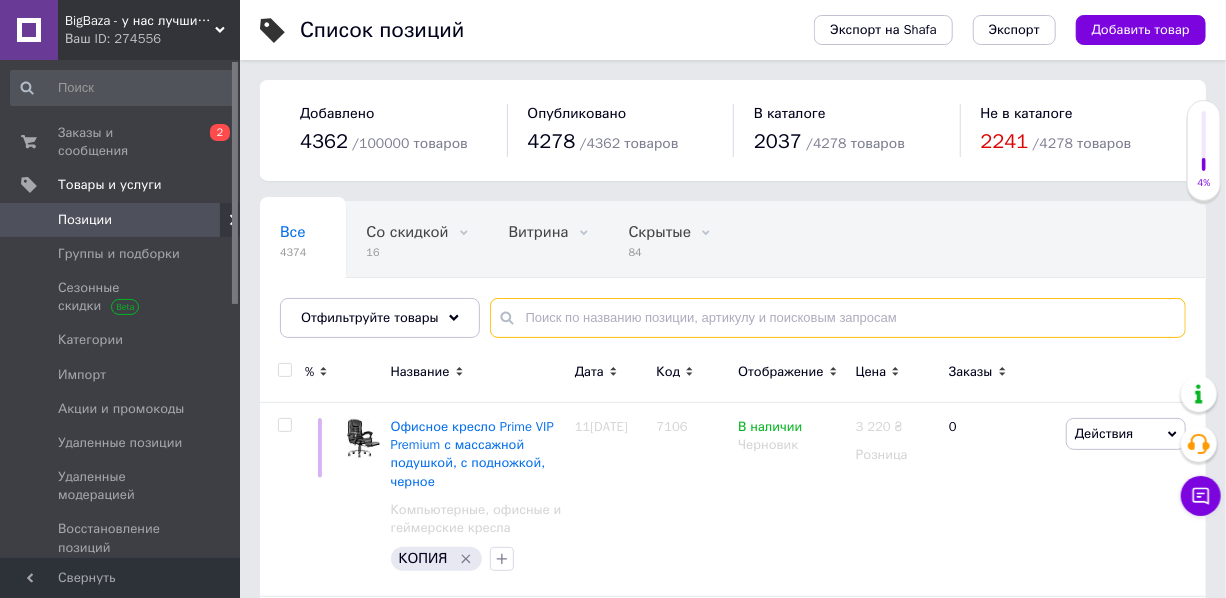 click at bounding box center [838, 318] 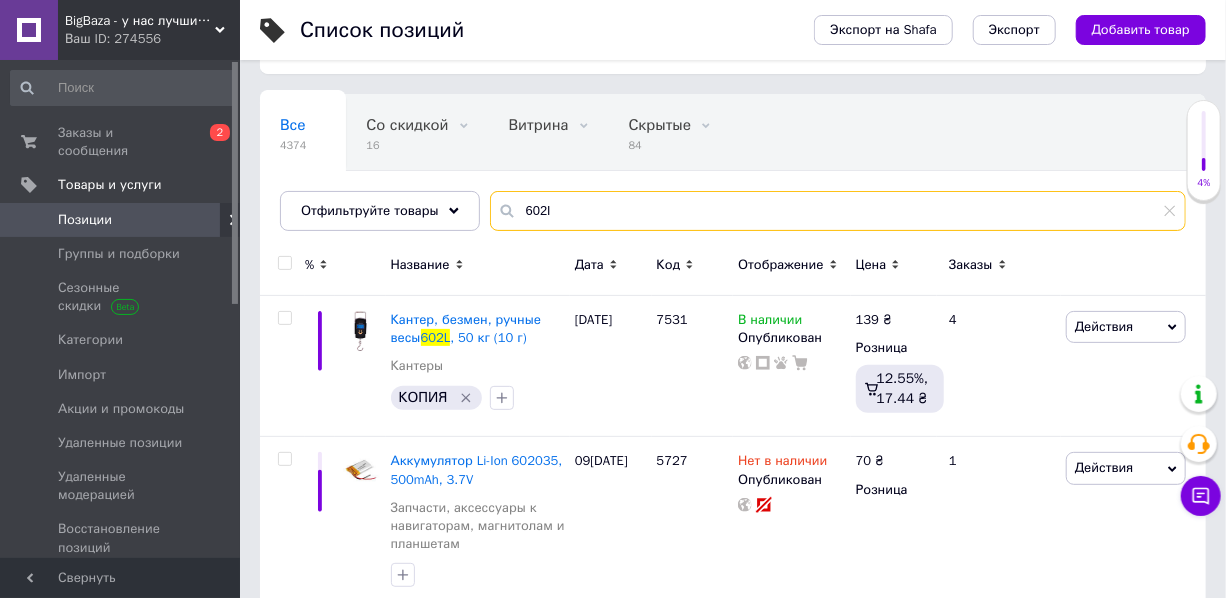 scroll, scrollTop: 181, scrollLeft: 0, axis: vertical 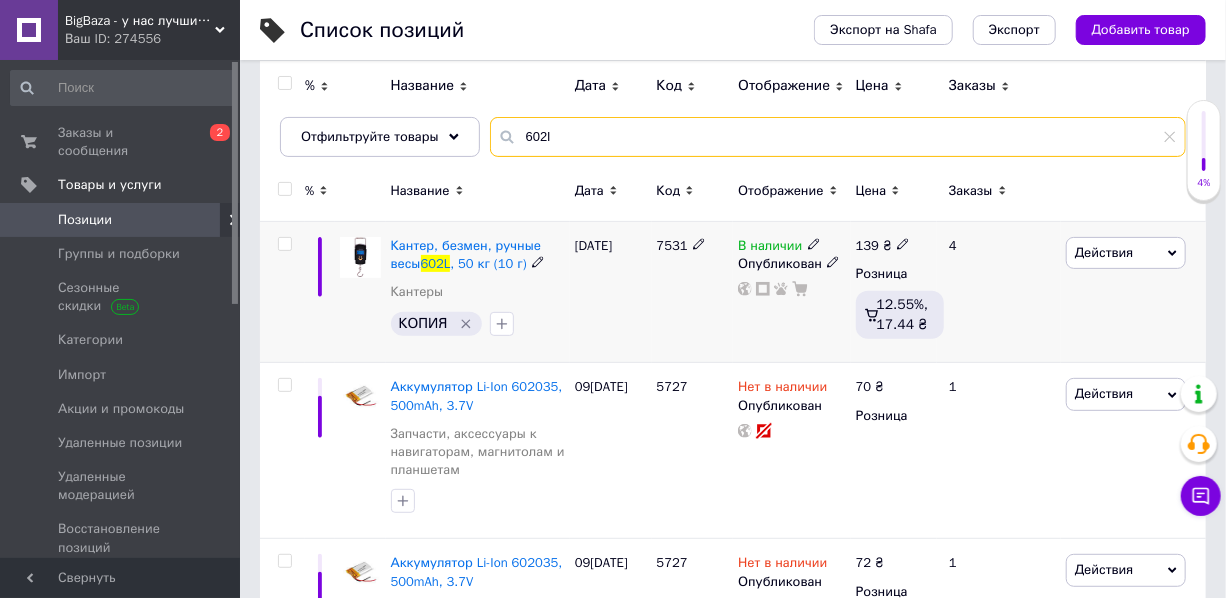 type on "602l" 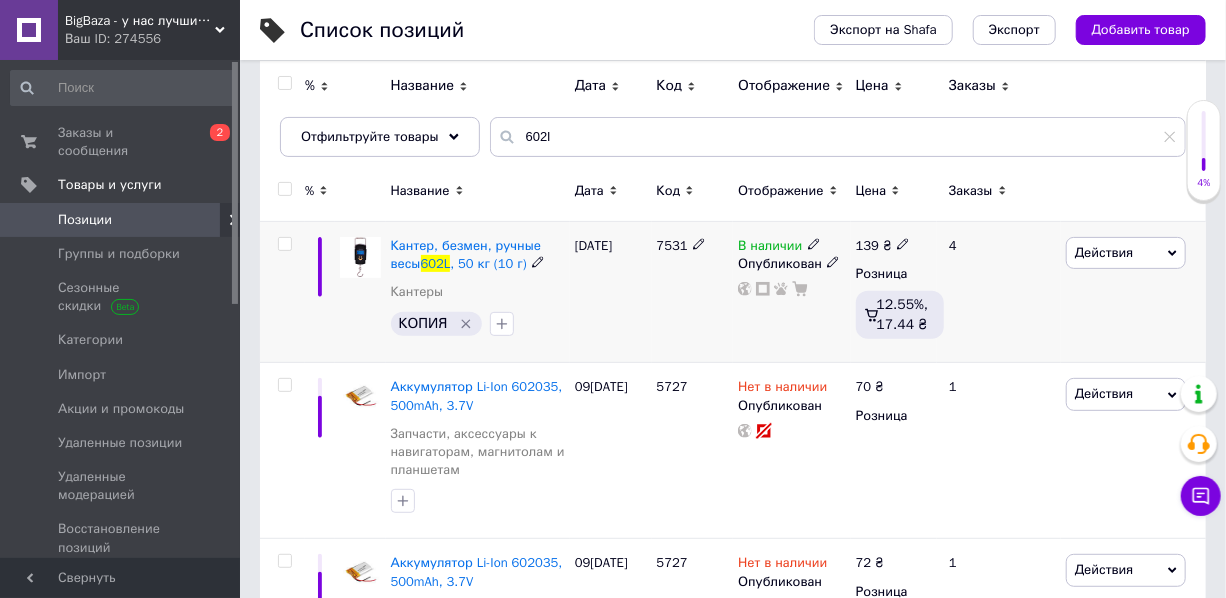 click 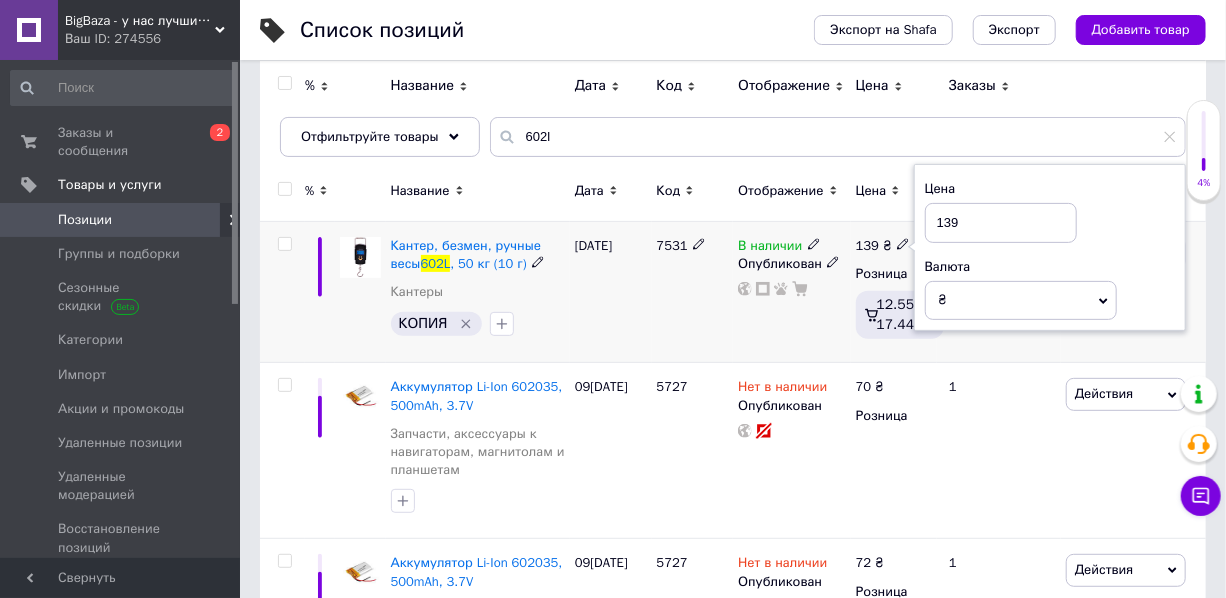 drag, startPoint x: 949, startPoint y: 222, endPoint x: 965, endPoint y: 226, distance: 16.492422 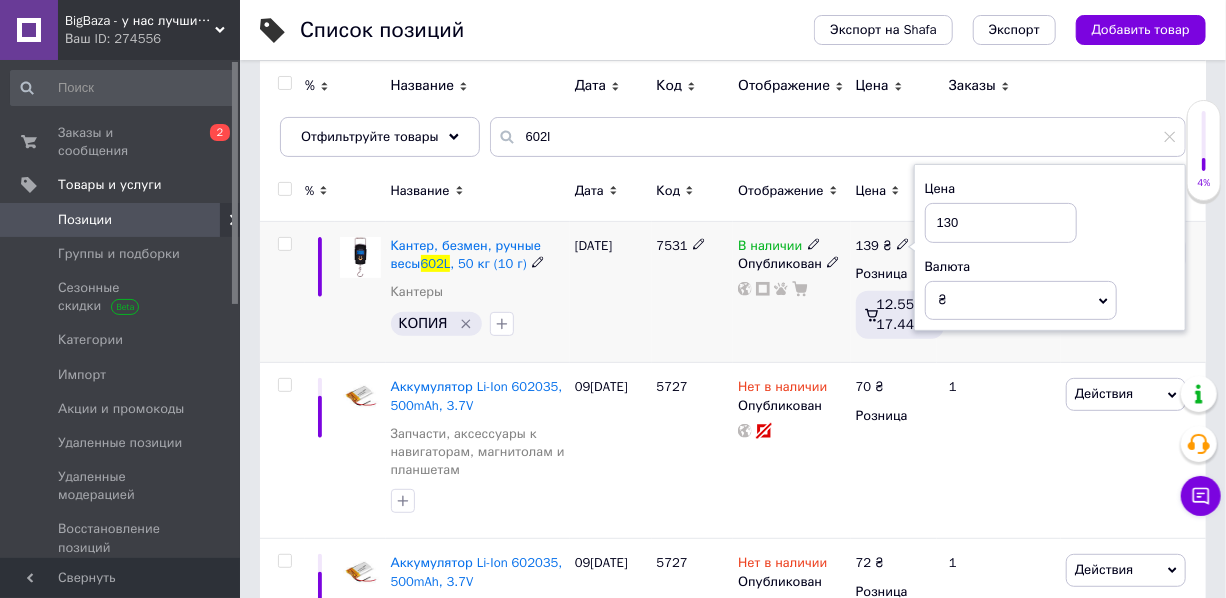 type on "130" 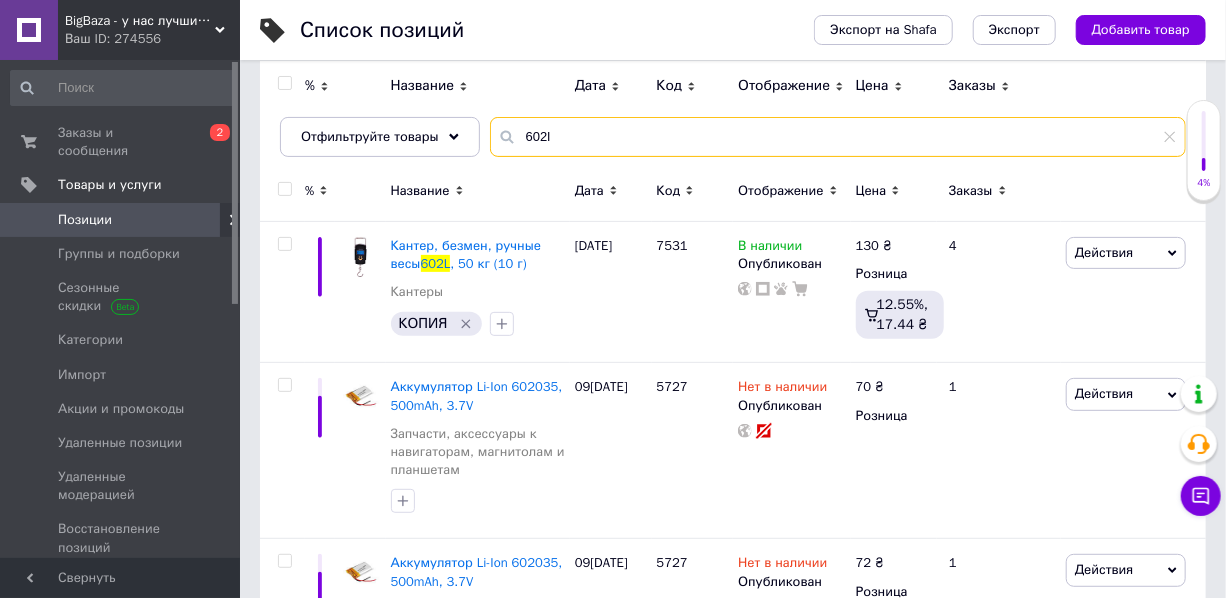 click on "602l" at bounding box center (838, 137) 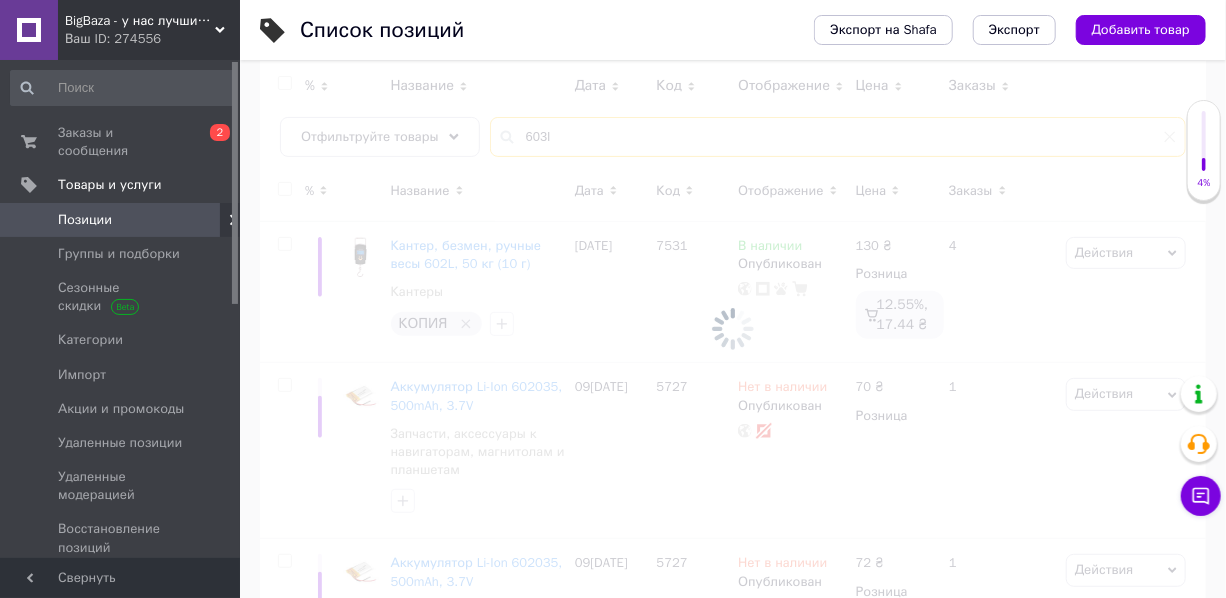 scroll, scrollTop: 0, scrollLeft: 0, axis: both 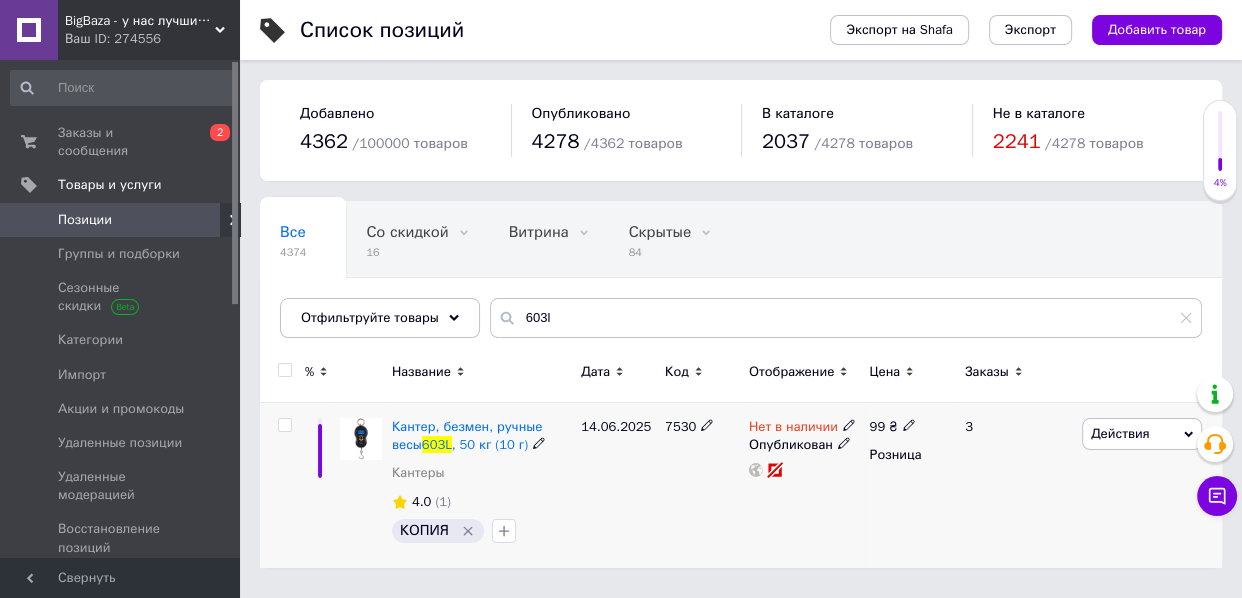 click 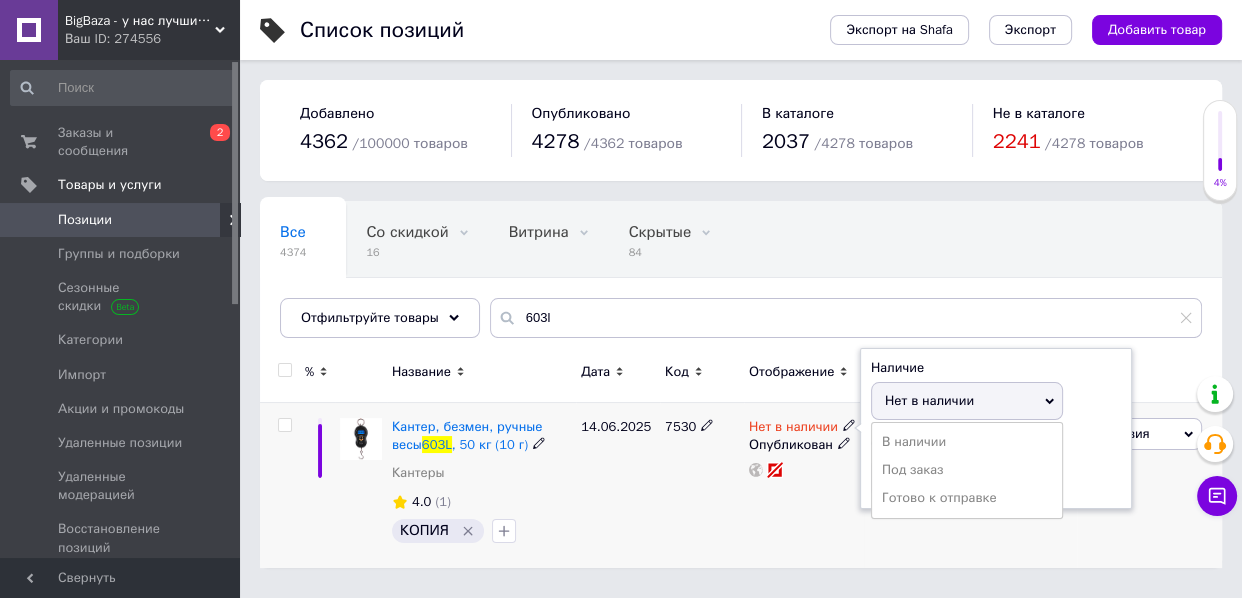 drag, startPoint x: 898, startPoint y: 440, endPoint x: 830, endPoint y: 508, distance: 96.16652 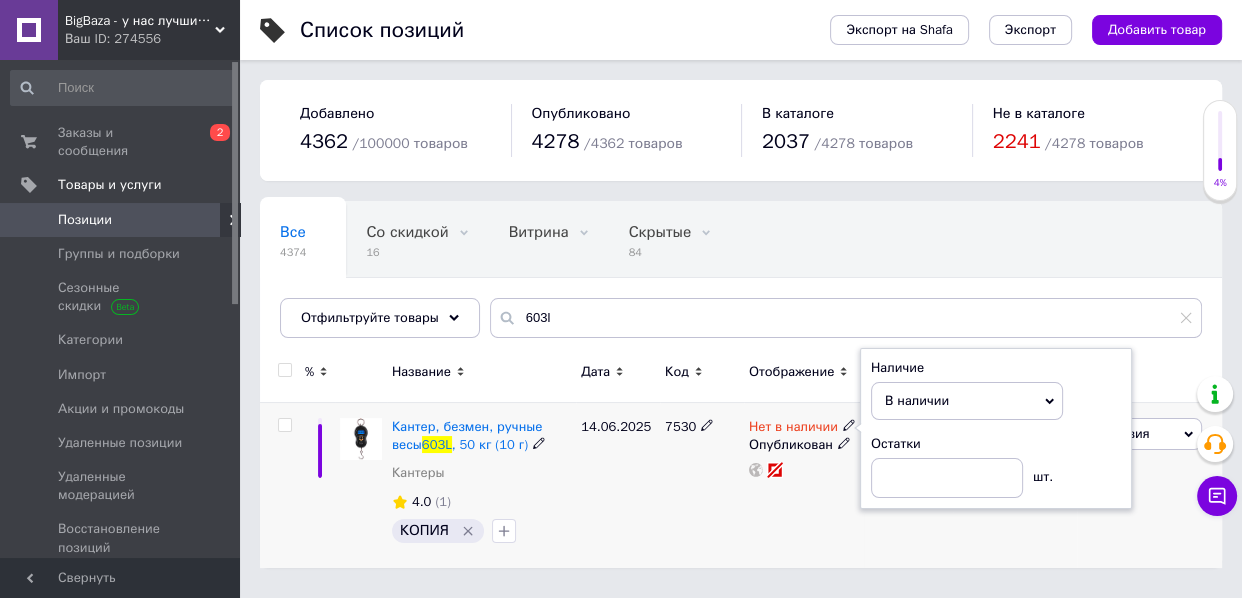 click on "Нет в наличии Наличие В наличии Нет в наличии Под заказ Готово к отправке Остатки шт. Опубликован" at bounding box center (804, 486) 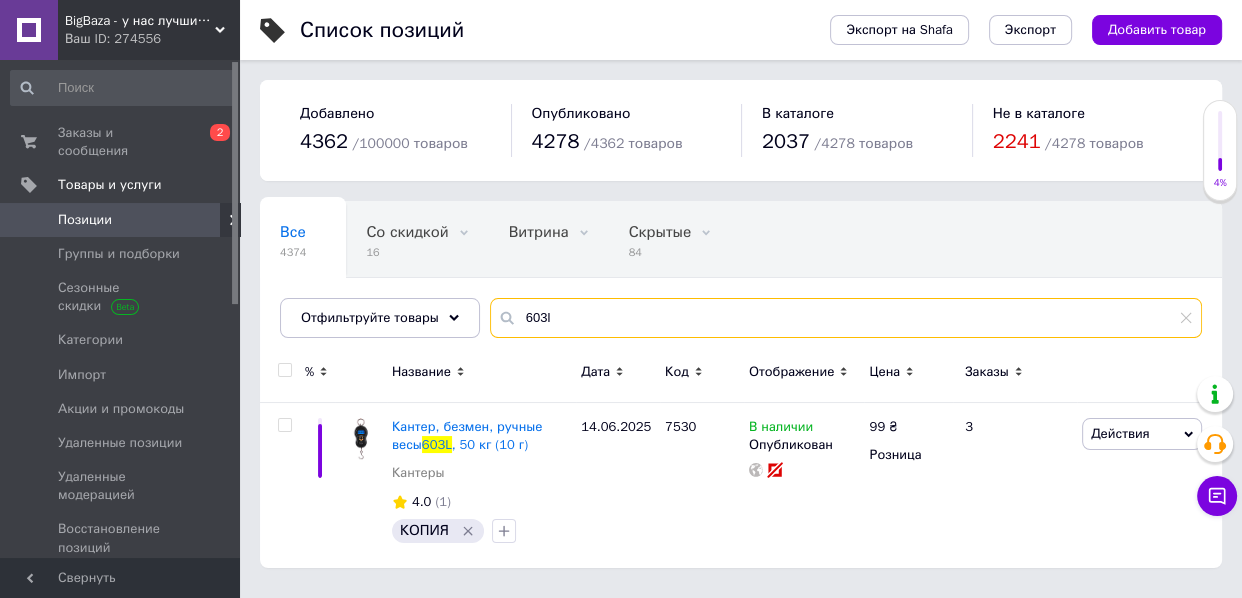 click on "603l" at bounding box center [846, 318] 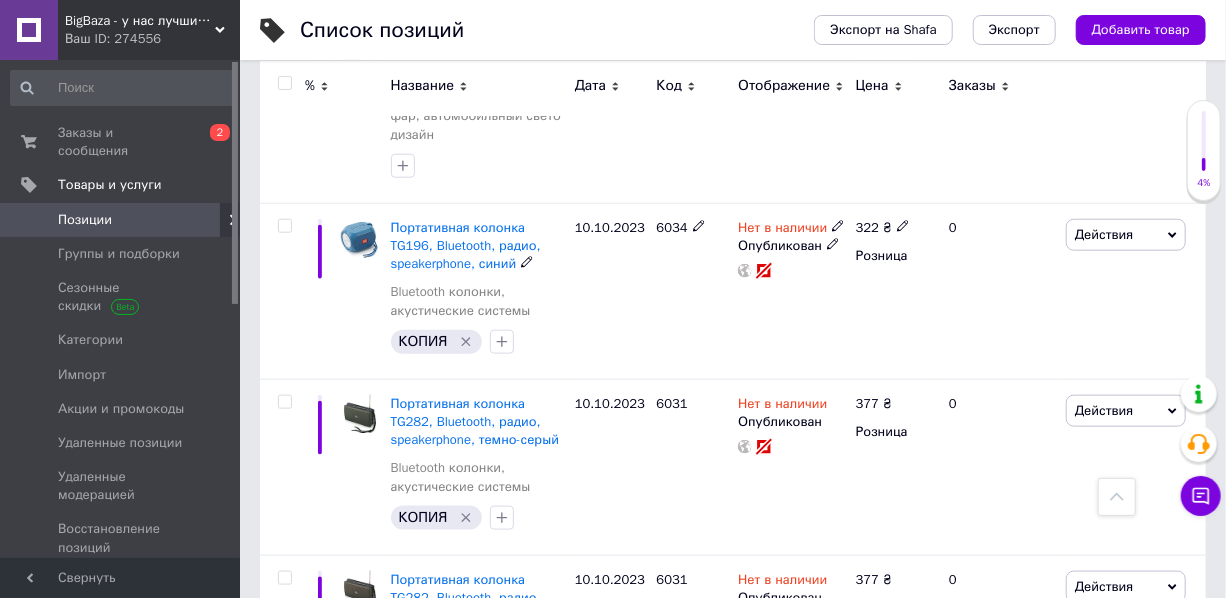 scroll, scrollTop: 454, scrollLeft: 0, axis: vertical 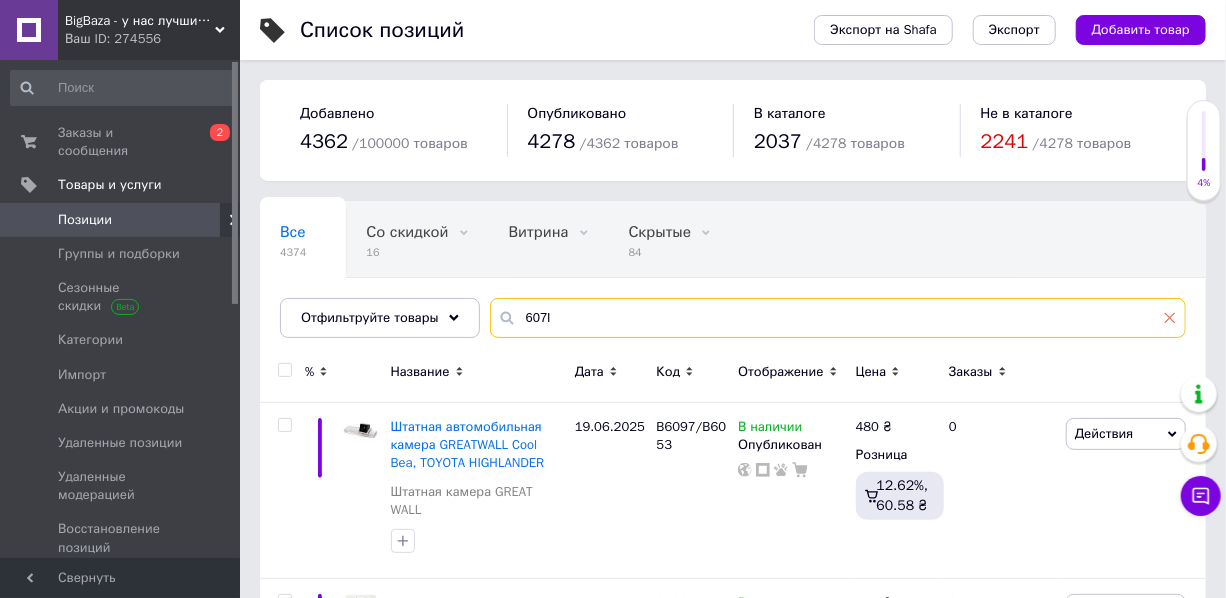 type on "607l" 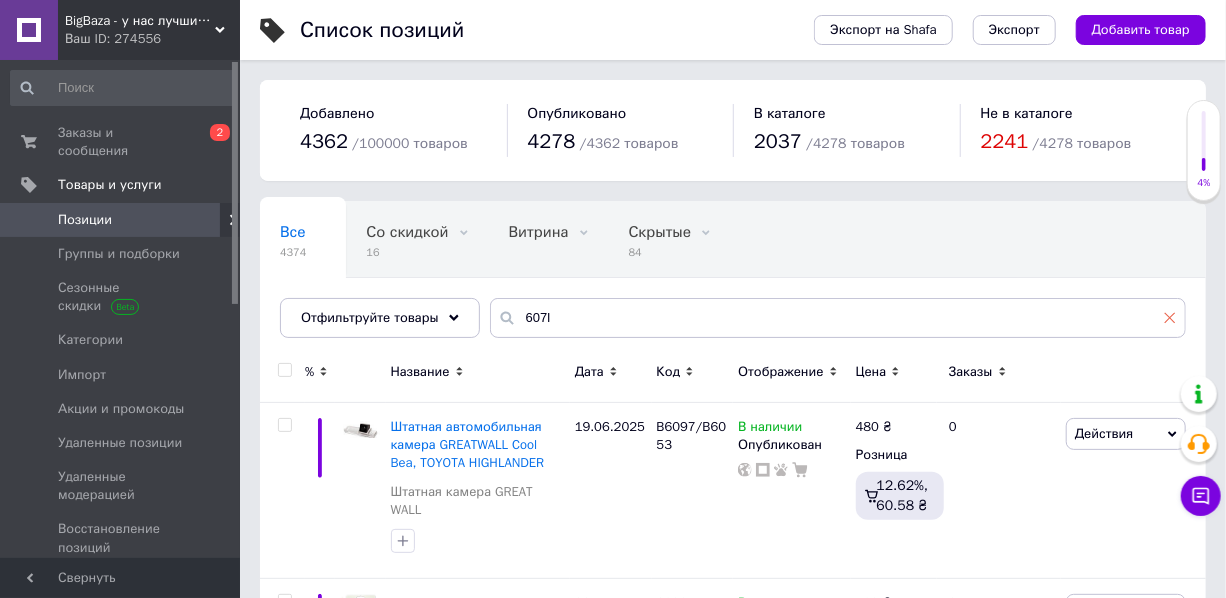 click 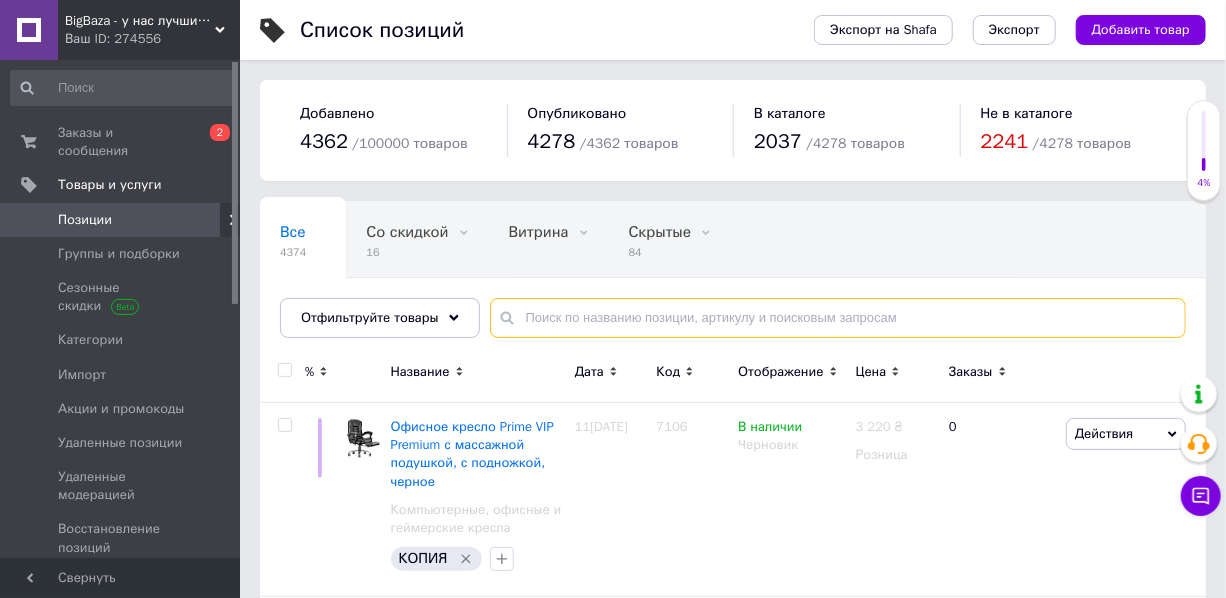 click at bounding box center [838, 318] 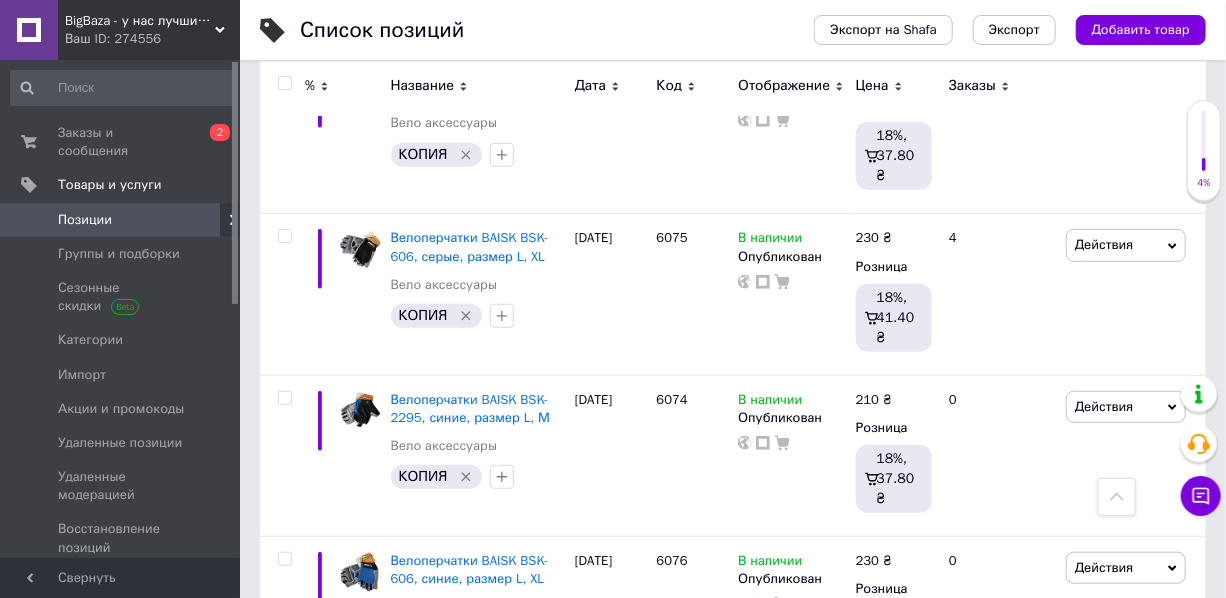scroll, scrollTop: 0, scrollLeft: 0, axis: both 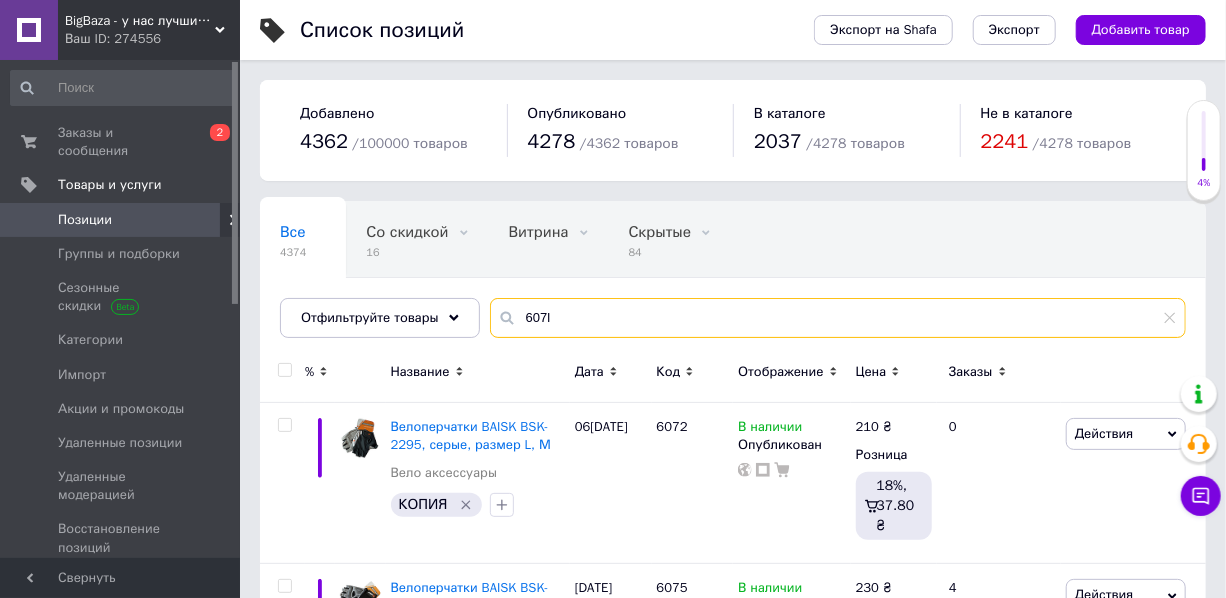 click on "607l" at bounding box center (838, 318) 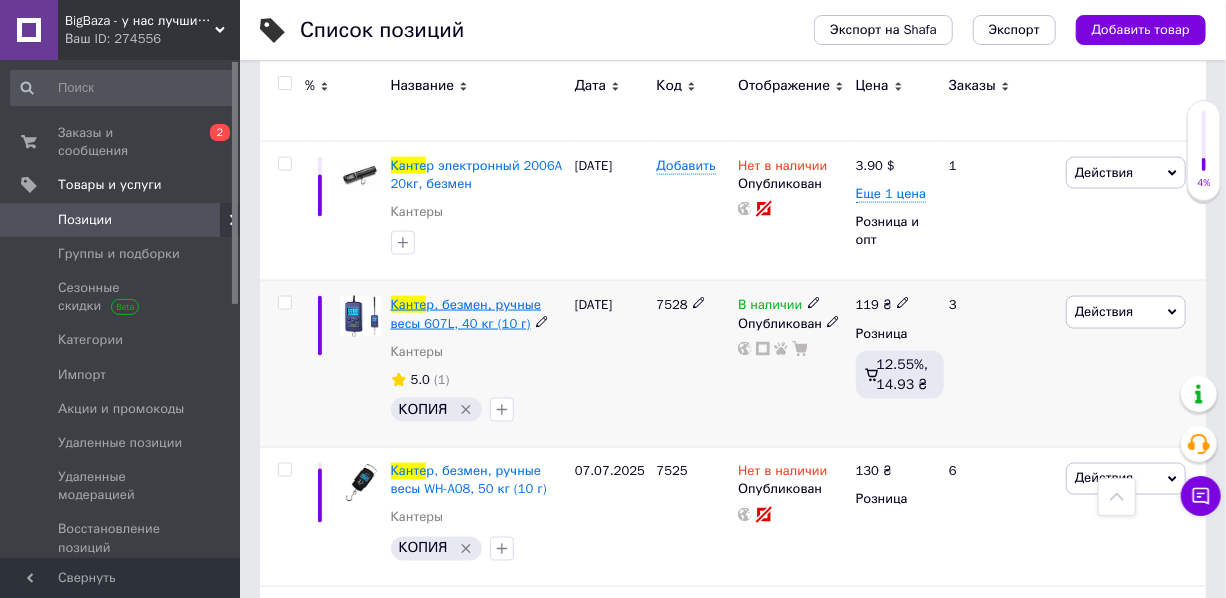 scroll, scrollTop: 1363, scrollLeft: 0, axis: vertical 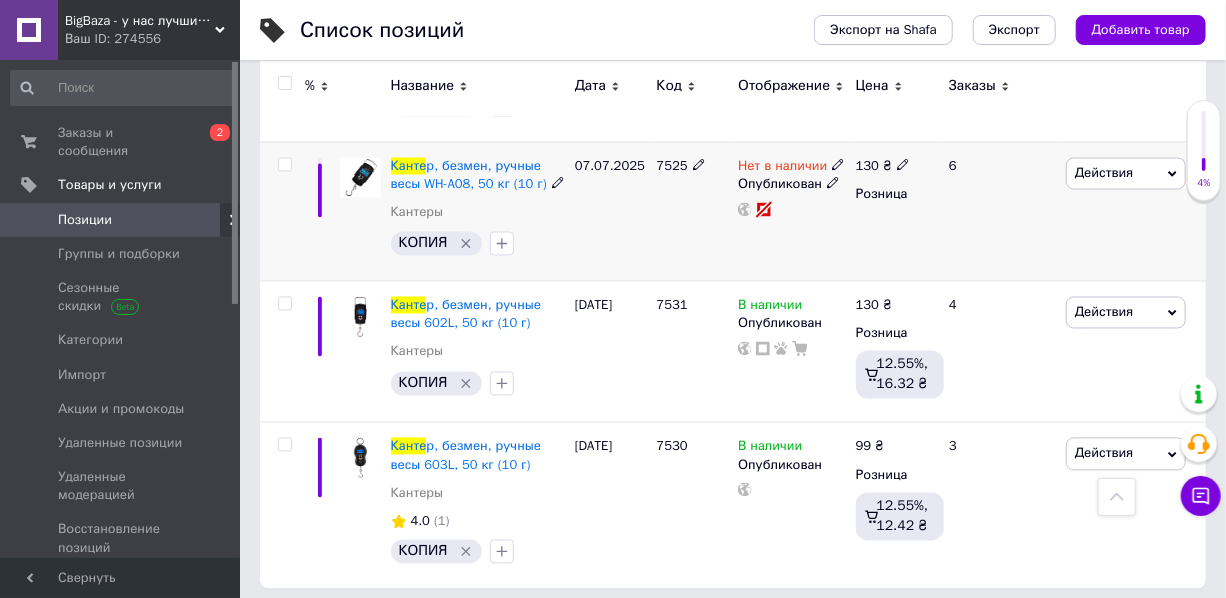 click 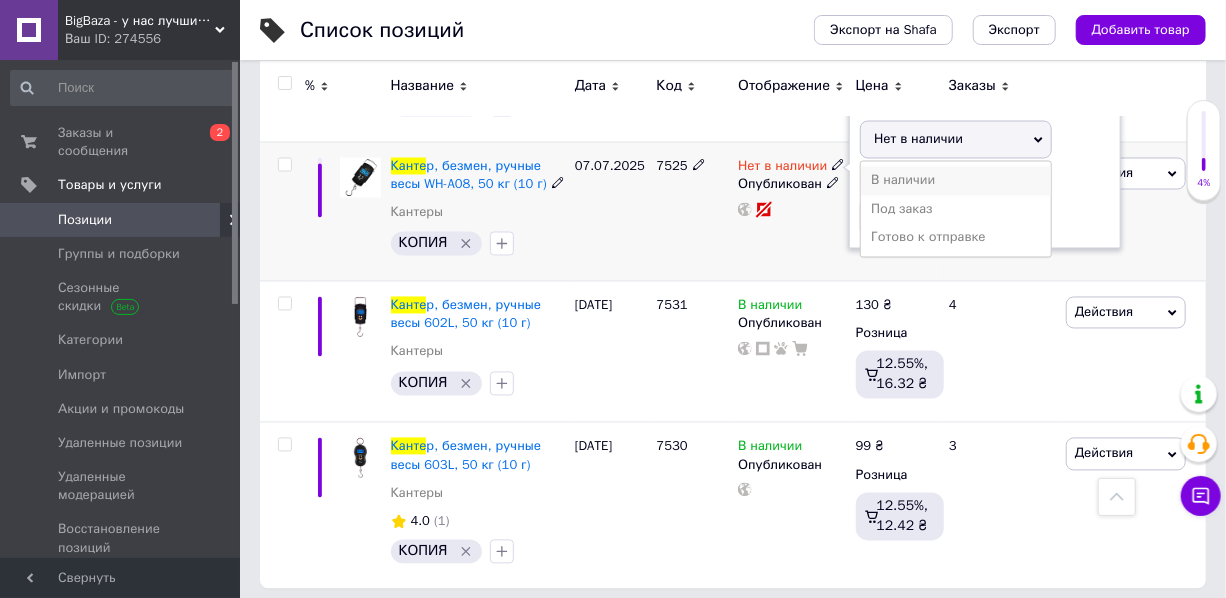 click on "В наличии" at bounding box center [956, 181] 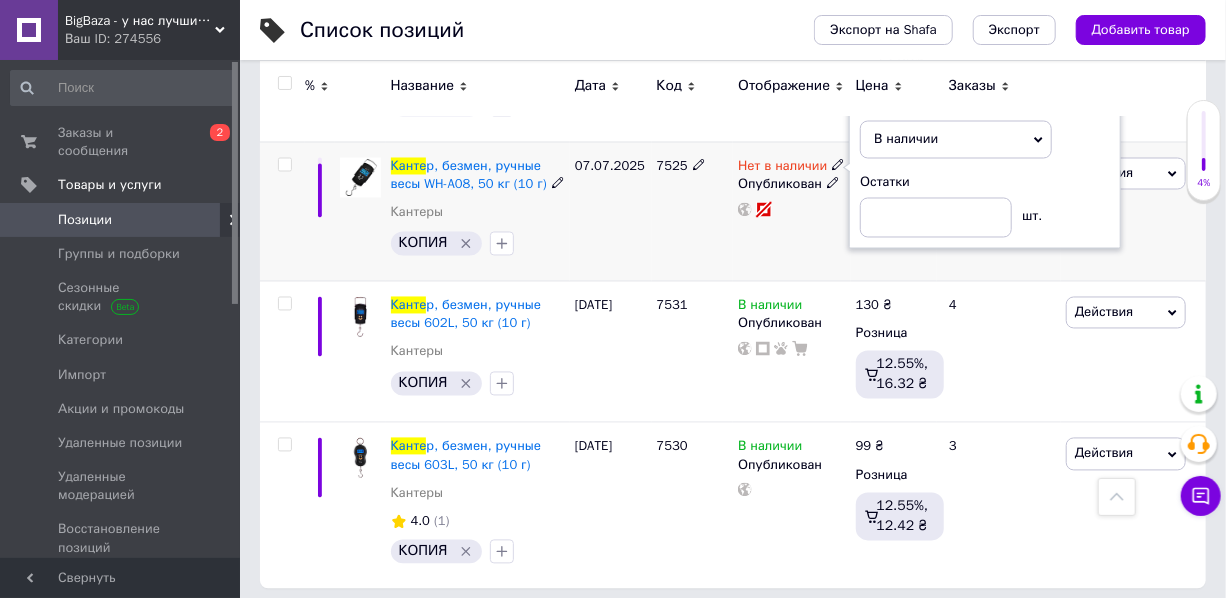 click on "Нет в наличии Наличие В наличии Нет в наличии Под заказ Готово к отправке Остатки шт. Опубликован" at bounding box center (791, 212) 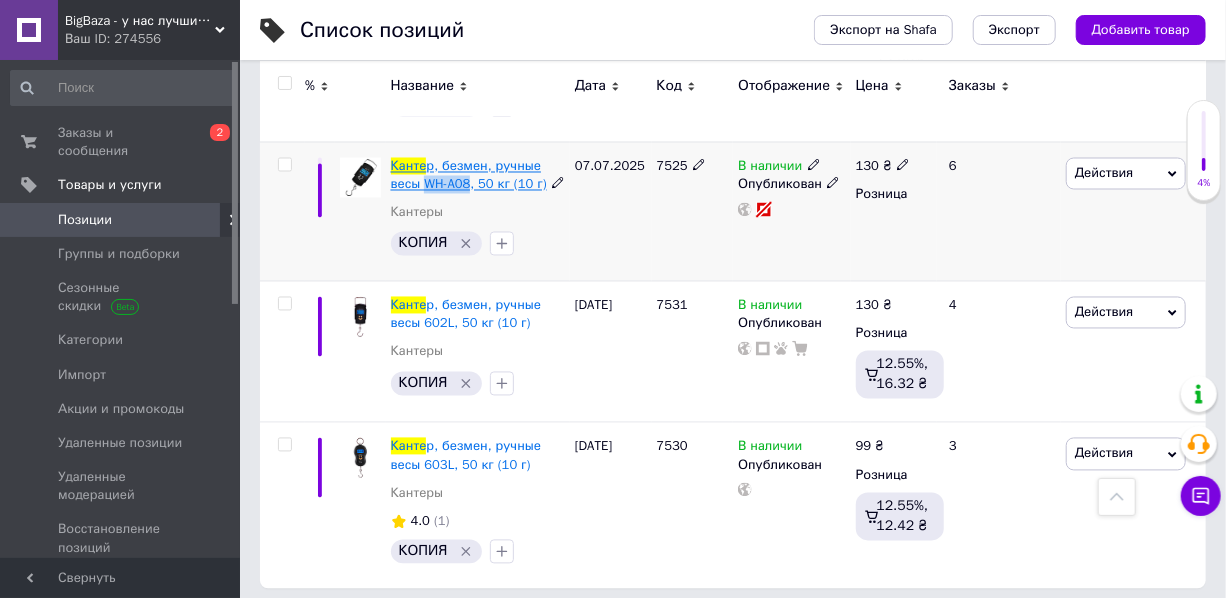 drag, startPoint x: 469, startPoint y: 187, endPoint x: 426, endPoint y: 189, distance: 43.046486 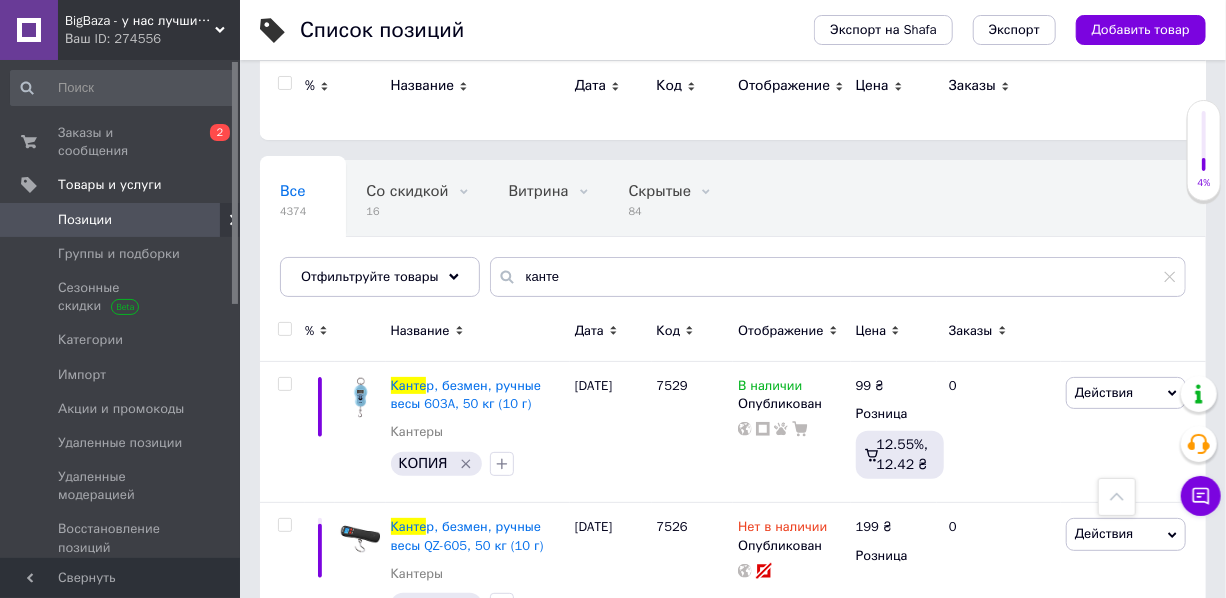 scroll, scrollTop: 0, scrollLeft: 0, axis: both 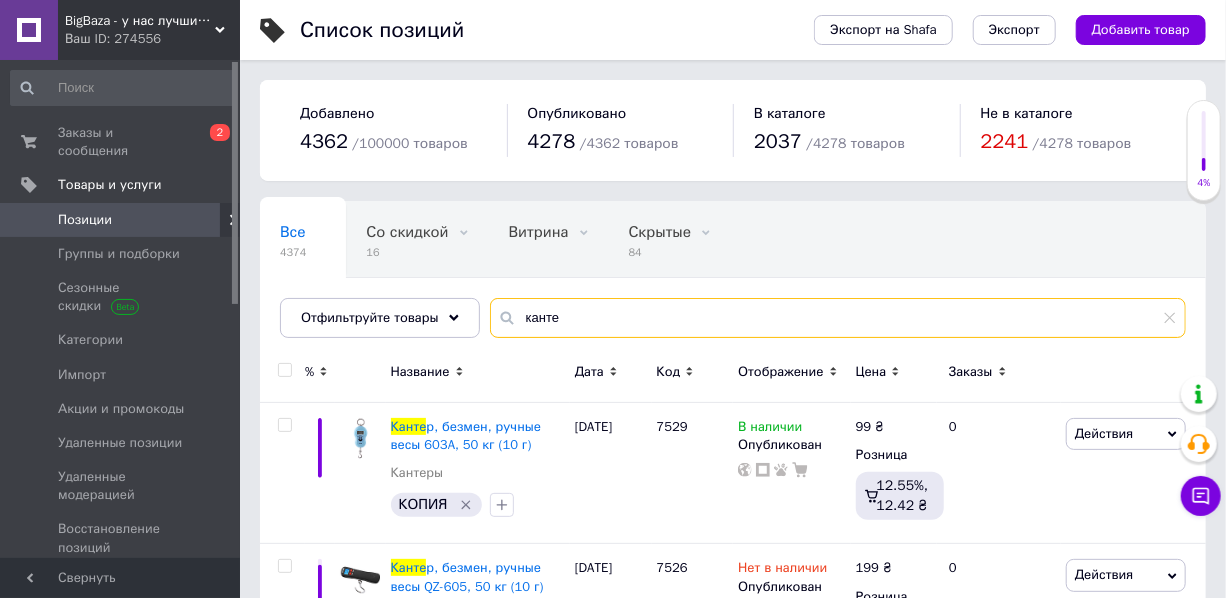 click on "канте" at bounding box center (838, 318) 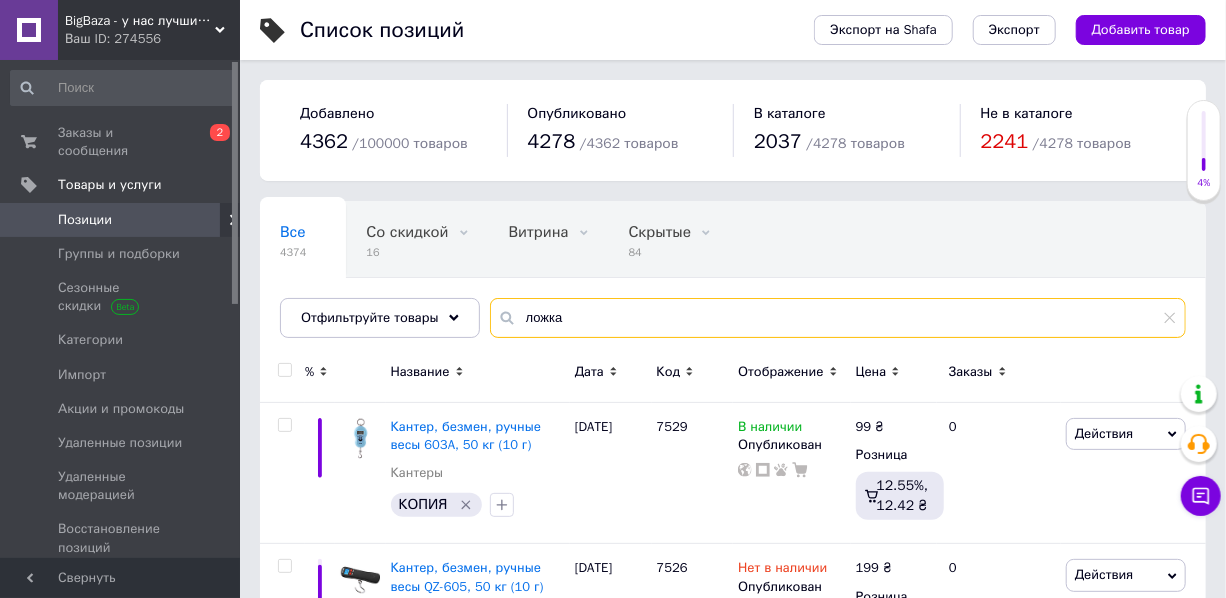 type on "ложка" 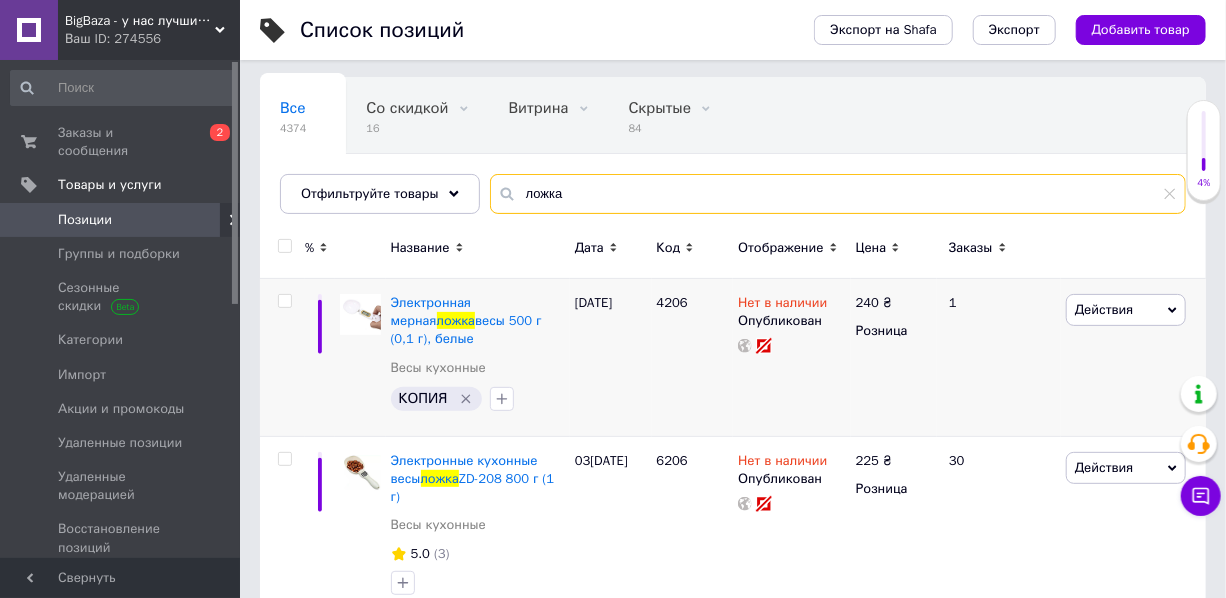scroll, scrollTop: 129, scrollLeft: 0, axis: vertical 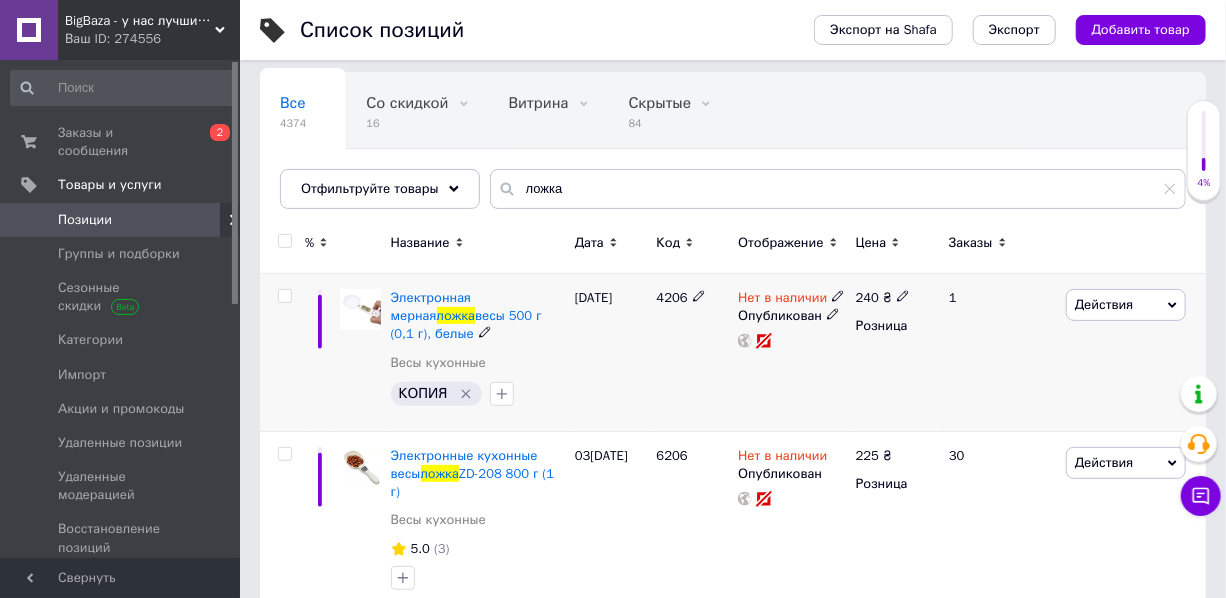 click 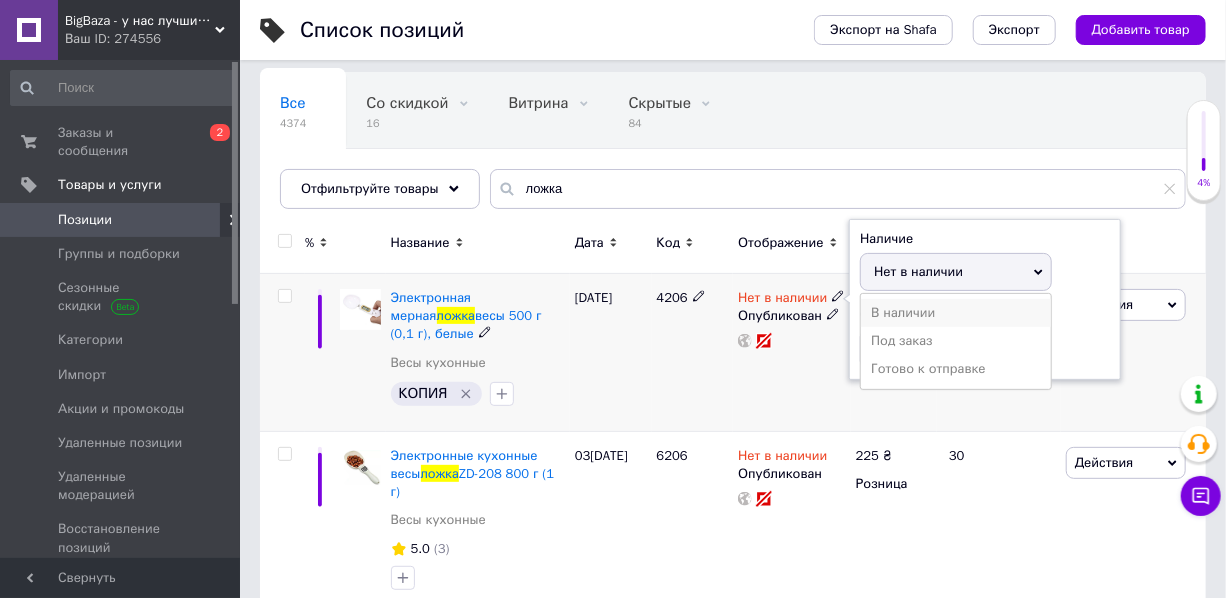 click on "В наличии" at bounding box center (956, 313) 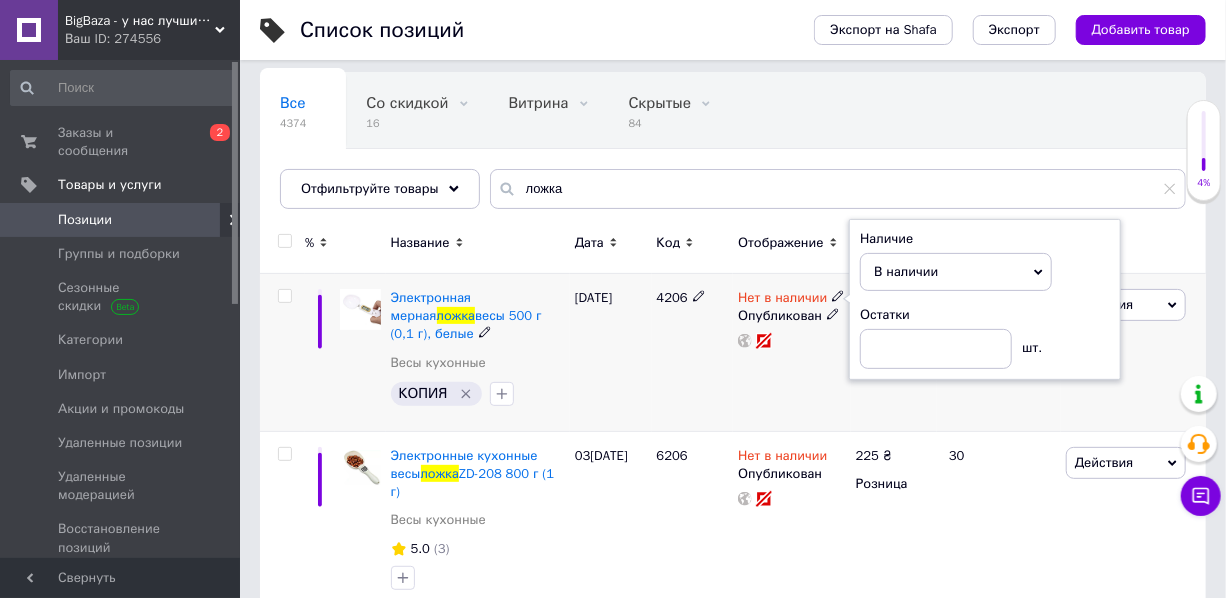 click on "Нет в наличии Наличие В наличии Нет в наличии Под заказ Готово к отправке Остатки шт. Опубликован" at bounding box center (791, 353) 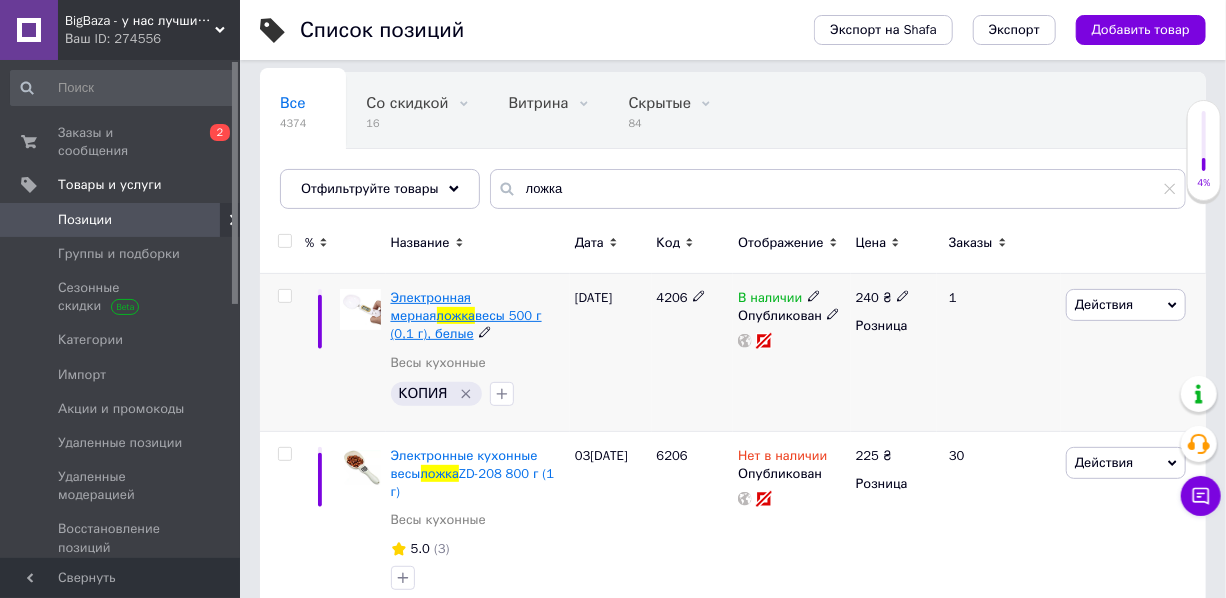 drag, startPoint x: 530, startPoint y: 318, endPoint x: 392, endPoint y: 297, distance: 139.58868 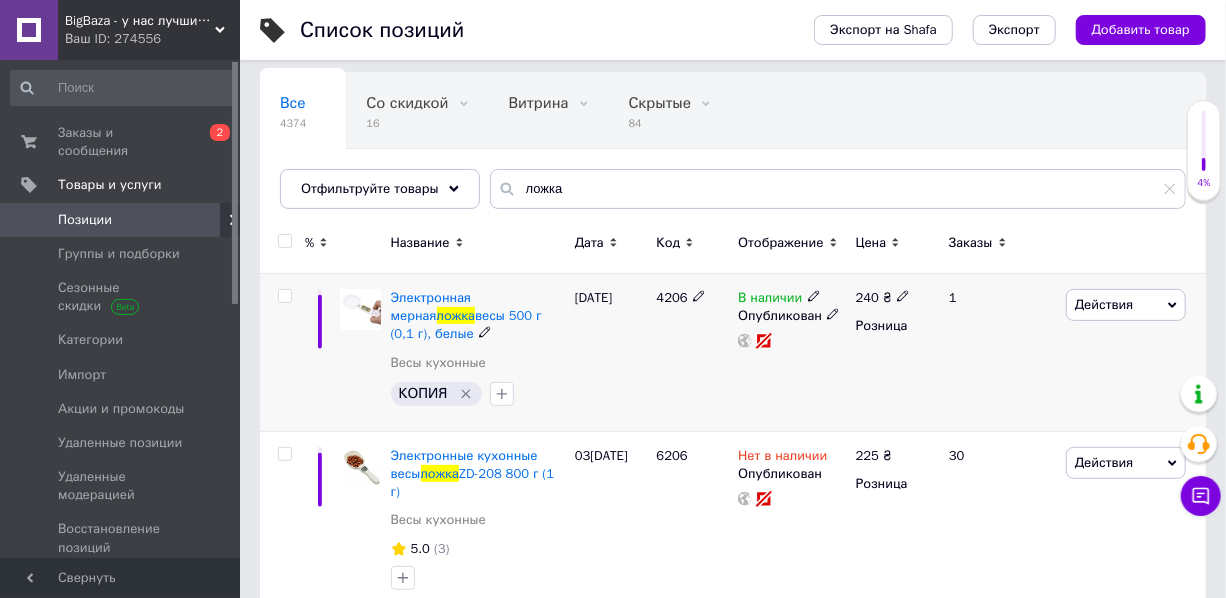 copy on "Электронная мерная  ложка  весы 500 г (0,1 г), белые" 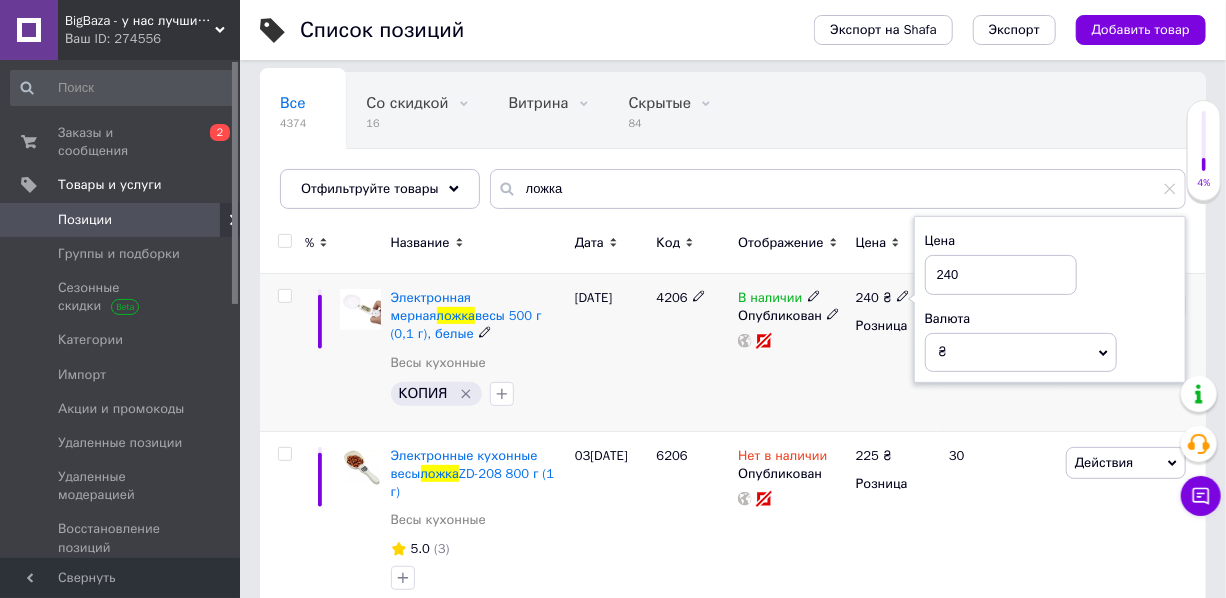 click on "240" at bounding box center (1001, 275) 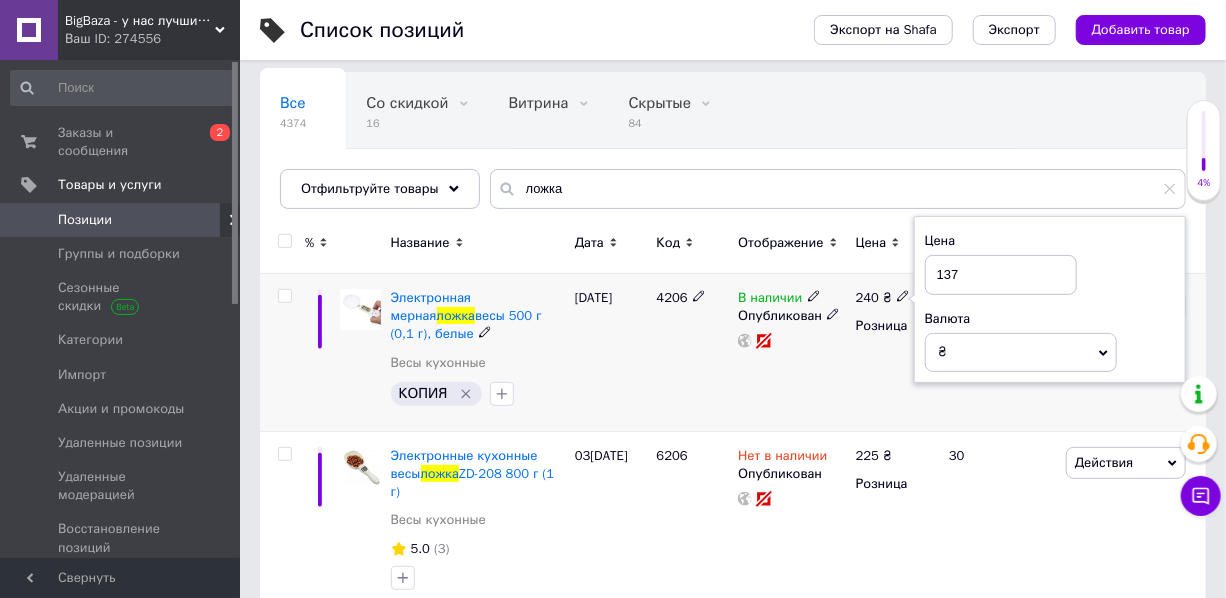type on "137" 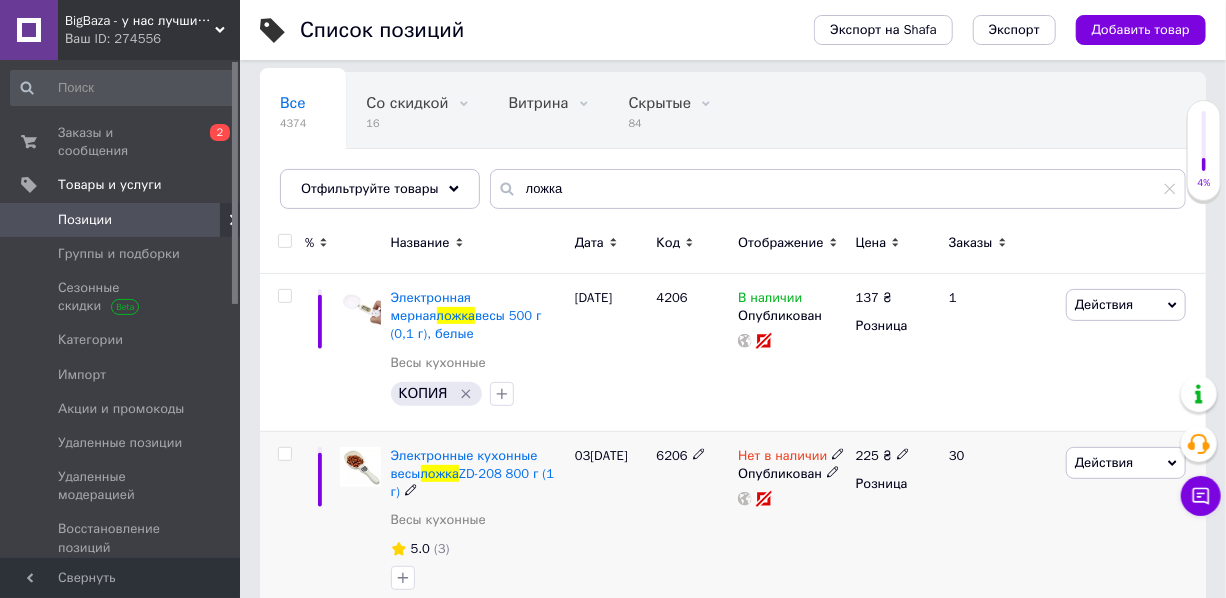 click 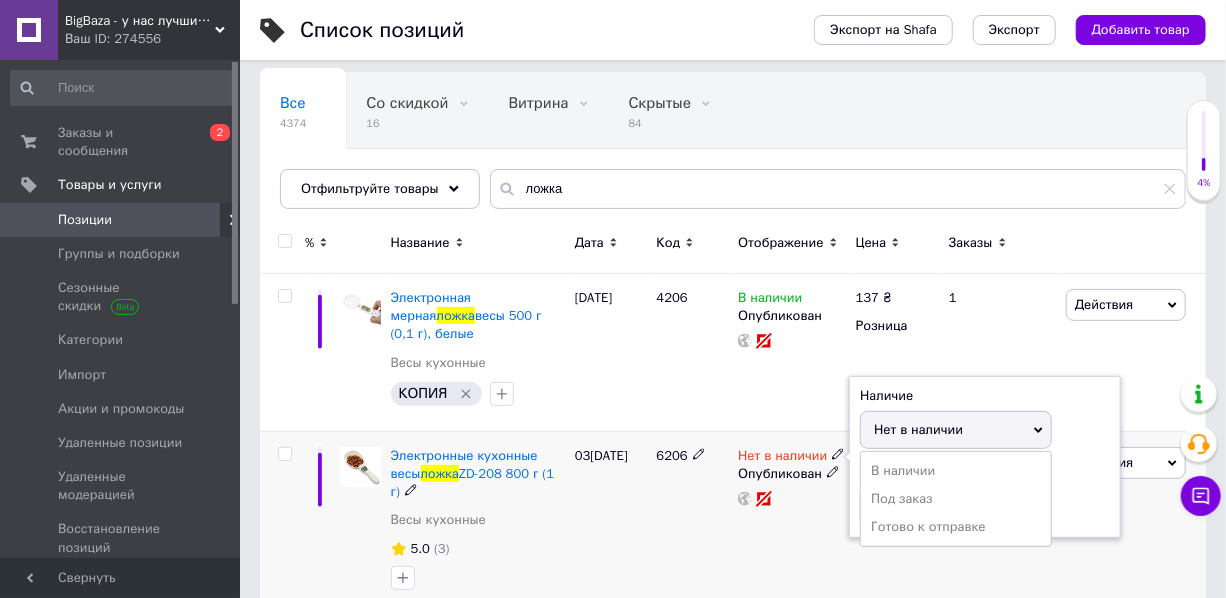 drag, startPoint x: 899, startPoint y: 451, endPoint x: 762, endPoint y: 487, distance: 141.65099 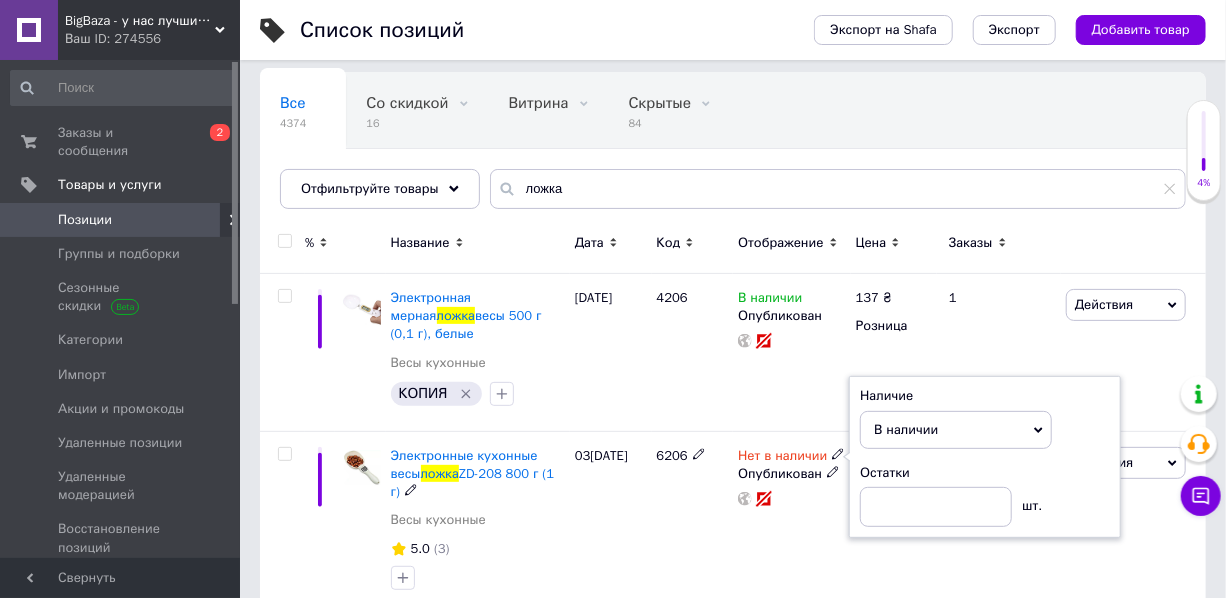 click on "6206" at bounding box center (693, 523) 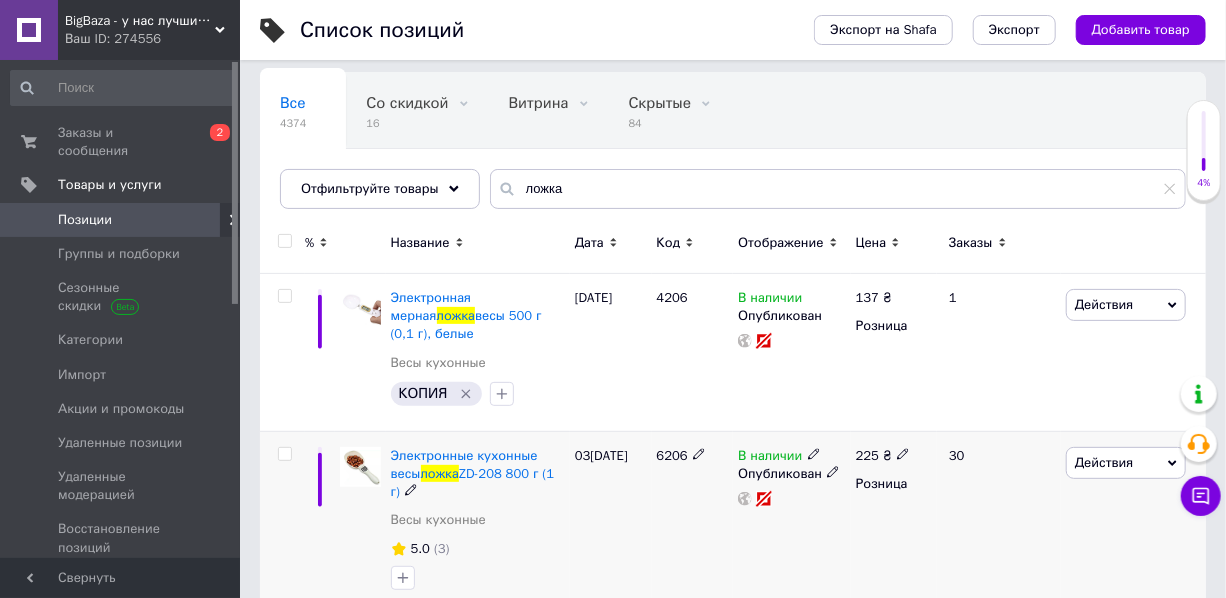 click 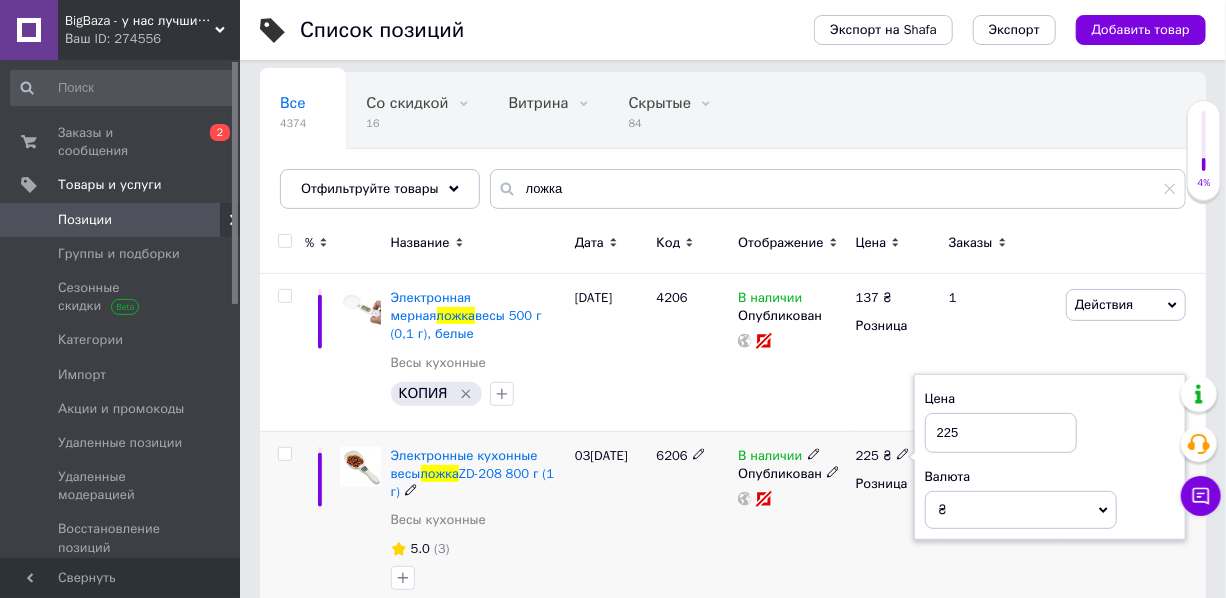 click on "225" at bounding box center (1001, 433) 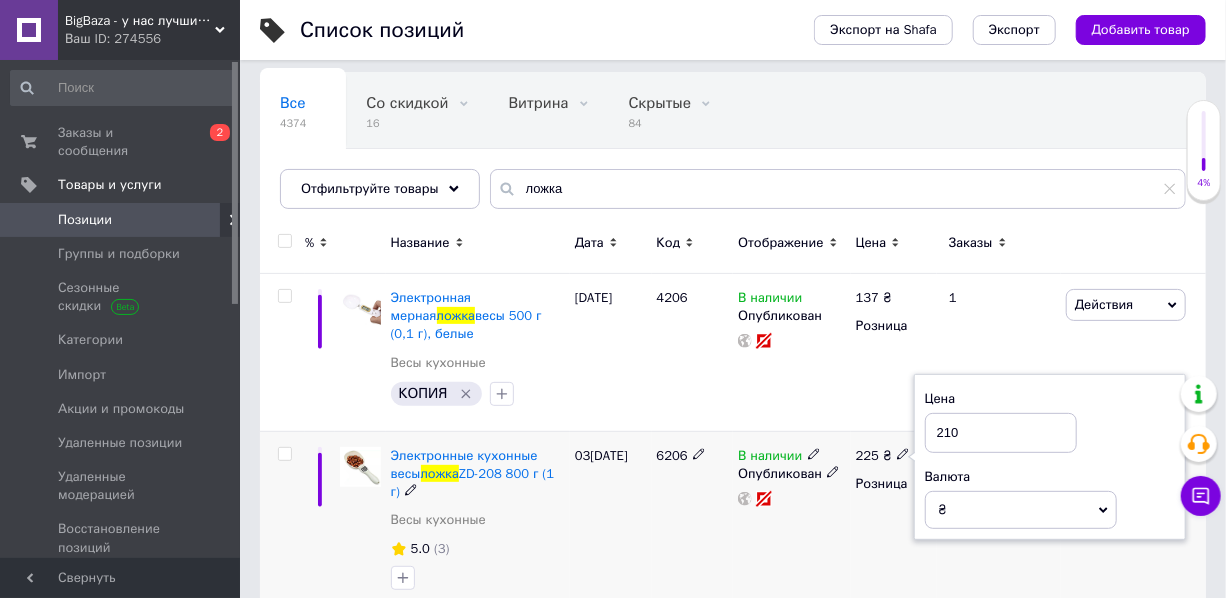 type on "210" 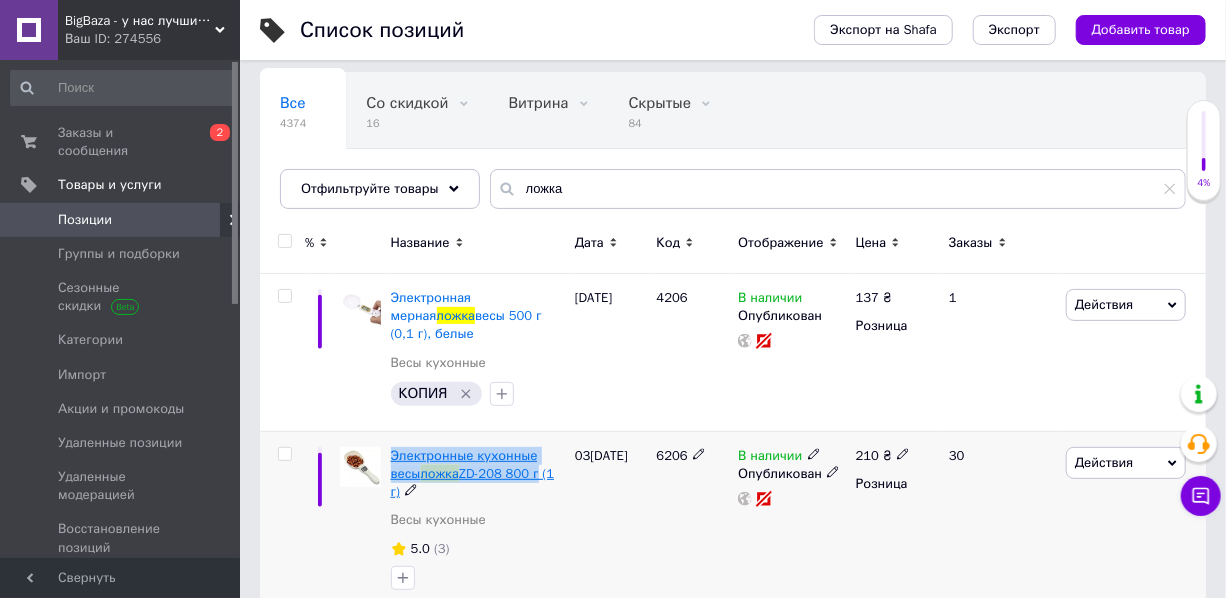 drag, startPoint x: 498, startPoint y: 457, endPoint x: 390, endPoint y: 439, distance: 109.48972 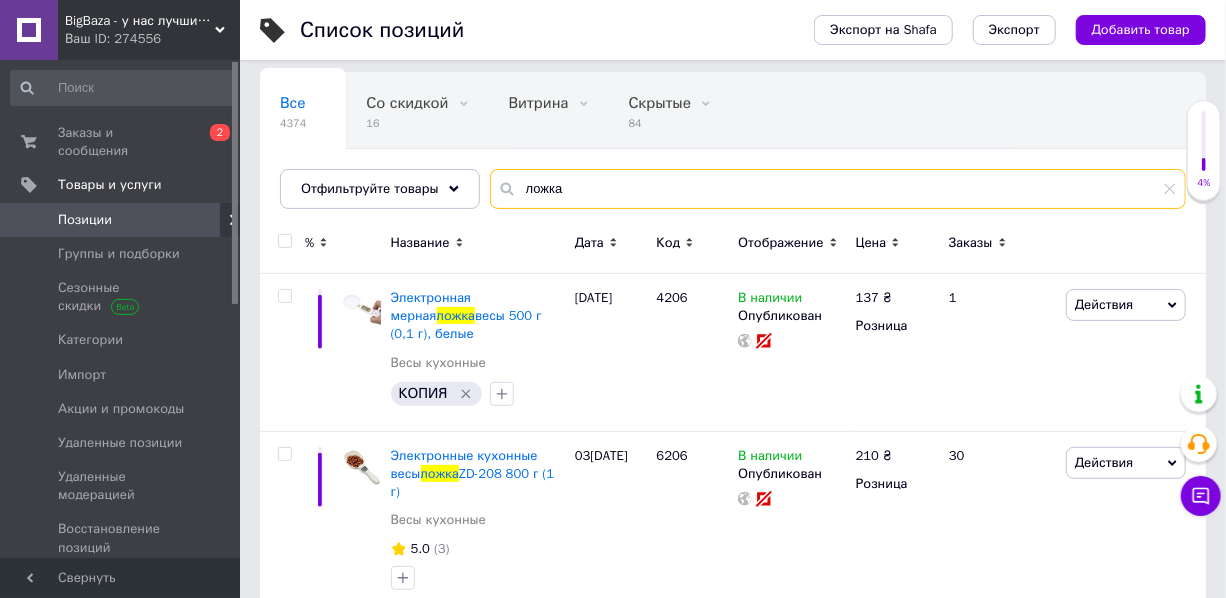 click on "ложка" at bounding box center [838, 189] 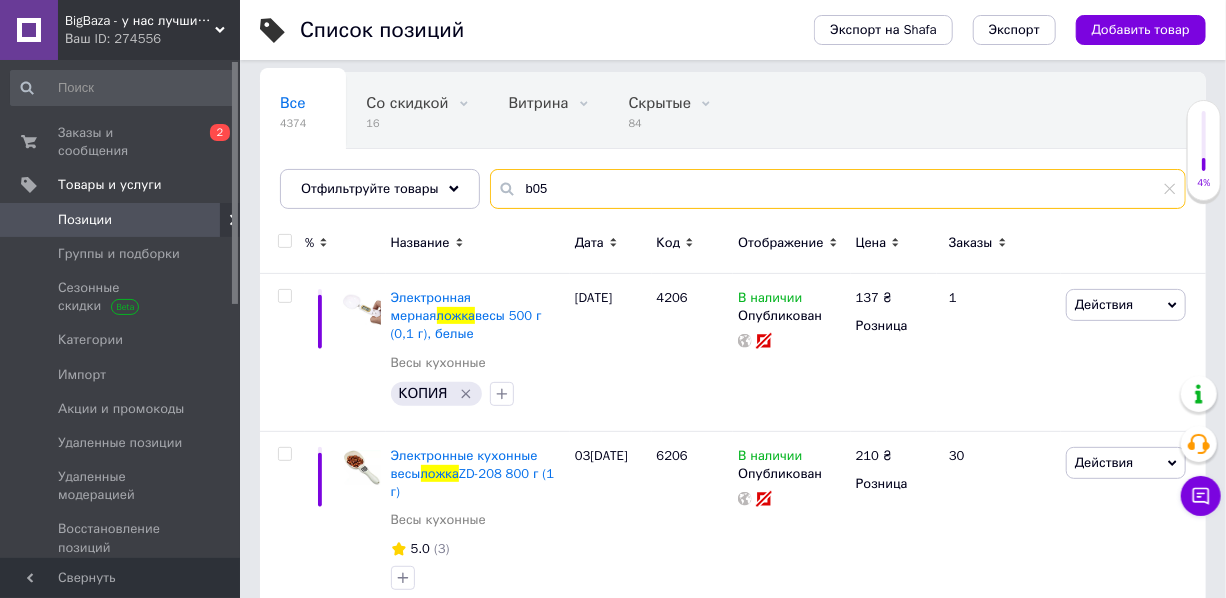 type on "b05" 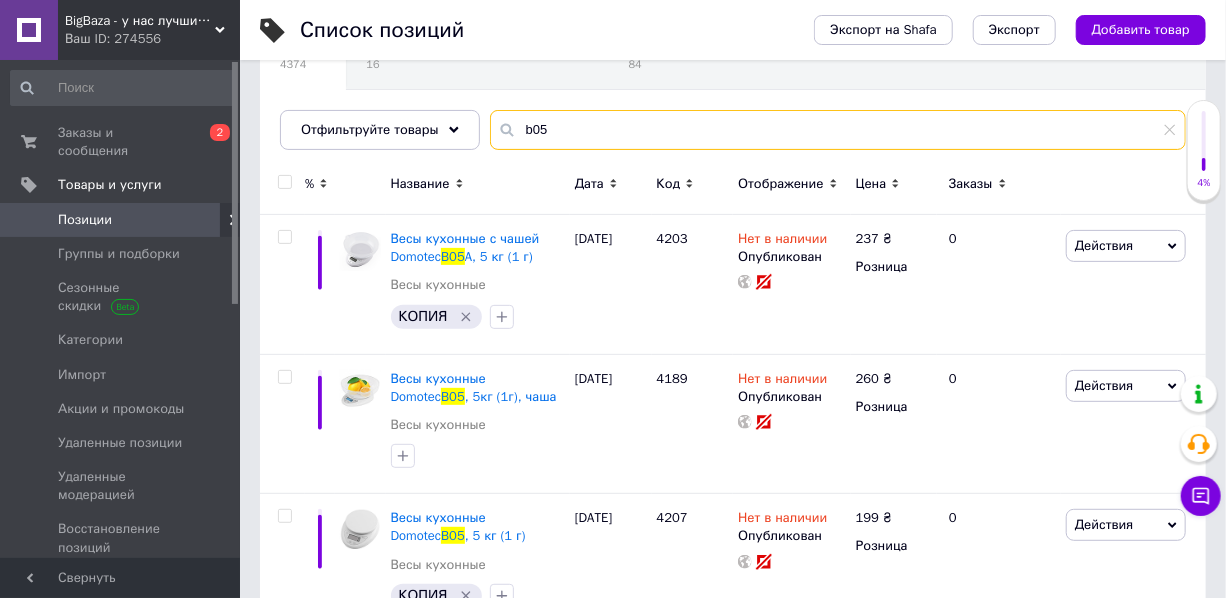 scroll, scrollTop: 220, scrollLeft: 0, axis: vertical 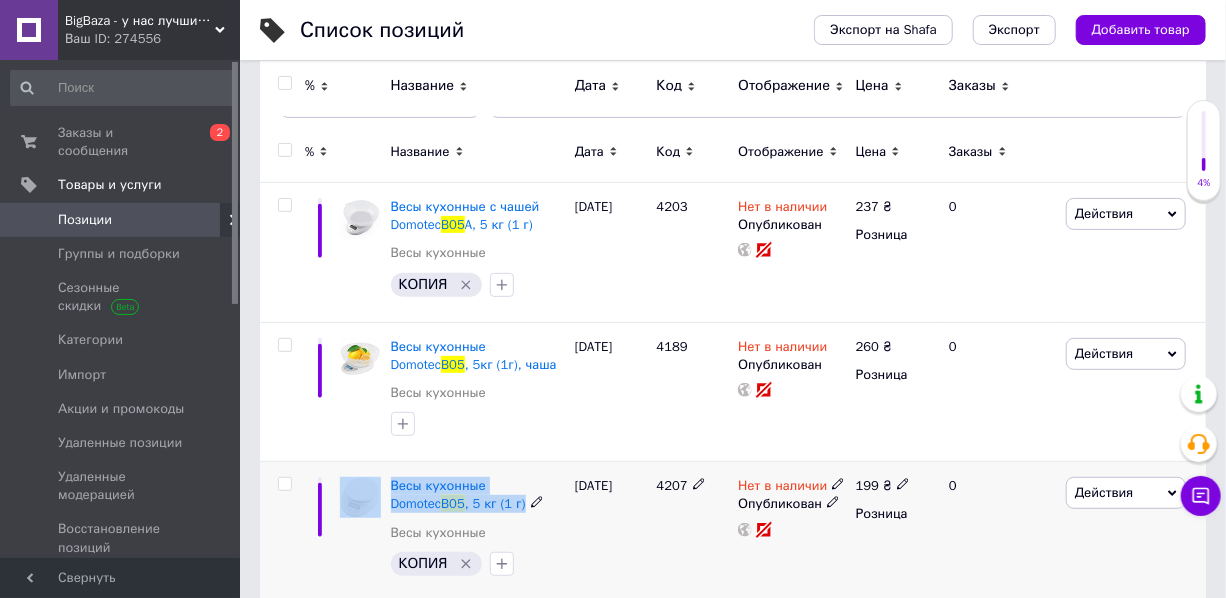 drag, startPoint x: 441, startPoint y: 506, endPoint x: 382, endPoint y: 488, distance: 61.68468 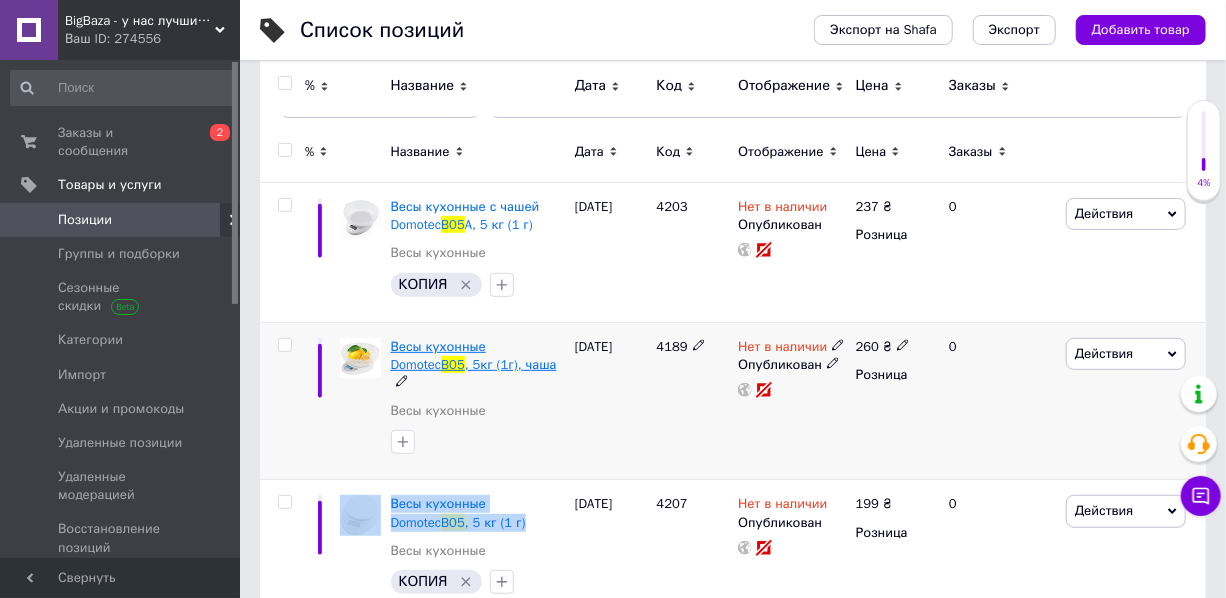 copy on "Весы кухонные Domotec  B05 , 5 кг (1 г)" 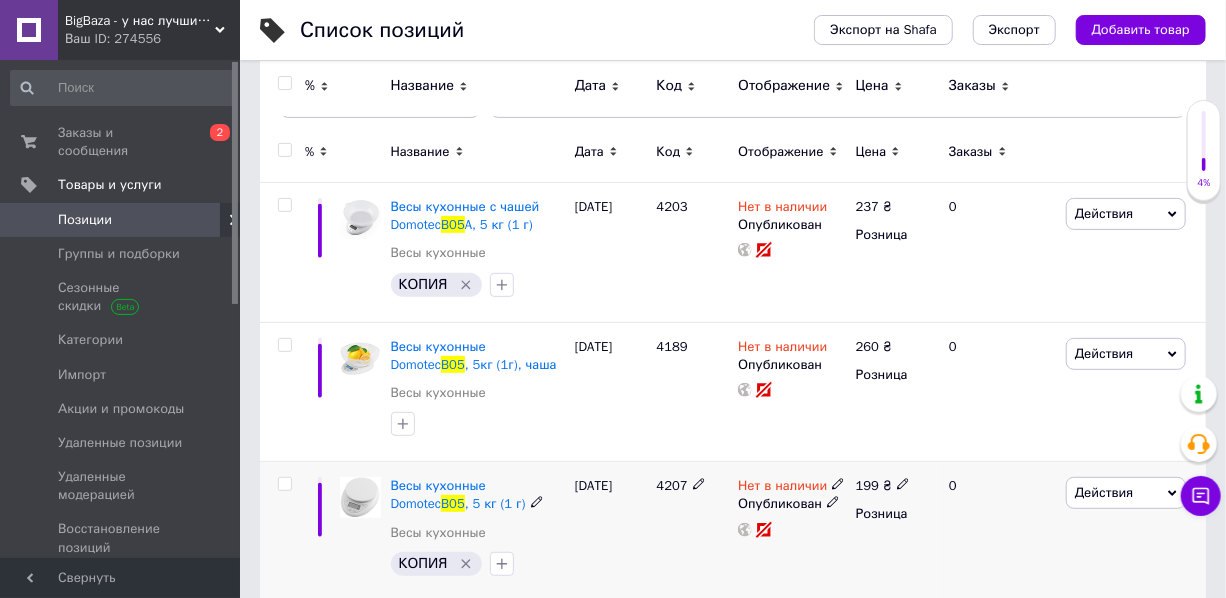 click 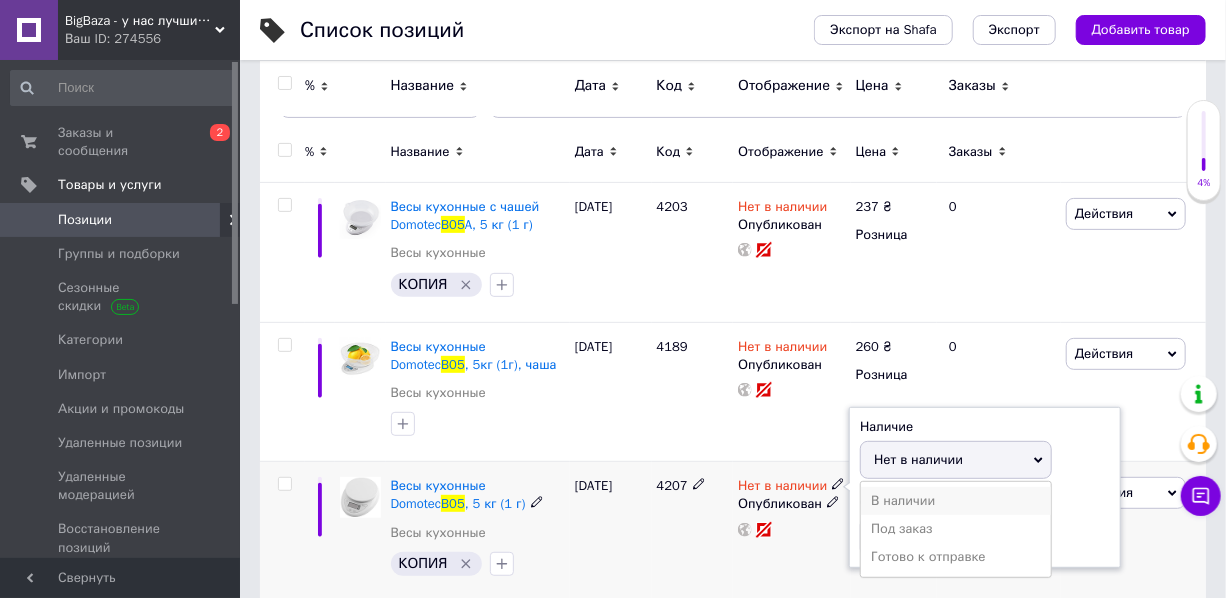 click on "В наличии" at bounding box center [956, 501] 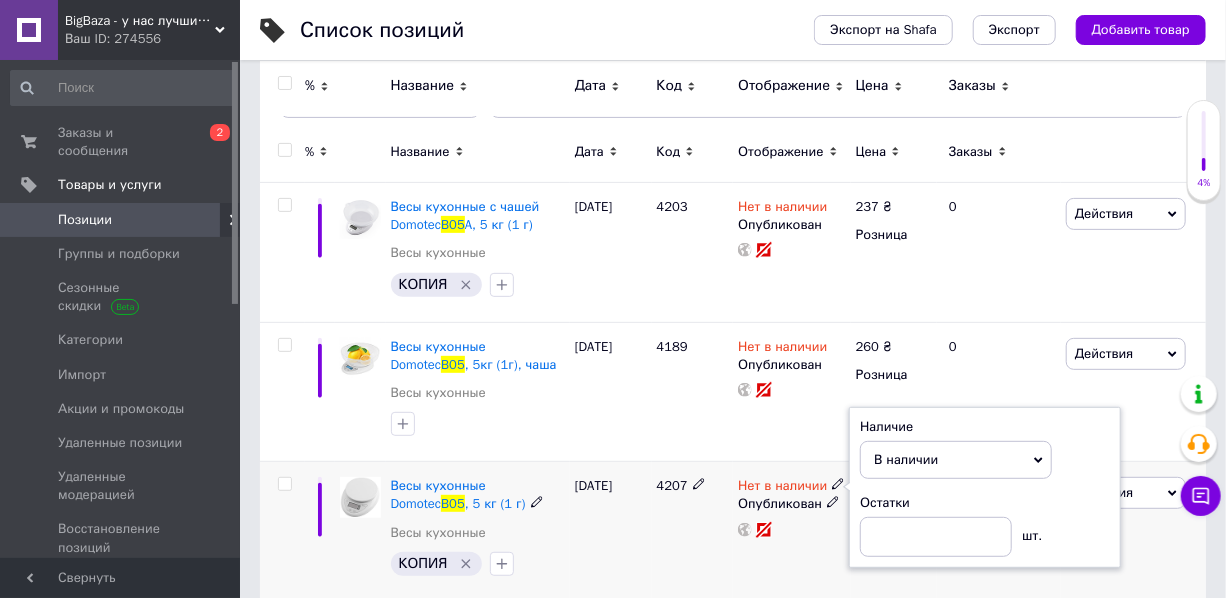 click on "4207" at bounding box center (693, 532) 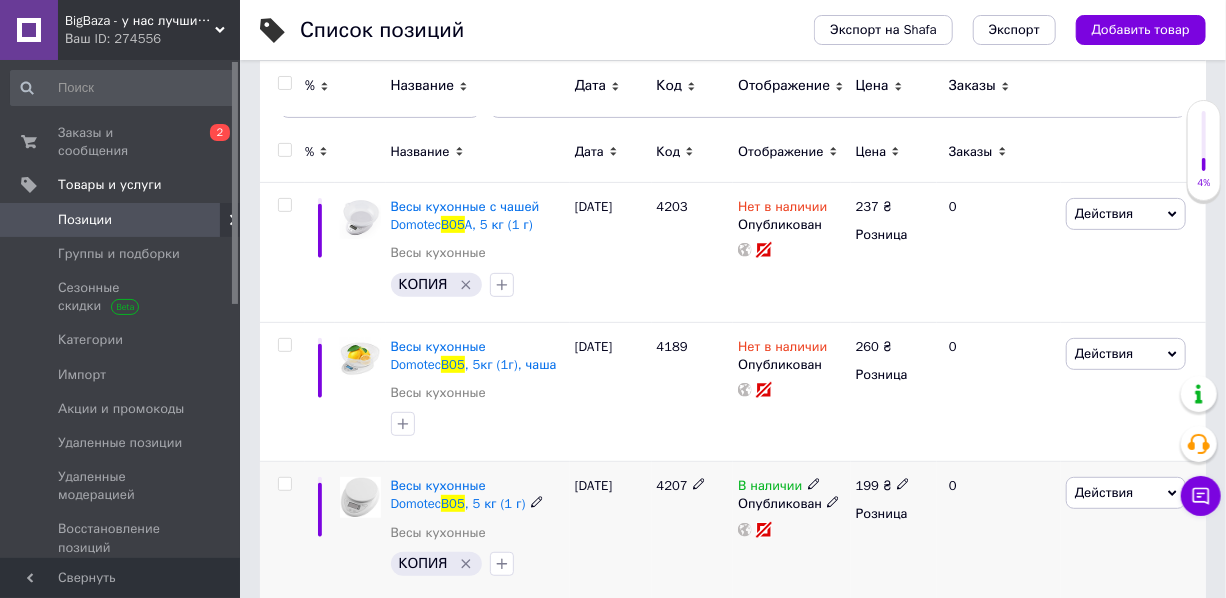 click 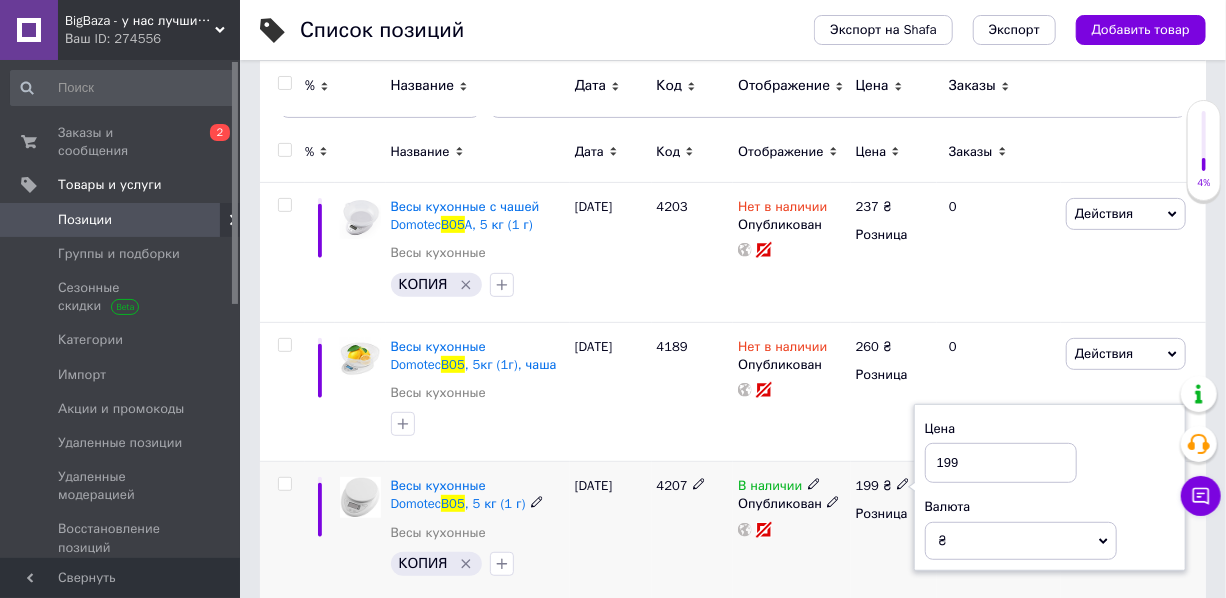 drag, startPoint x: 946, startPoint y: 461, endPoint x: 964, endPoint y: 464, distance: 18.248287 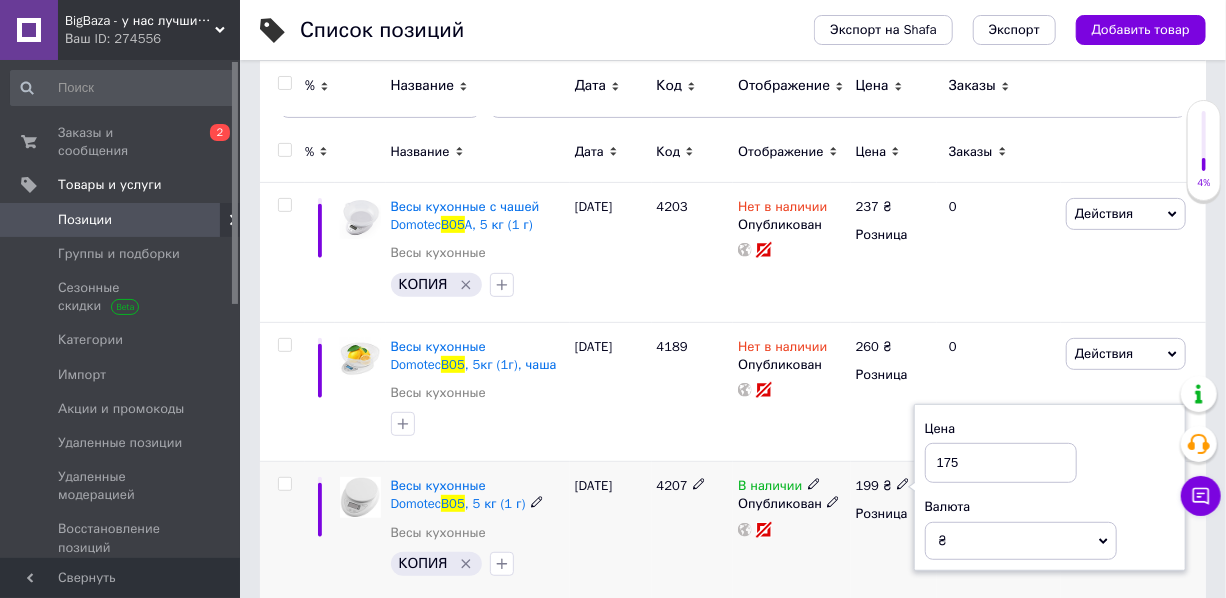 type on "175" 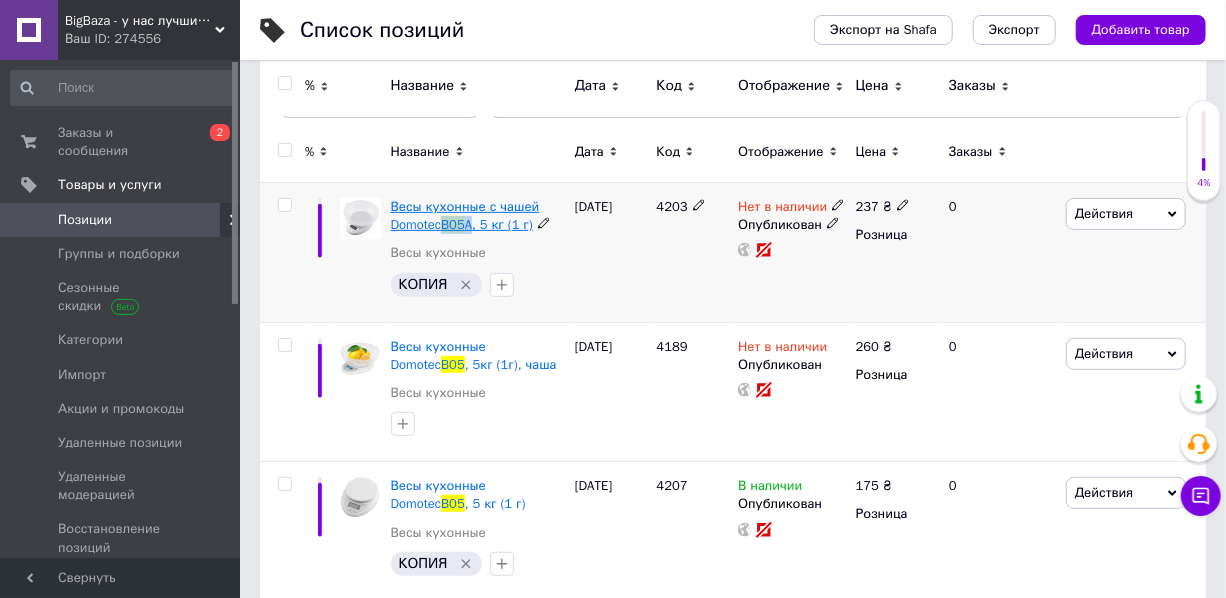 drag, startPoint x: 476, startPoint y: 227, endPoint x: 445, endPoint y: 229, distance: 31.06445 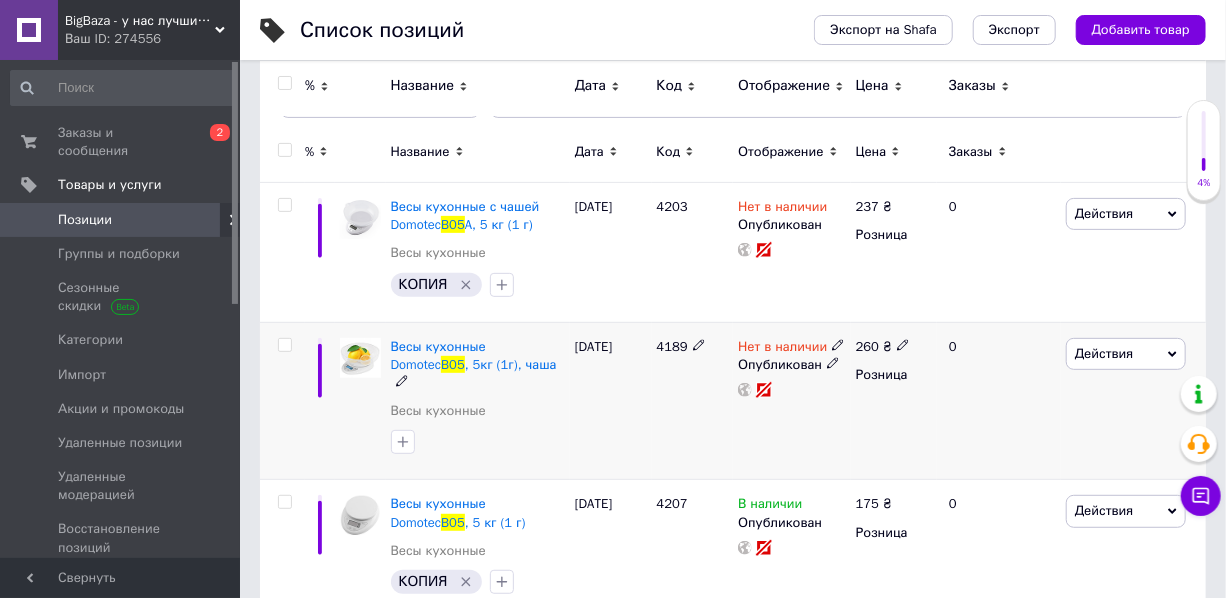 click on "Весы кухонные Domotec  B05 , 5кг (1г), чаша Весы кухонные" at bounding box center (478, 384) 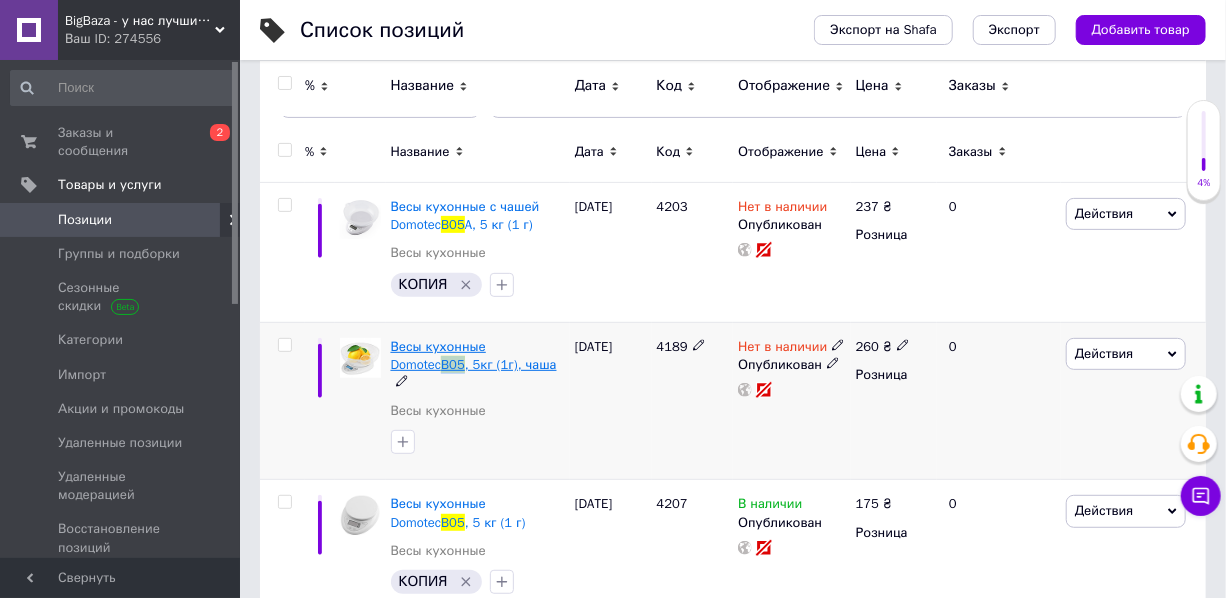 drag, startPoint x: 562, startPoint y: 344, endPoint x: 541, endPoint y: 349, distance: 21.587032 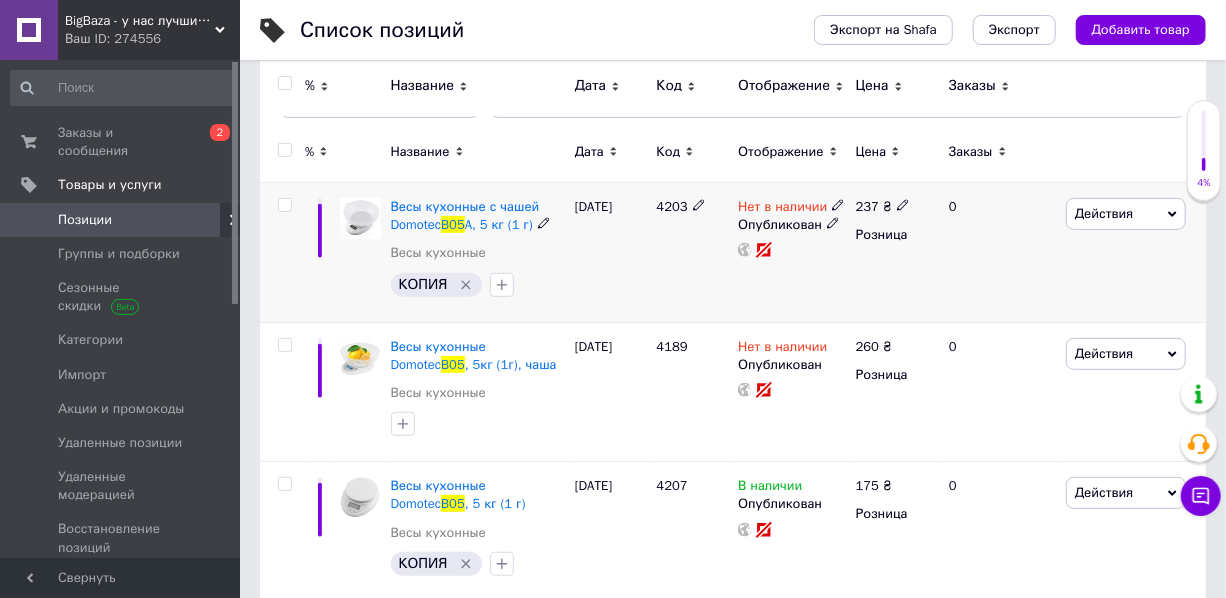 click 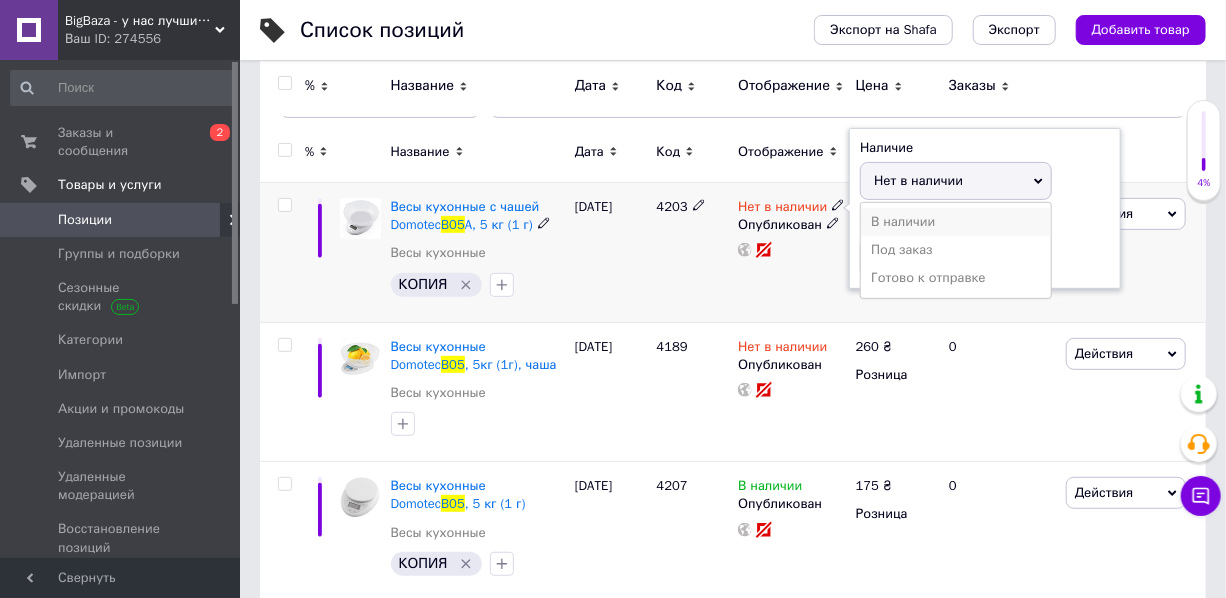 click on "В наличии" at bounding box center (956, 222) 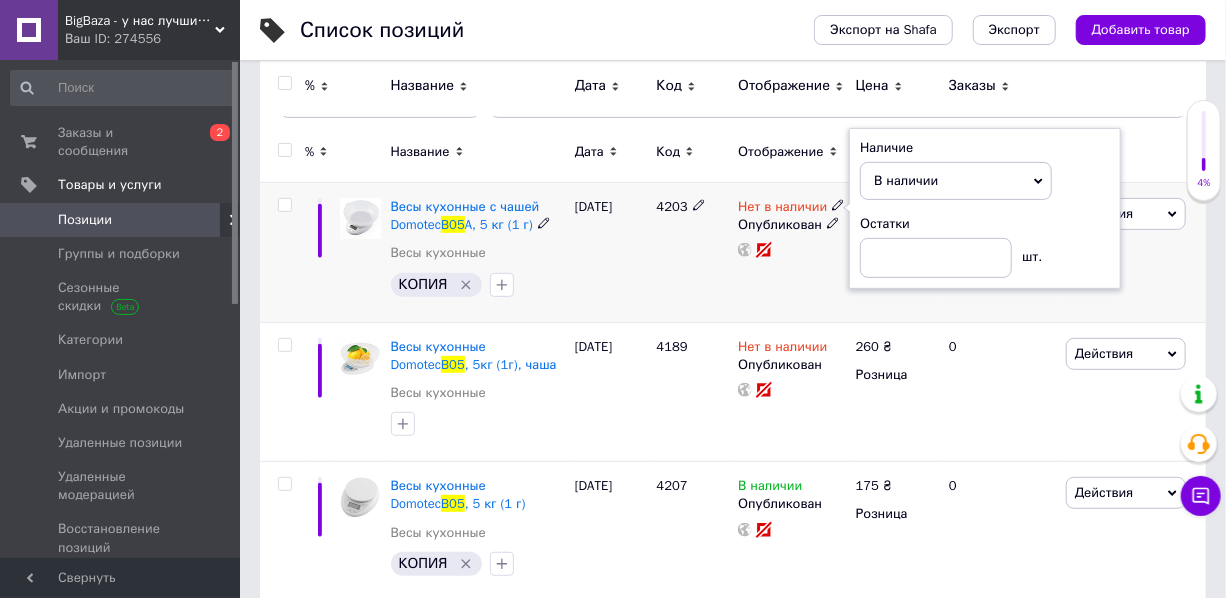 click on "Нет в наличии Наличие В наличии Нет в наличии Под заказ Готово к отправке Остатки шт. Опубликован" at bounding box center (791, 253) 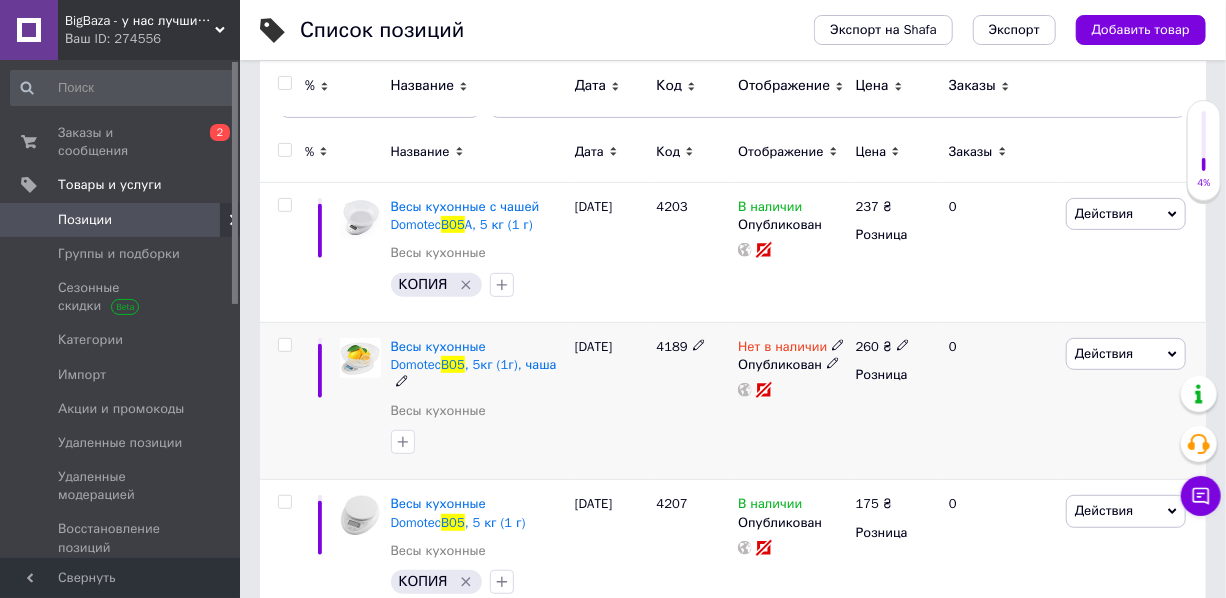 click 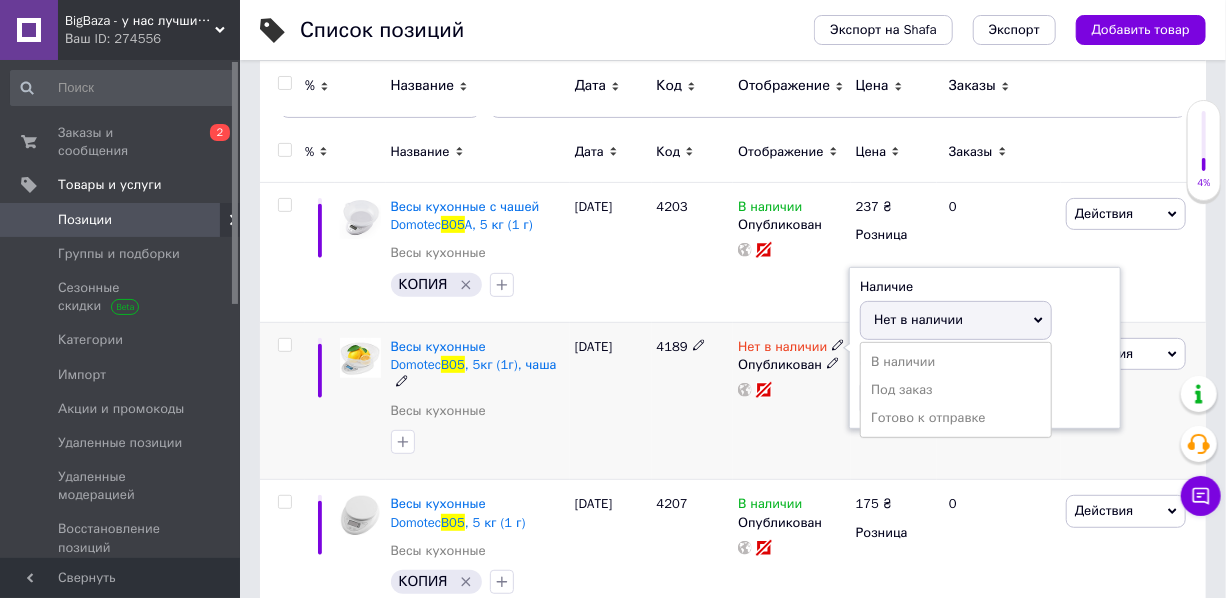 drag, startPoint x: 908, startPoint y: 360, endPoint x: 873, endPoint y: 371, distance: 36.687874 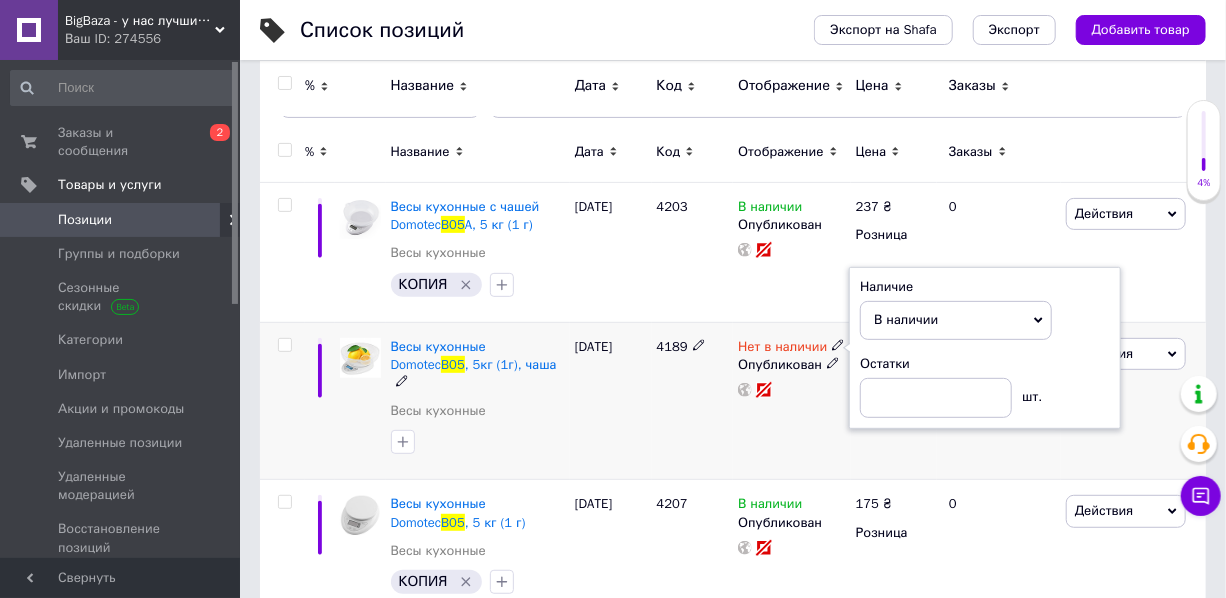 click on "Нет в наличии Наличие В наличии Нет в наличии Под заказ Готово к отправке Остатки шт. Опубликован" at bounding box center [791, 401] 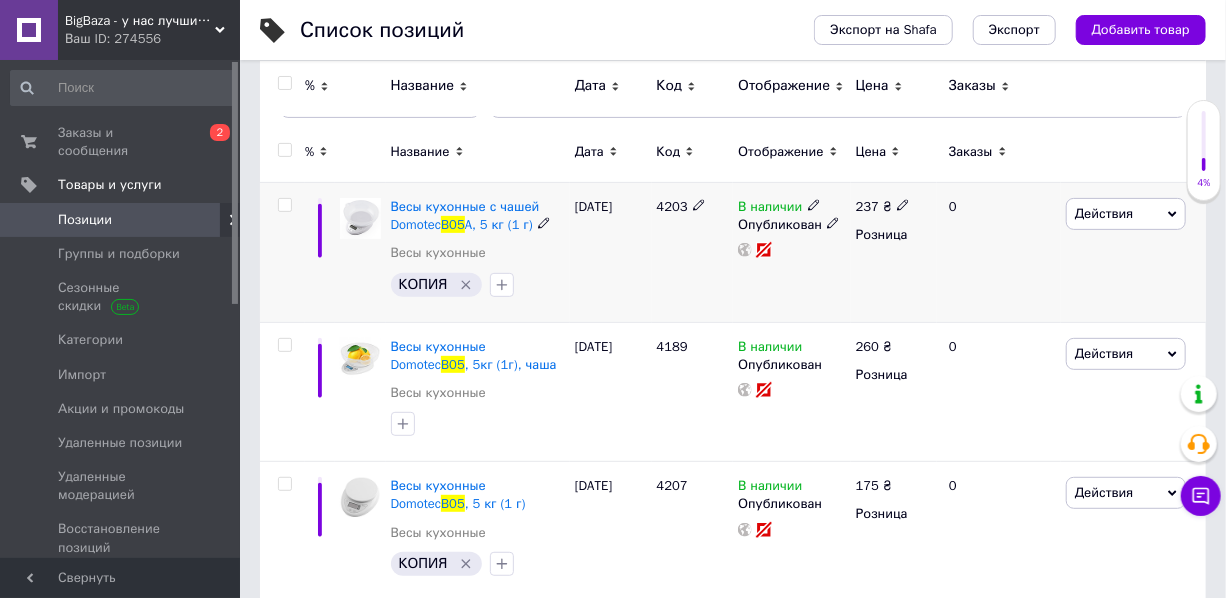 click 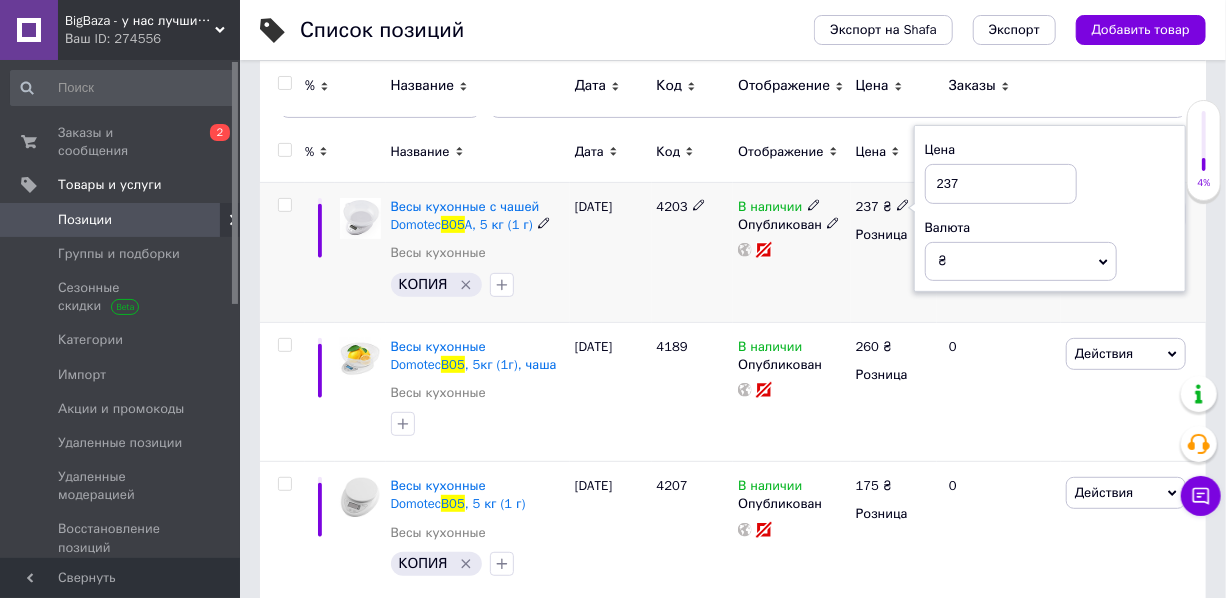 click on "237" at bounding box center [1001, 184] 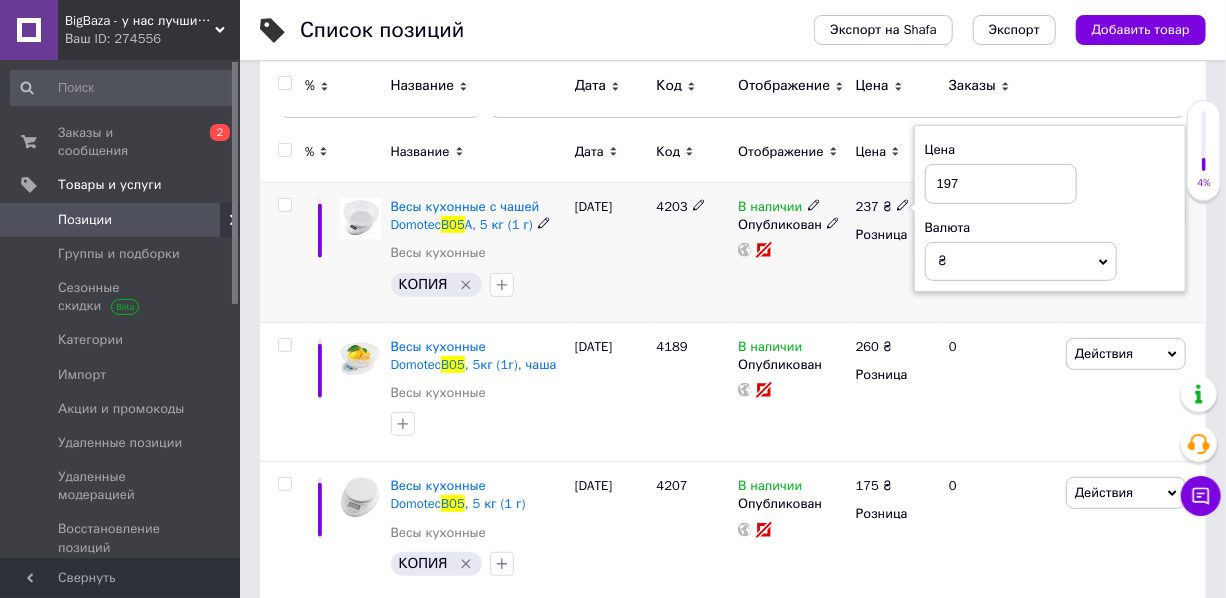 type on "197" 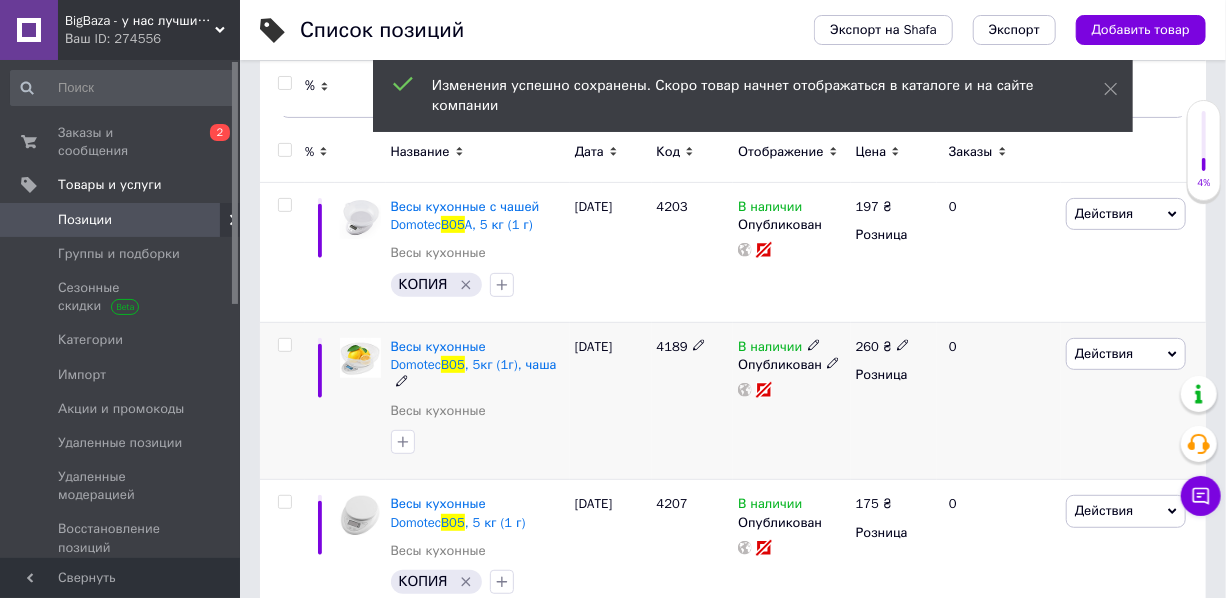 click 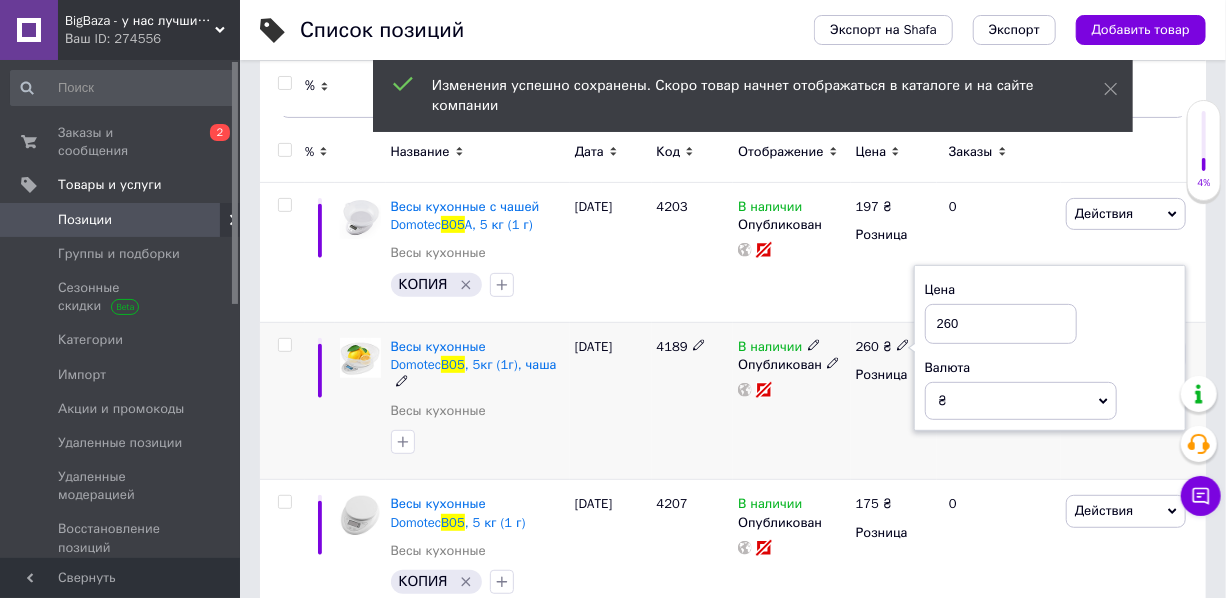 click on "260" at bounding box center (1001, 324) 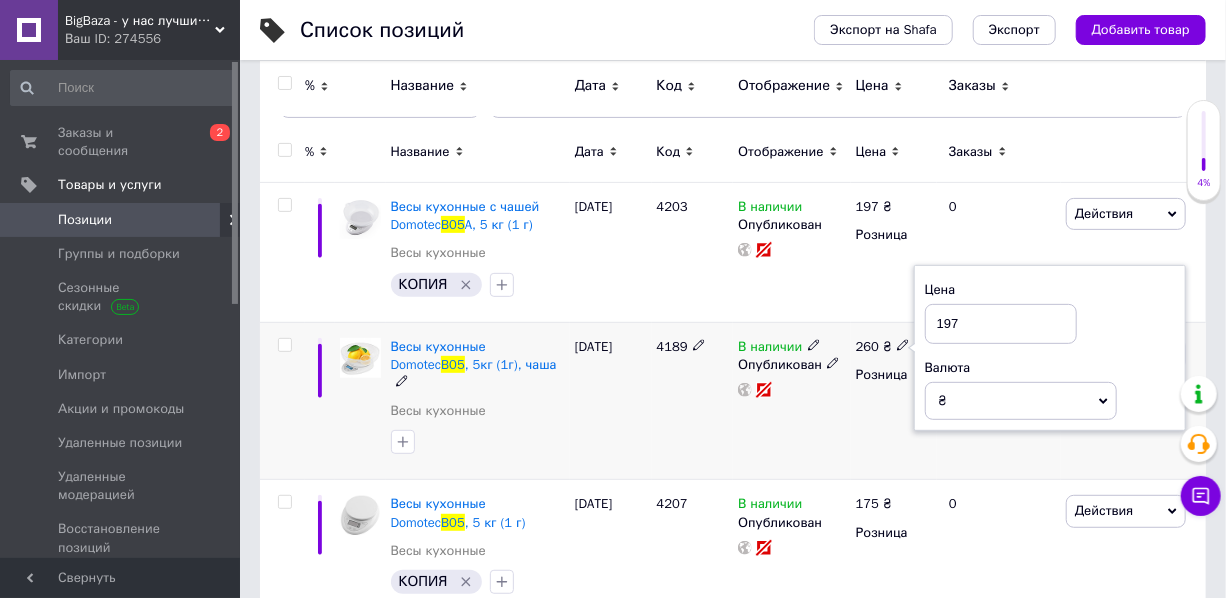 type on "197" 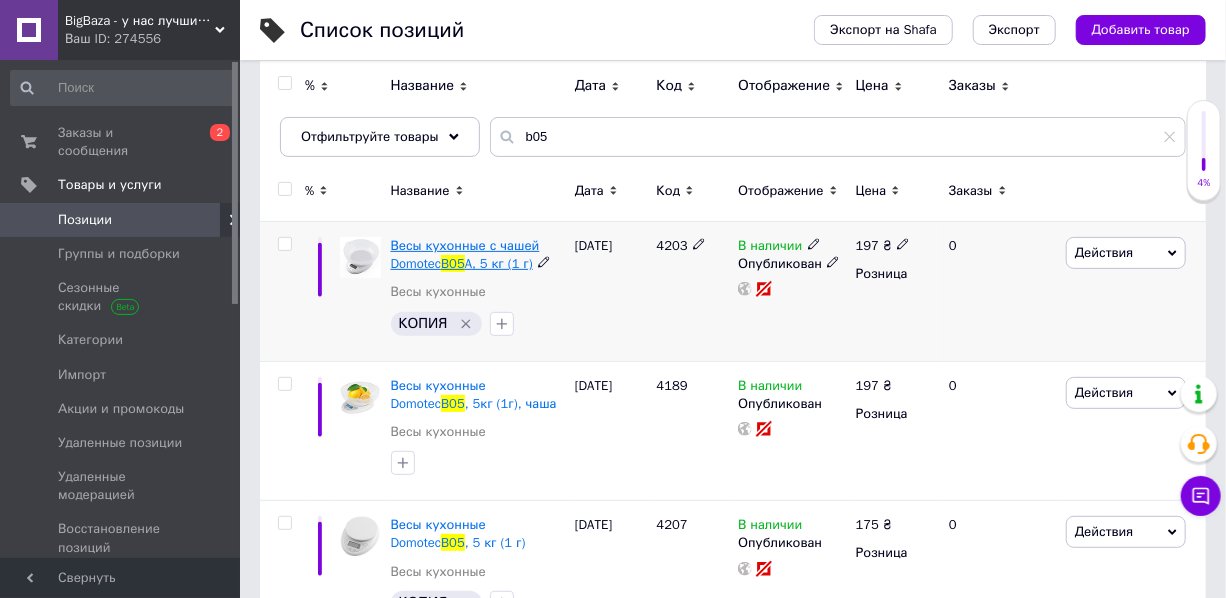 scroll, scrollTop: 0, scrollLeft: 0, axis: both 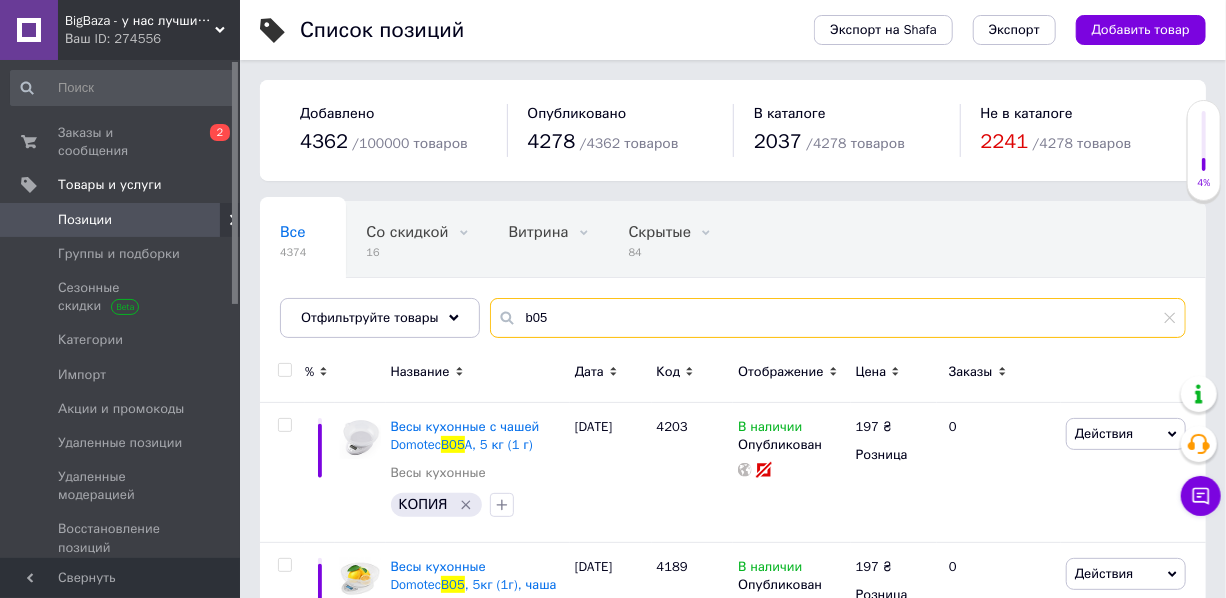 click on "b05" at bounding box center (838, 318) 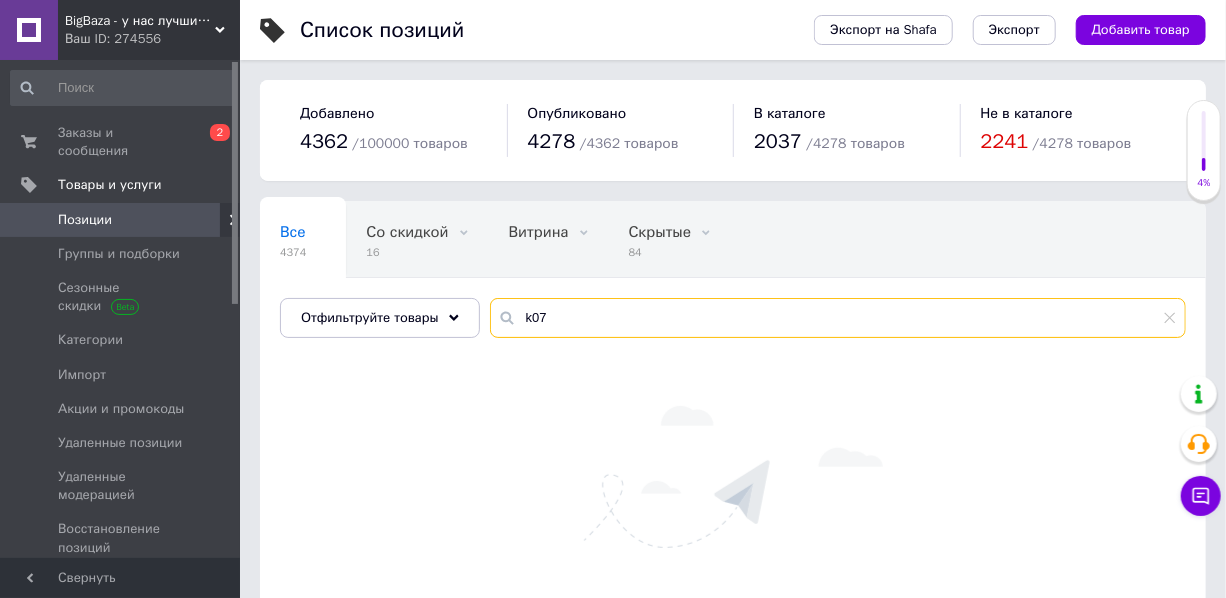 click on "k07" at bounding box center (838, 318) 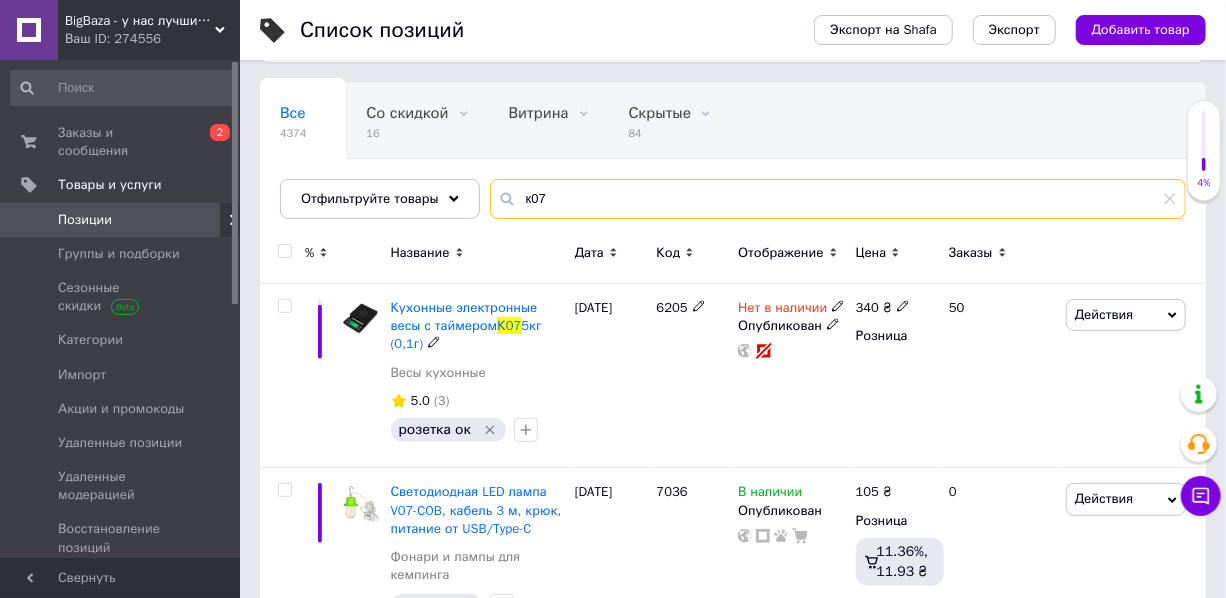 scroll, scrollTop: 74, scrollLeft: 0, axis: vertical 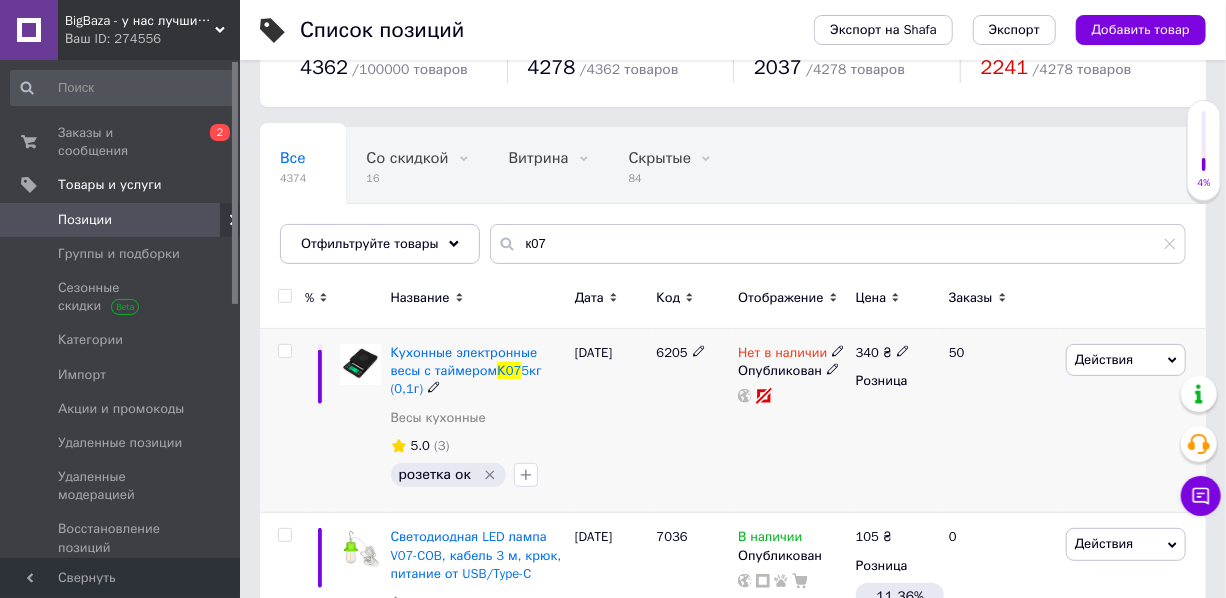 click 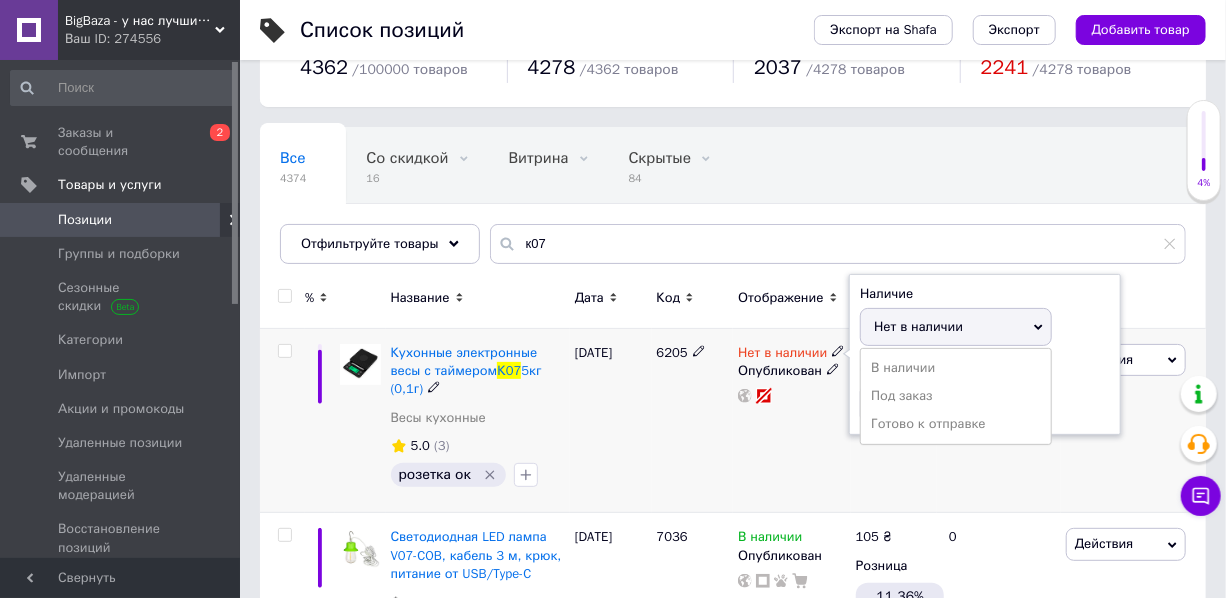 click on "В наличии" at bounding box center (956, 368) 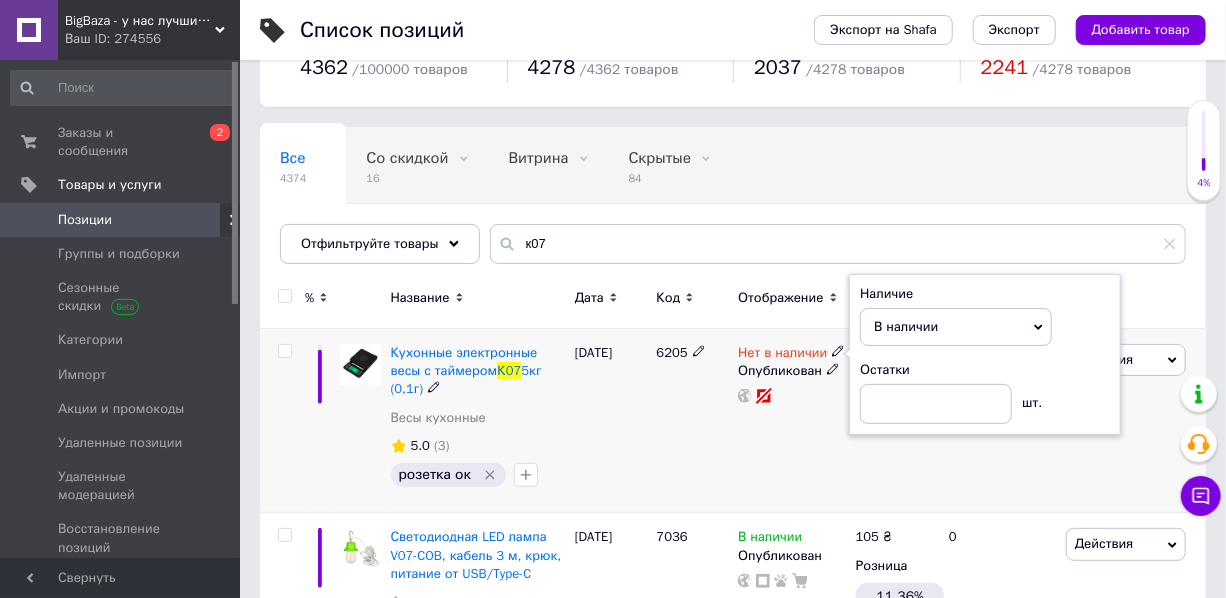 click on "[DATE]" at bounding box center (611, 421) 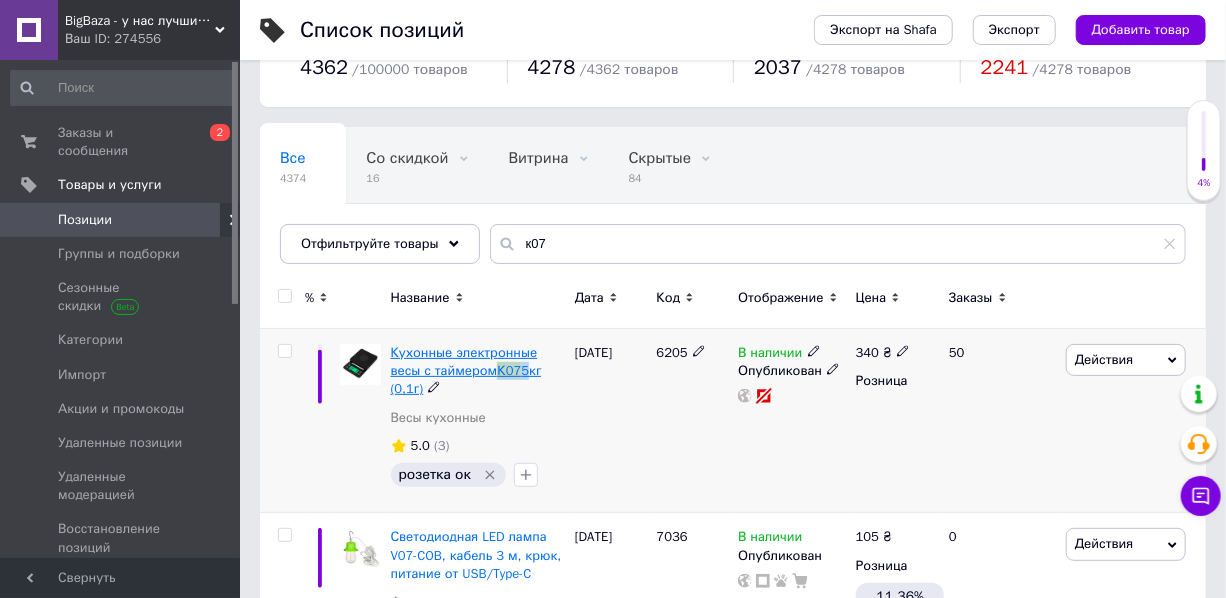 drag, startPoint x: 487, startPoint y: 370, endPoint x: 463, endPoint y: 372, distance: 24.083189 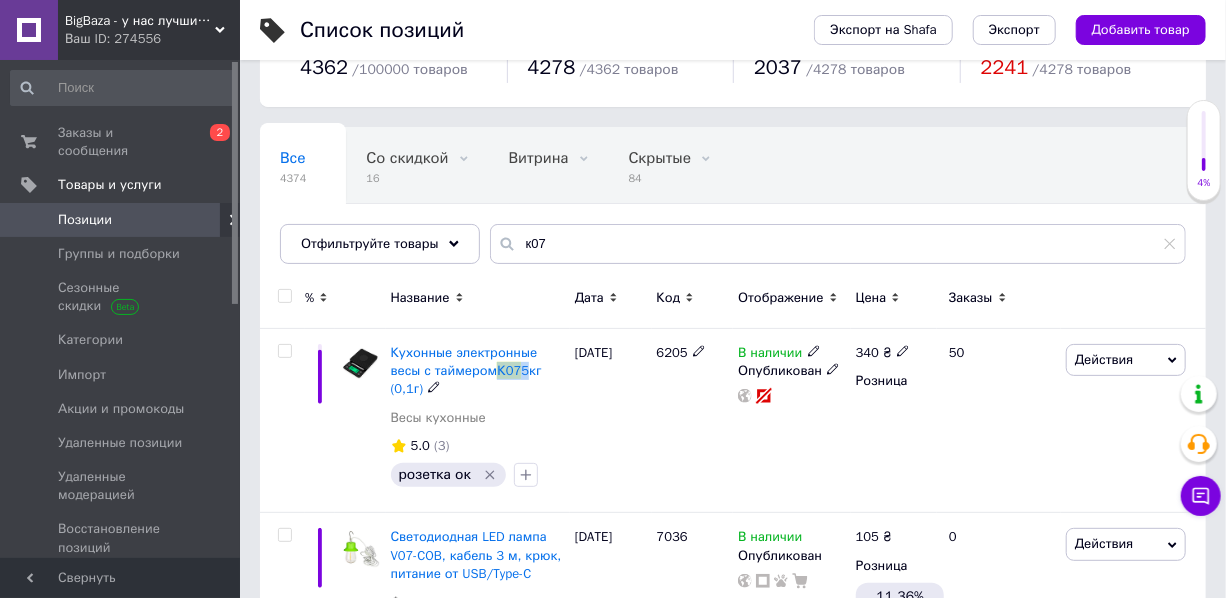 copy on "К07" 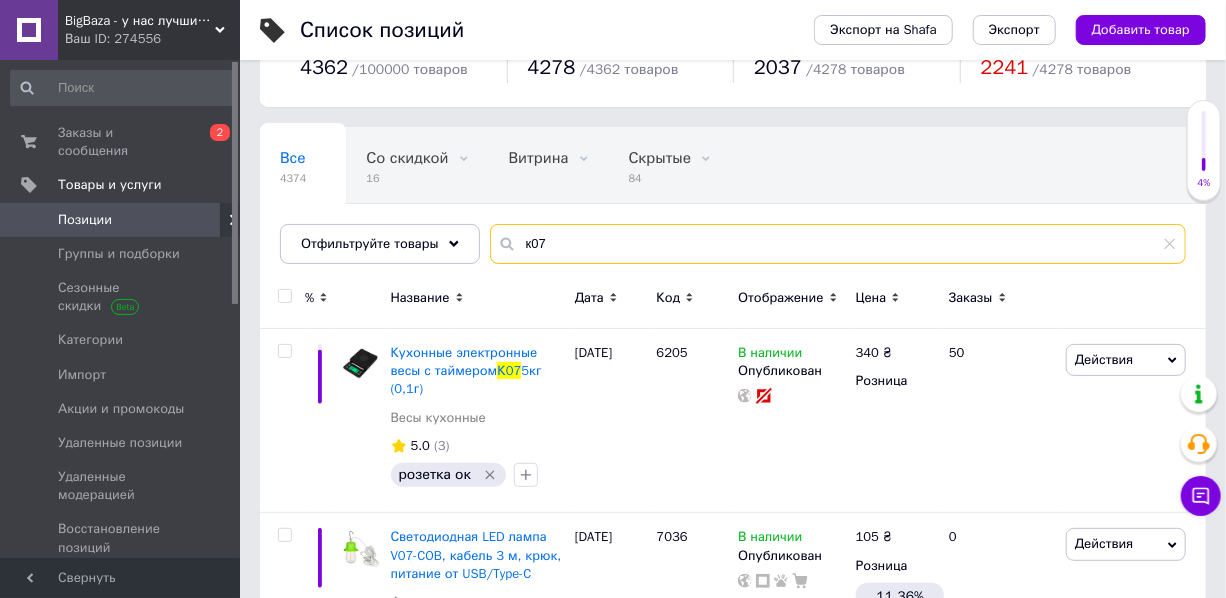 click on "к07" at bounding box center (838, 244) 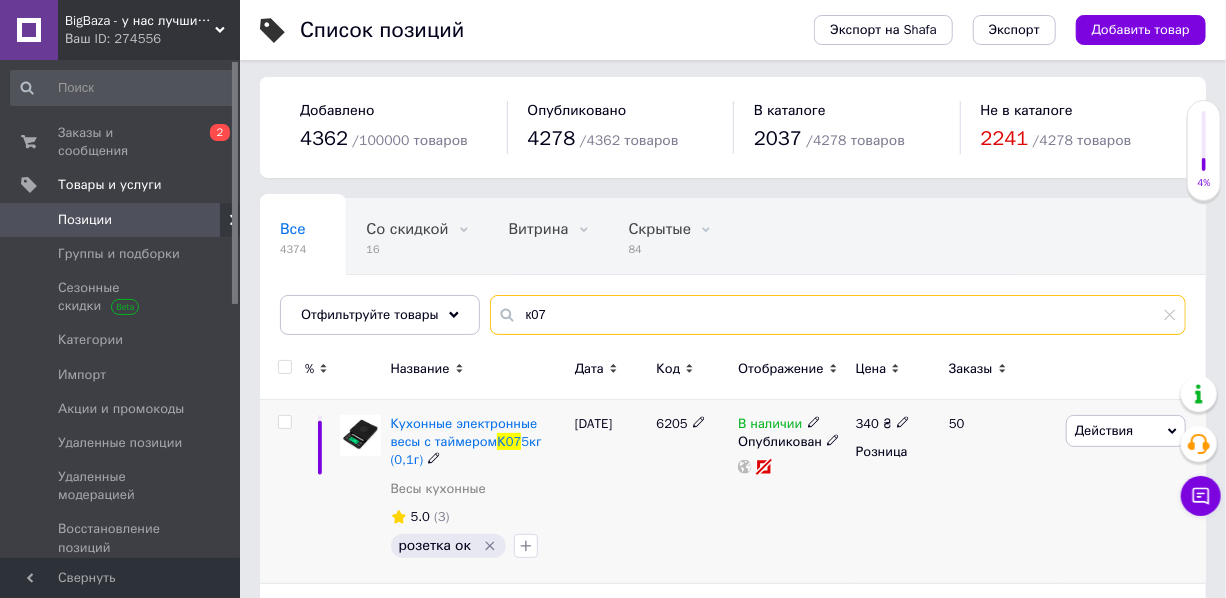 scroll, scrollTop: 0, scrollLeft: 0, axis: both 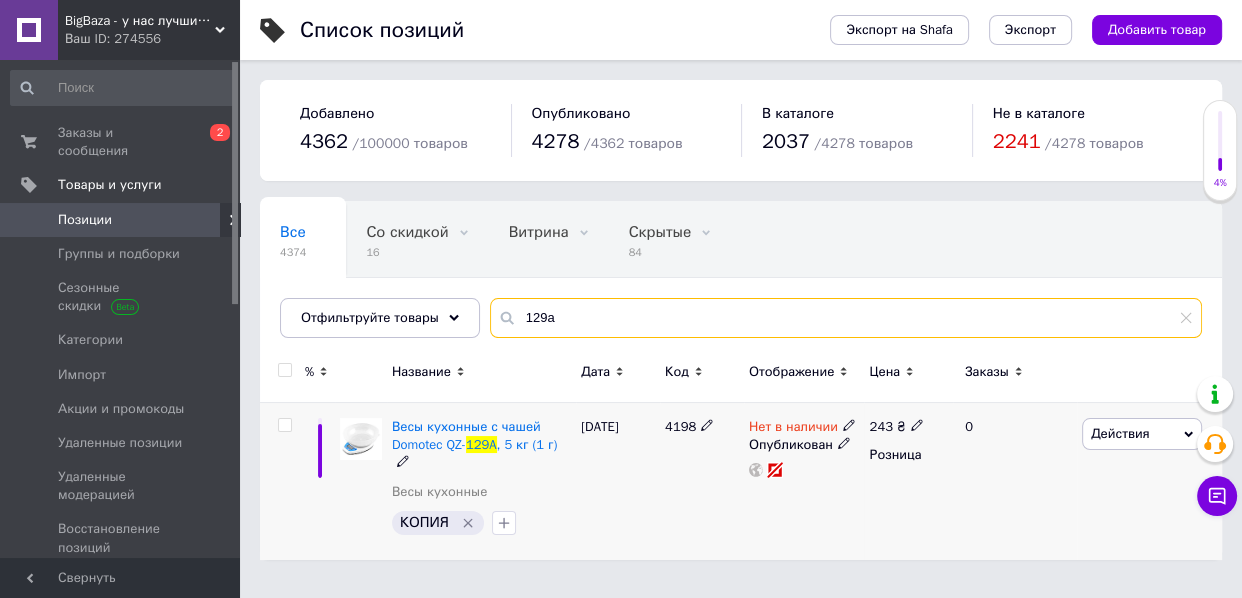 type on "129a" 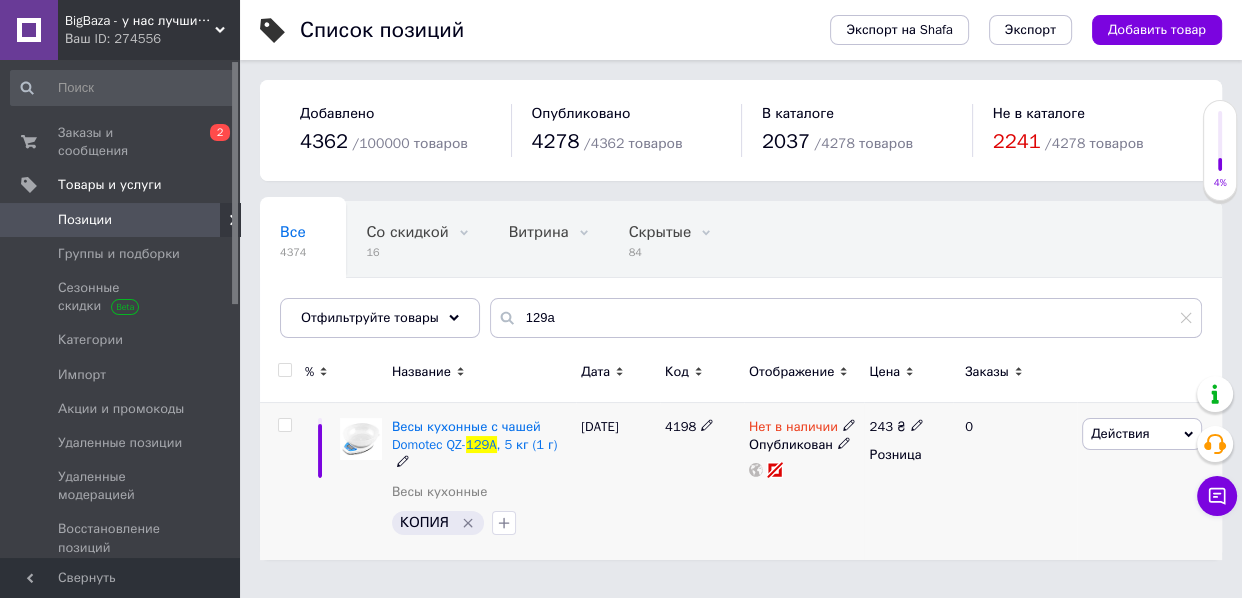 click 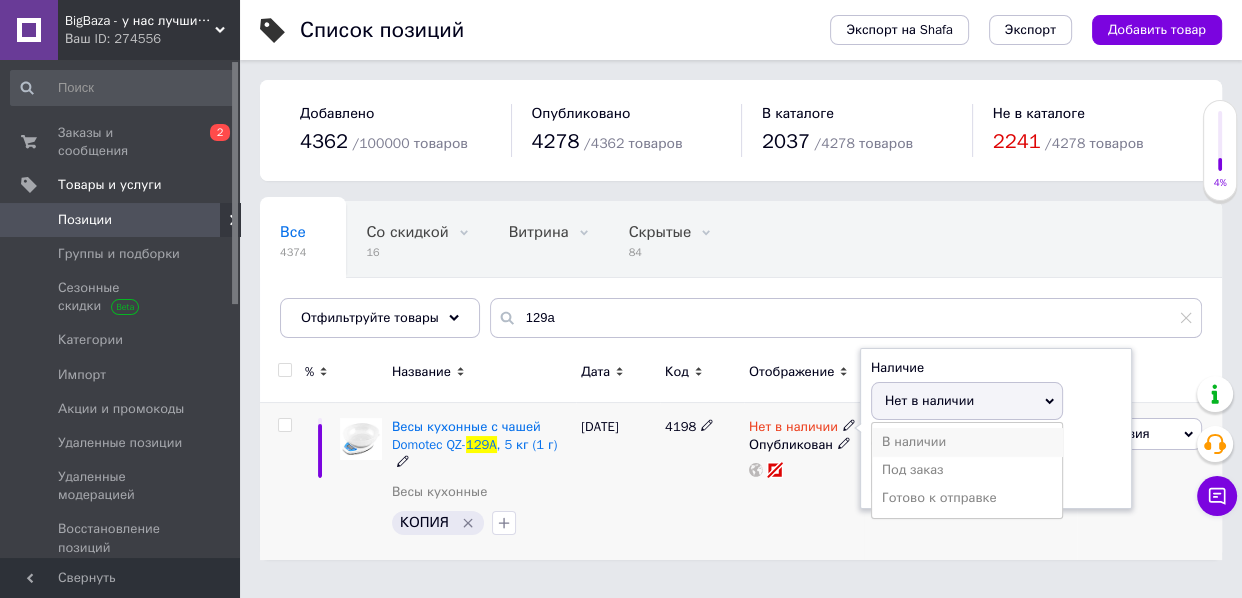 click on "В наличии" at bounding box center [967, 442] 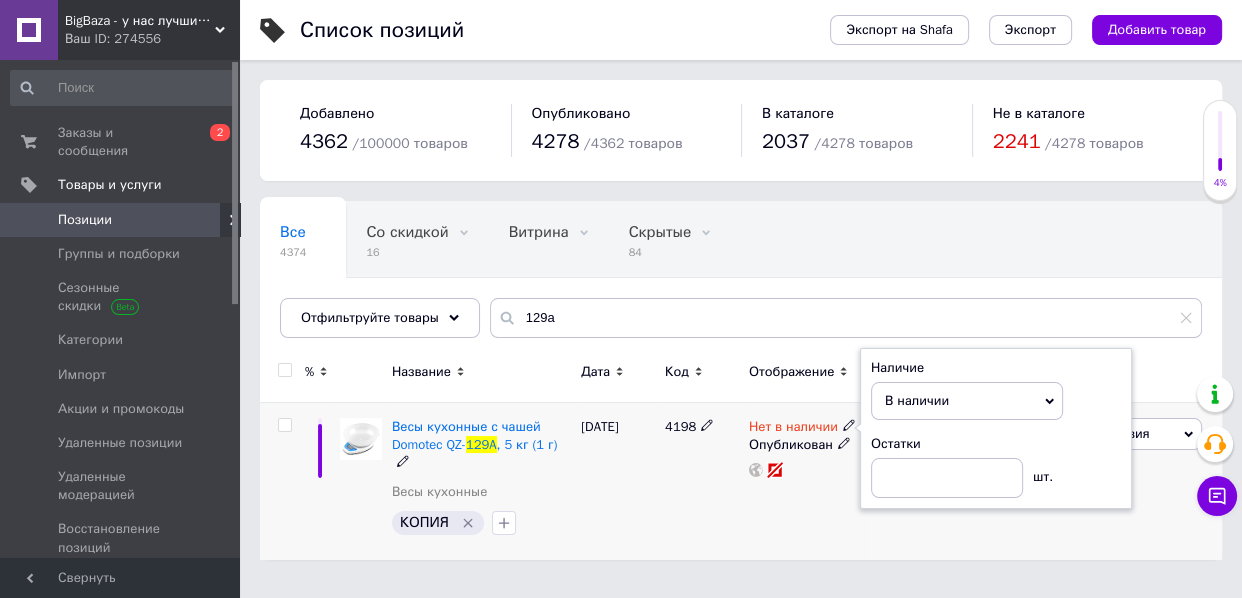 click on "Нет в наличии Наличие В наличии Нет в наличии Под заказ Готово к отправке Остатки шт. Опубликован" at bounding box center [804, 481] 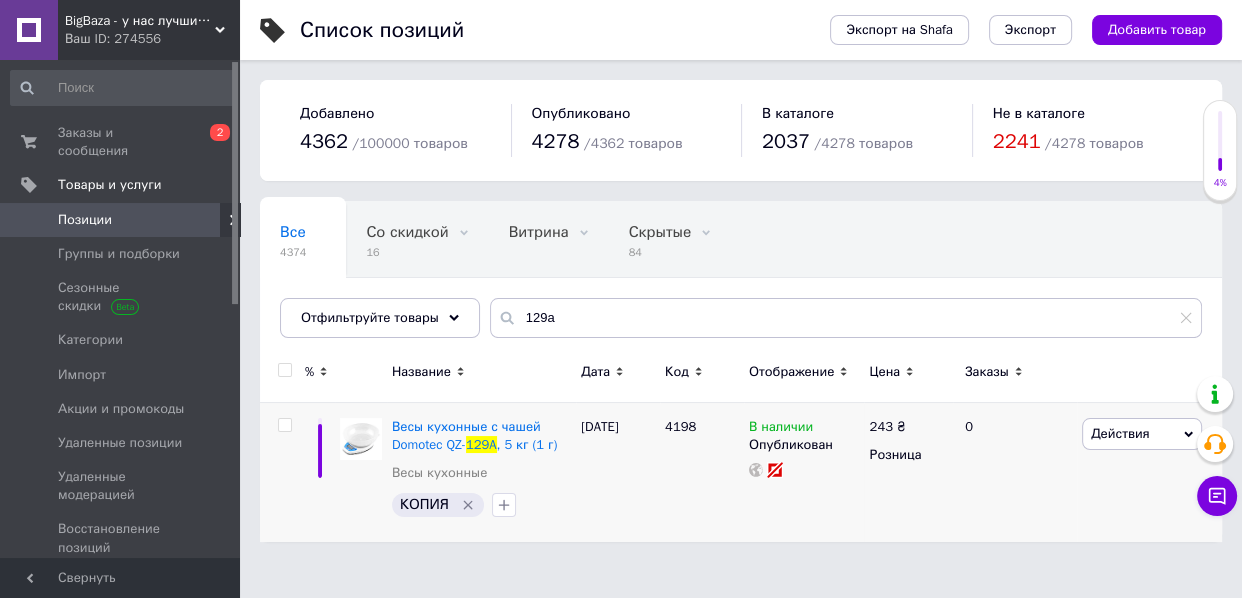 drag, startPoint x: 749, startPoint y: 516, endPoint x: 591, endPoint y: 481, distance: 161.83015 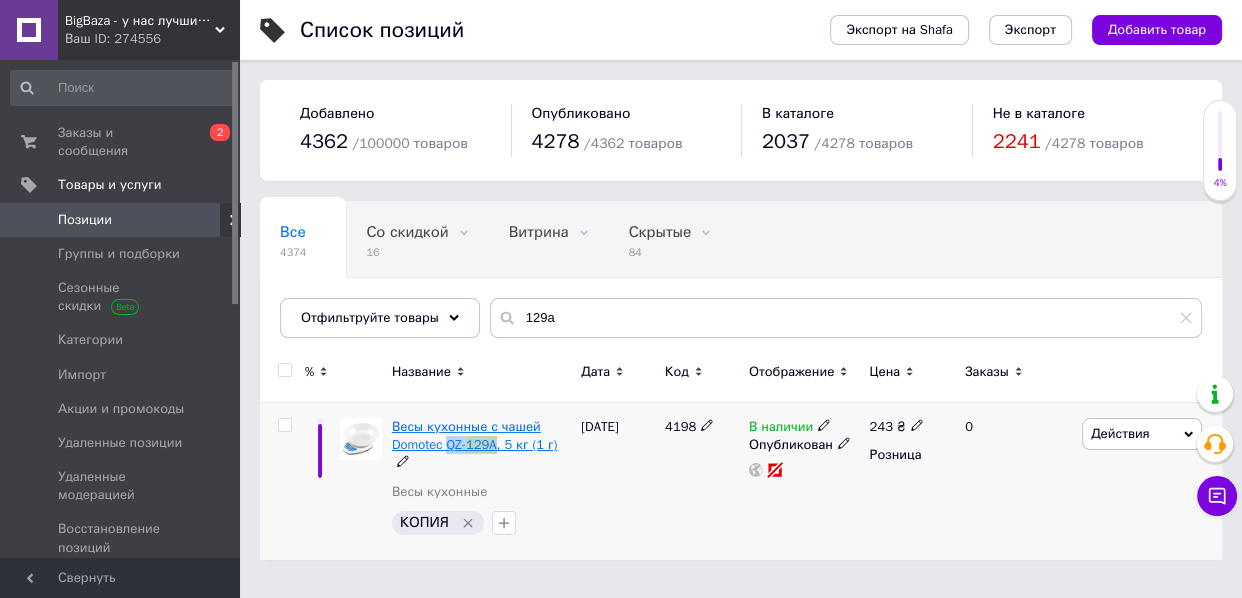 drag, startPoint x: 499, startPoint y: 447, endPoint x: 450, endPoint y: 449, distance: 49.0408 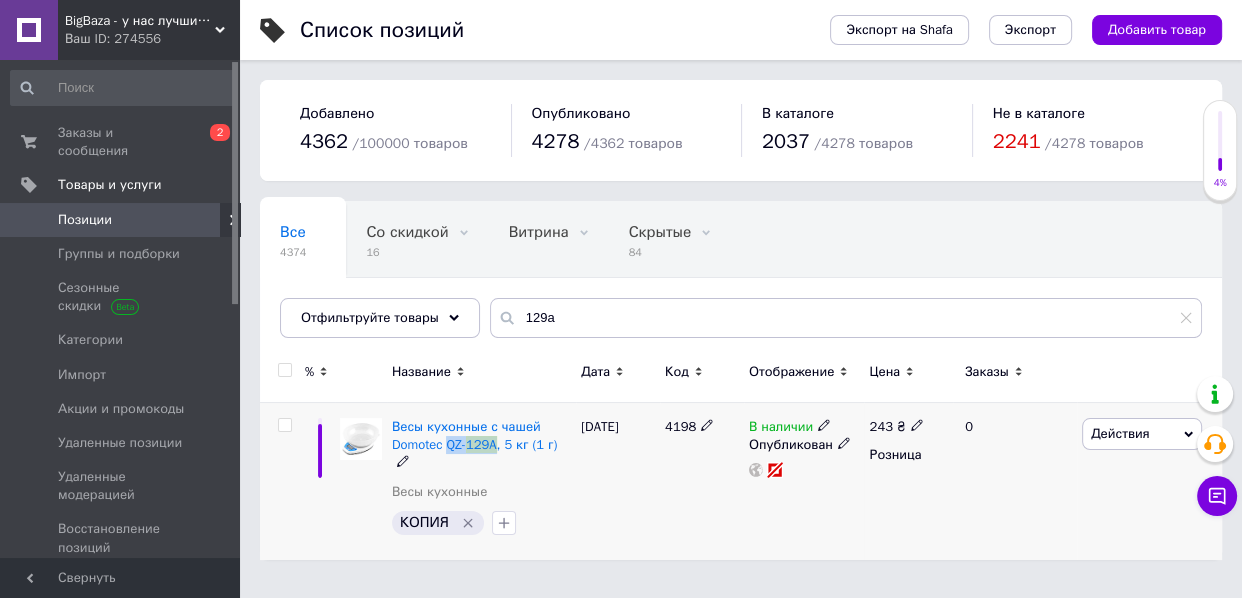 copy on "QZ- 129A" 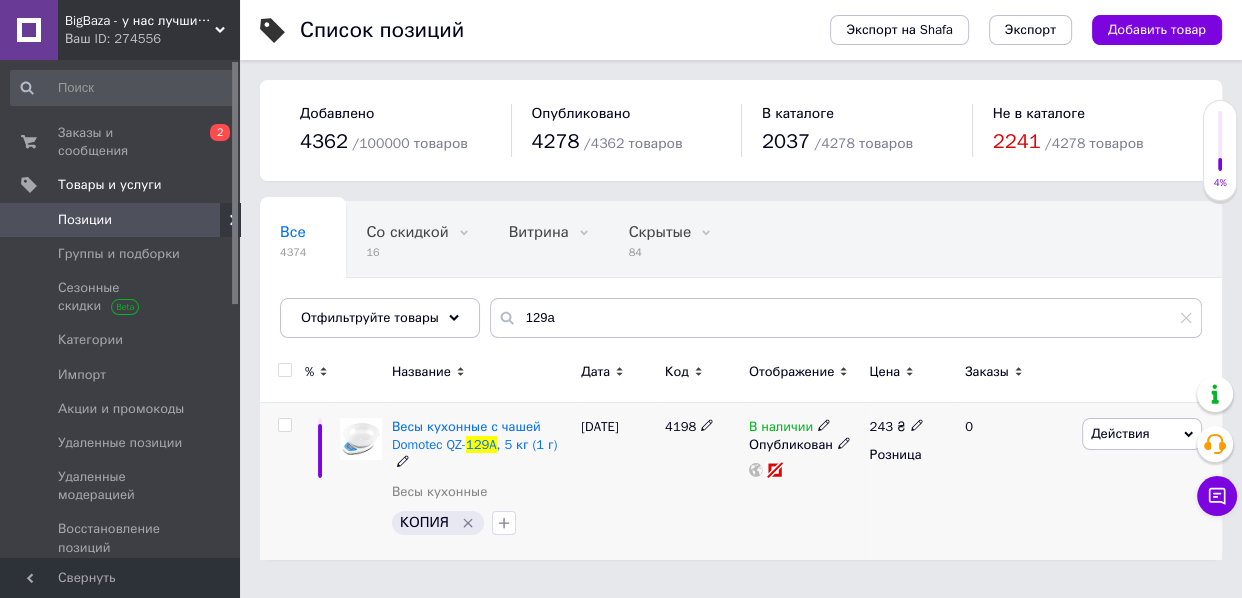 click 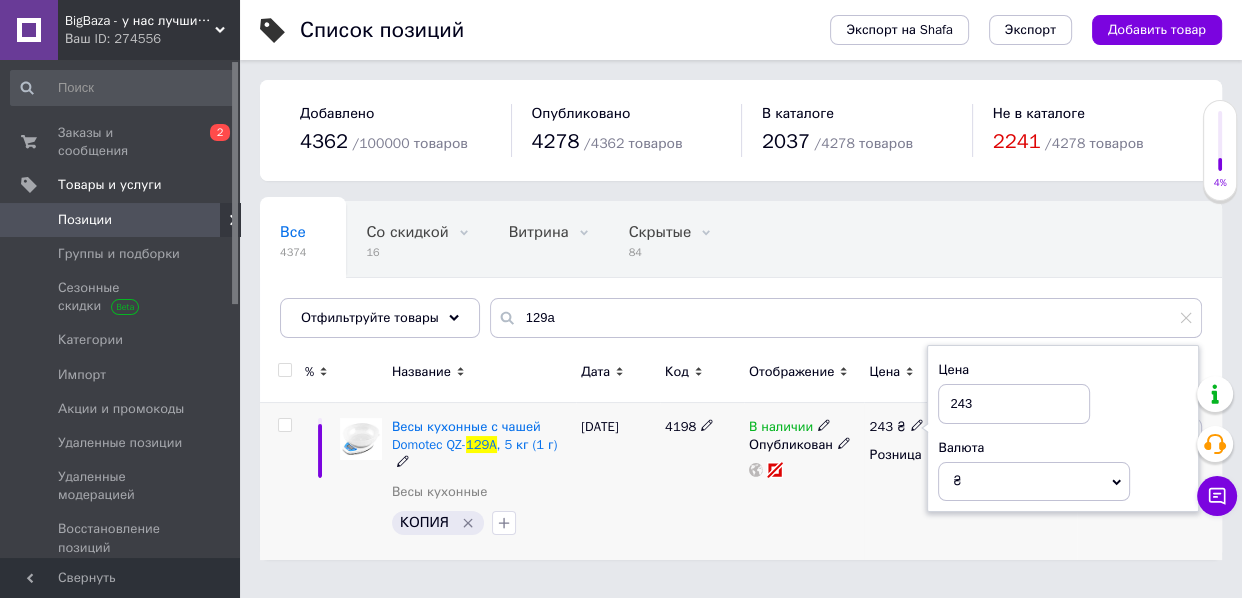 click on "243" at bounding box center (1014, 404) 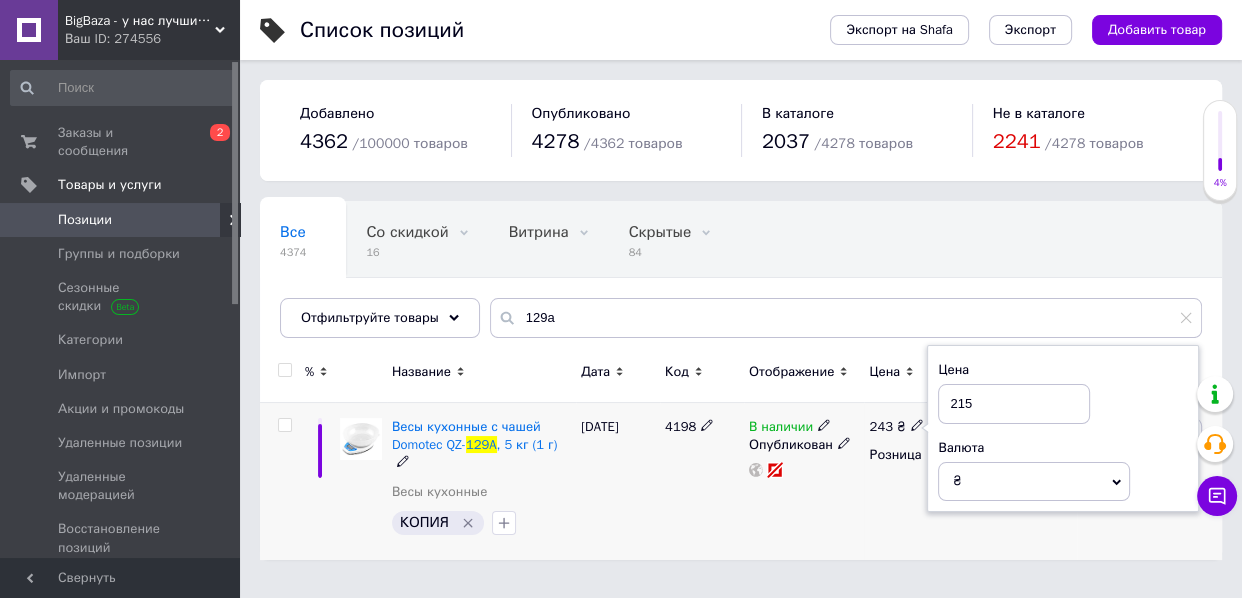 type on "215" 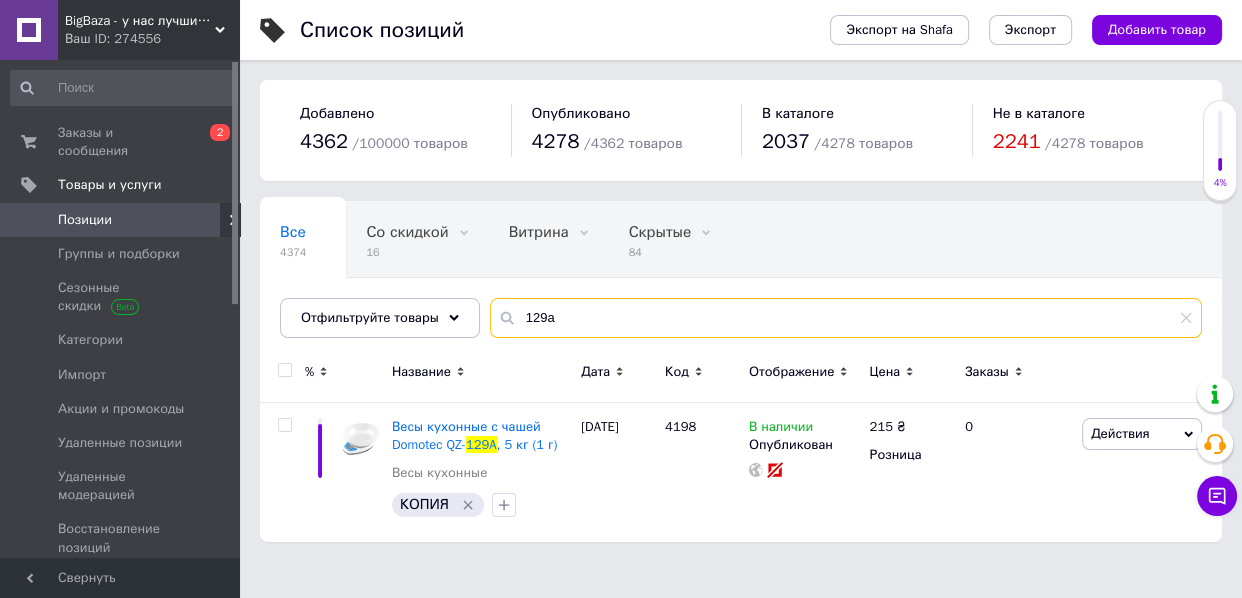 click on "129a" at bounding box center [846, 318] 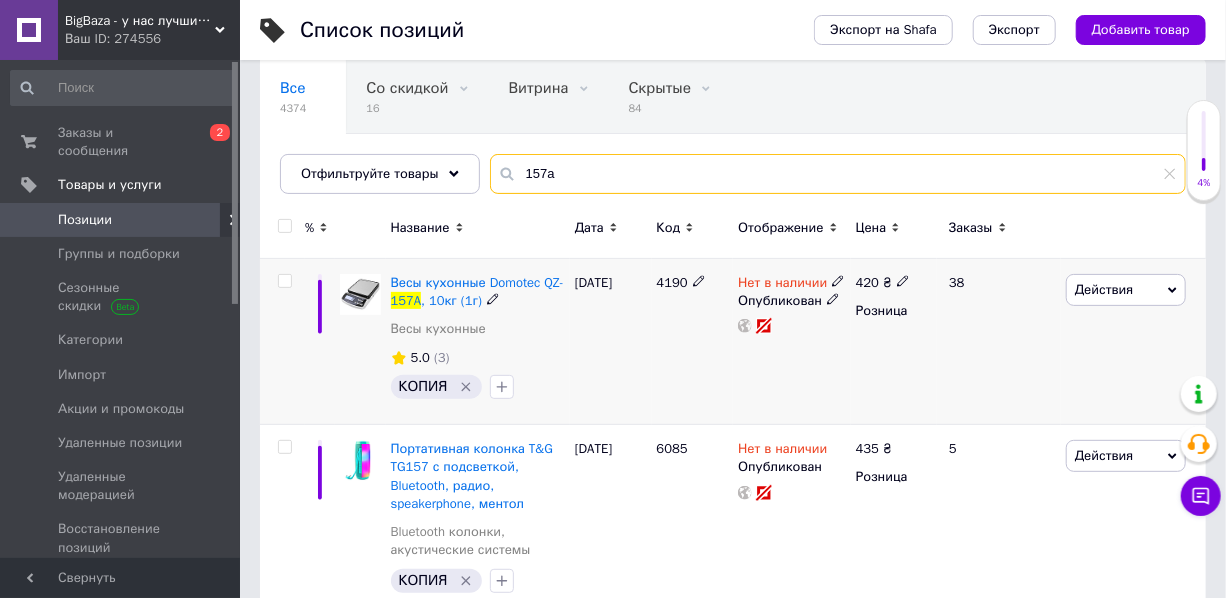 scroll, scrollTop: 181, scrollLeft: 0, axis: vertical 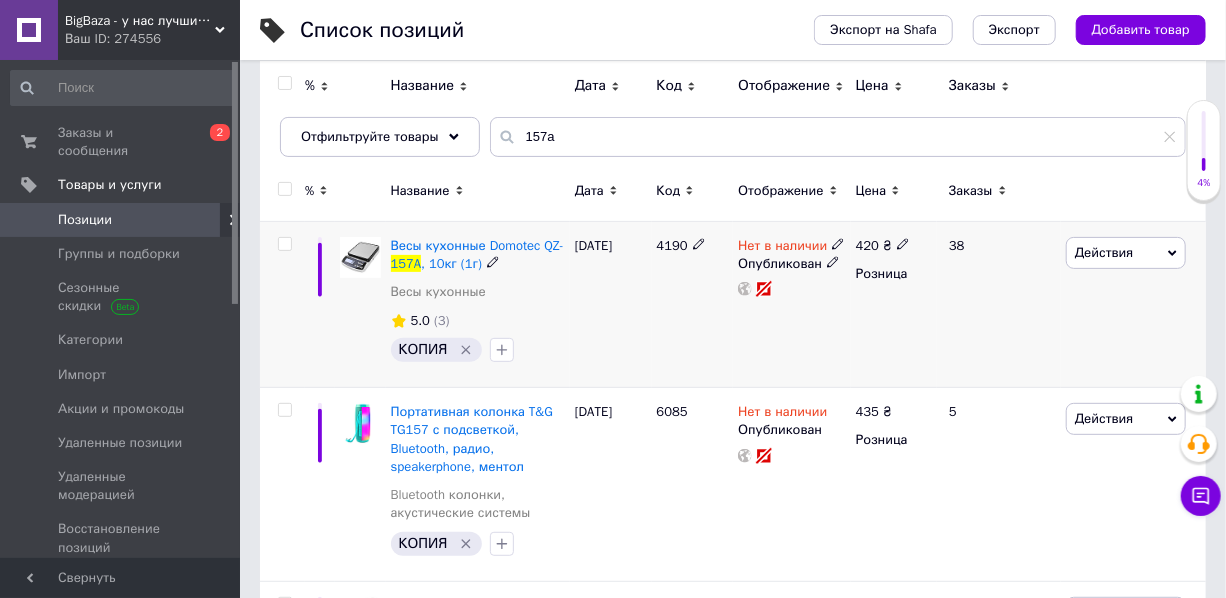 click 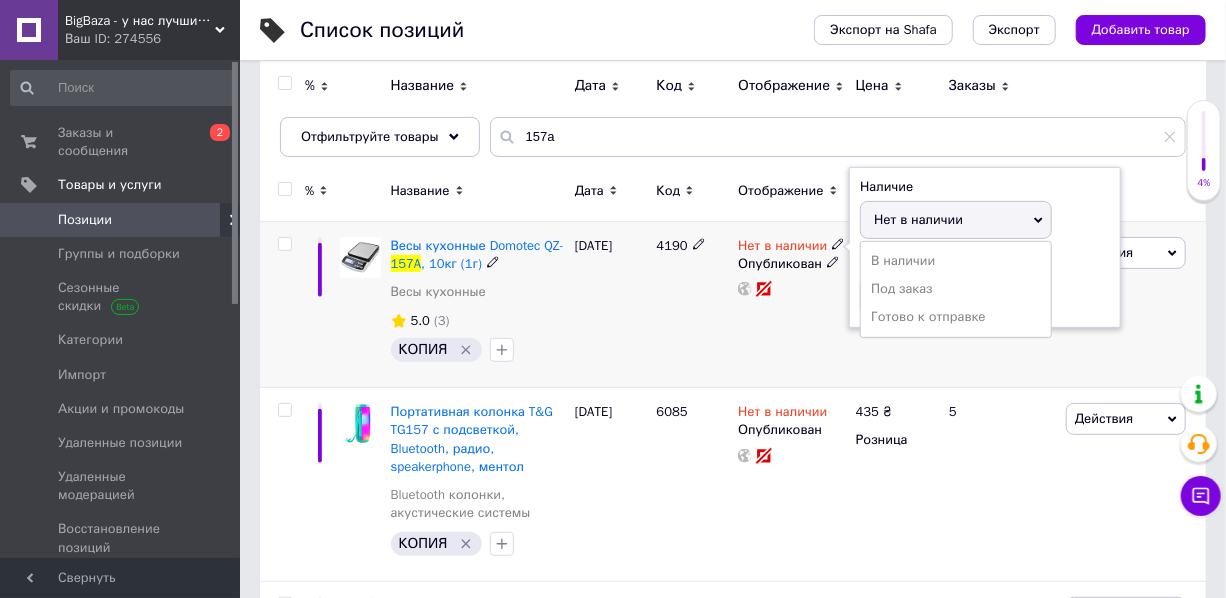 drag, startPoint x: 913, startPoint y: 259, endPoint x: 807, endPoint y: 328, distance: 126.47925 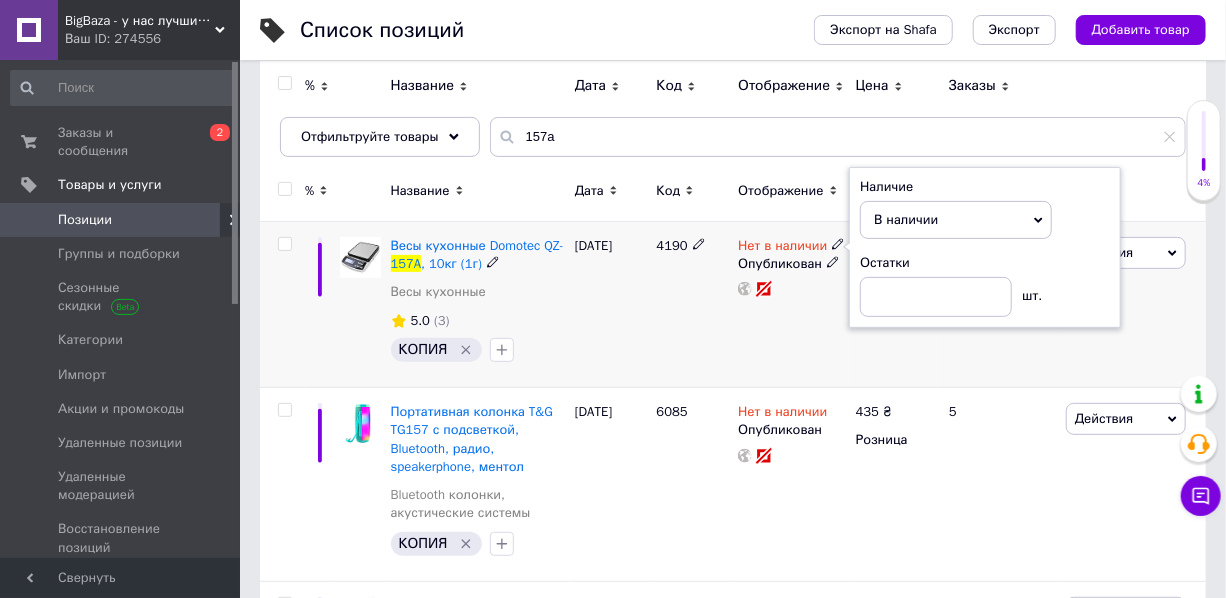 click on "Нет в наличии Наличие В наличии Нет в наличии Под заказ Готово к отправке Остатки шт. Опубликован" at bounding box center [791, 305] 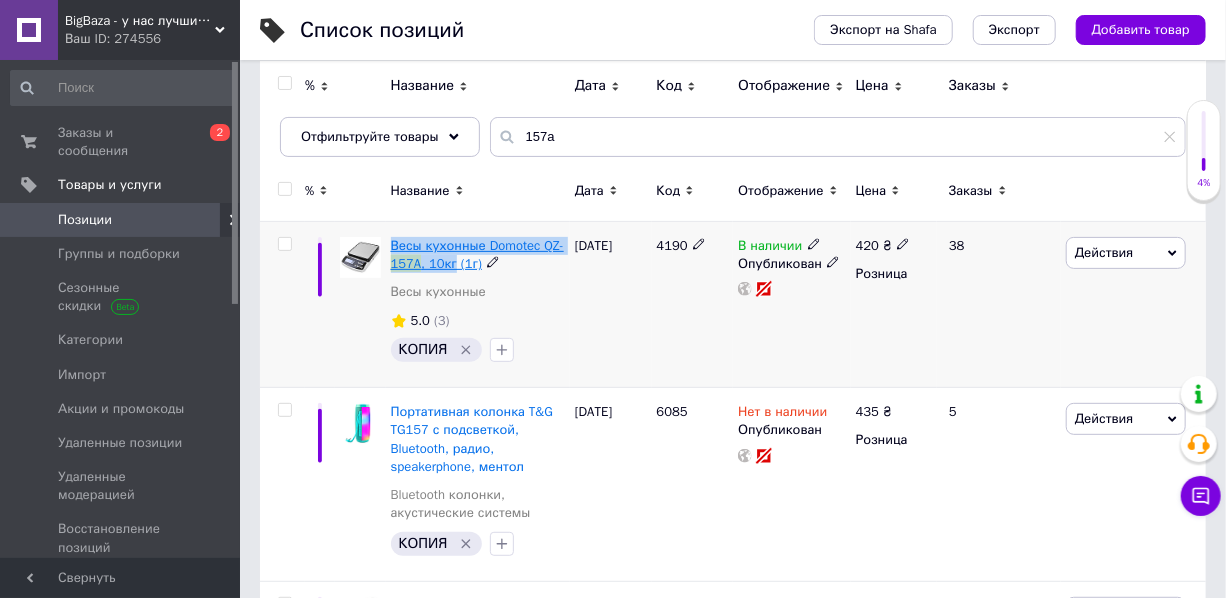drag, startPoint x: 432, startPoint y: 266, endPoint x: 391, endPoint y: 247, distance: 45.188496 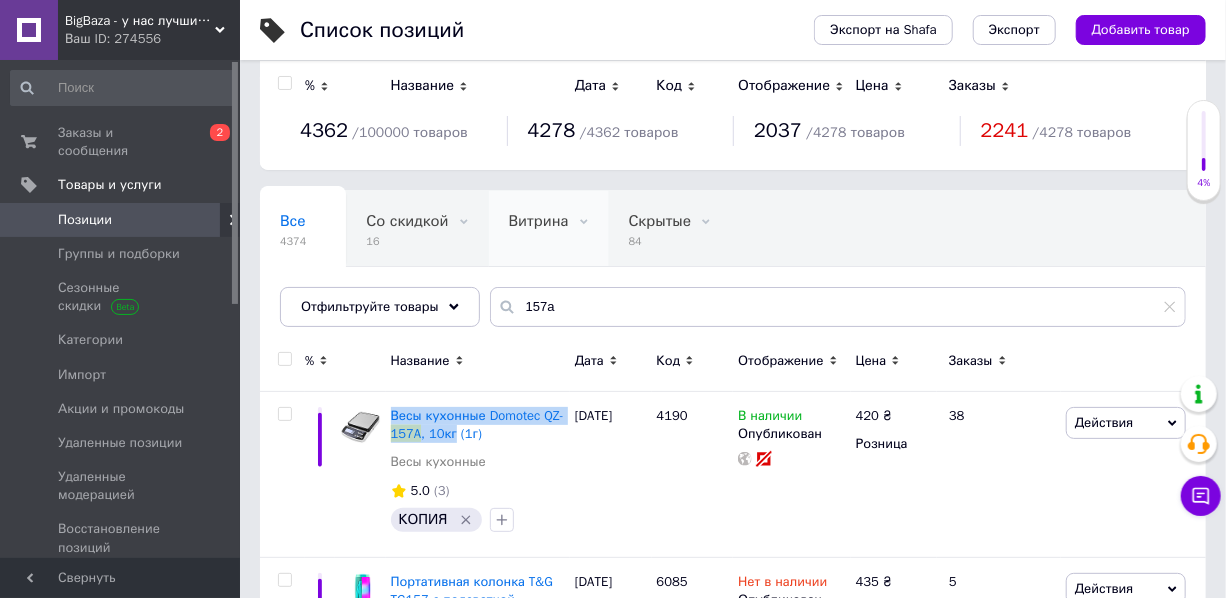 scroll, scrollTop: 0, scrollLeft: 0, axis: both 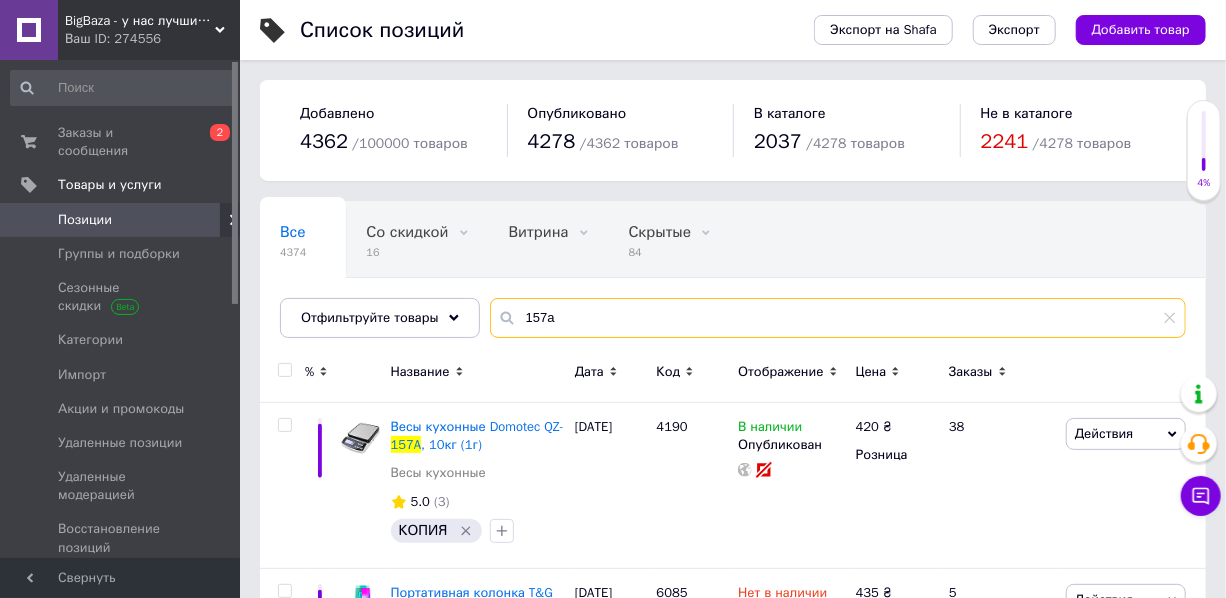 click on "157a" at bounding box center [838, 318] 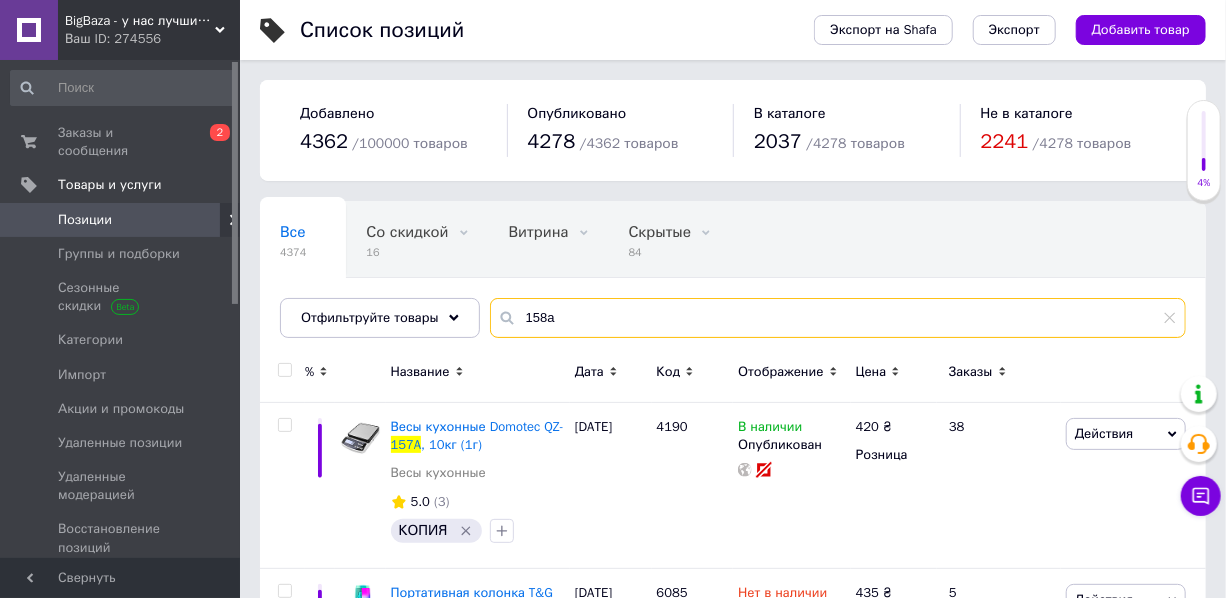 type on "158a" 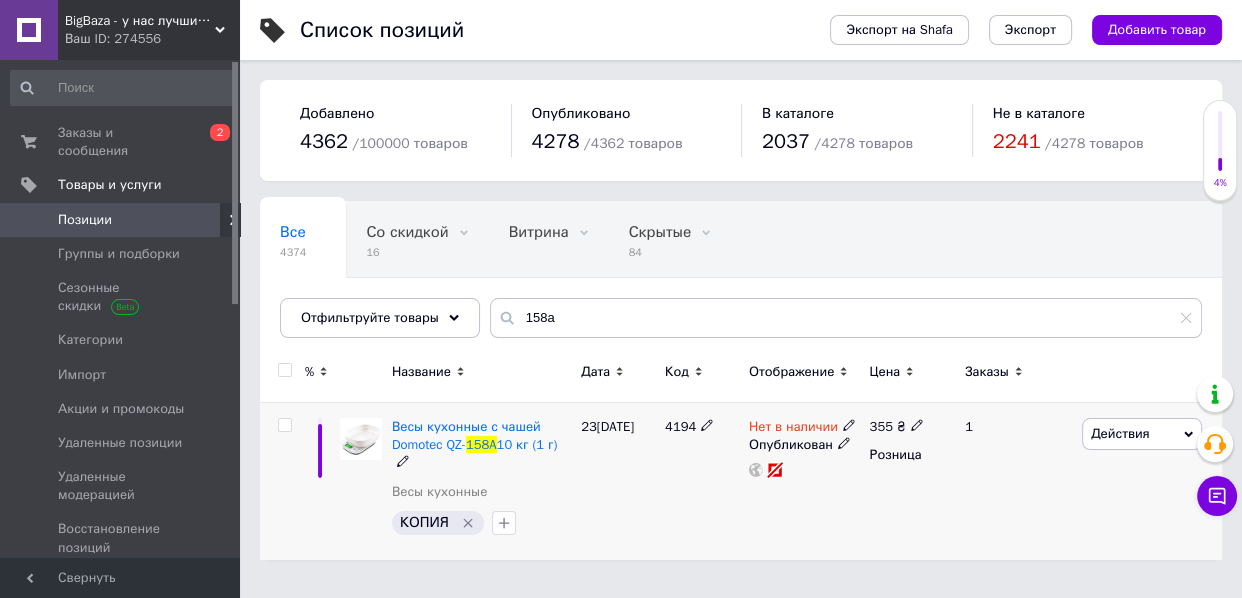 click 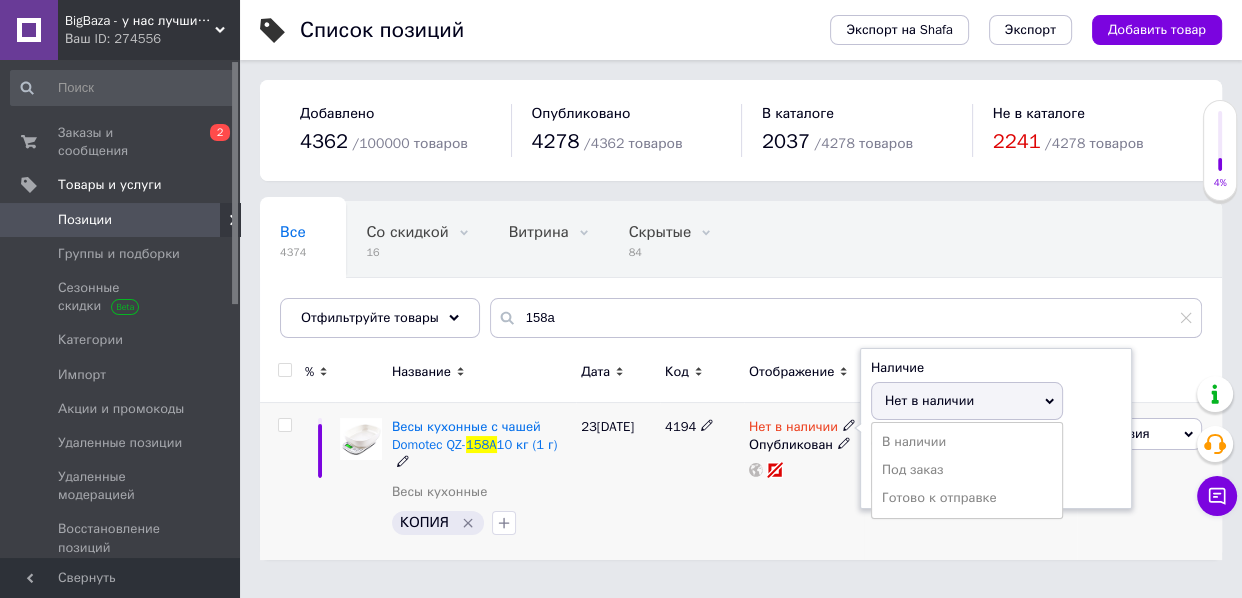 drag, startPoint x: 909, startPoint y: 441, endPoint x: 829, endPoint y: 492, distance: 94.873604 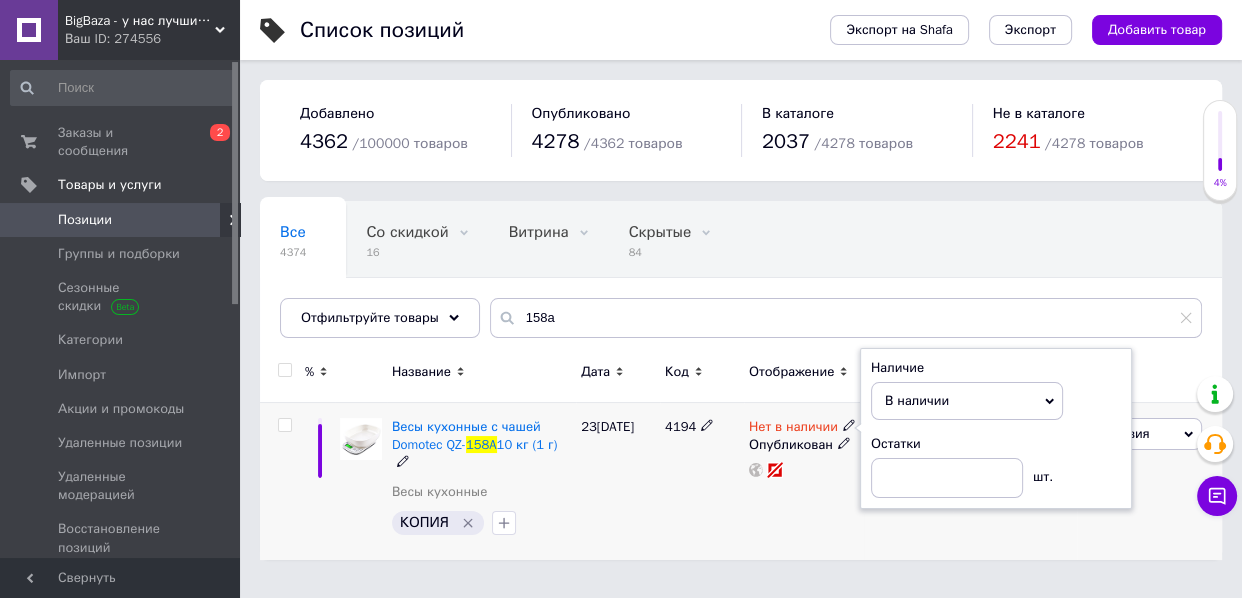 click on "Нет в наличии Наличие В наличии Нет в наличии Под заказ Готово к отправке Остатки шт. Опубликован" at bounding box center [804, 481] 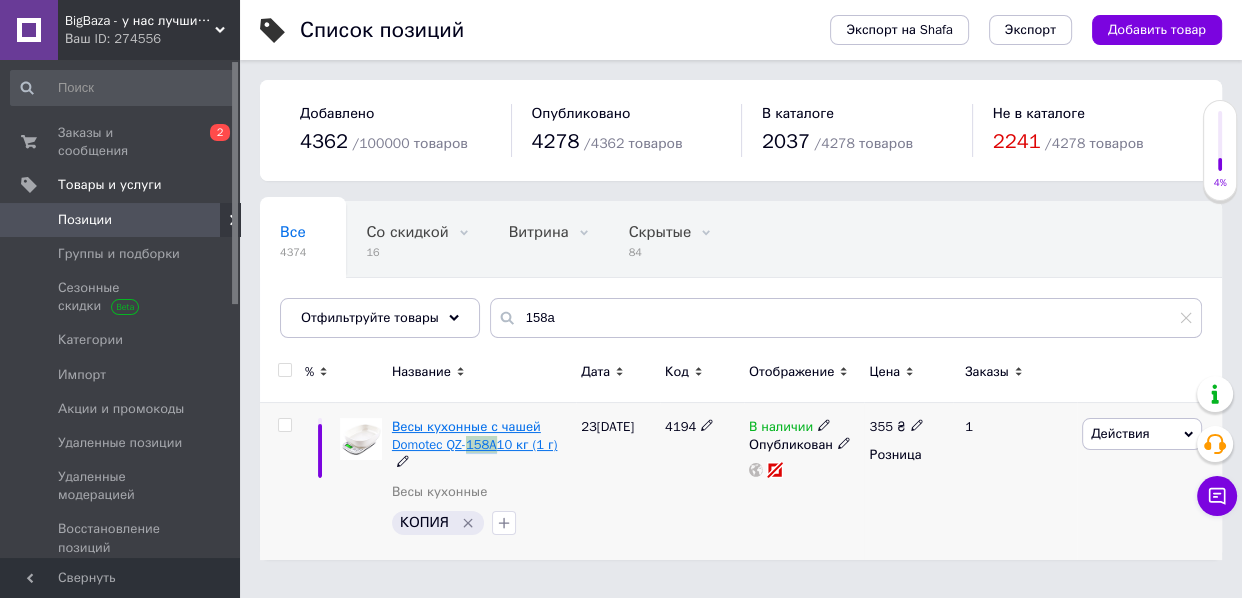 drag, startPoint x: 499, startPoint y: 447, endPoint x: 471, endPoint y: 449, distance: 28.071337 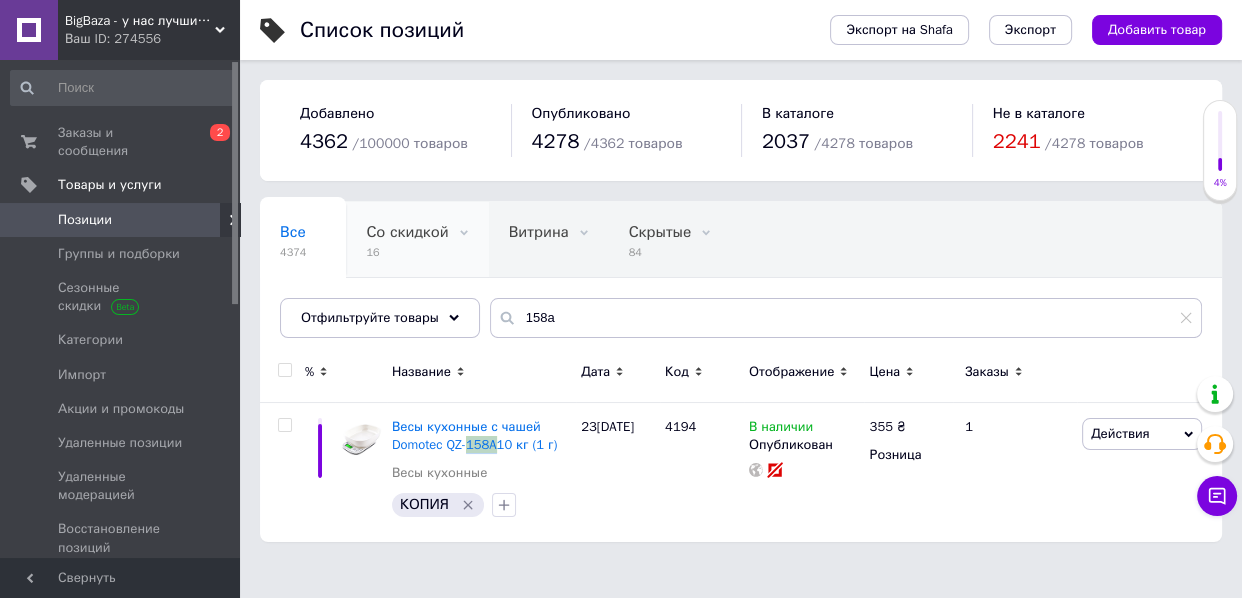 copy on "158A" 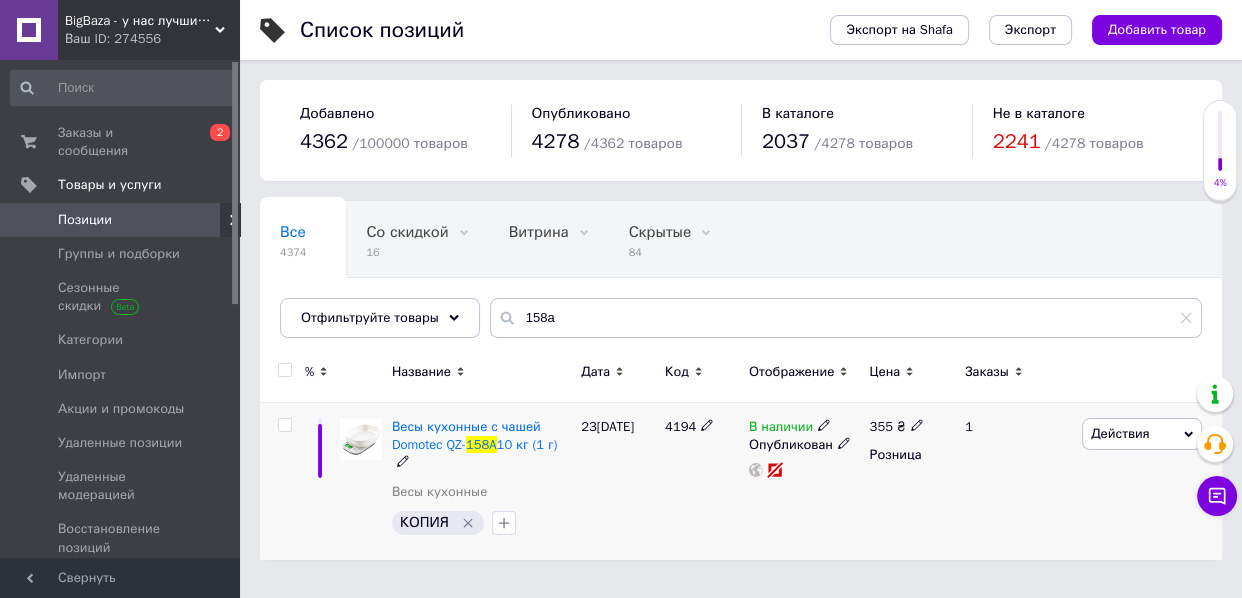click 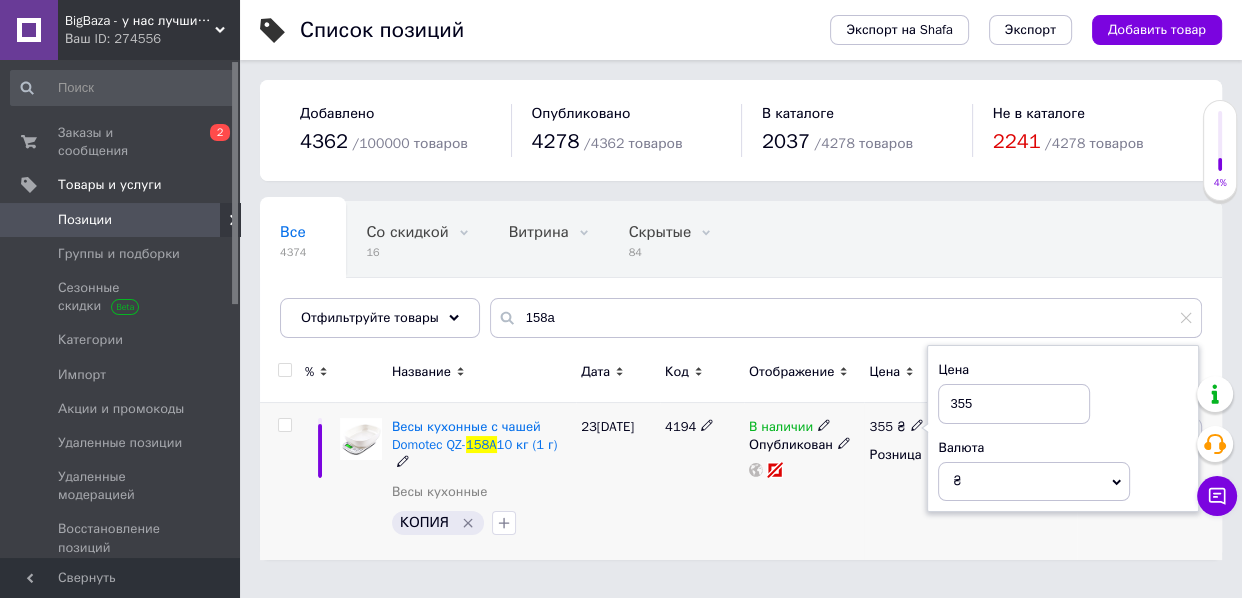 drag, startPoint x: 959, startPoint y: 403, endPoint x: 976, endPoint y: 409, distance: 18.027756 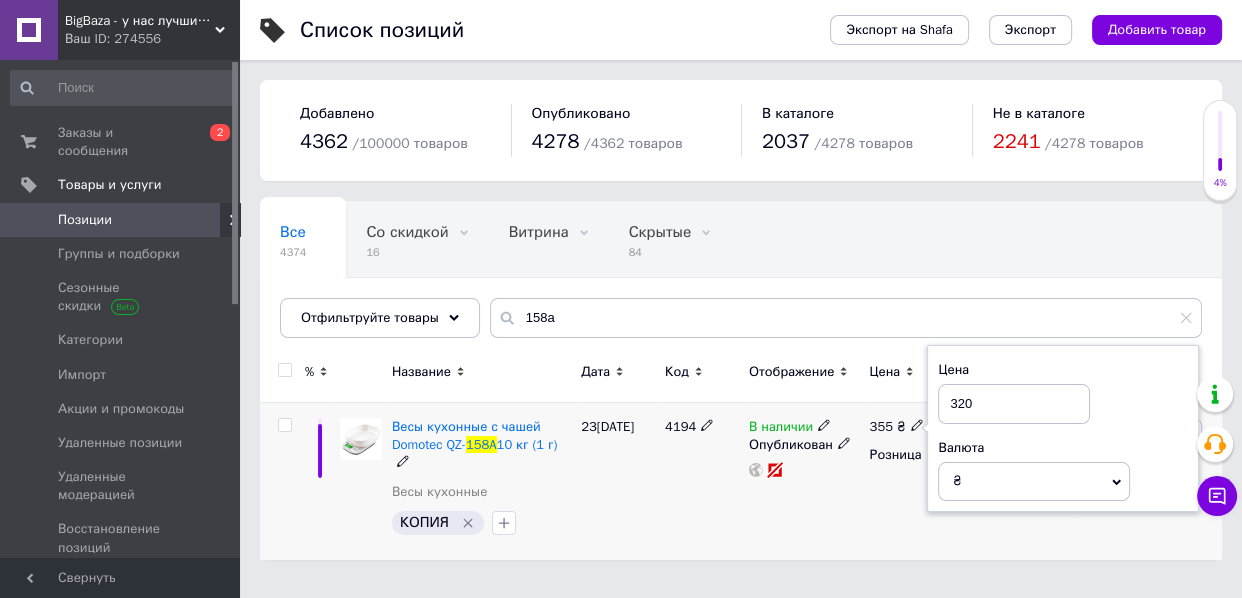 type on "320" 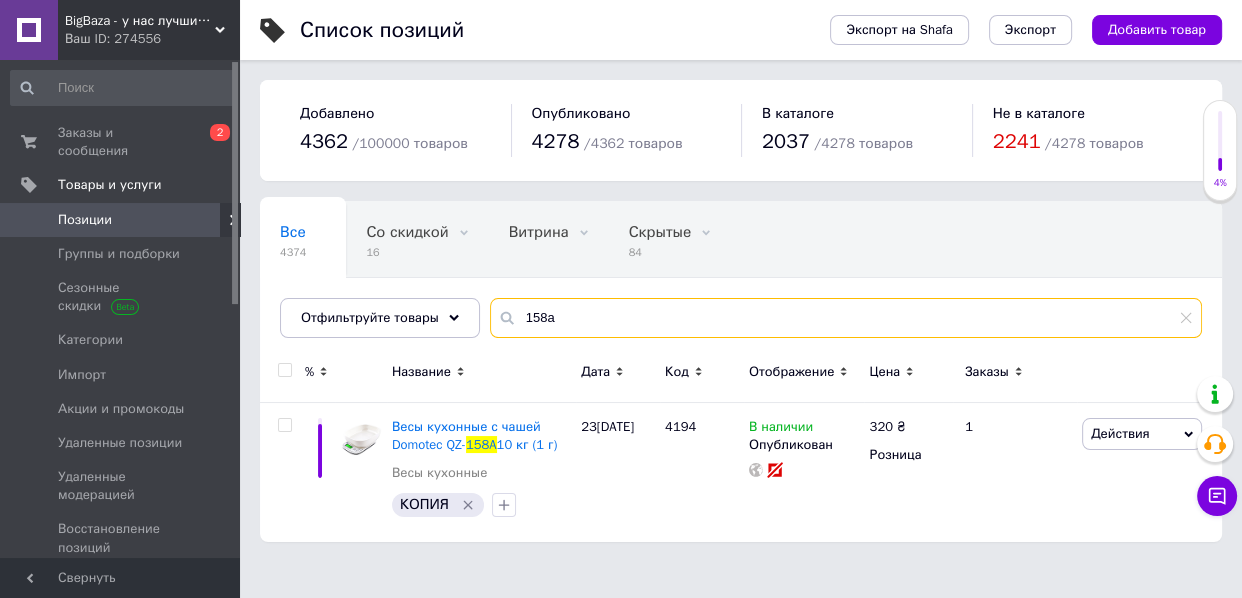 click on "158a" at bounding box center (846, 318) 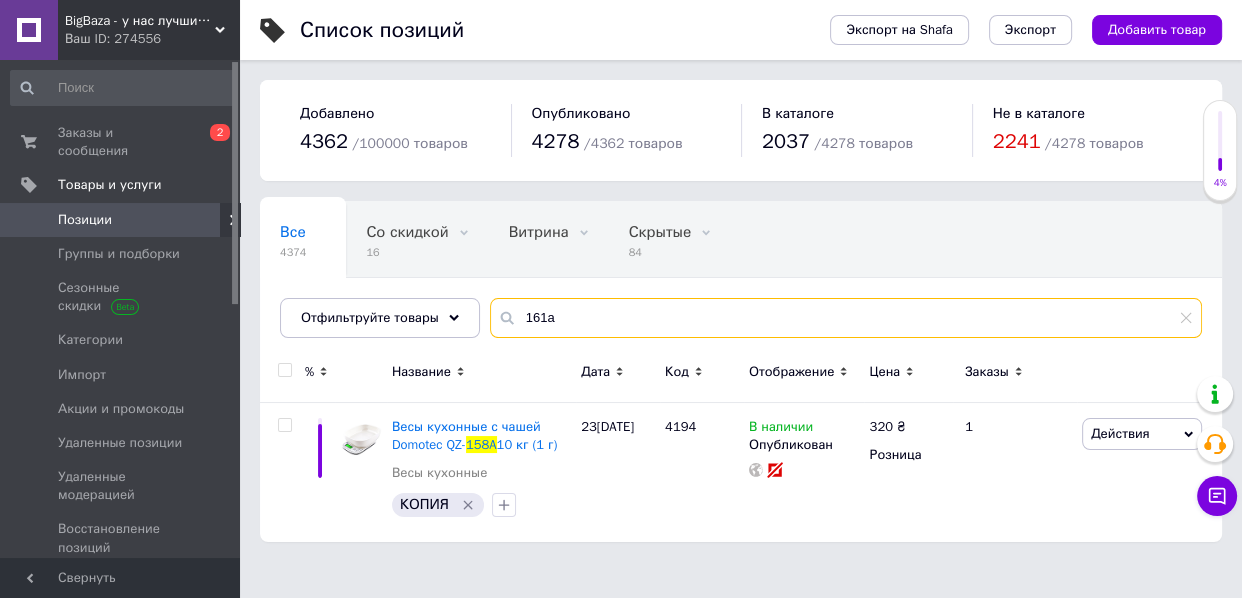 type on "161a" 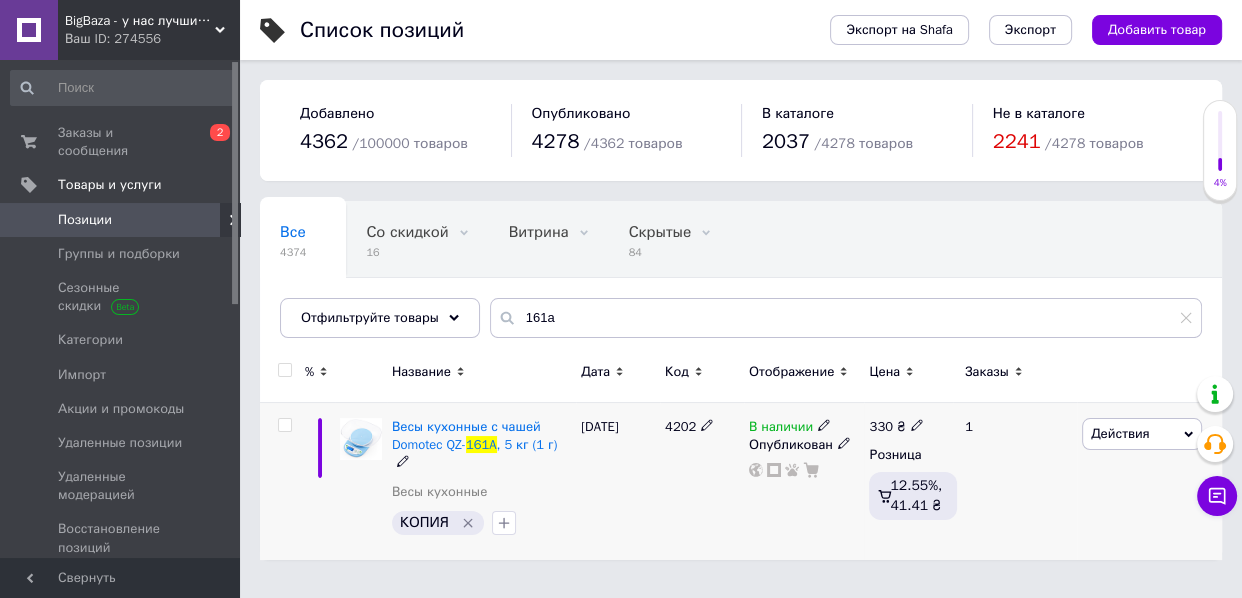 click 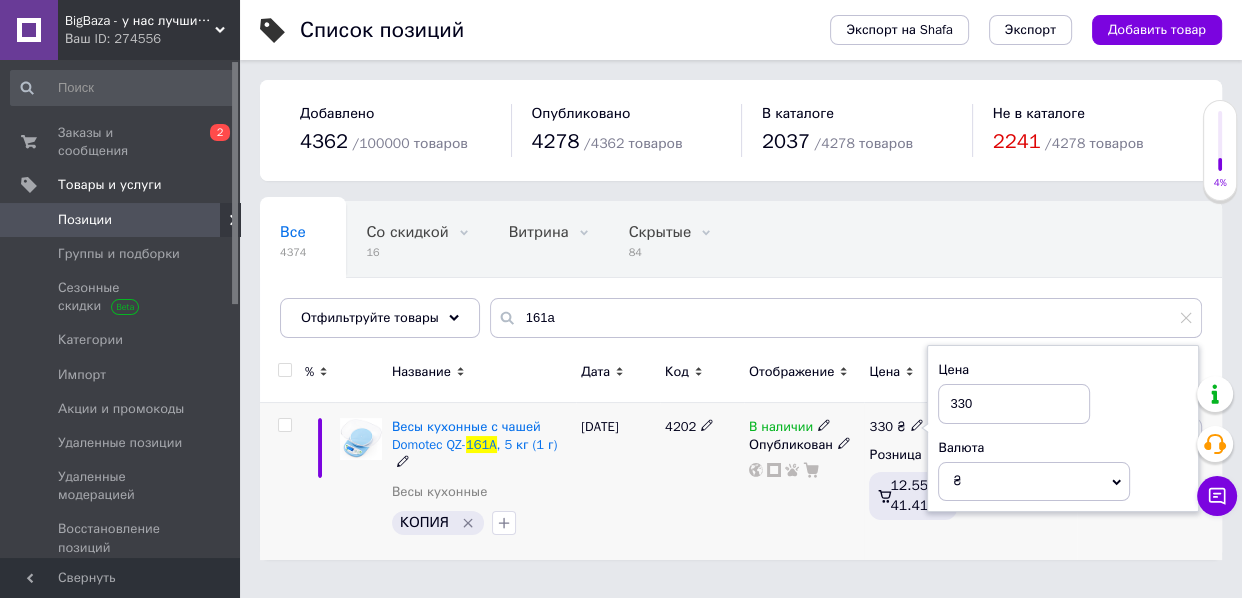 click on "330" at bounding box center (1014, 404) 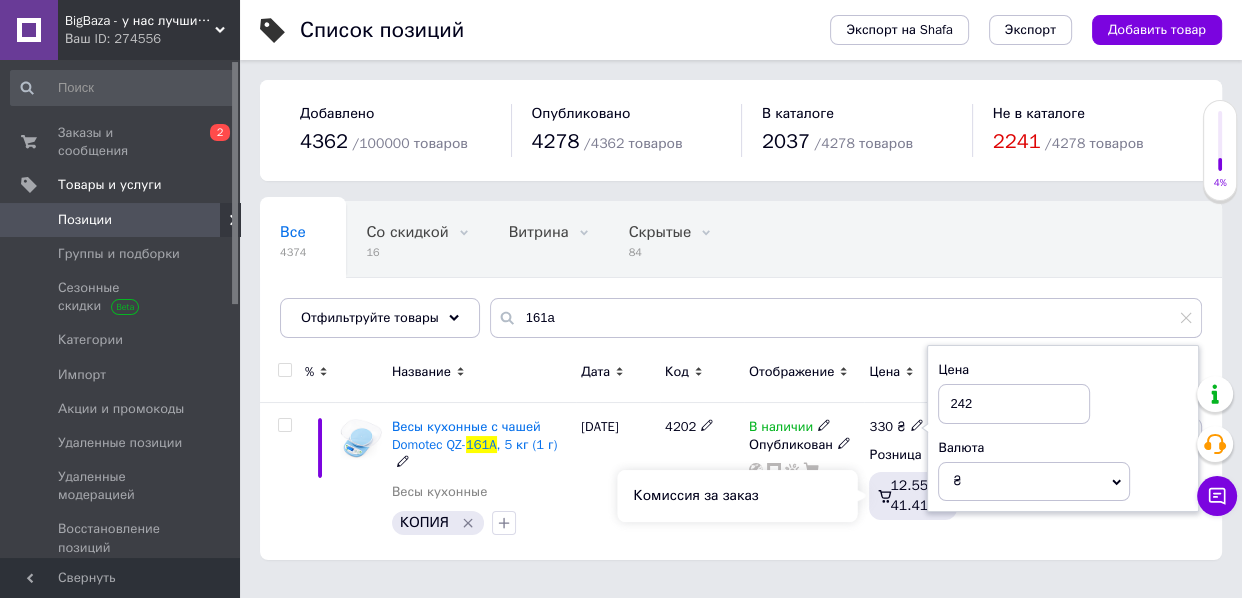 type on "242" 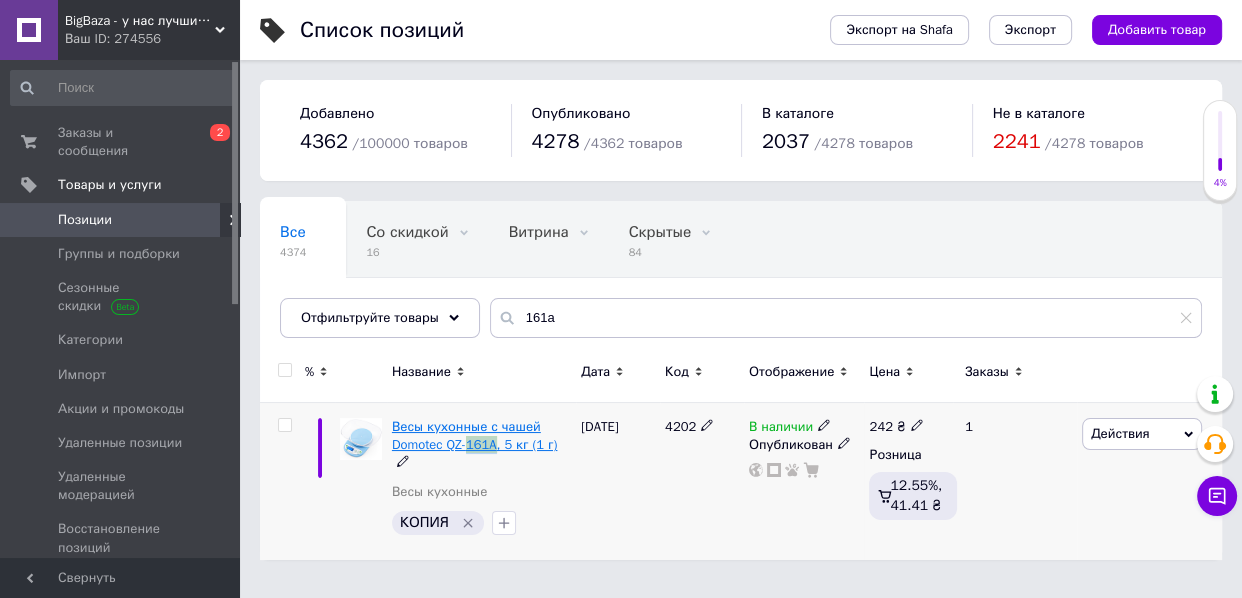 drag, startPoint x: 499, startPoint y: 445, endPoint x: 471, endPoint y: 445, distance: 28 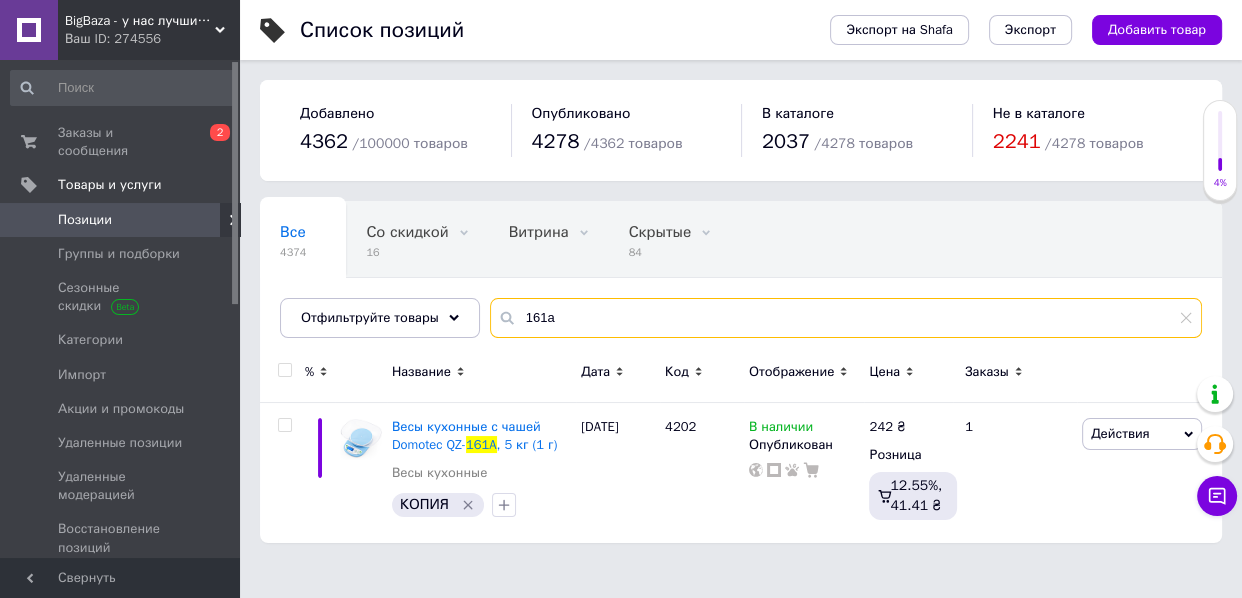 drag, startPoint x: 579, startPoint y: 319, endPoint x: 485, endPoint y: 320, distance: 94.00532 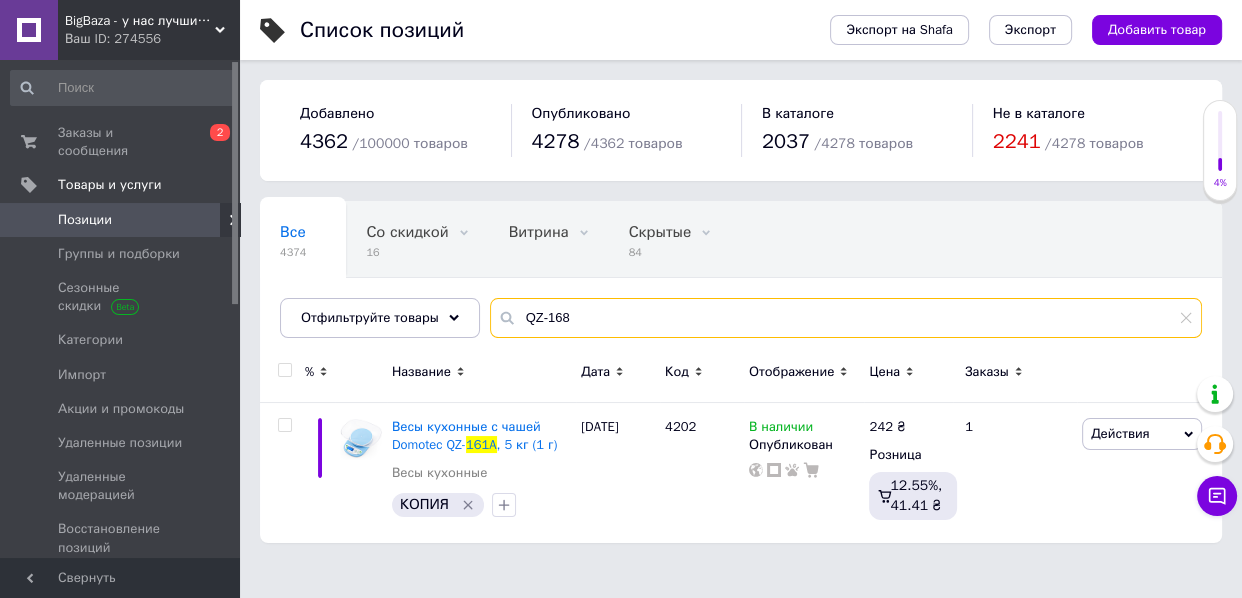 type on "QZ-168" 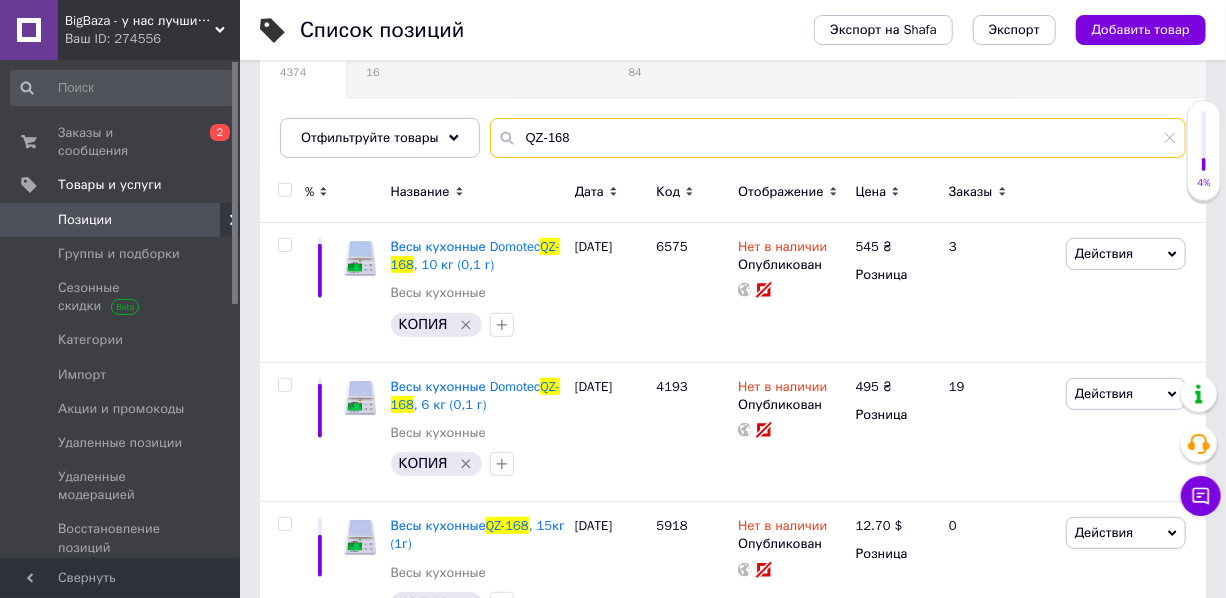 scroll, scrollTop: 181, scrollLeft: 0, axis: vertical 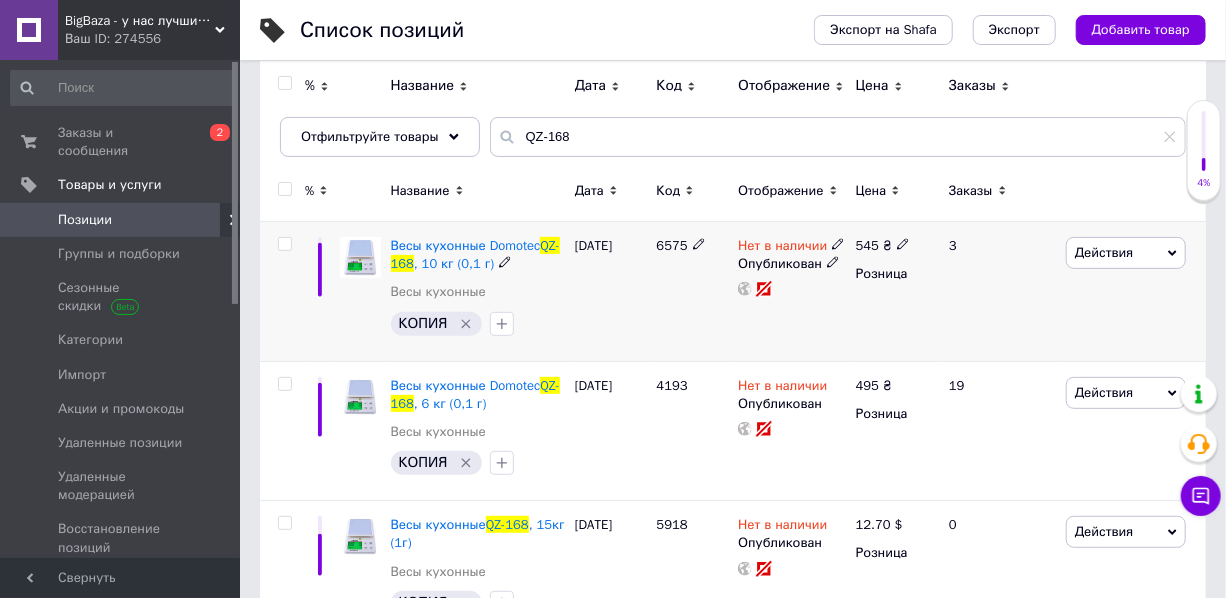 click 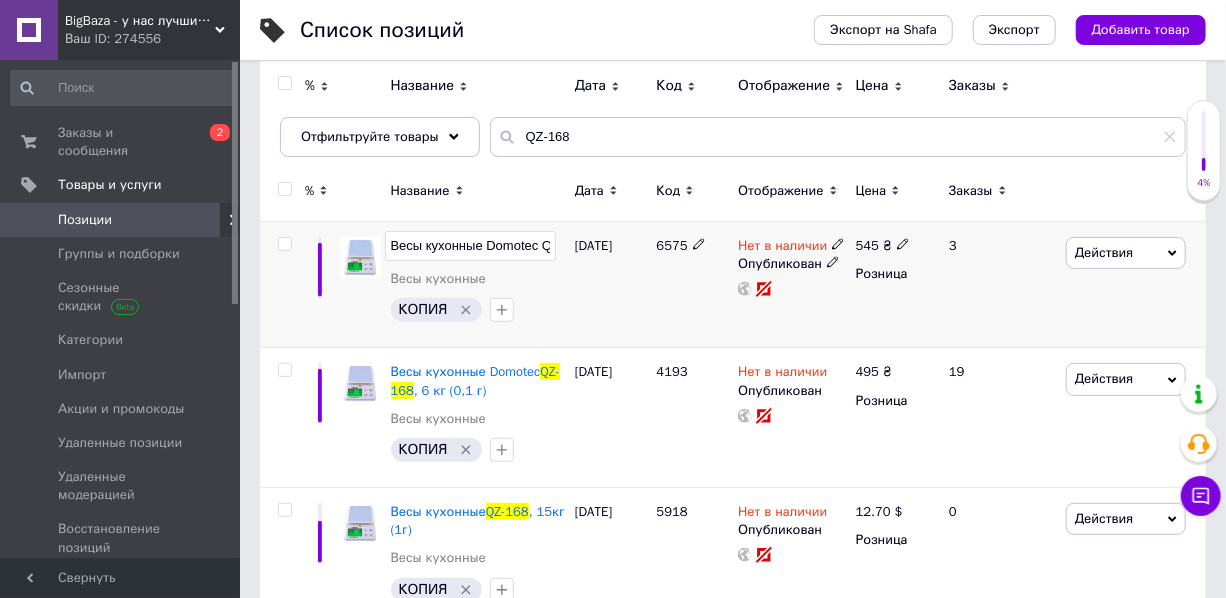scroll, scrollTop: 0, scrollLeft: 110, axis: horizontal 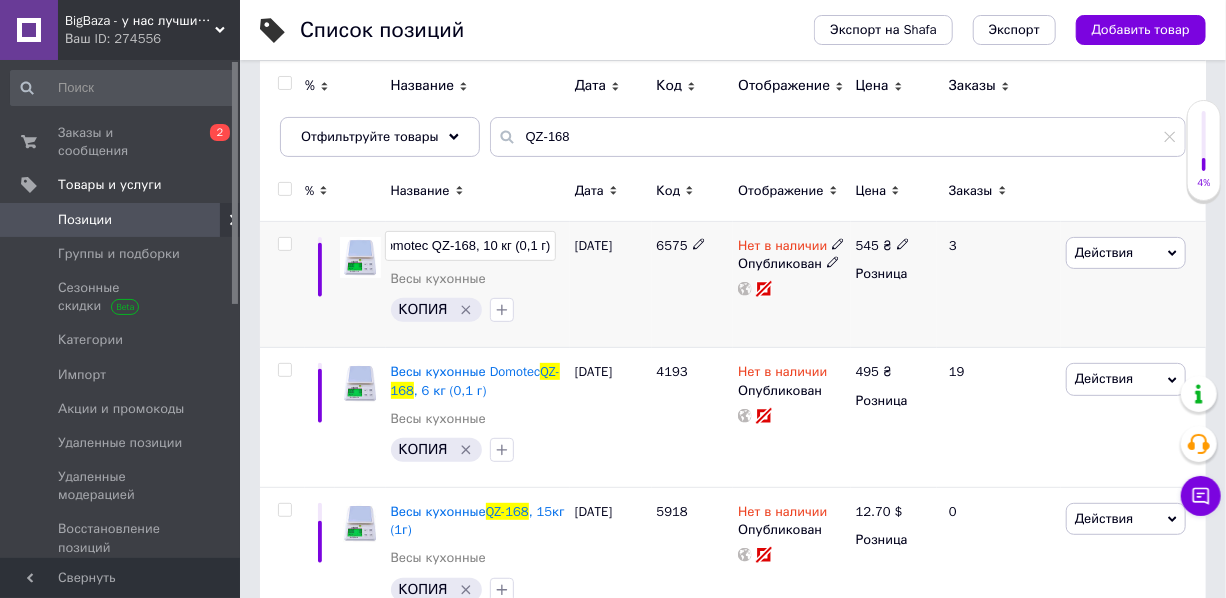 click on "Весы кухонные Domotec QZ-168, 10 кг (0,1 г) Весы кухонные КОПИЯ" at bounding box center (478, 285) 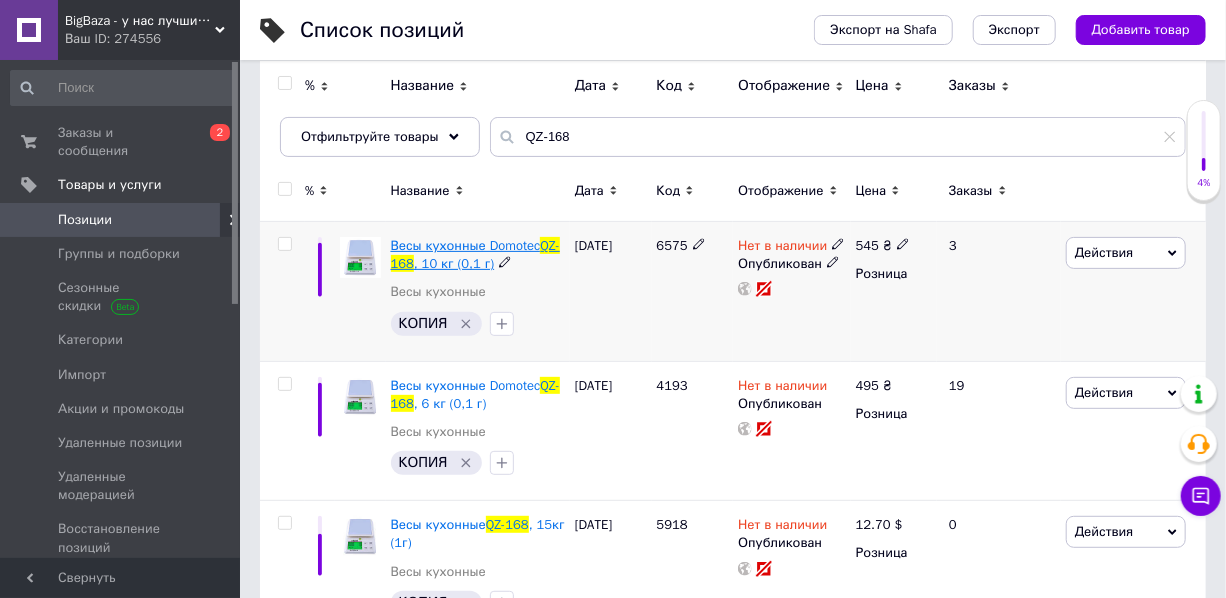 click on ", 10 кг (0,1 г)" at bounding box center [454, 263] 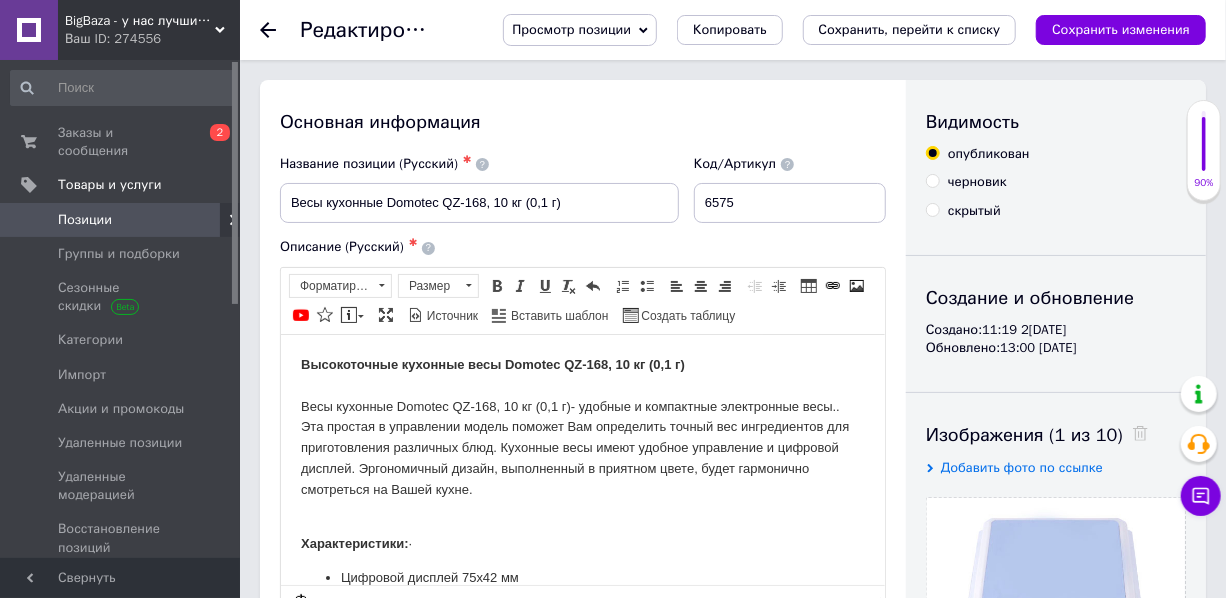 scroll, scrollTop: 0, scrollLeft: 0, axis: both 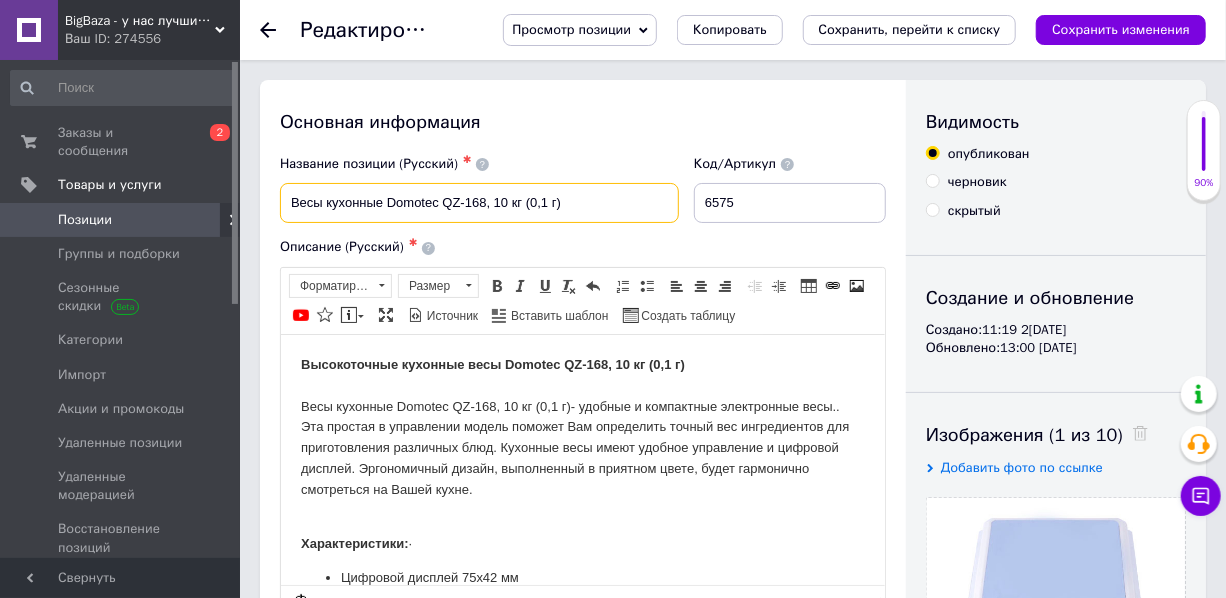 drag, startPoint x: 541, startPoint y: 202, endPoint x: 530, endPoint y: 202, distance: 11 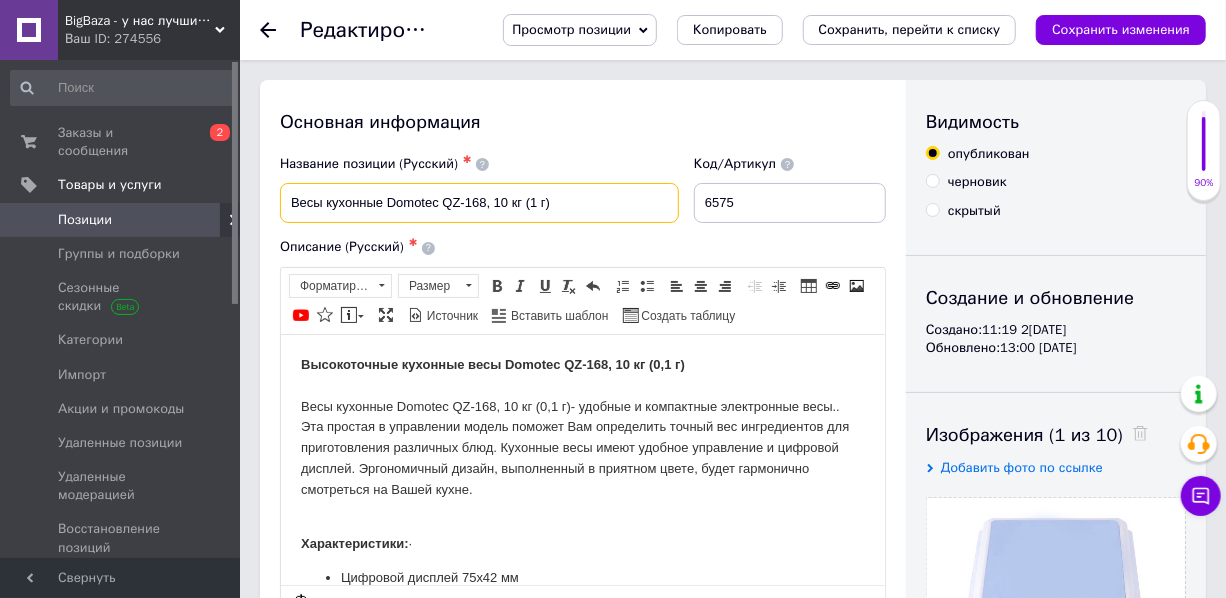 type on "Весы кухонные Domotec QZ-168, 10 кг (1 г)" 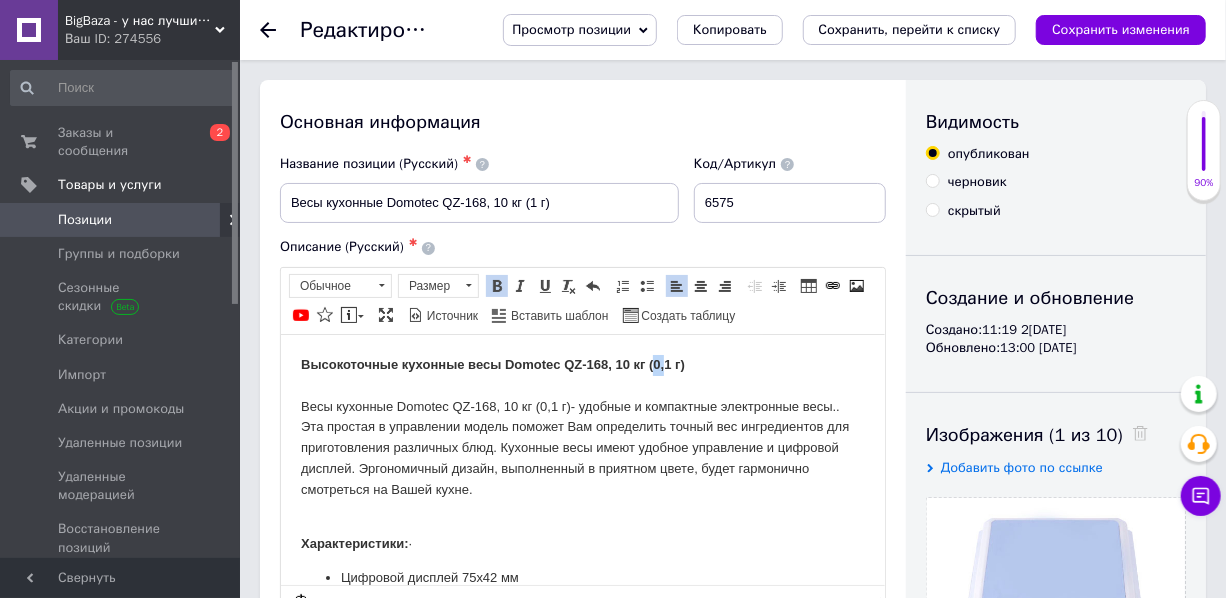 drag, startPoint x: 664, startPoint y: 366, endPoint x: 652, endPoint y: 366, distance: 12 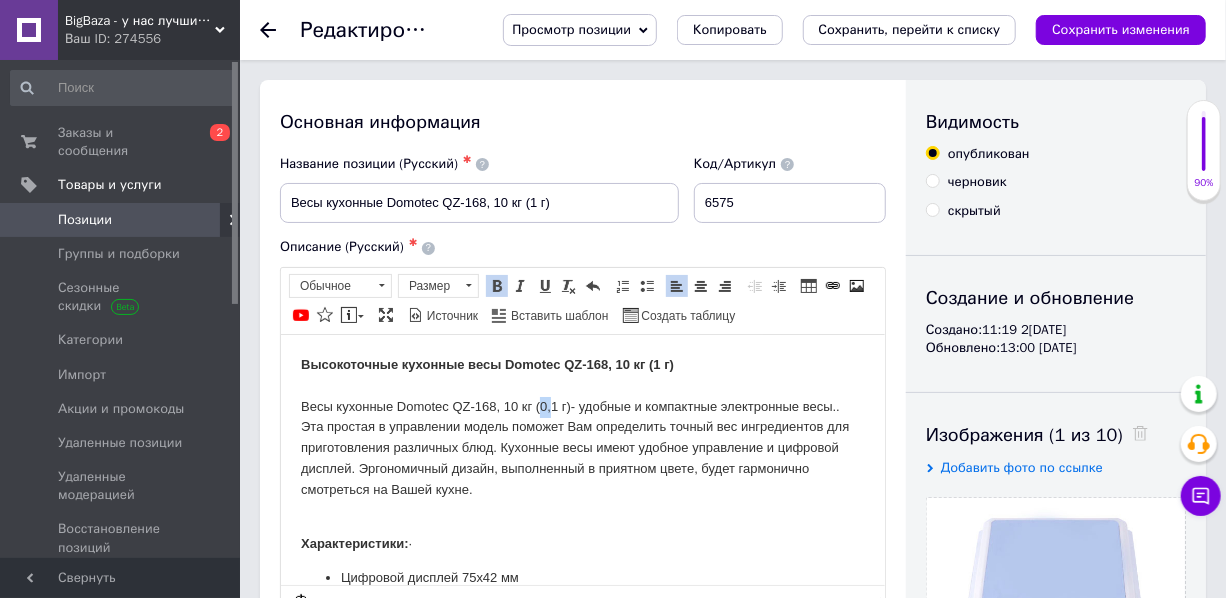 click on "Высокоточные кухонные весы Domotec QZ-168, 10 кг (1 г) Весы кухонные Domotec QZ-168, 10 кг (0,1 г)- удобные и компактные электронные весы.. Эта простая в управлении модель поможет Вам определить точный вес ингредиентов для приготовления различных блюд. Кухонные весы имеют удобное управление и цифровой дисплей. Эргономичный дизайн, выполненный в приятном цвете, будет гармонично смотреться на Вашей кухне." at bounding box center (582, 427) 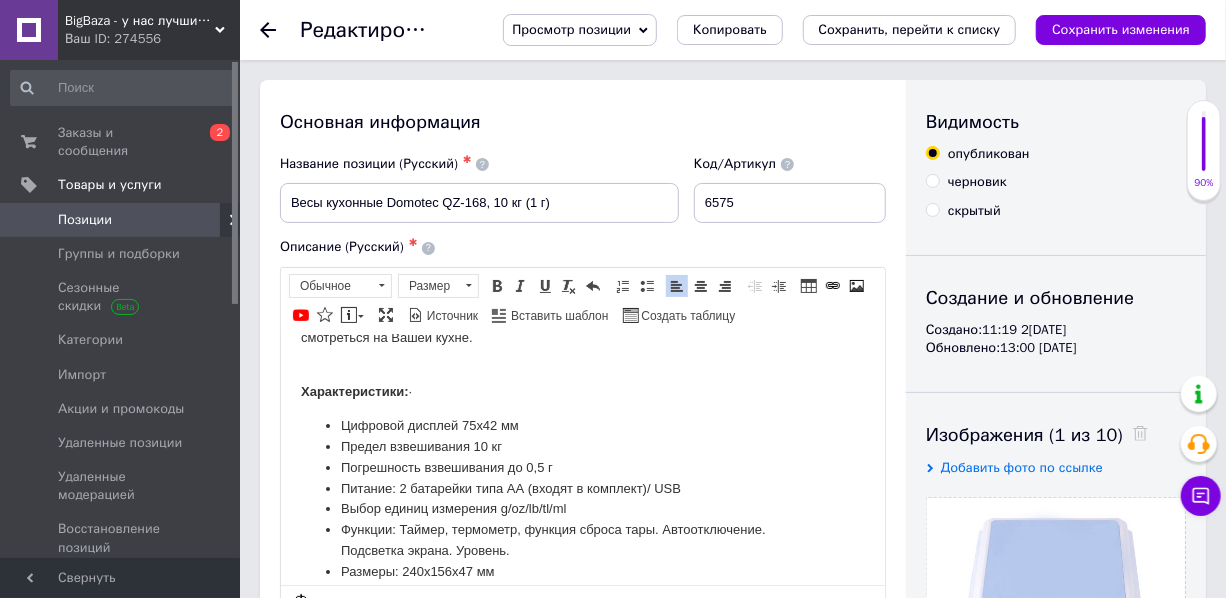 scroll, scrollTop: 181, scrollLeft: 0, axis: vertical 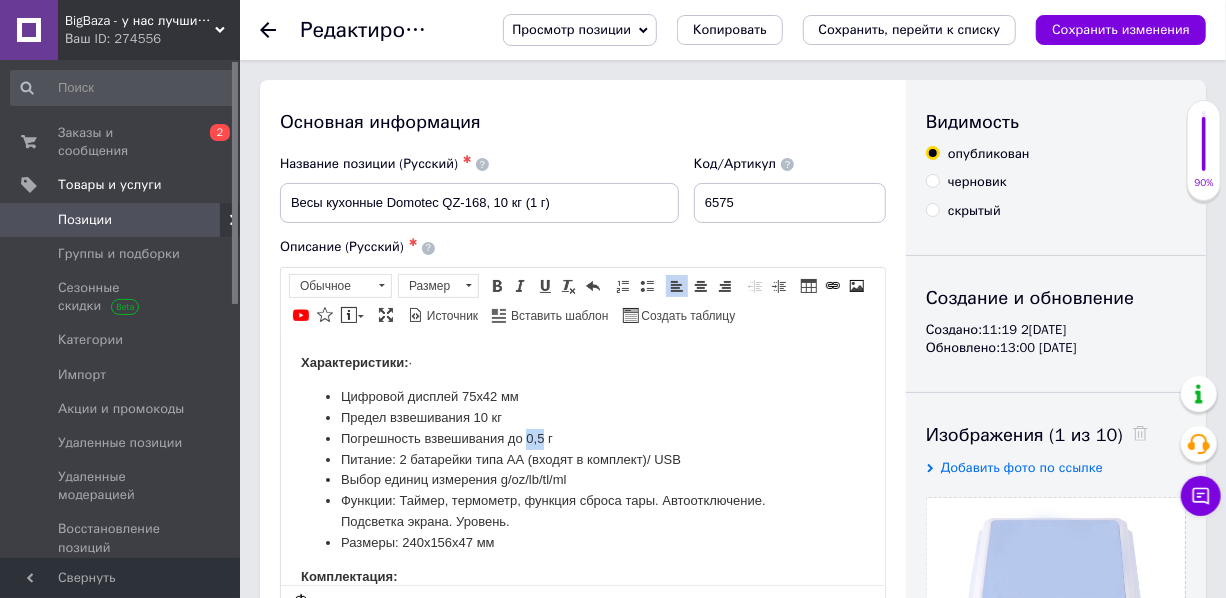 drag, startPoint x: 541, startPoint y: 436, endPoint x: 527, endPoint y: 436, distance: 14 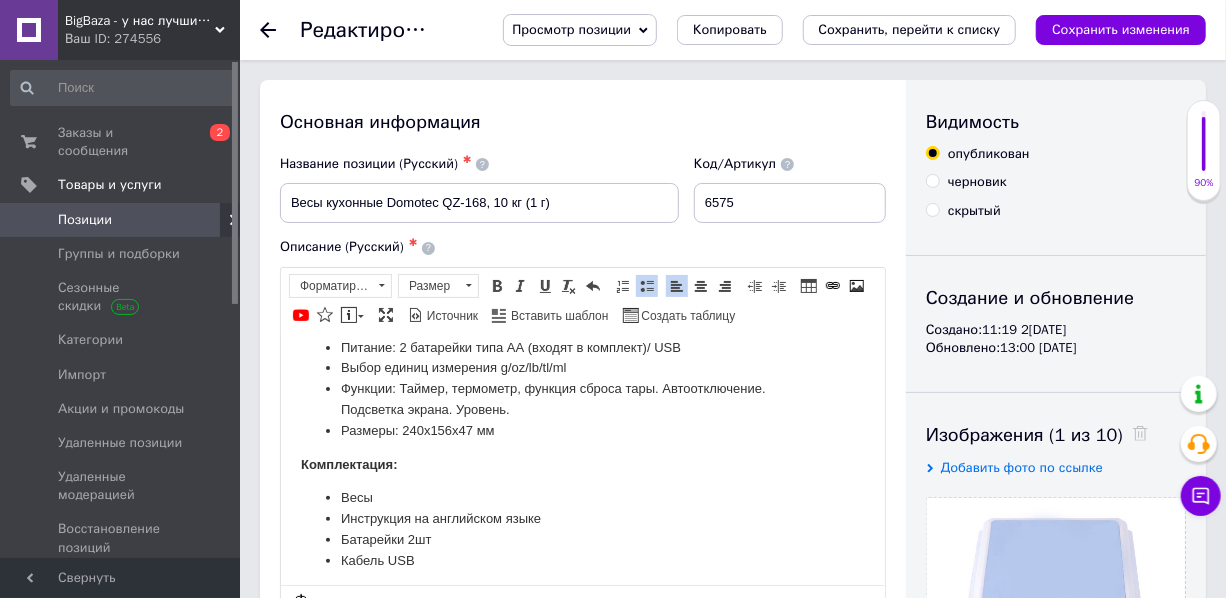 scroll, scrollTop: 299, scrollLeft: 0, axis: vertical 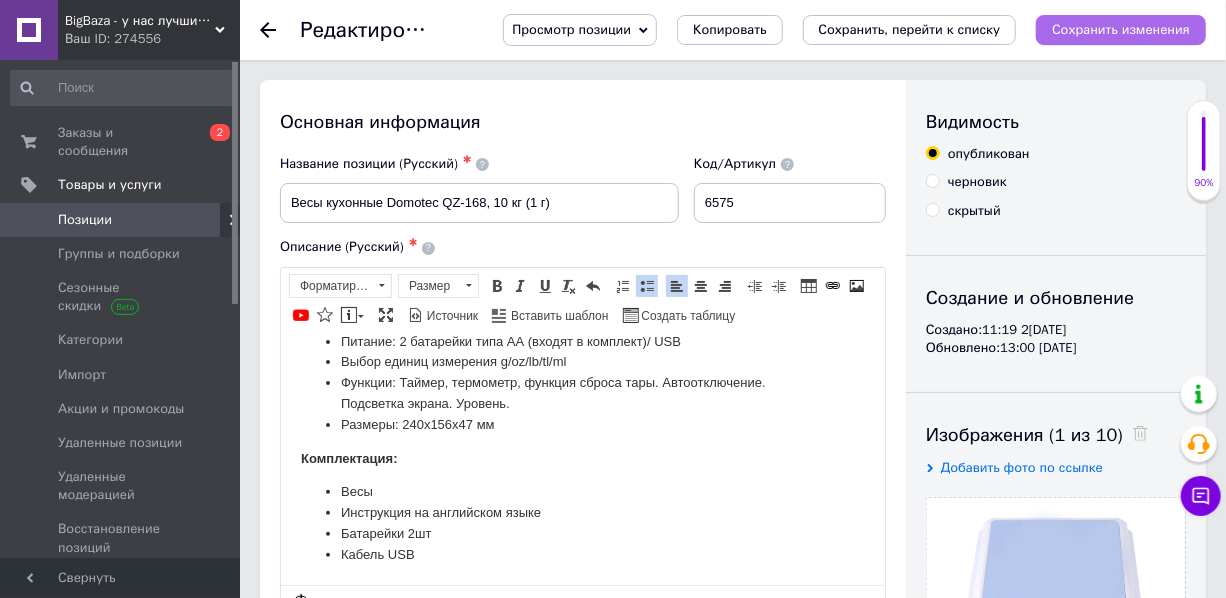 click on "Сохранить изменения" at bounding box center (1121, 29) 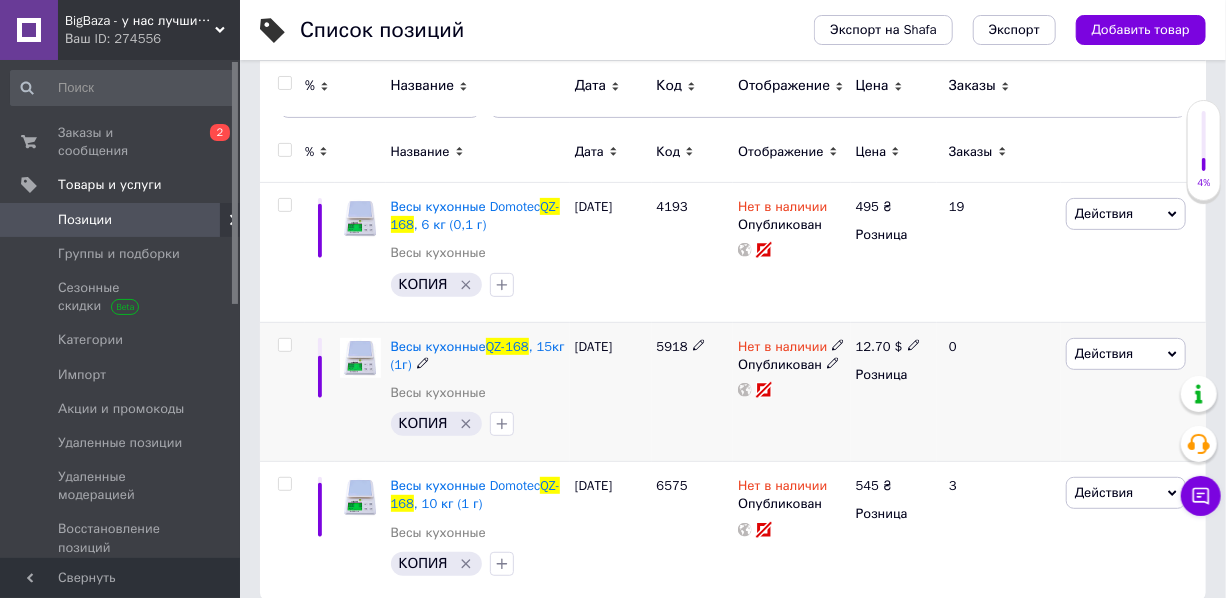 scroll, scrollTop: 241, scrollLeft: 0, axis: vertical 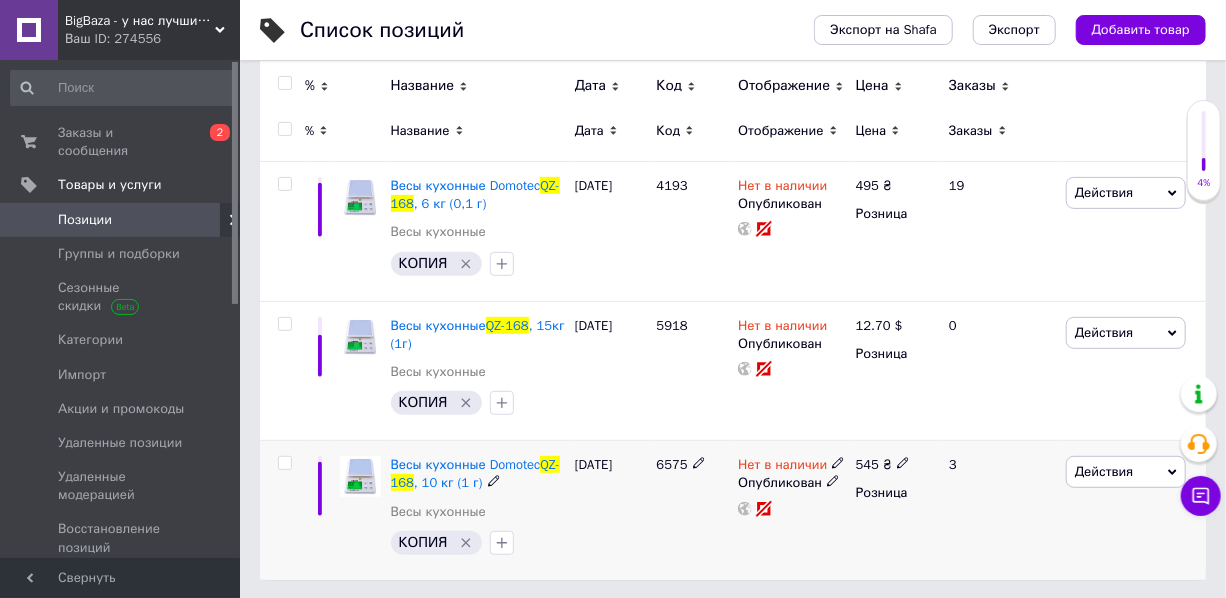 click 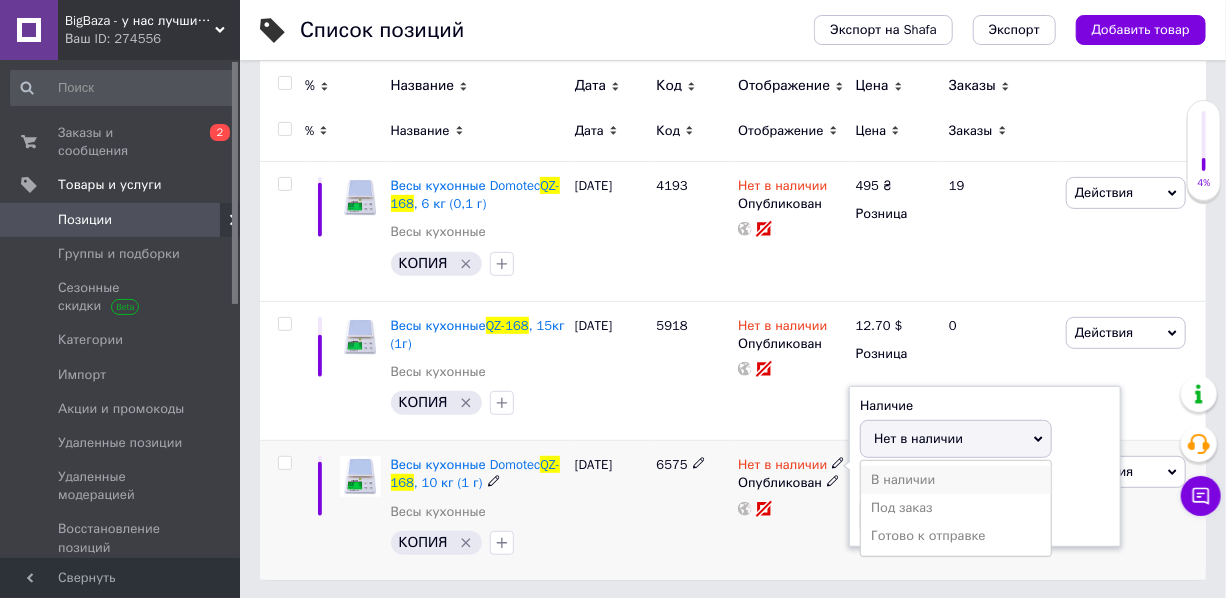 click on "В наличии" at bounding box center [956, 480] 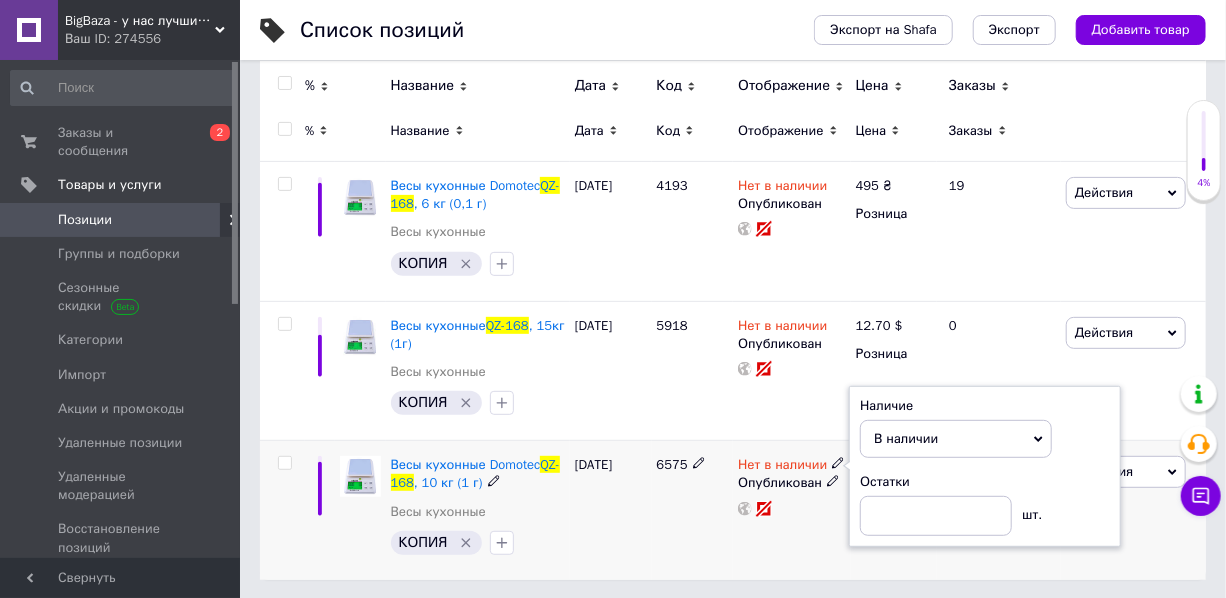 click on "6575" at bounding box center [693, 510] 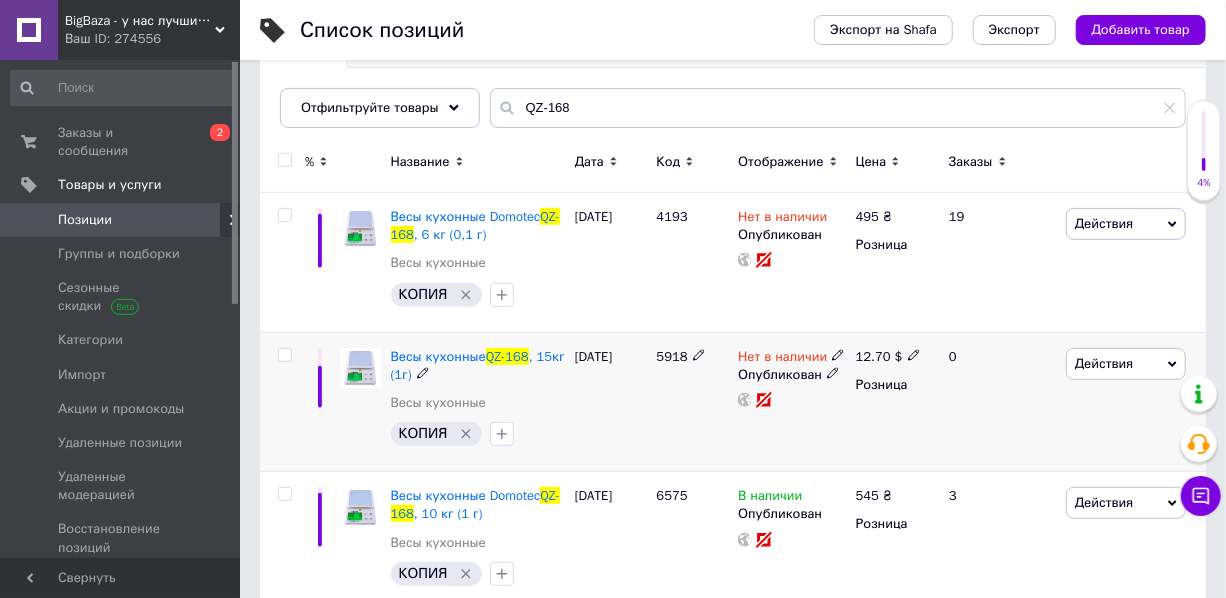 scroll, scrollTop: 241, scrollLeft: 0, axis: vertical 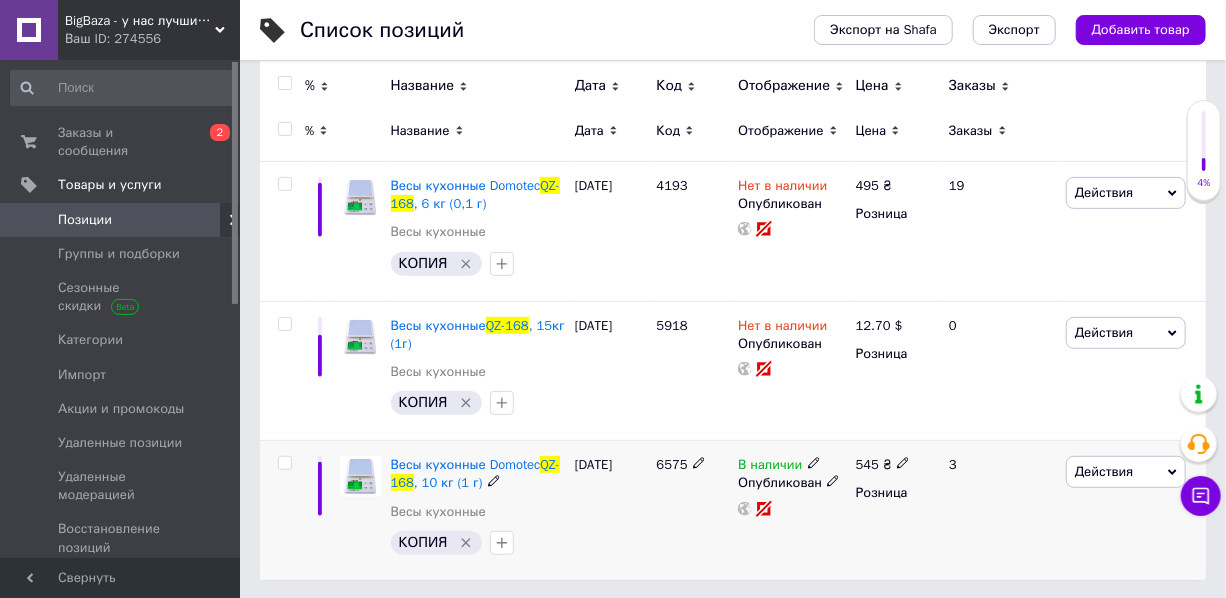 click 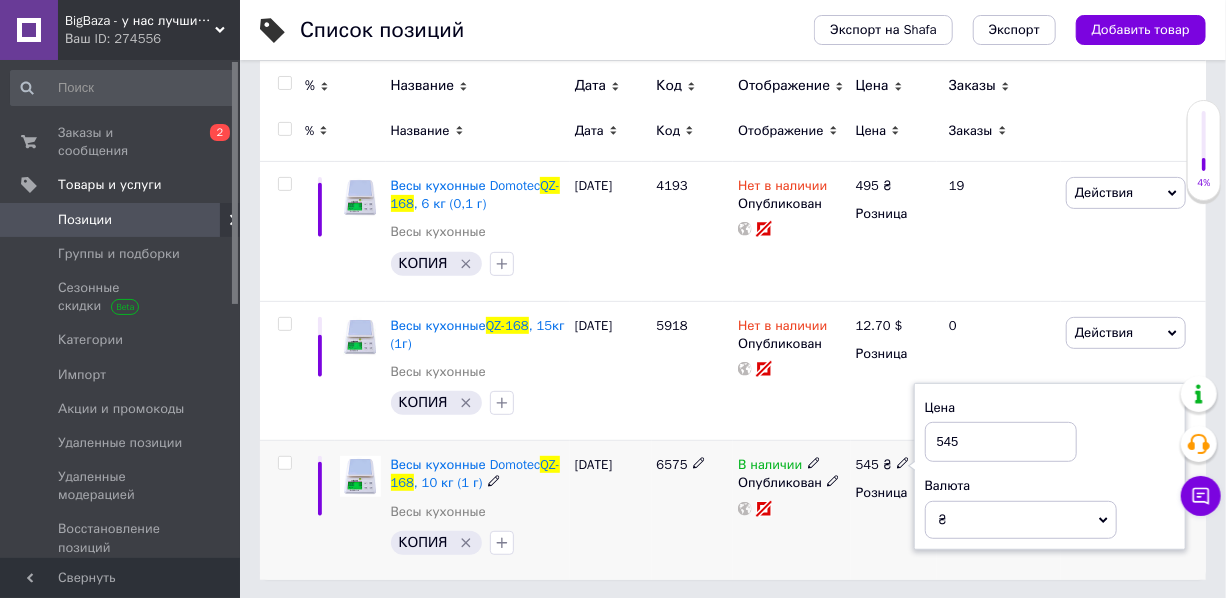 click on "545" at bounding box center (1001, 442) 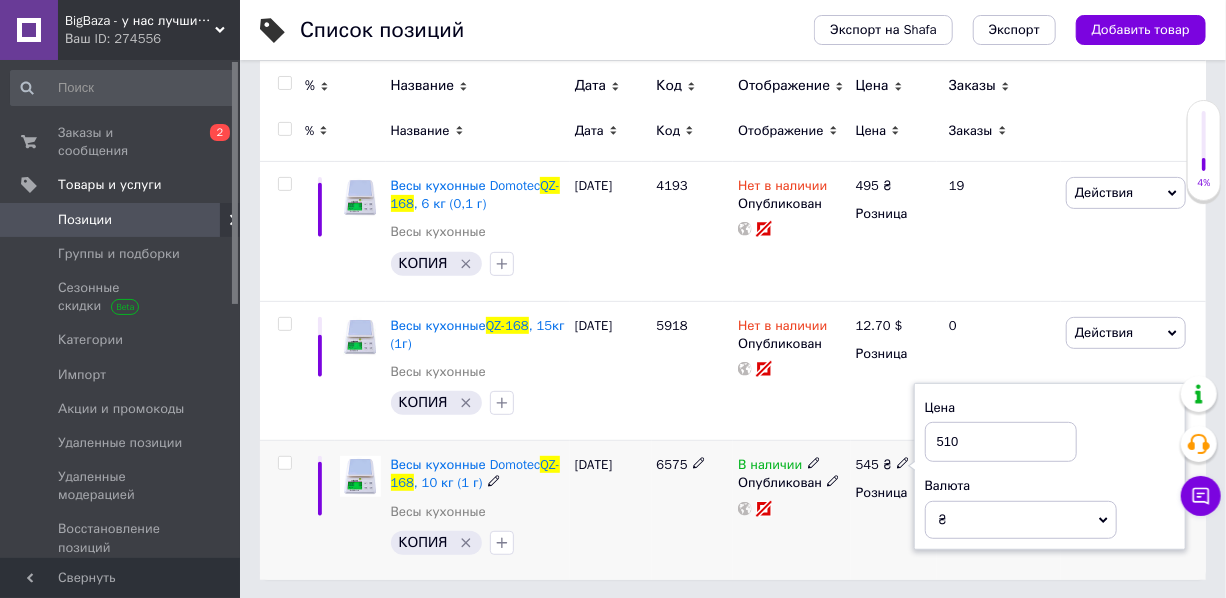 type on "510" 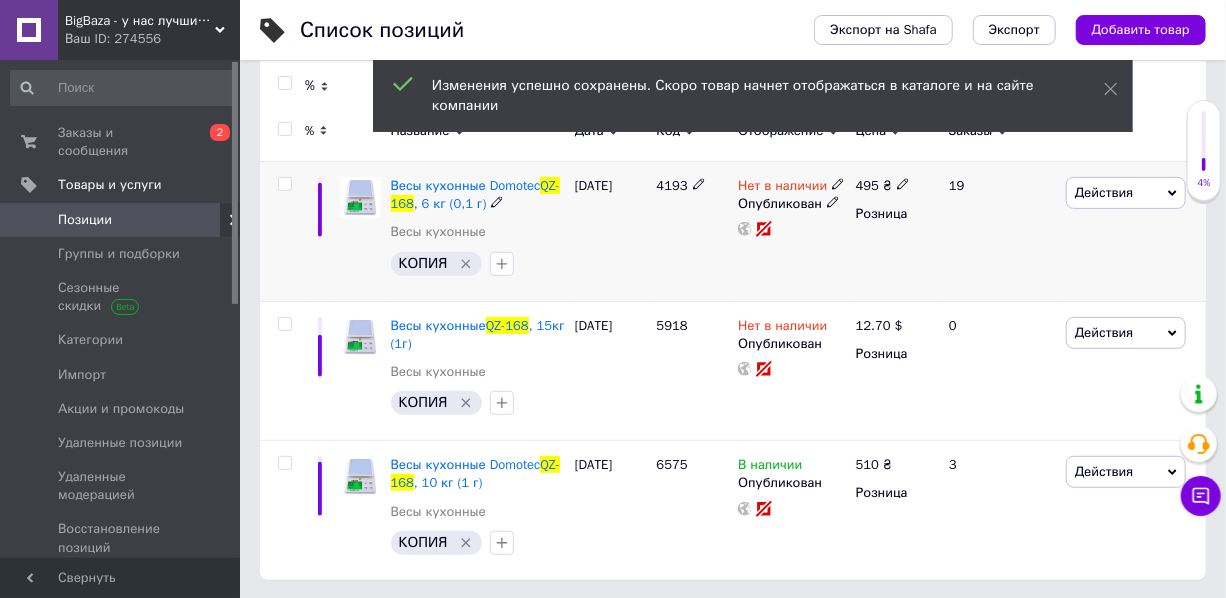 click 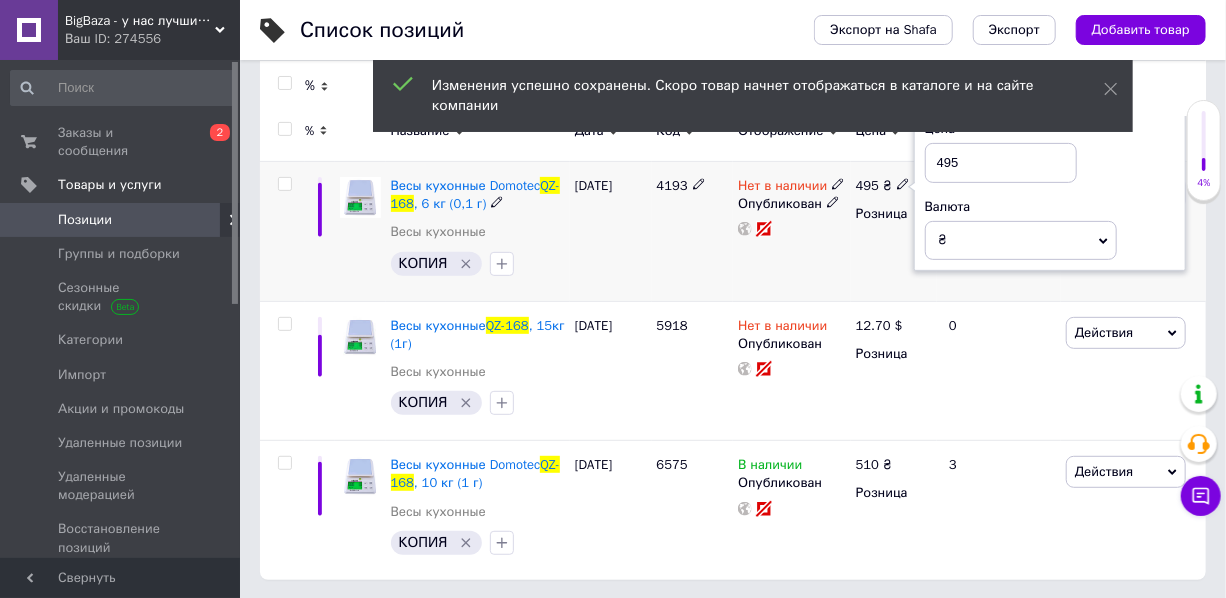 click on "495" at bounding box center [1001, 163] 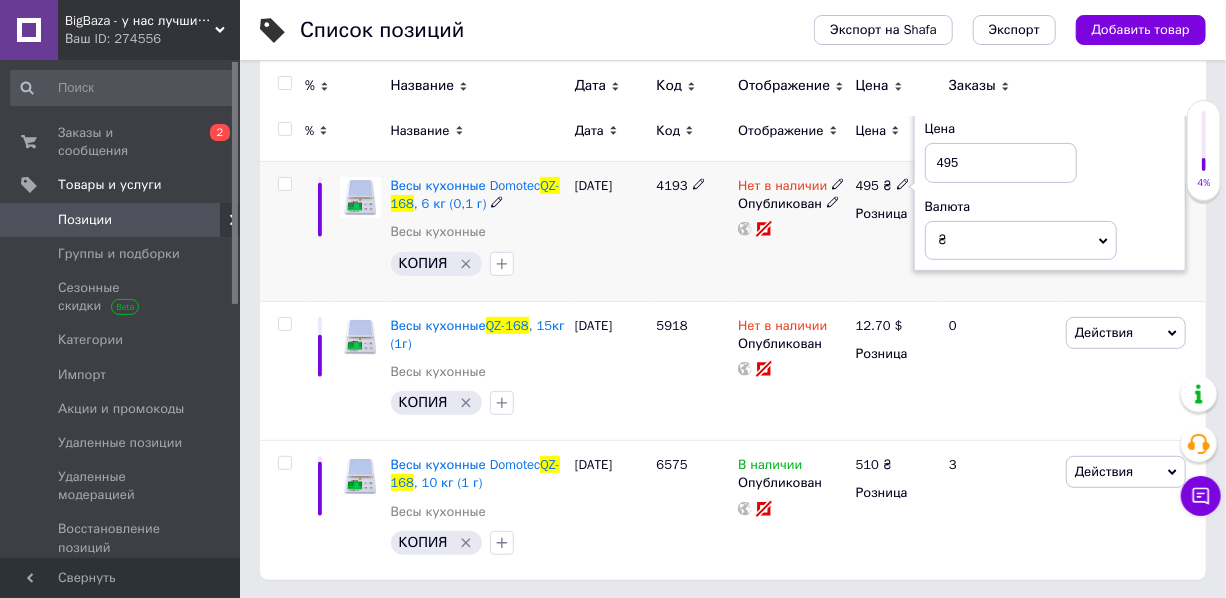 click on "495" at bounding box center (1001, 163) 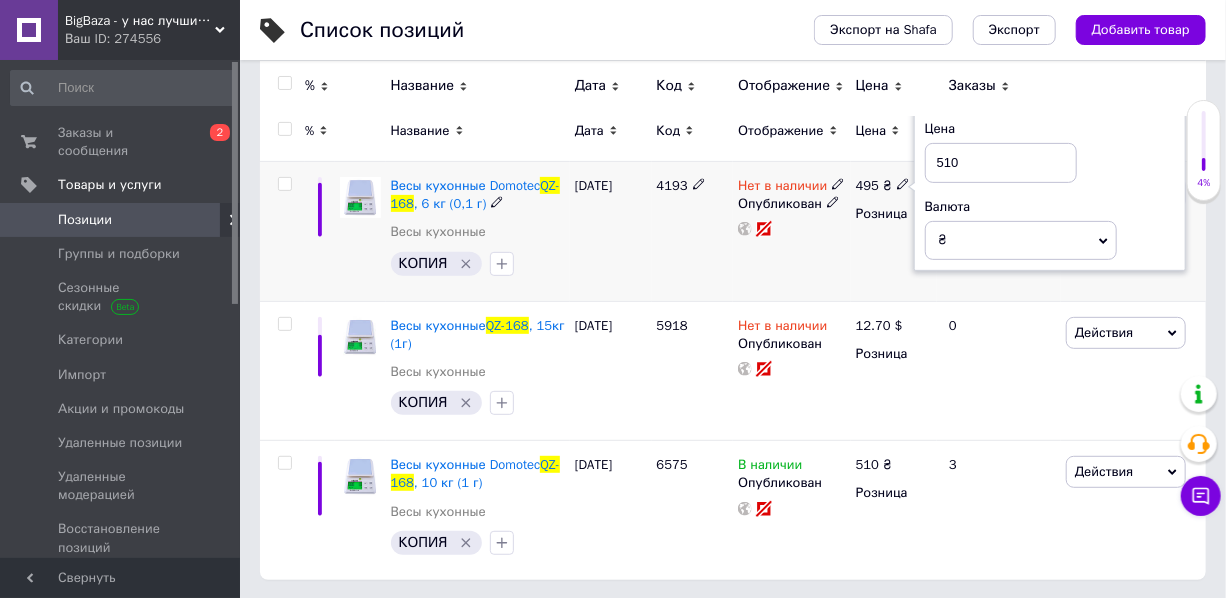 type on "510" 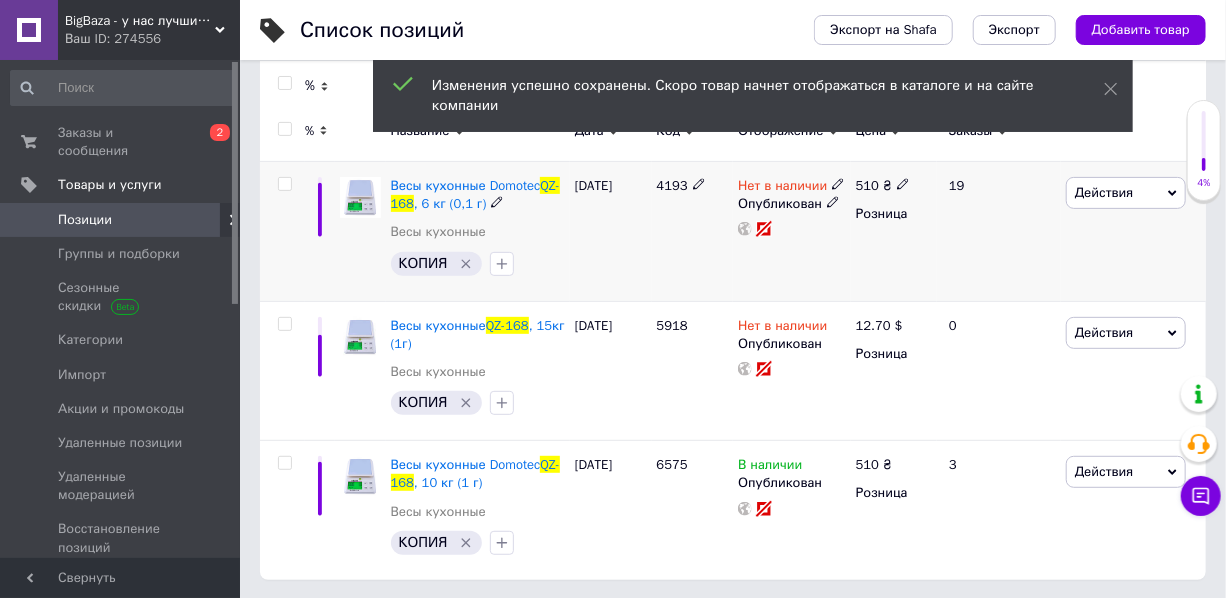 click 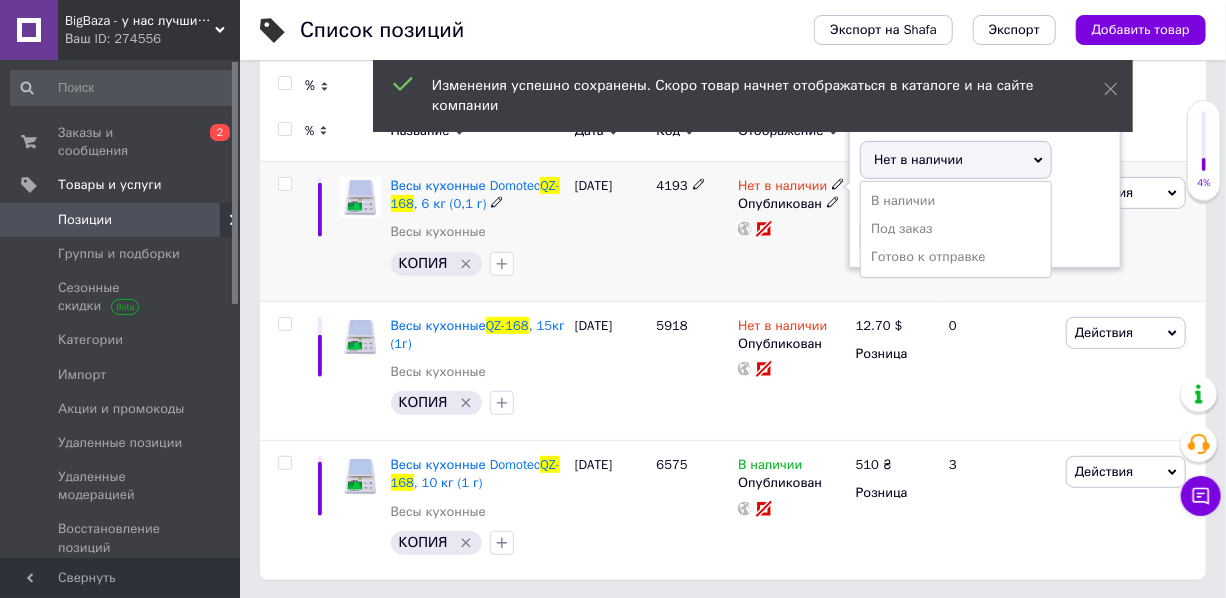 drag, startPoint x: 894, startPoint y: 201, endPoint x: 800, endPoint y: 234, distance: 99.62429 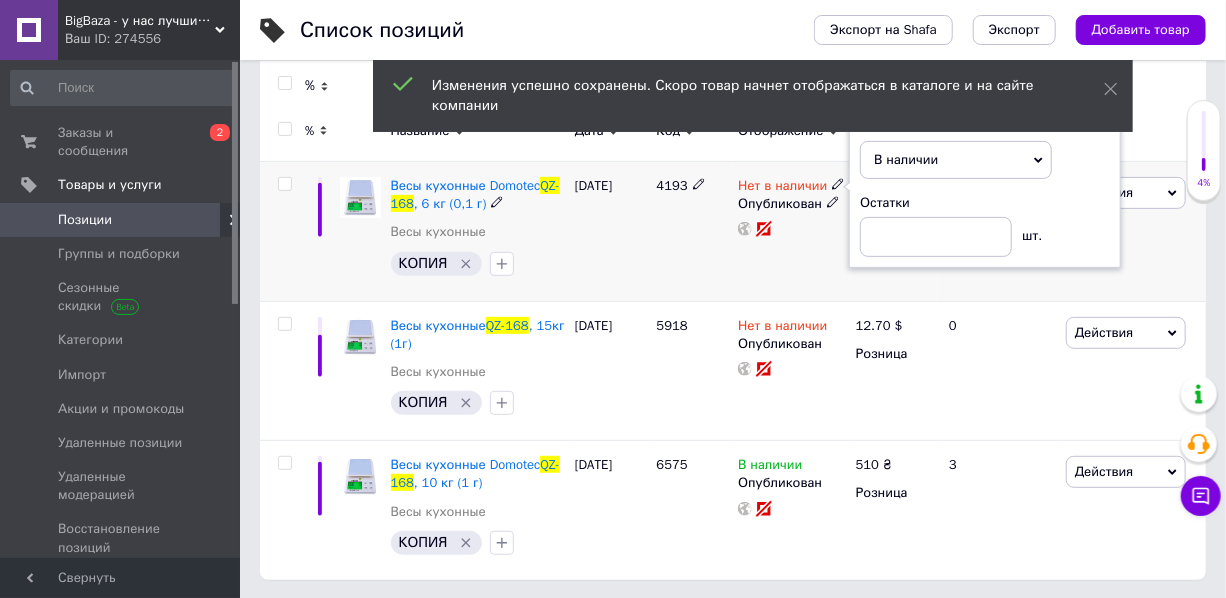 click on "4193" at bounding box center (693, 232) 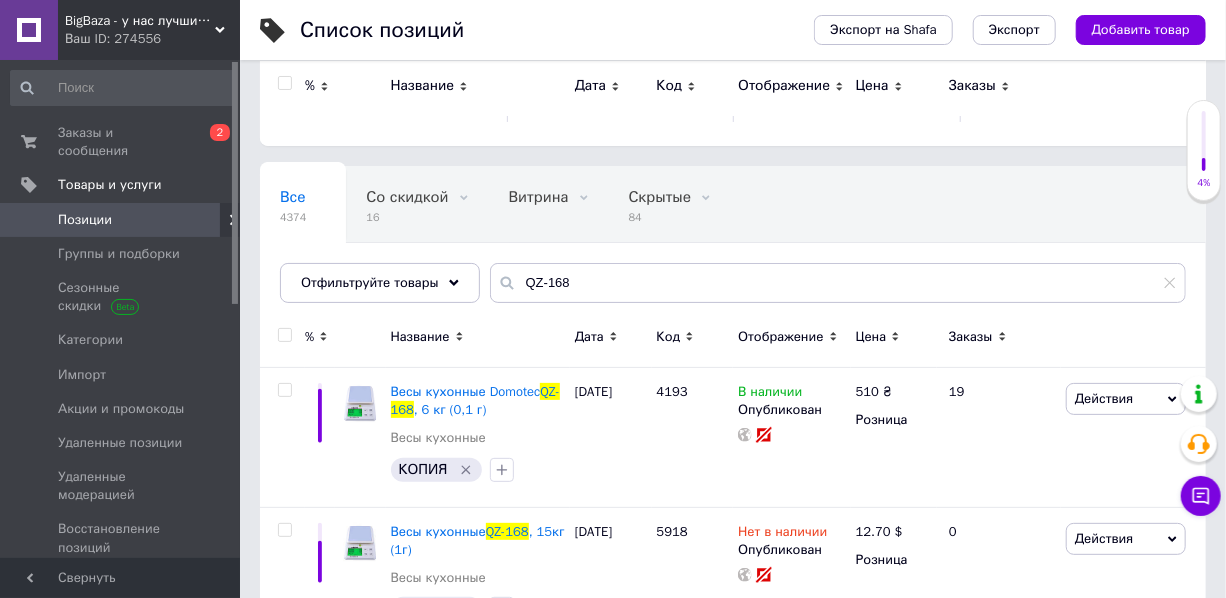 scroll, scrollTop: 0, scrollLeft: 0, axis: both 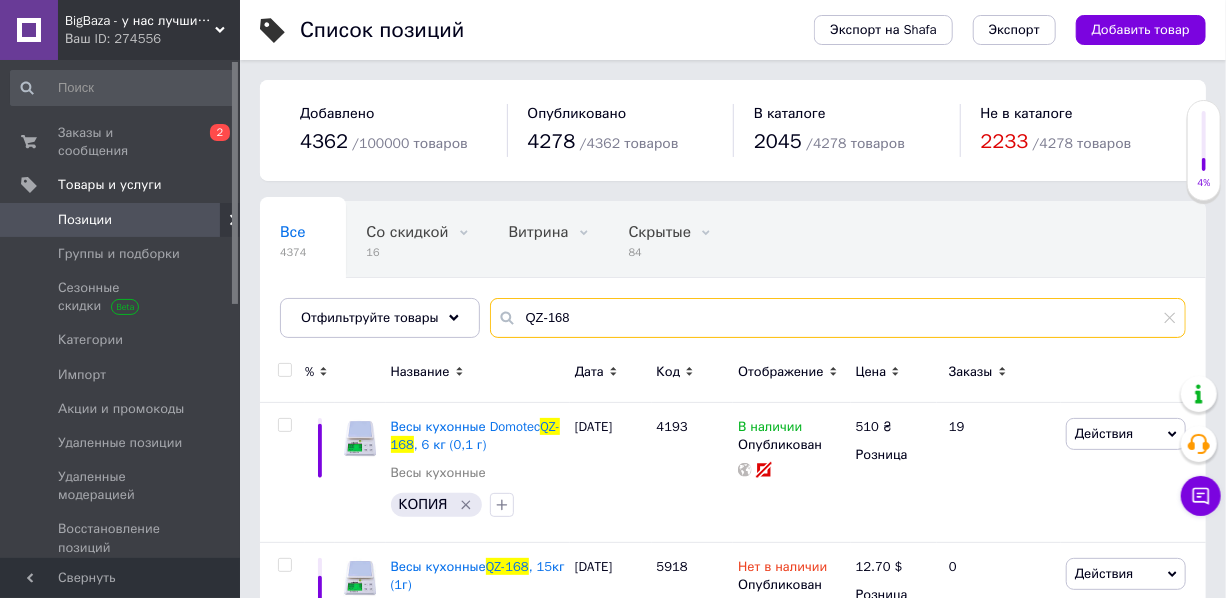 drag, startPoint x: 559, startPoint y: 322, endPoint x: 495, endPoint y: 320, distance: 64.03124 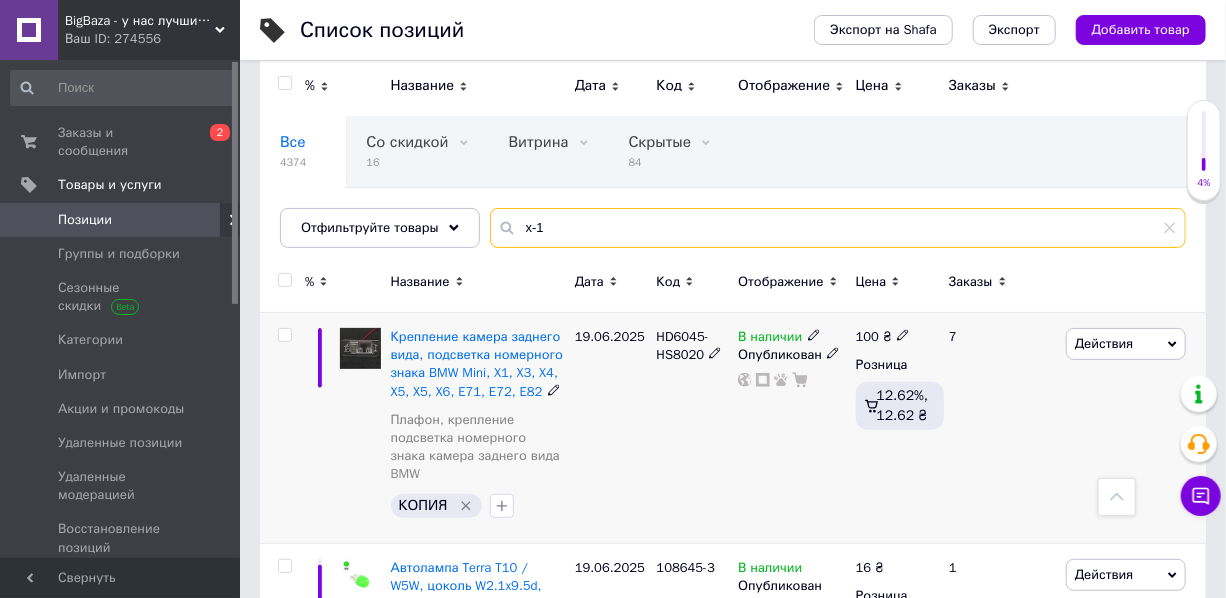 scroll, scrollTop: 0, scrollLeft: 0, axis: both 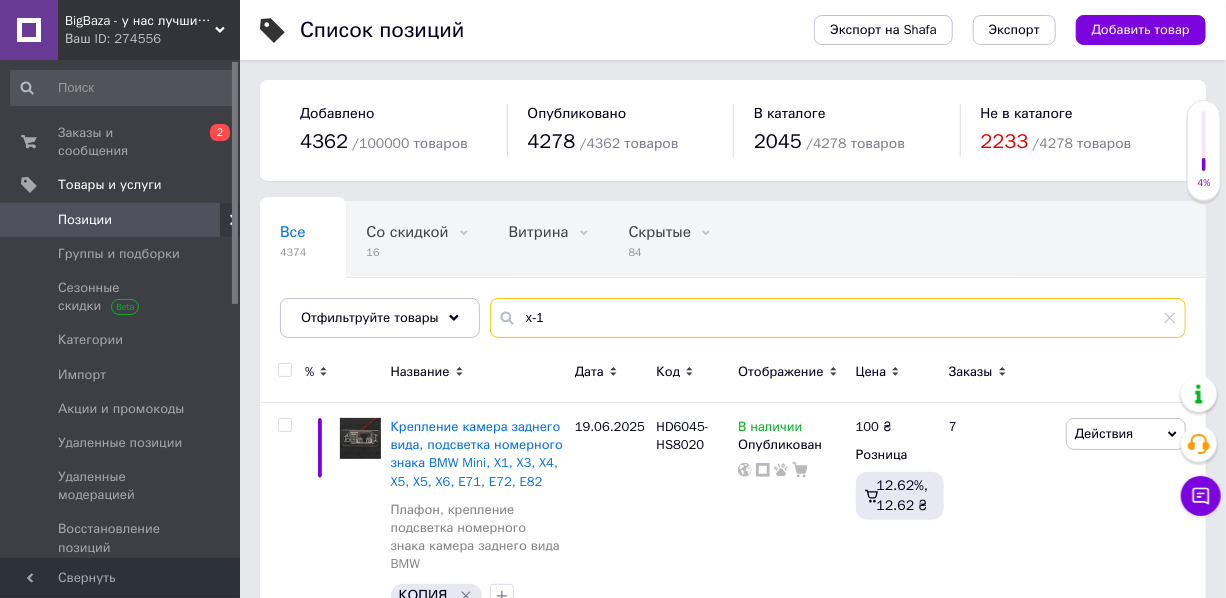 drag, startPoint x: 539, startPoint y: 317, endPoint x: 509, endPoint y: 313, distance: 30.265491 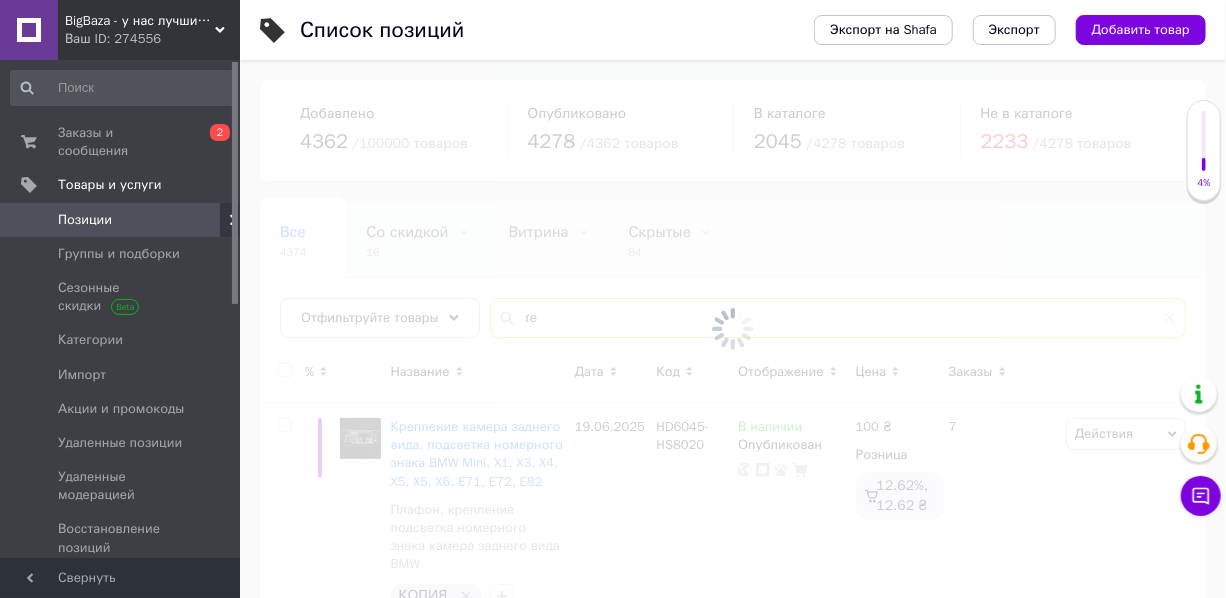 type on "r" 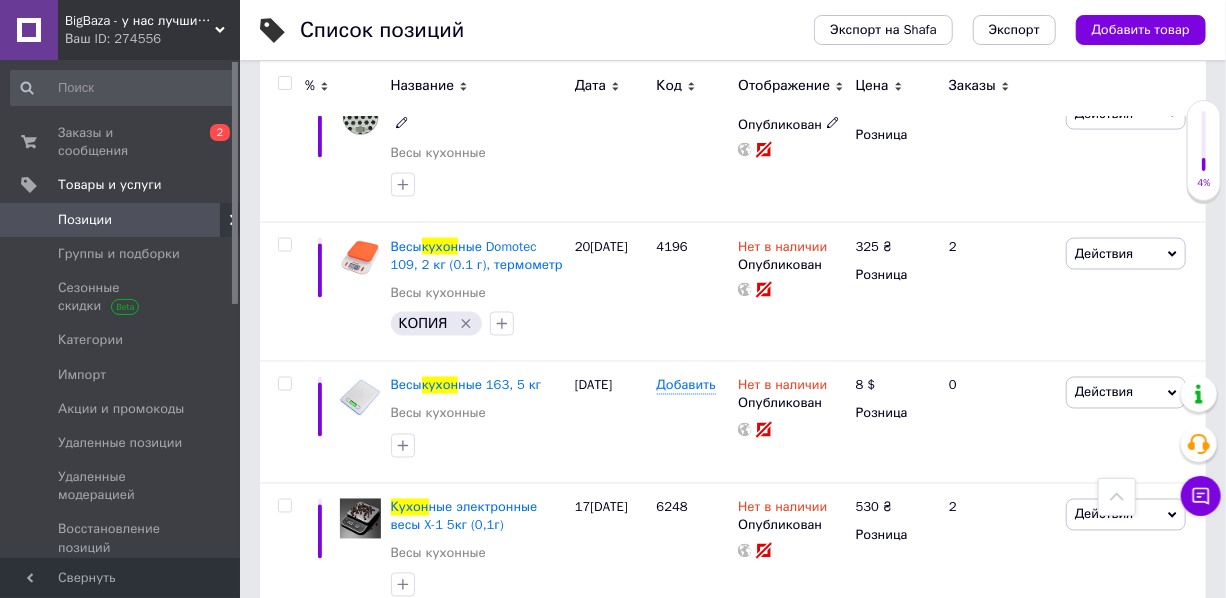 scroll, scrollTop: 1454, scrollLeft: 0, axis: vertical 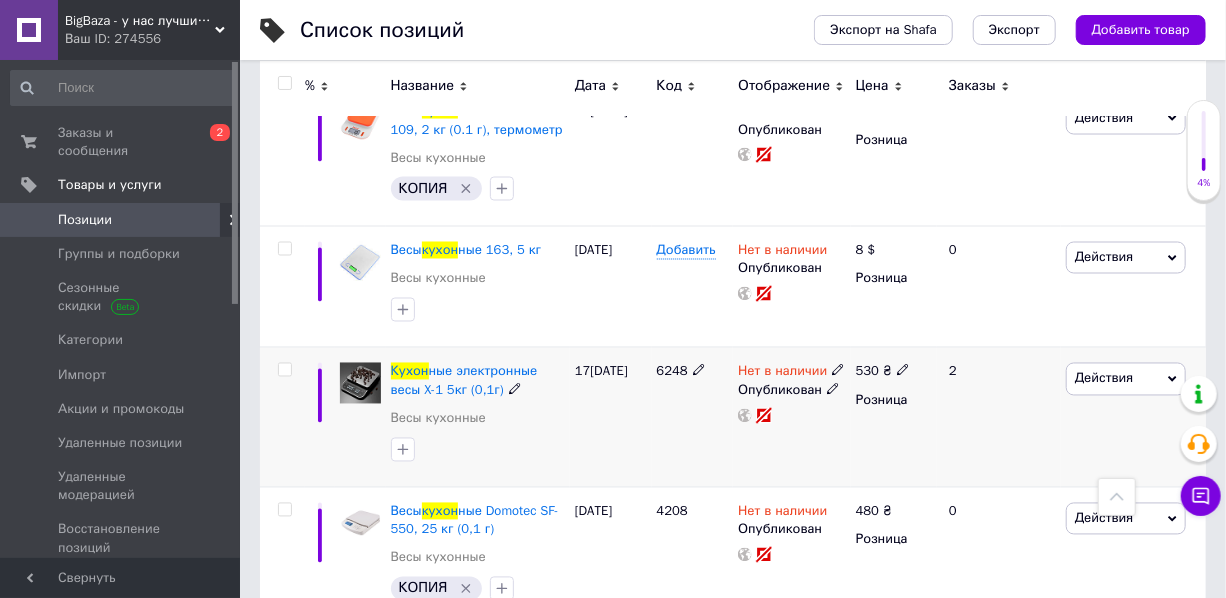 type on "кухон" 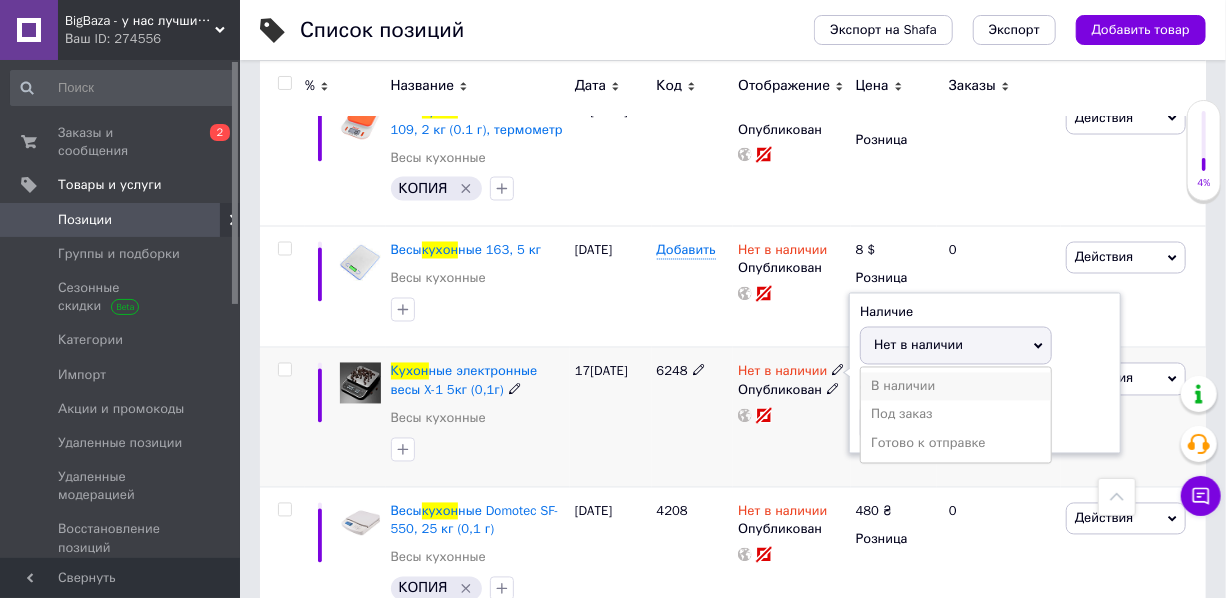 click on "В наличии" at bounding box center (956, 387) 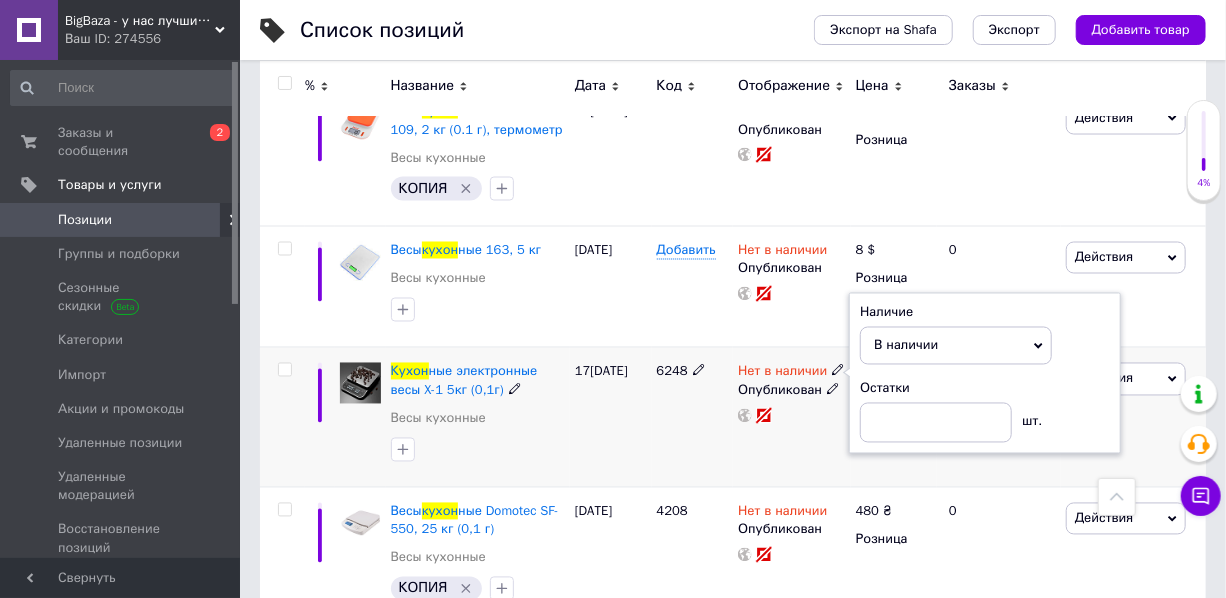 click on "6248" at bounding box center [693, 418] 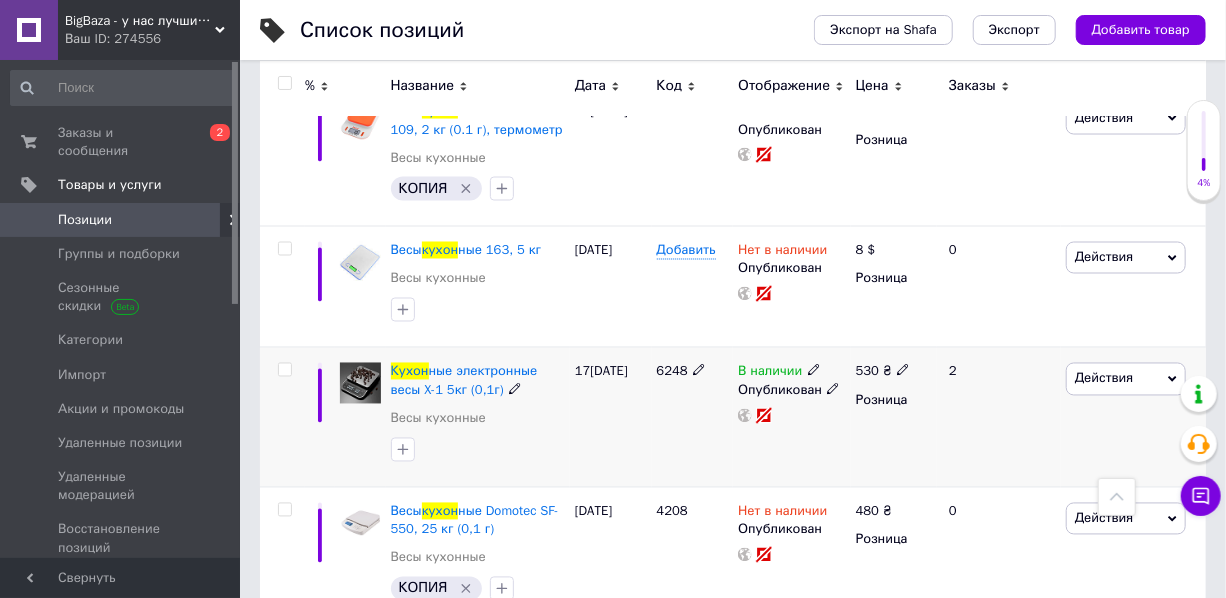 click 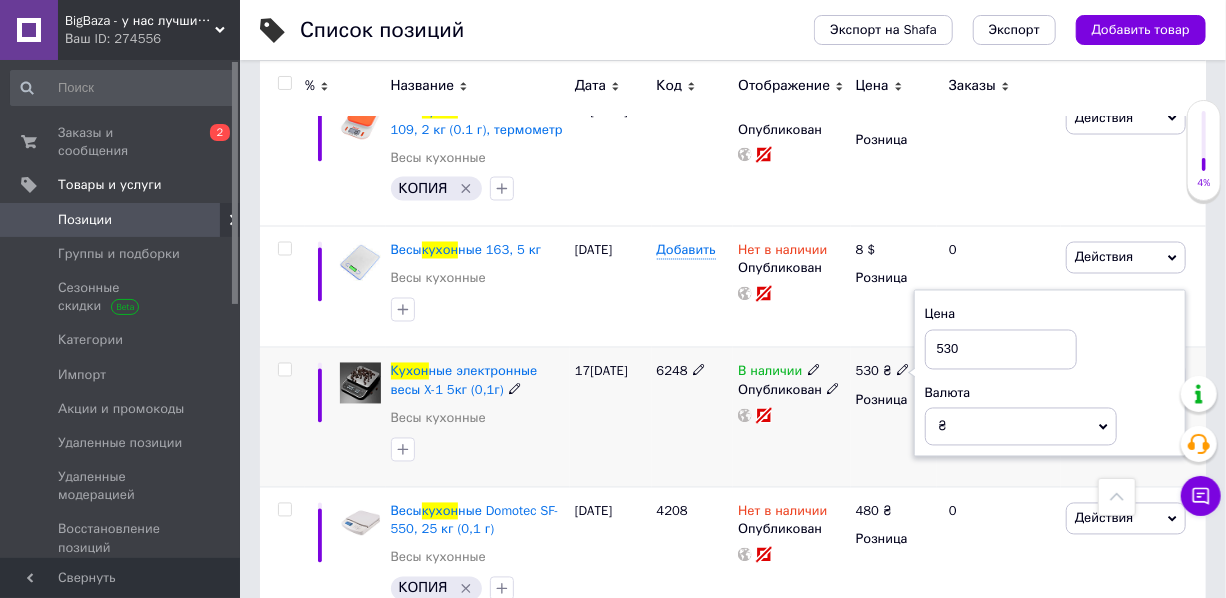 click on "530" at bounding box center [1001, 350] 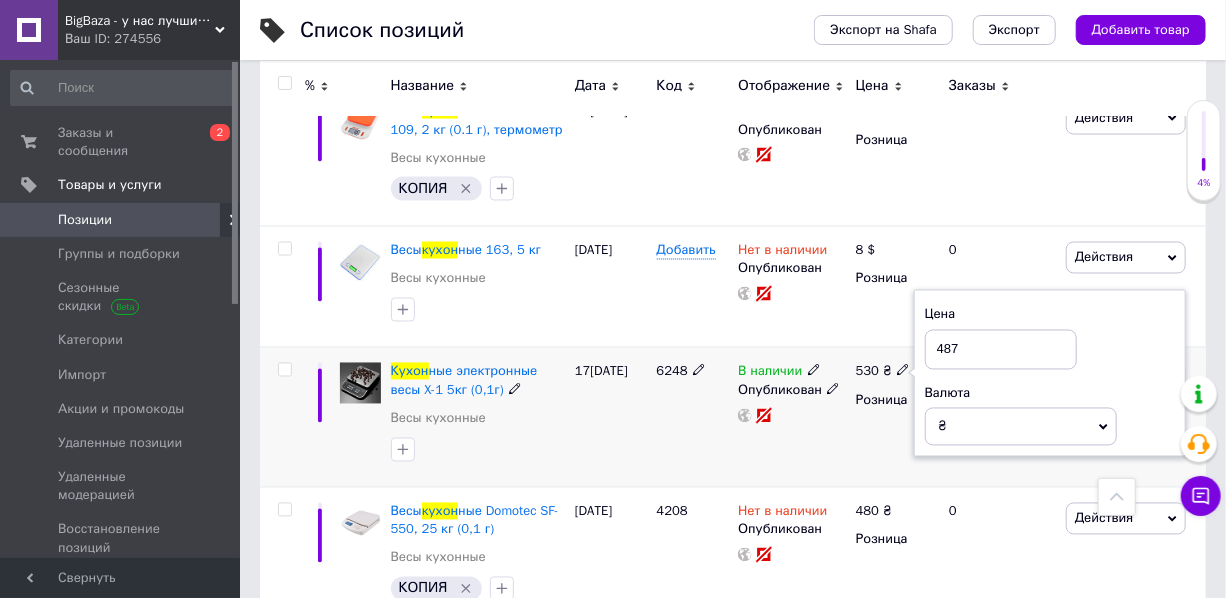 type on "487" 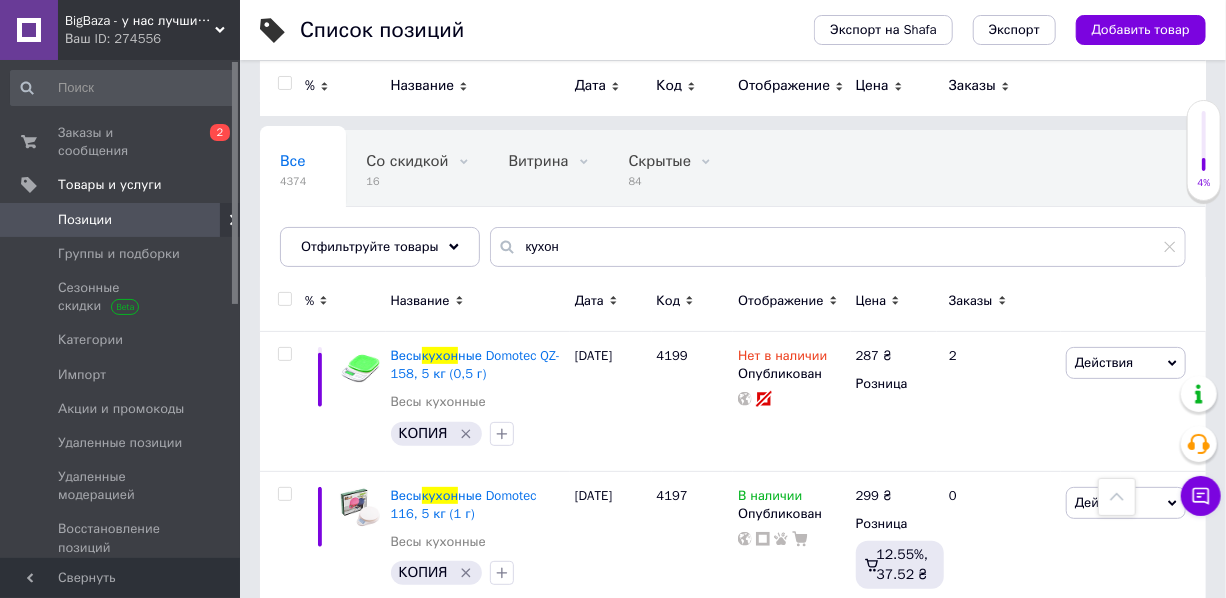scroll, scrollTop: 0, scrollLeft: 0, axis: both 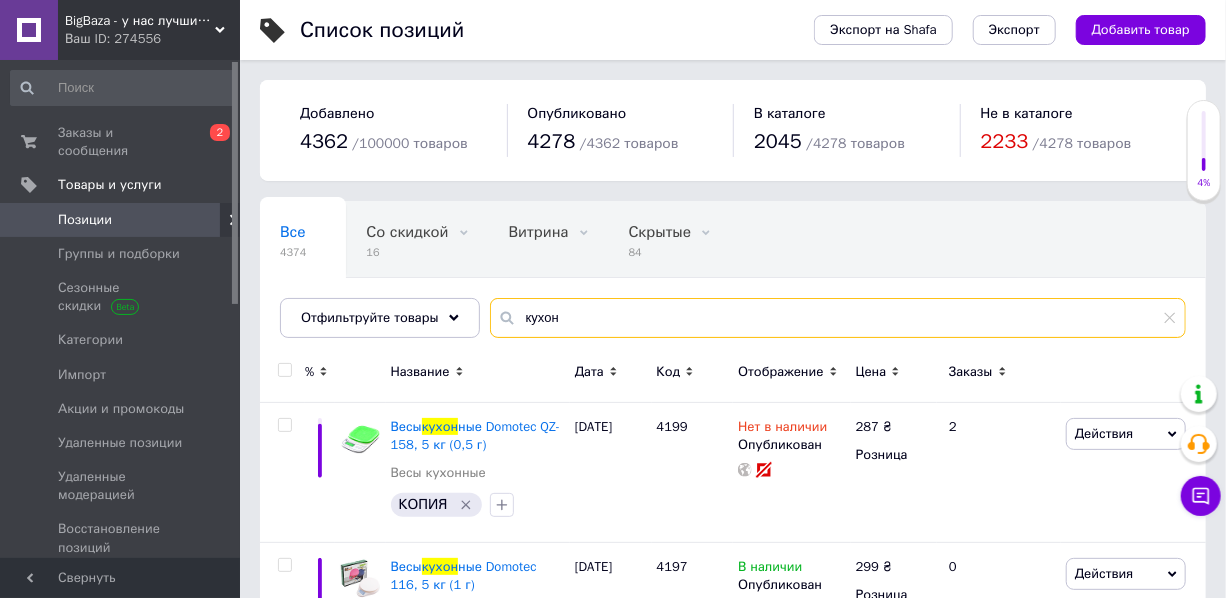 click on "кухон" at bounding box center [838, 318] 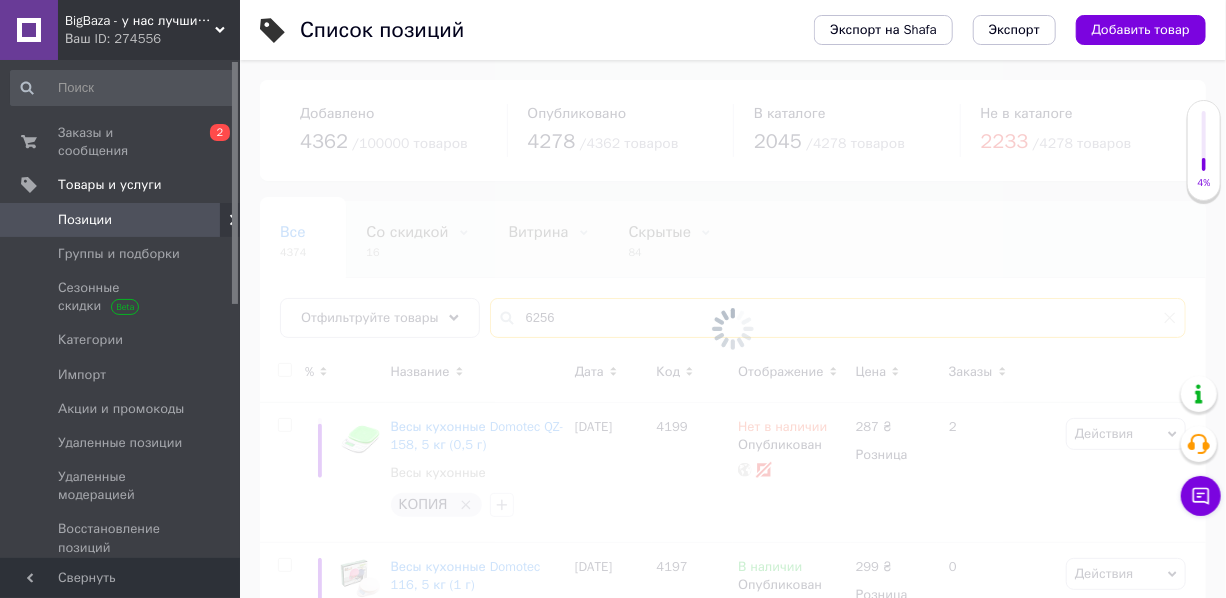 type on "6256" 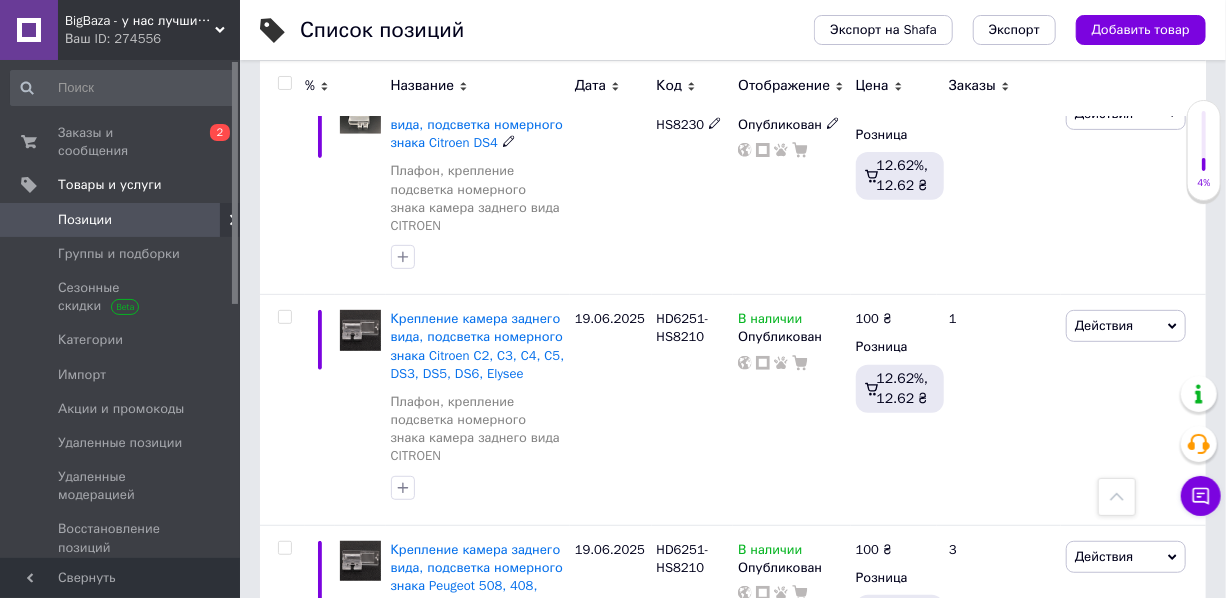 scroll, scrollTop: 3770, scrollLeft: 0, axis: vertical 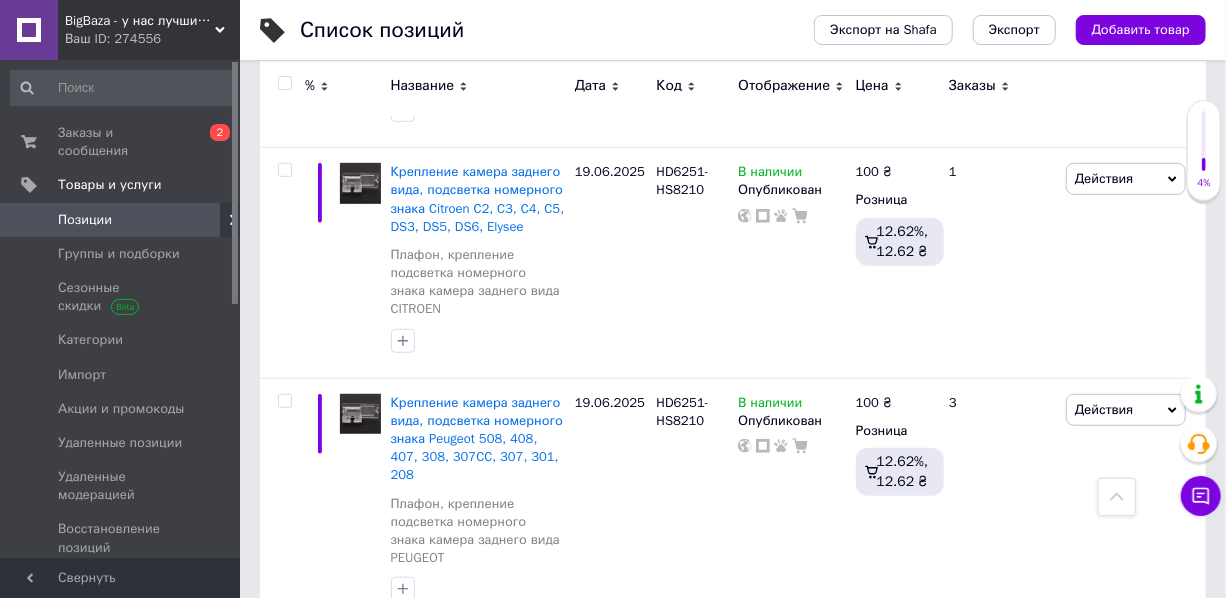 click on "2" at bounding box center (327, 667) 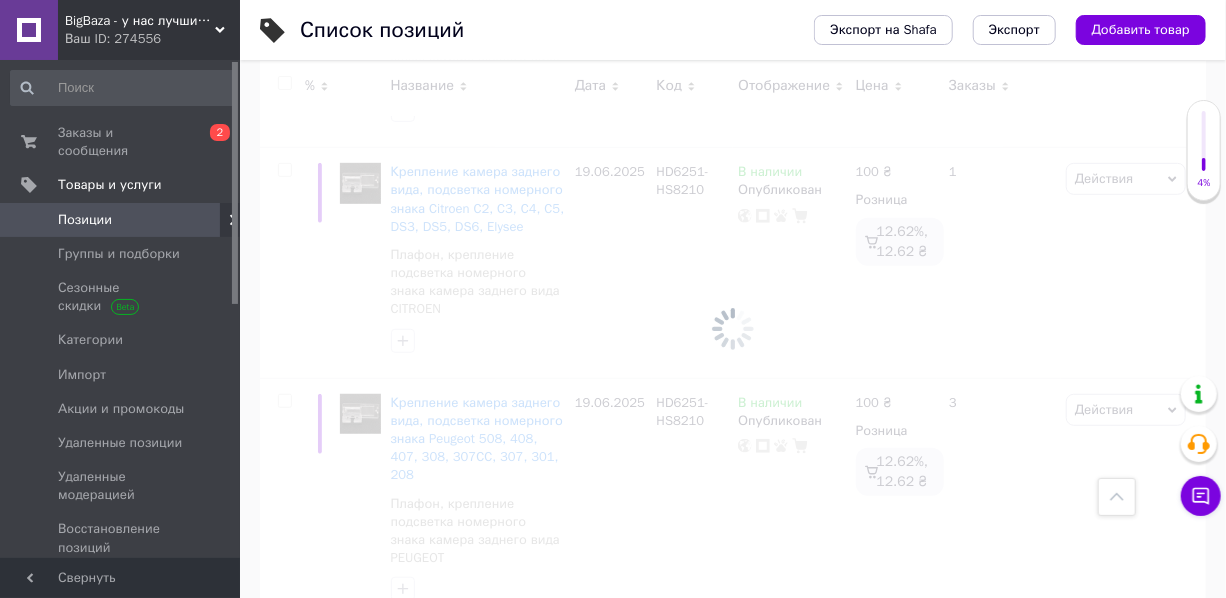 scroll, scrollTop: 121, scrollLeft: 0, axis: vertical 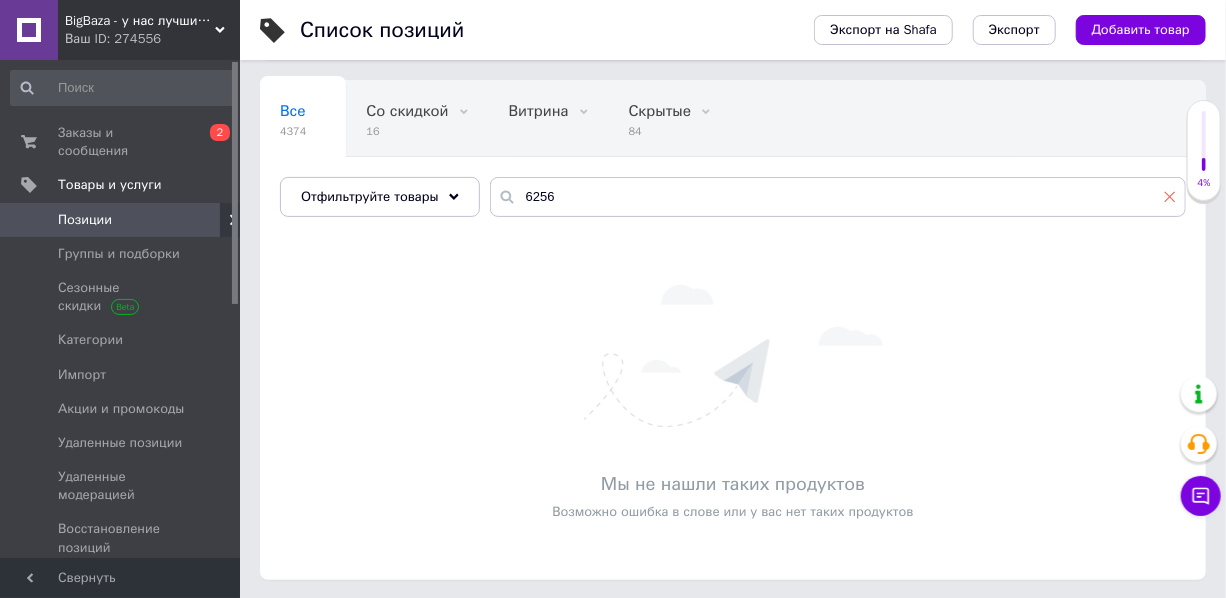 click 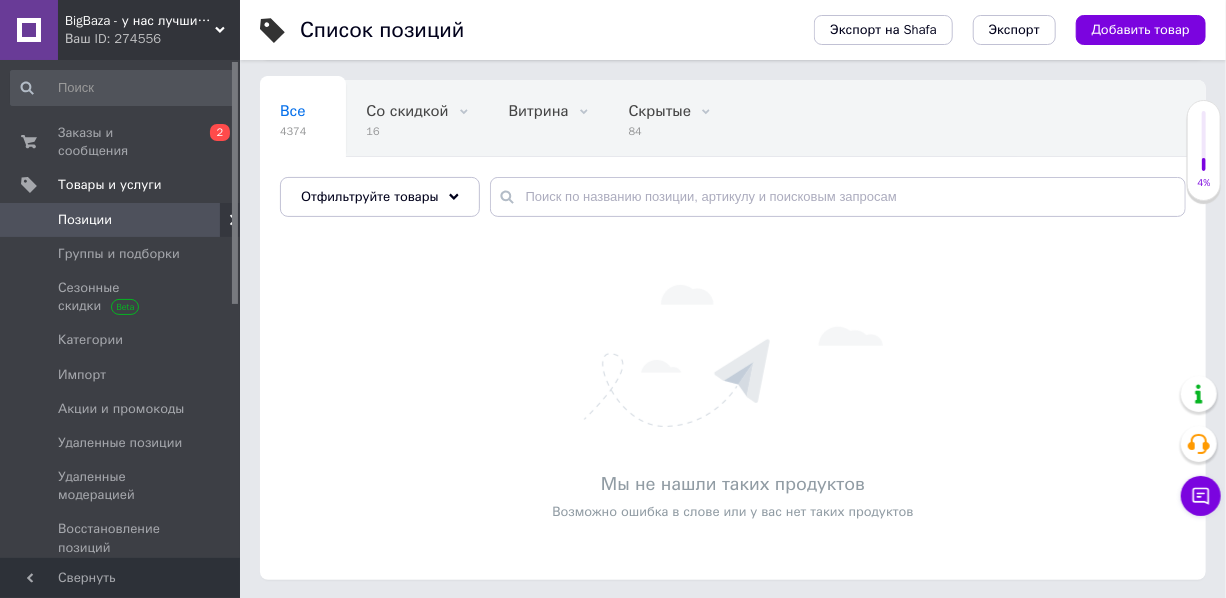 scroll, scrollTop: 0, scrollLeft: 0, axis: both 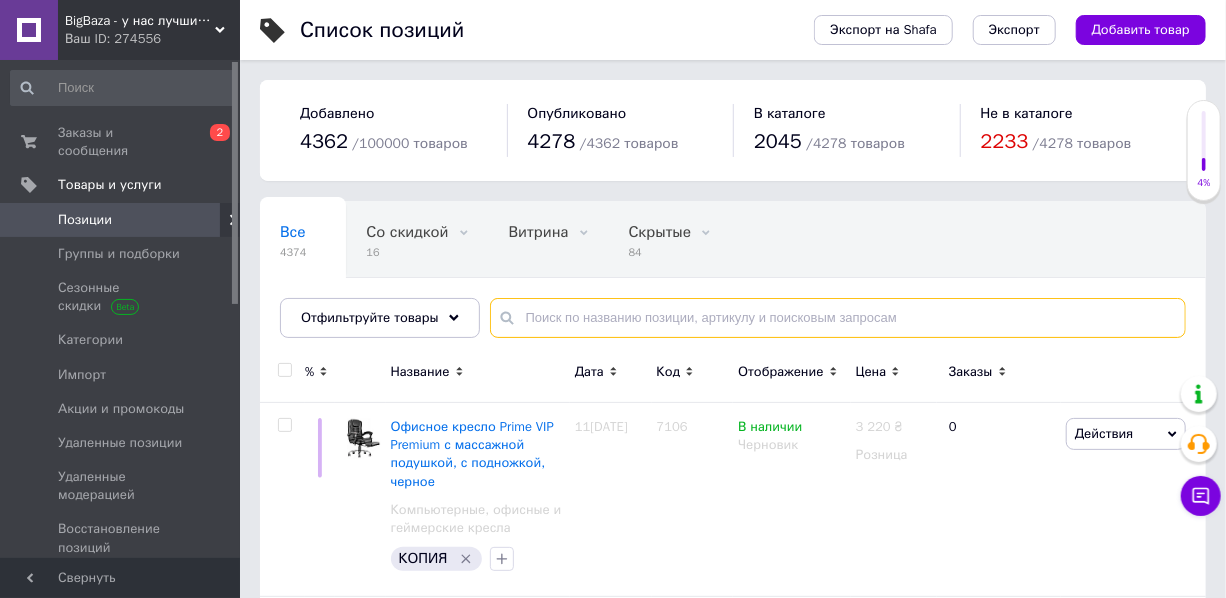 click at bounding box center [838, 318] 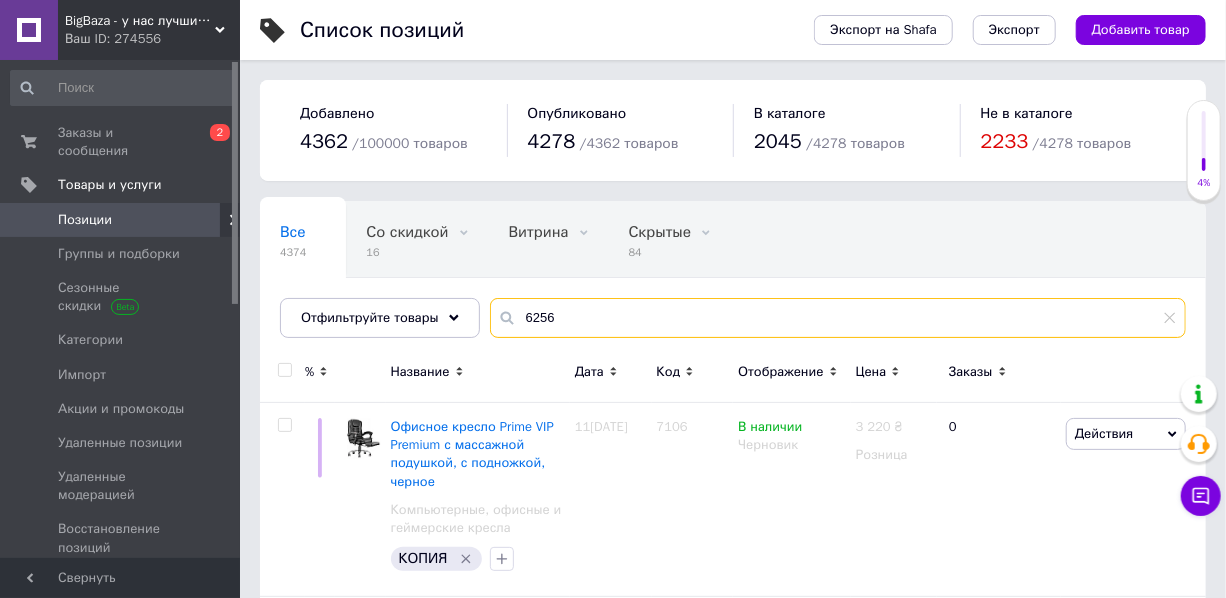 type on "6256" 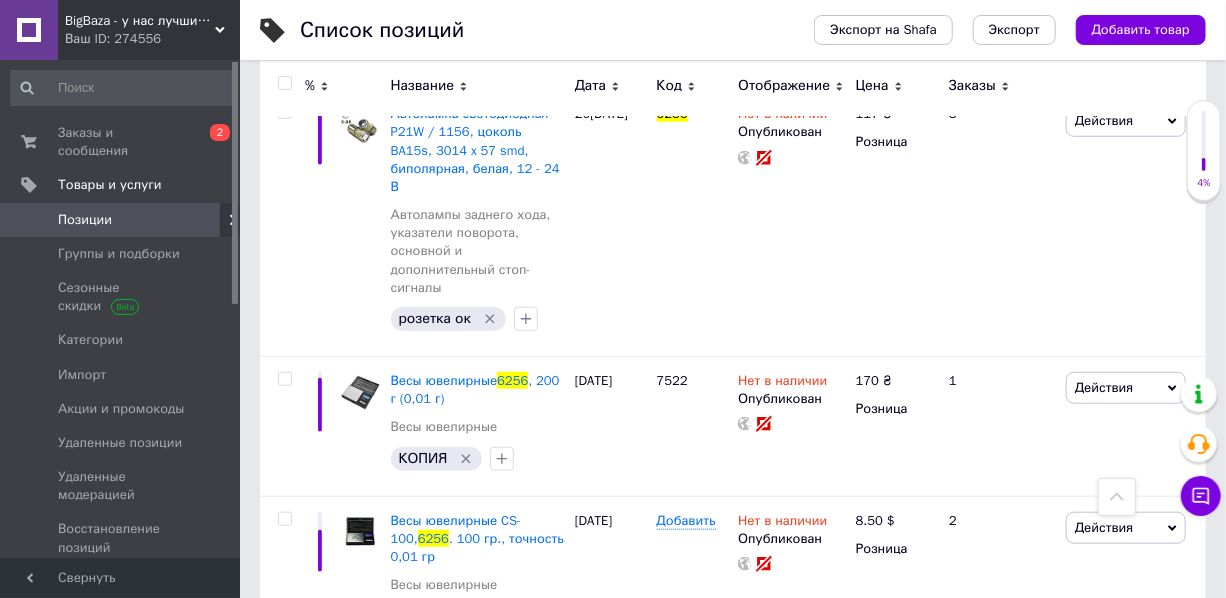 scroll, scrollTop: 608, scrollLeft: 0, axis: vertical 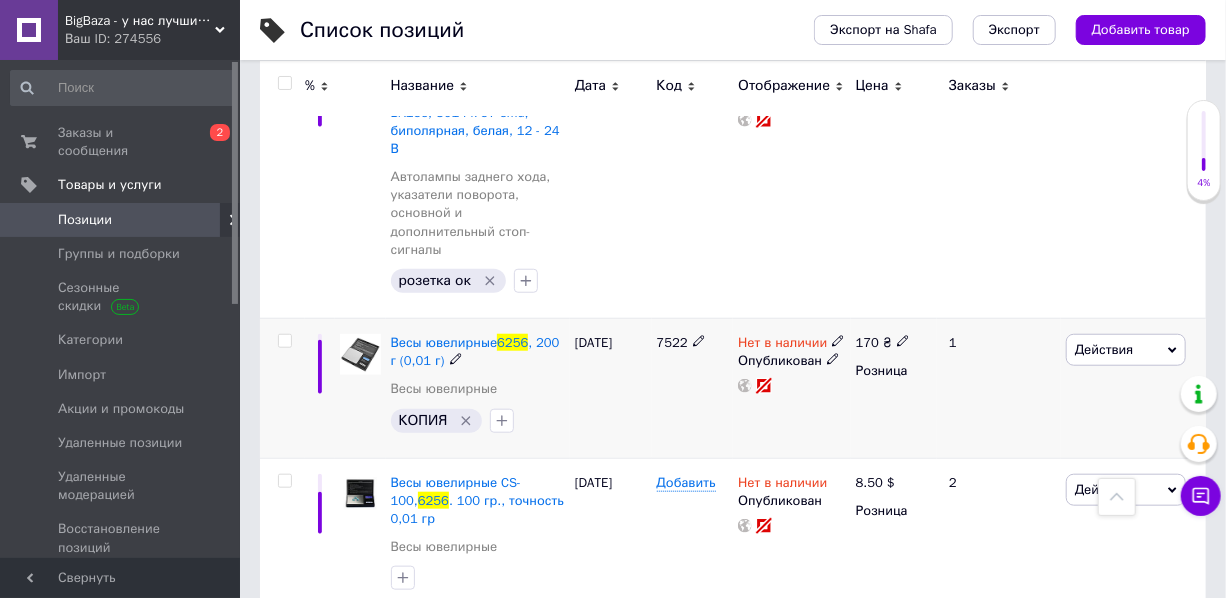 click 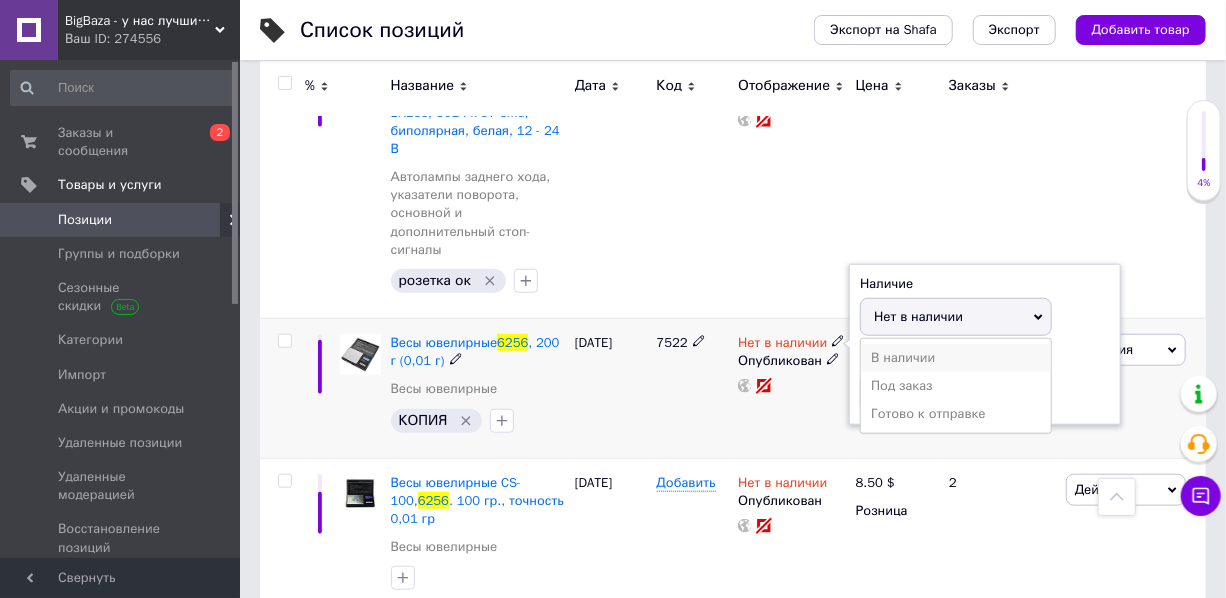 click on "В наличии" at bounding box center [956, 358] 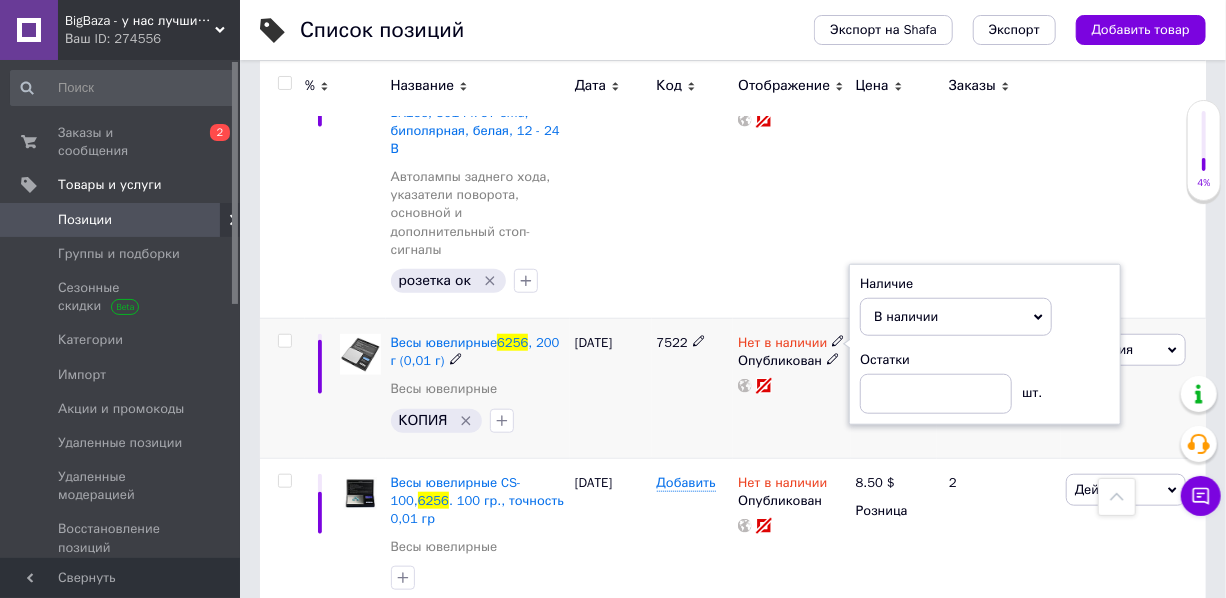 click on "7522" at bounding box center (693, 389) 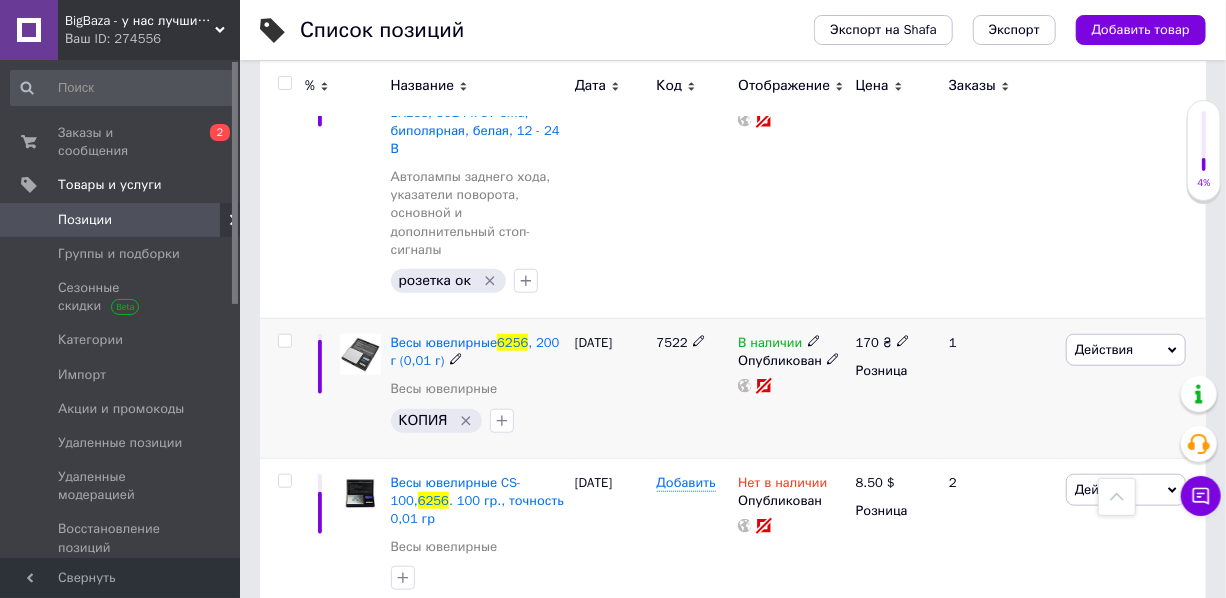 click 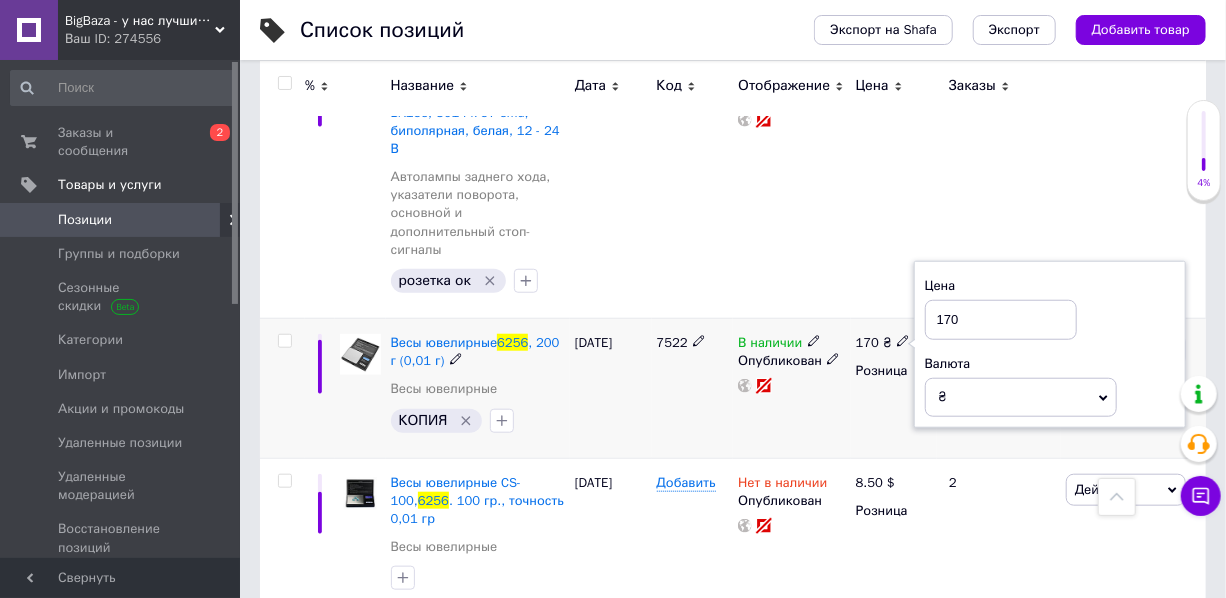 click on "170" at bounding box center (1001, 320) 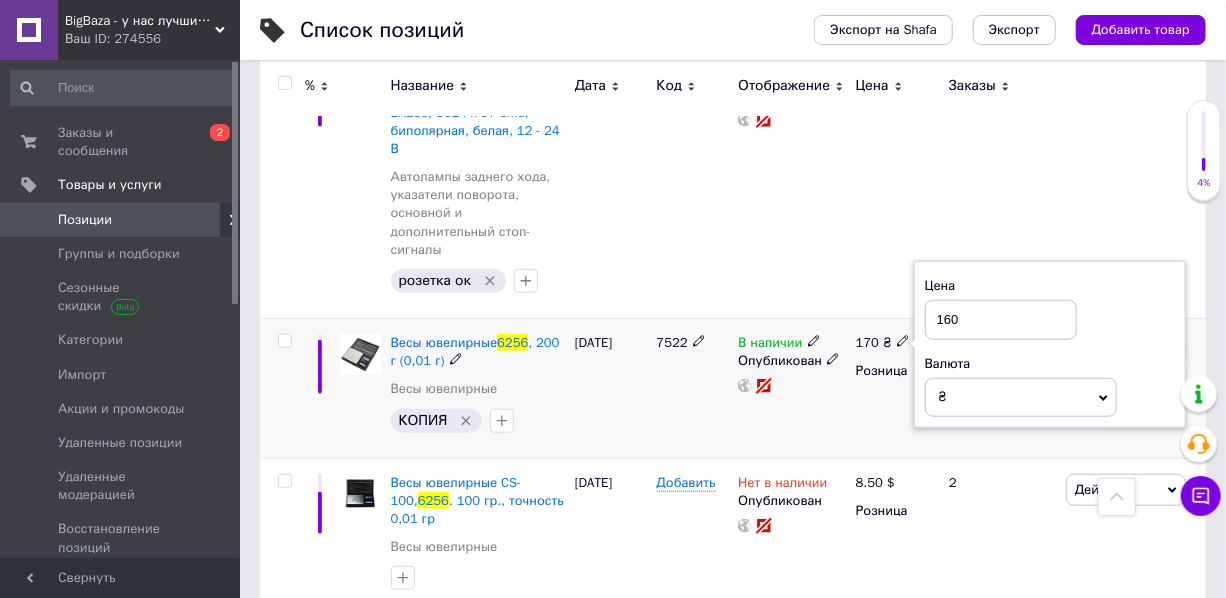 type on "160" 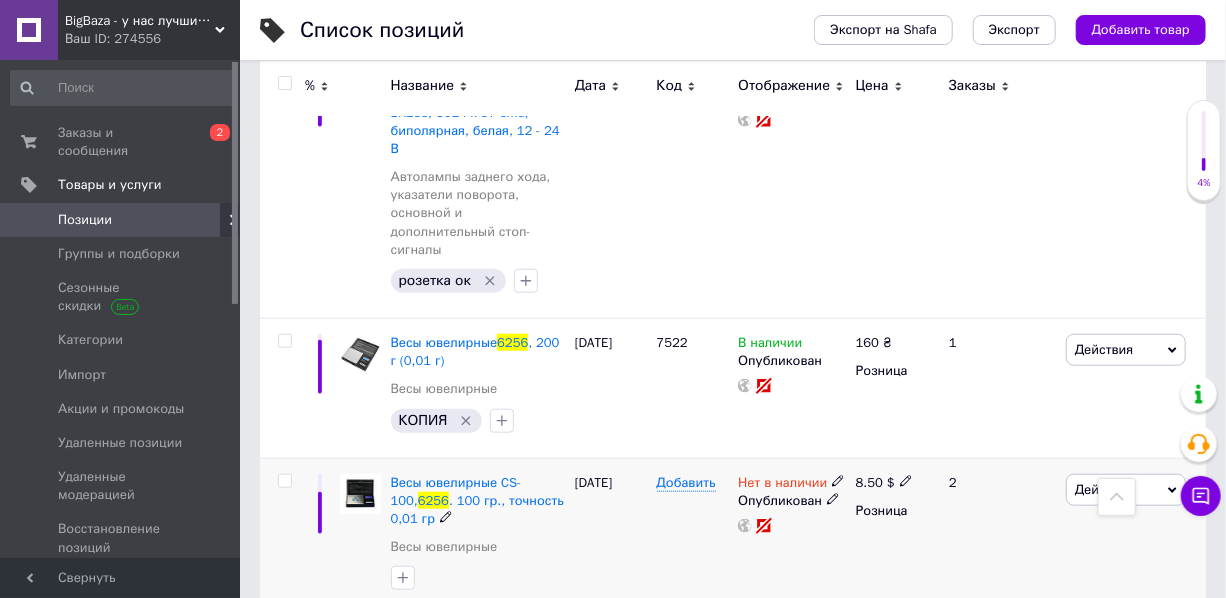 click 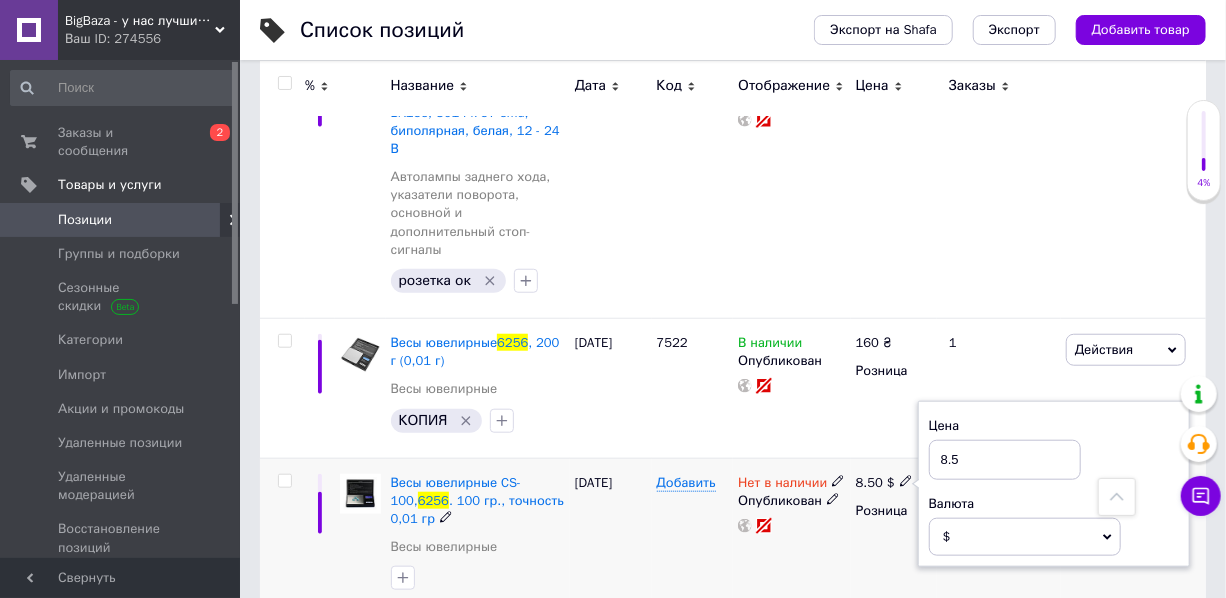 drag, startPoint x: 938, startPoint y: 421, endPoint x: 971, endPoint y: 429, distance: 33.955853 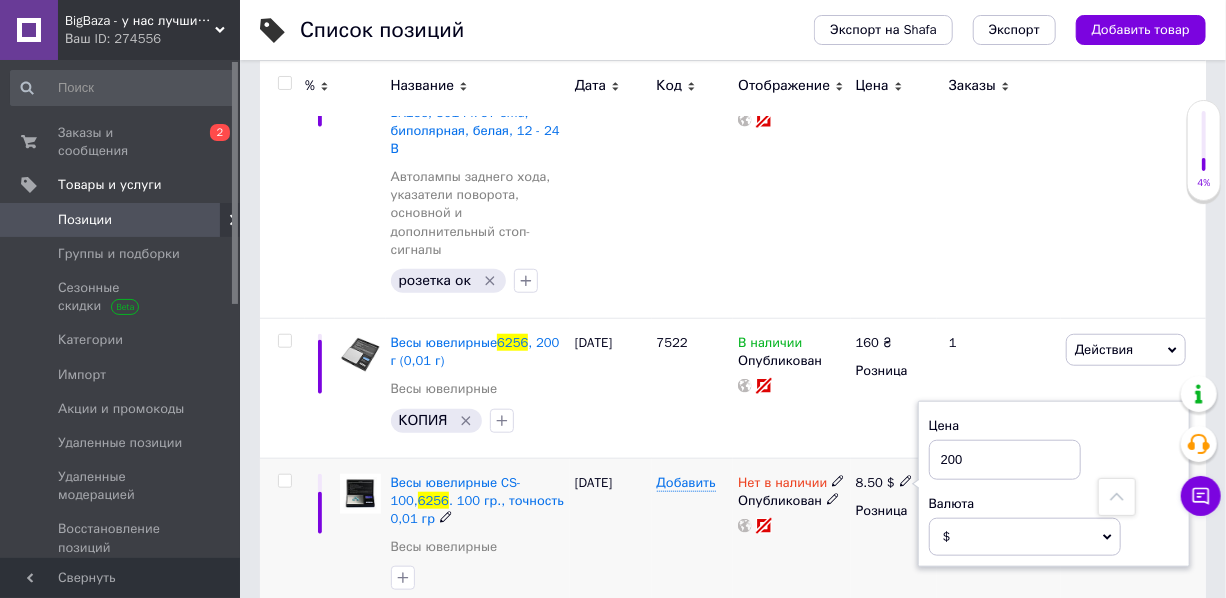 type on "200" 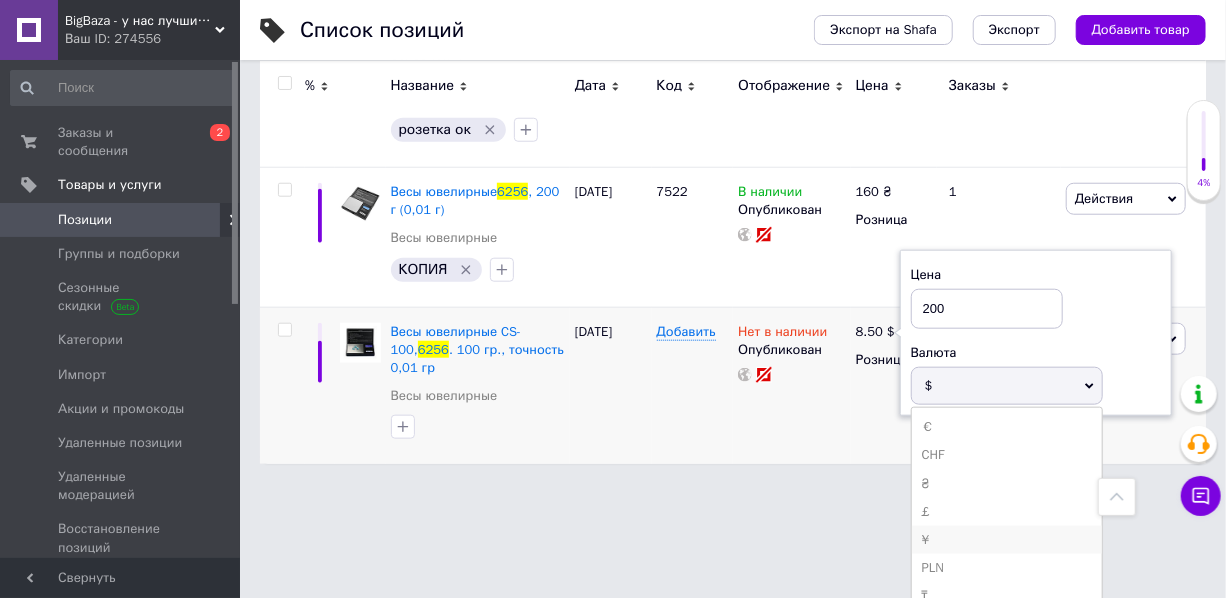 scroll, scrollTop: 790, scrollLeft: 0, axis: vertical 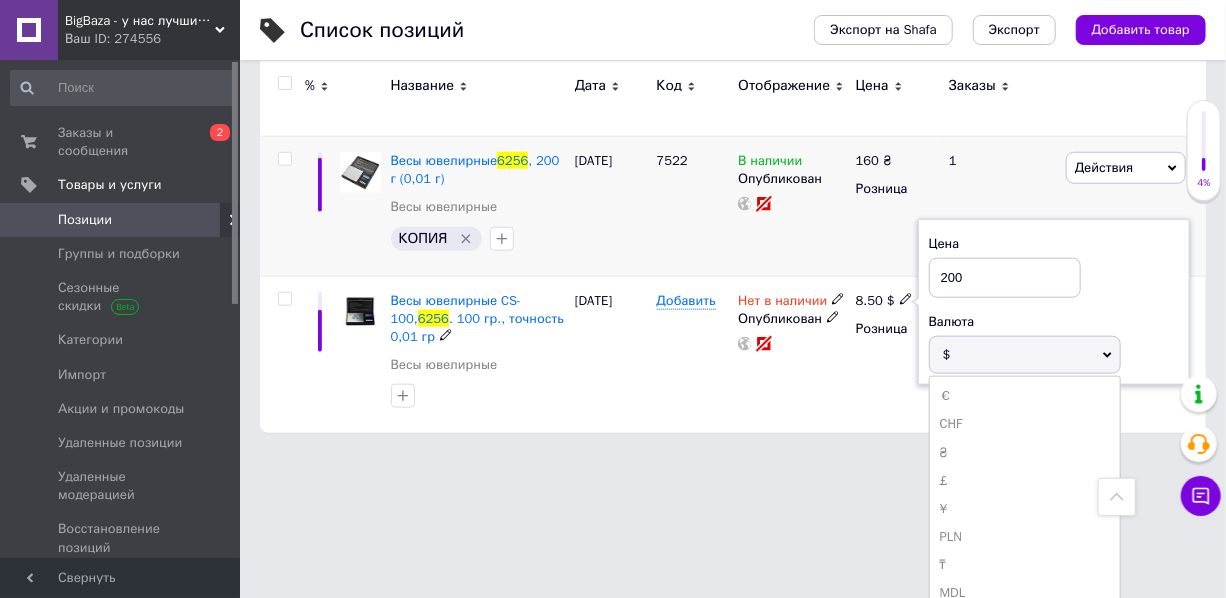 drag, startPoint x: 961, startPoint y: 356, endPoint x: 938, endPoint y: 354, distance: 23.086792 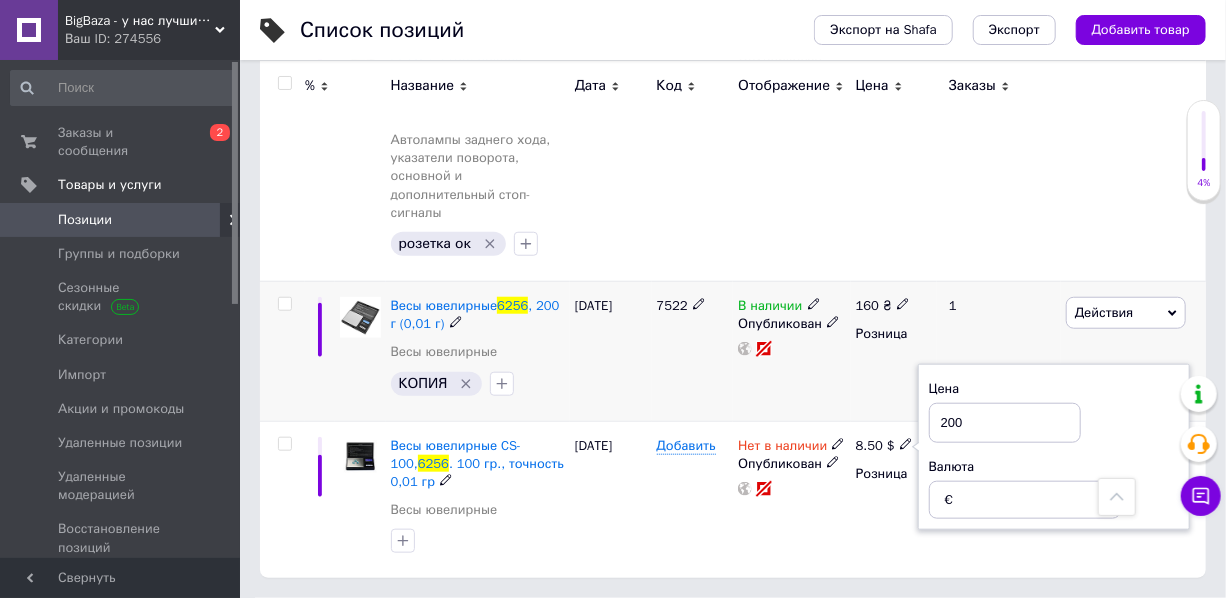 scroll, scrollTop: 608, scrollLeft: 0, axis: vertical 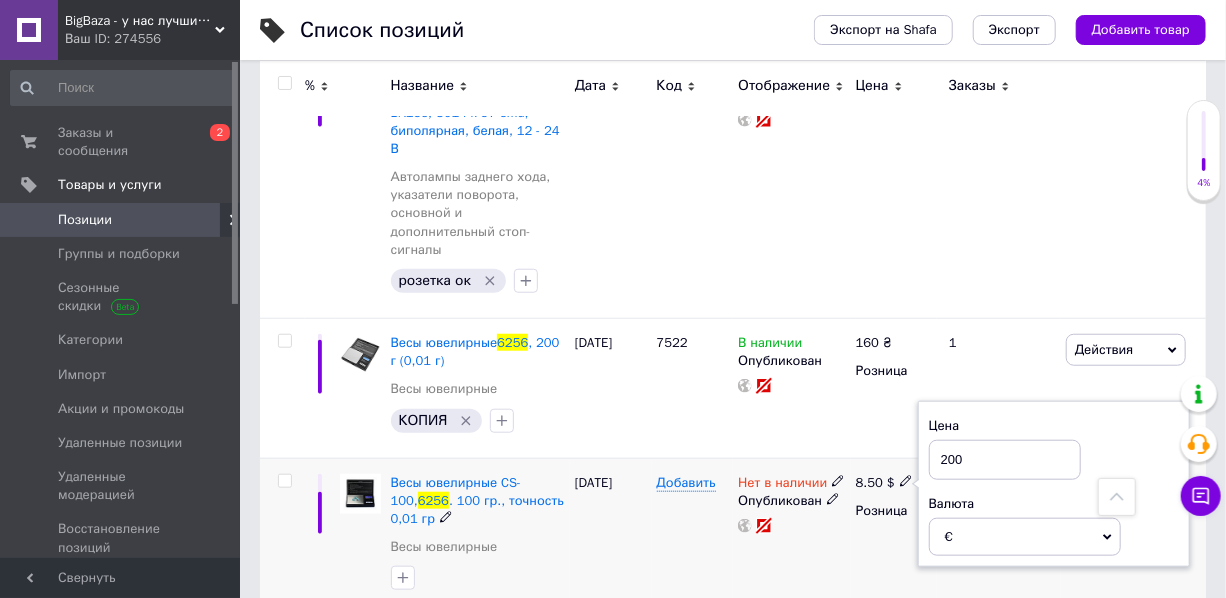 click on "Нет в наличии Опубликован" at bounding box center (791, 536) 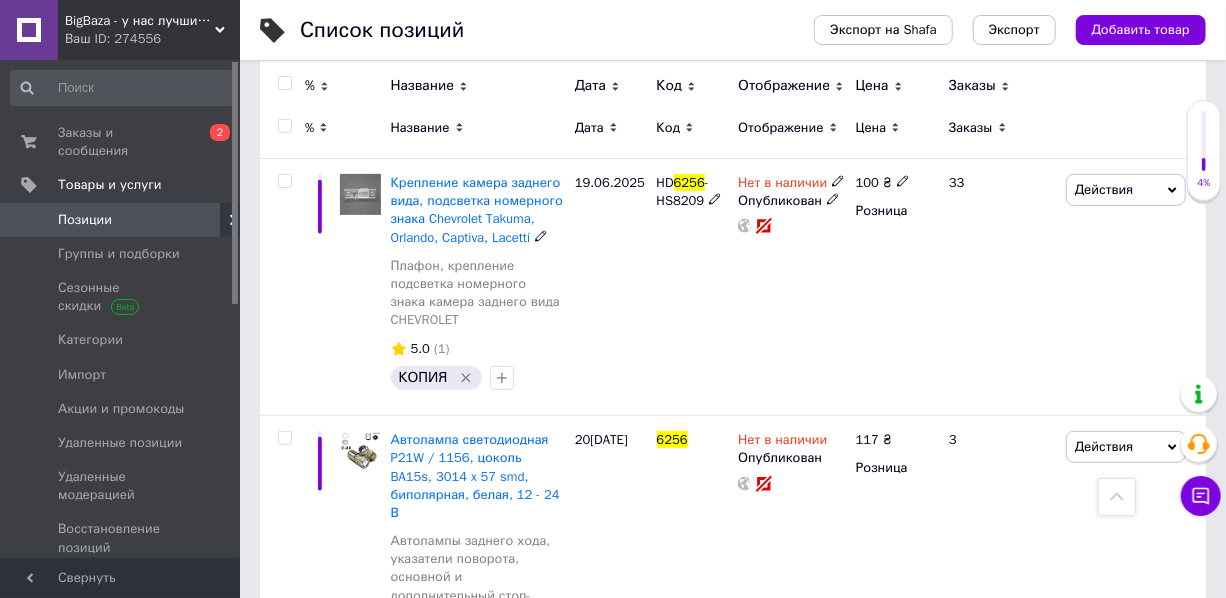 scroll, scrollTop: 0, scrollLeft: 0, axis: both 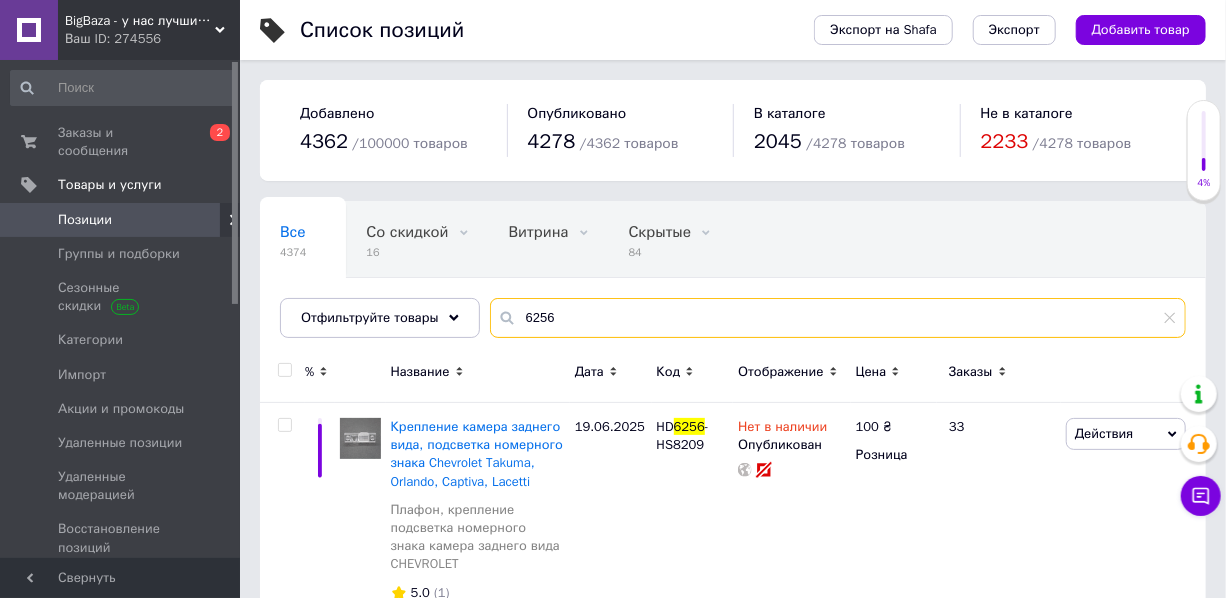 click on "6256" at bounding box center (838, 318) 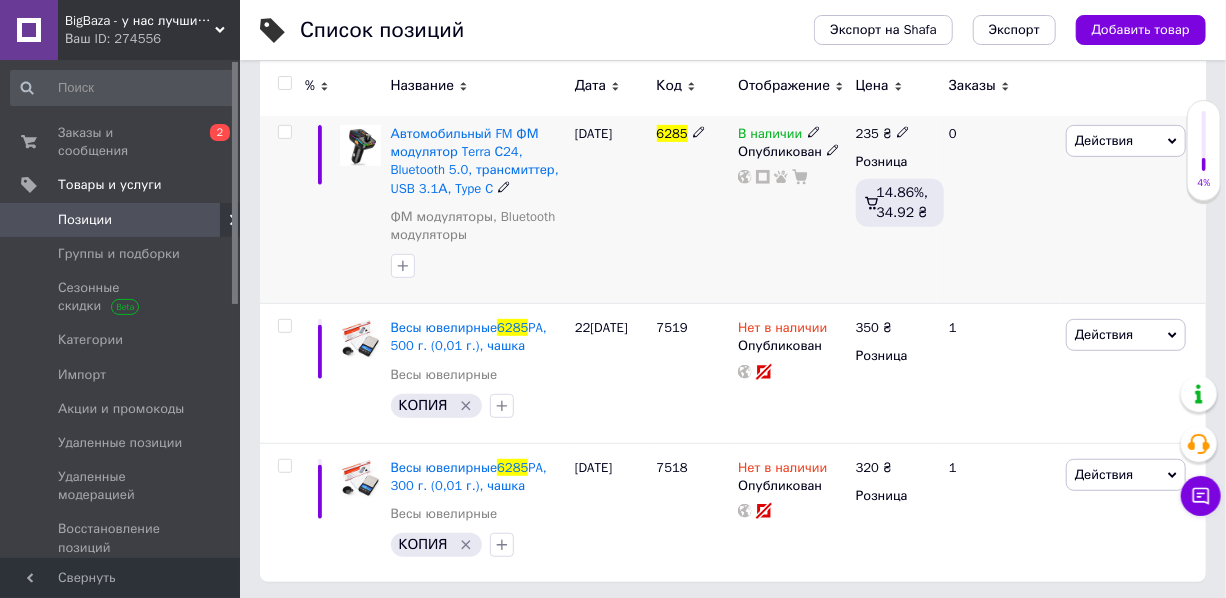 scroll, scrollTop: 296, scrollLeft: 0, axis: vertical 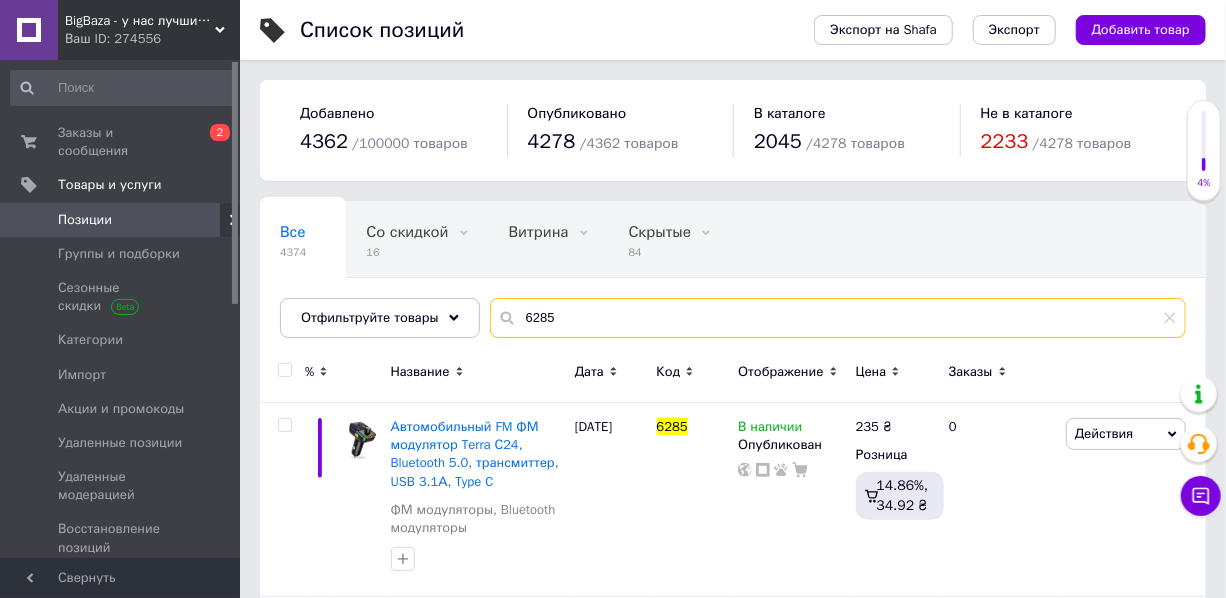 click on "6285" at bounding box center [838, 318] 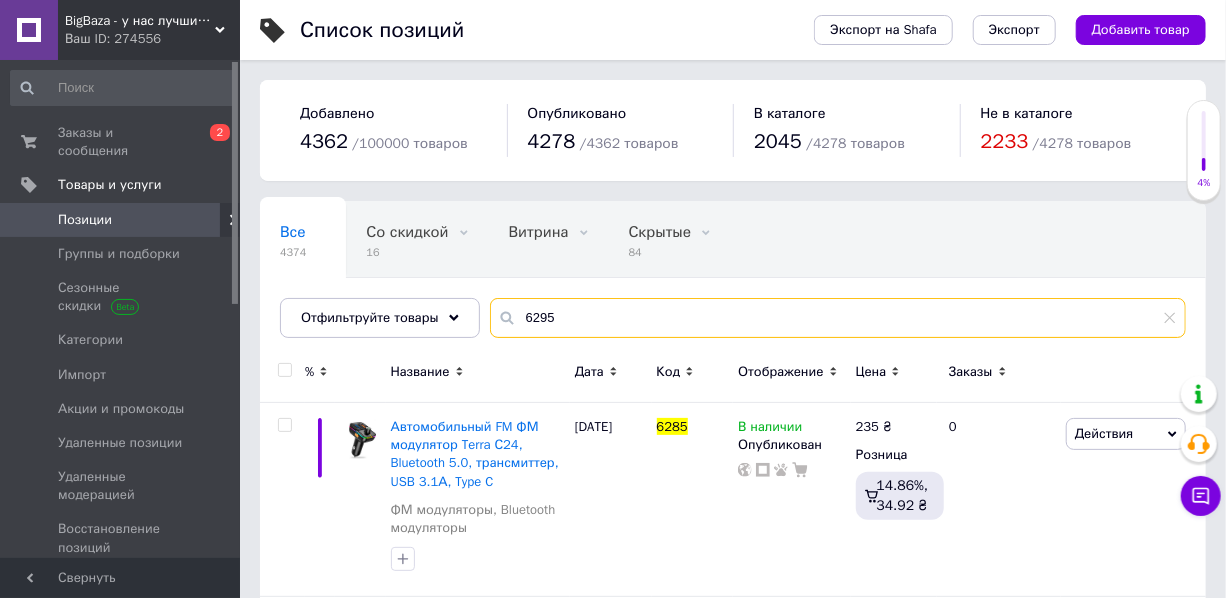 type on "6295" 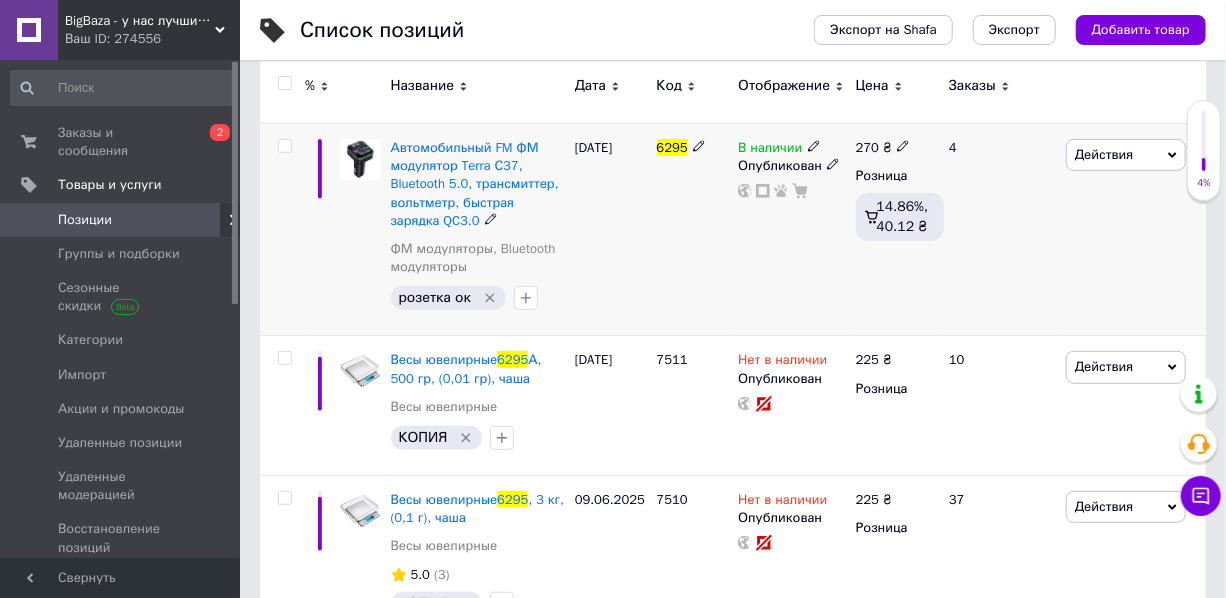 scroll, scrollTop: 341, scrollLeft: 0, axis: vertical 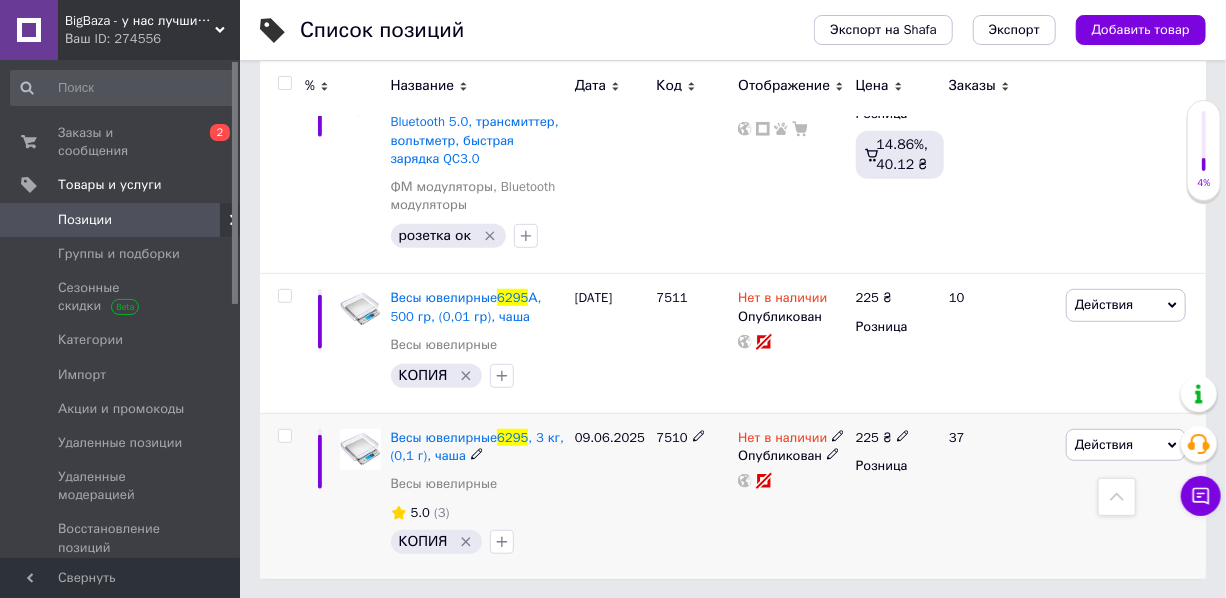 click 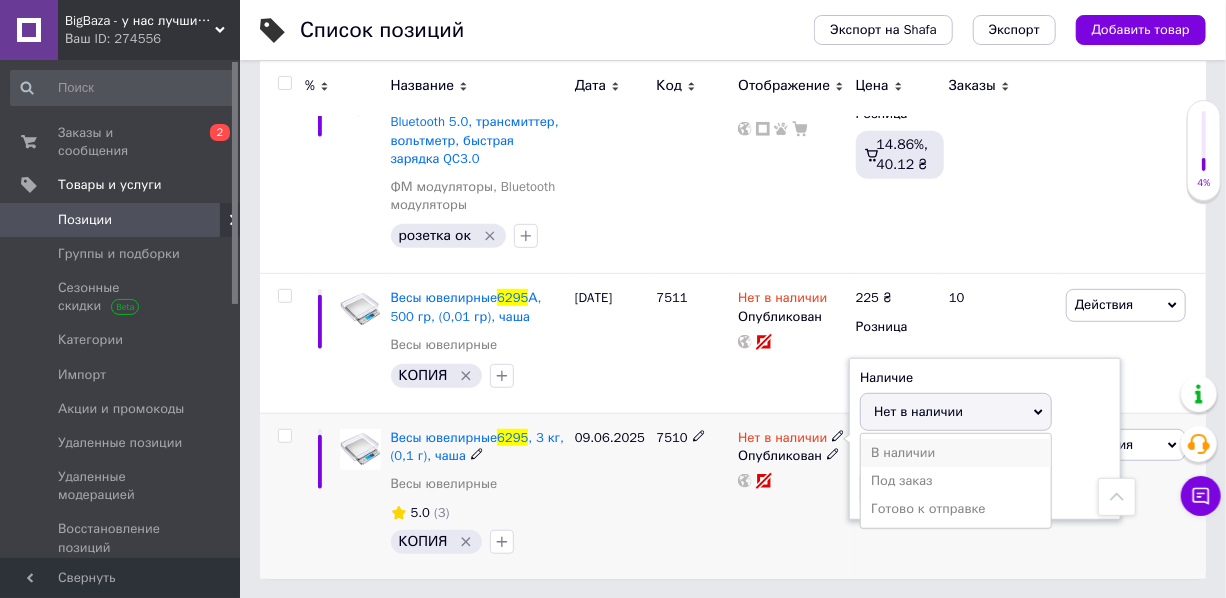 click on "В наличии" at bounding box center (956, 453) 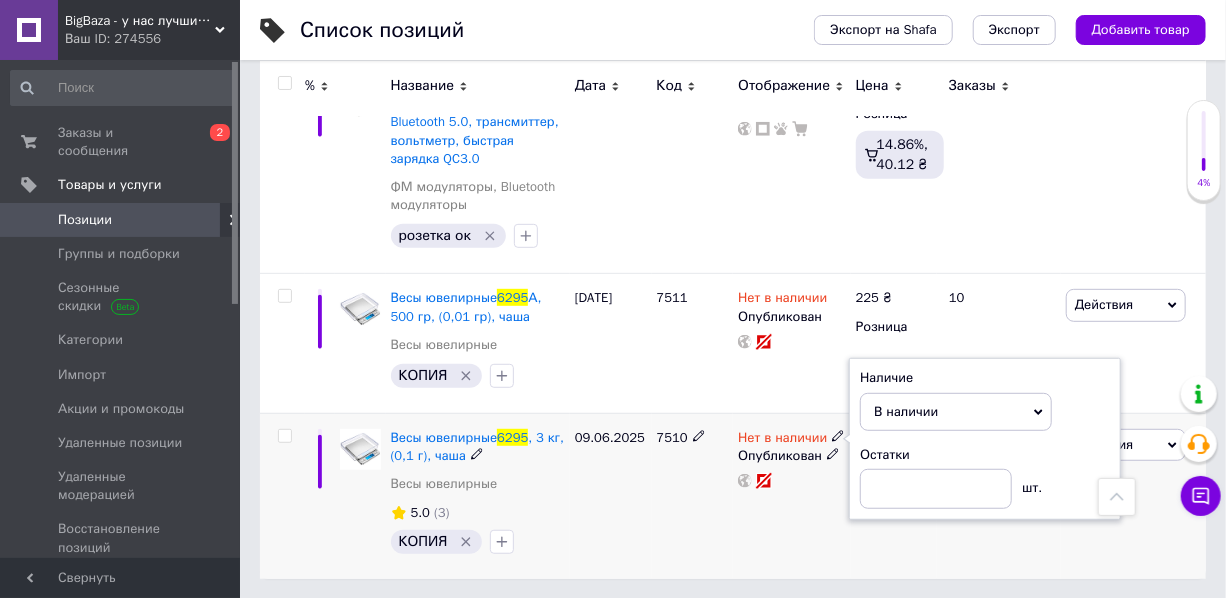 click on "Нет в наличии Наличие В наличии Нет в наличии Под заказ Готово к отправке Остатки шт. Опубликован" at bounding box center (791, 496) 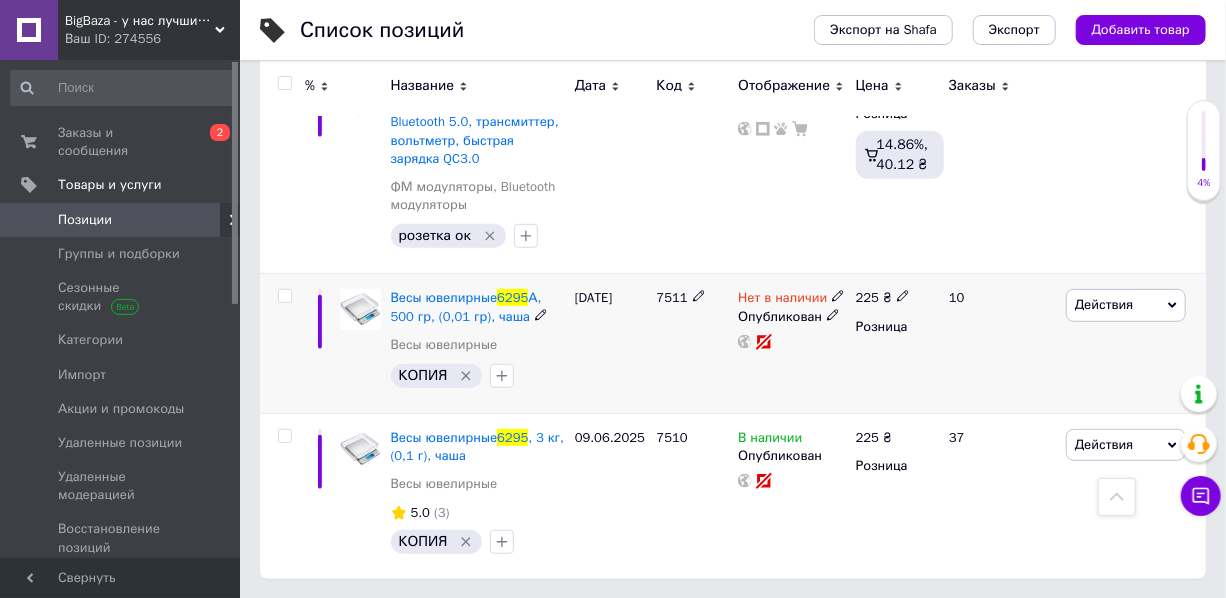 click 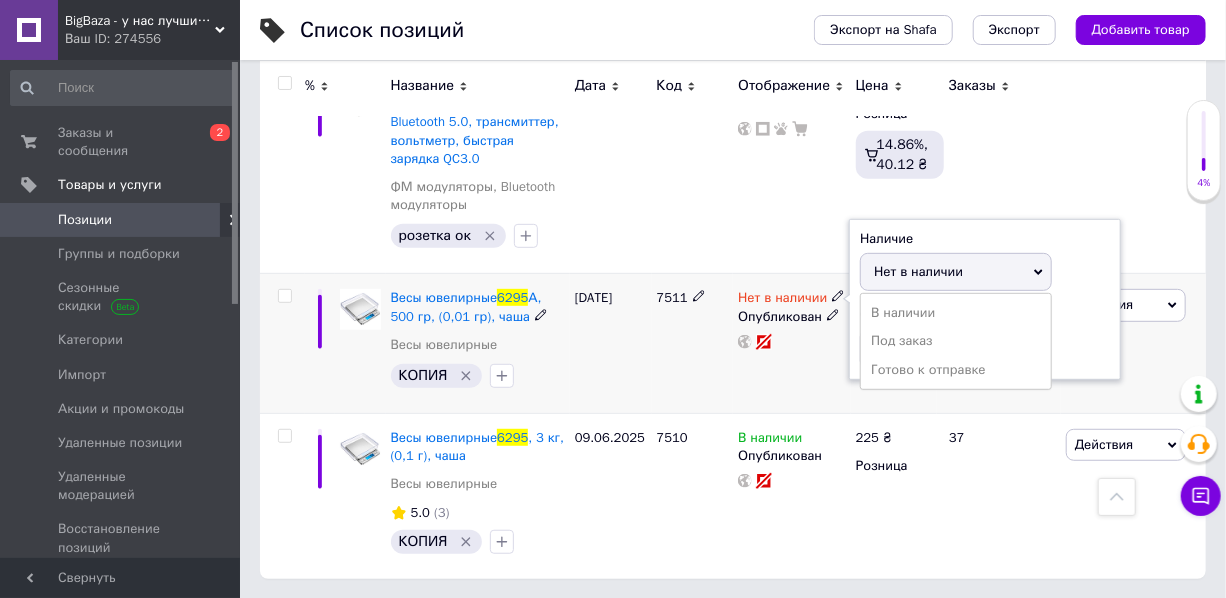 click on "В наличии" at bounding box center (956, 313) 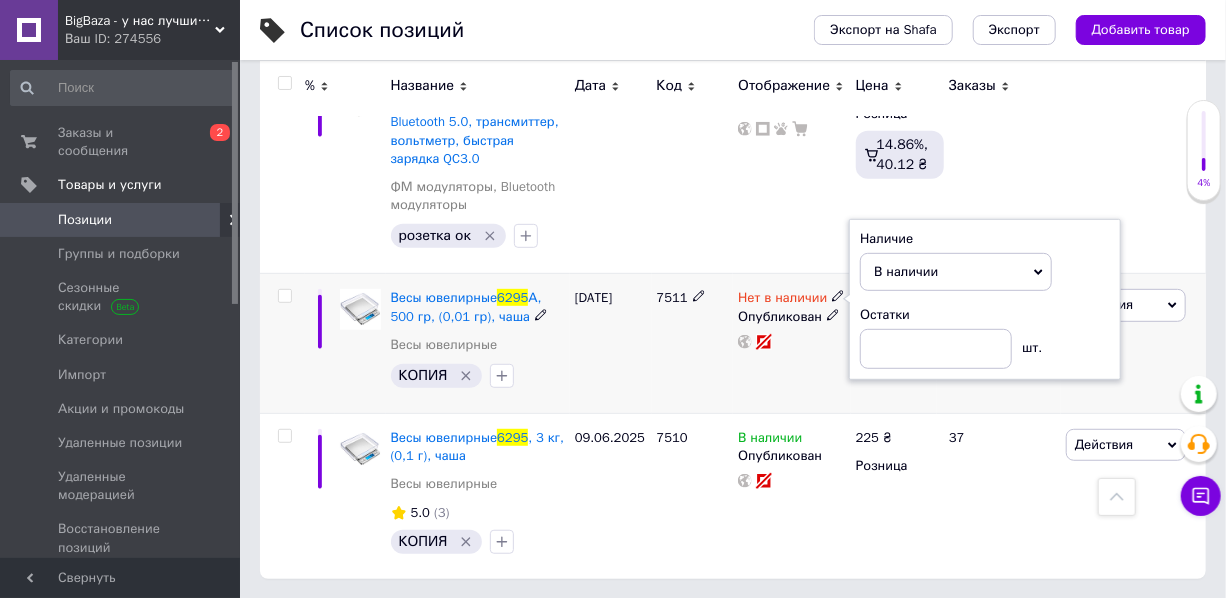 click on "[DATE]" at bounding box center (611, 344) 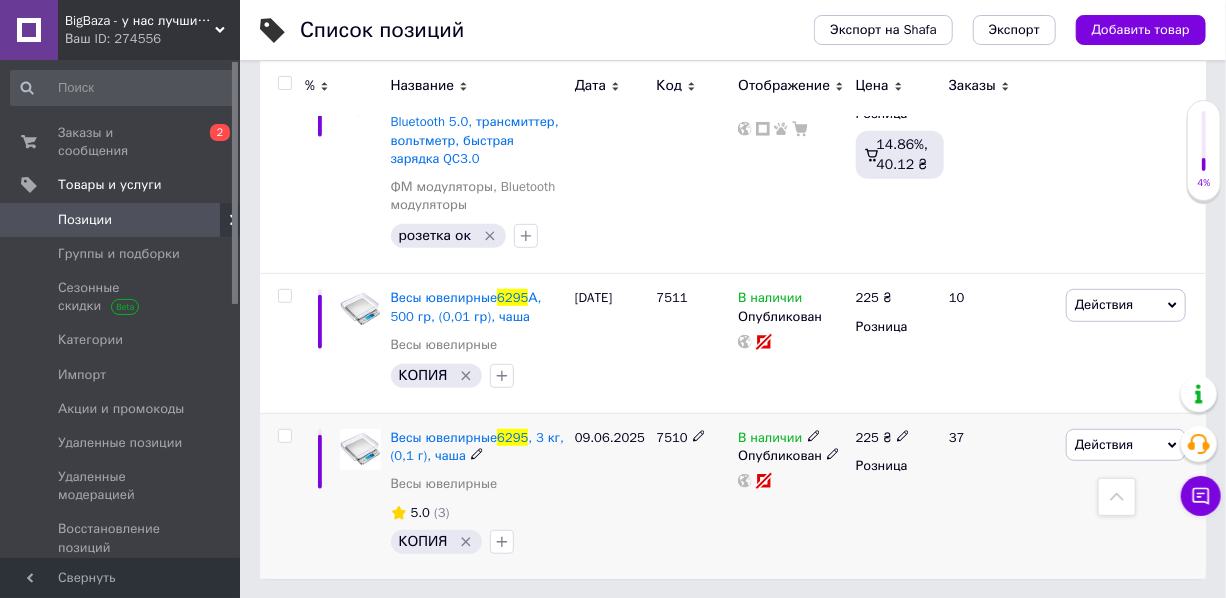click 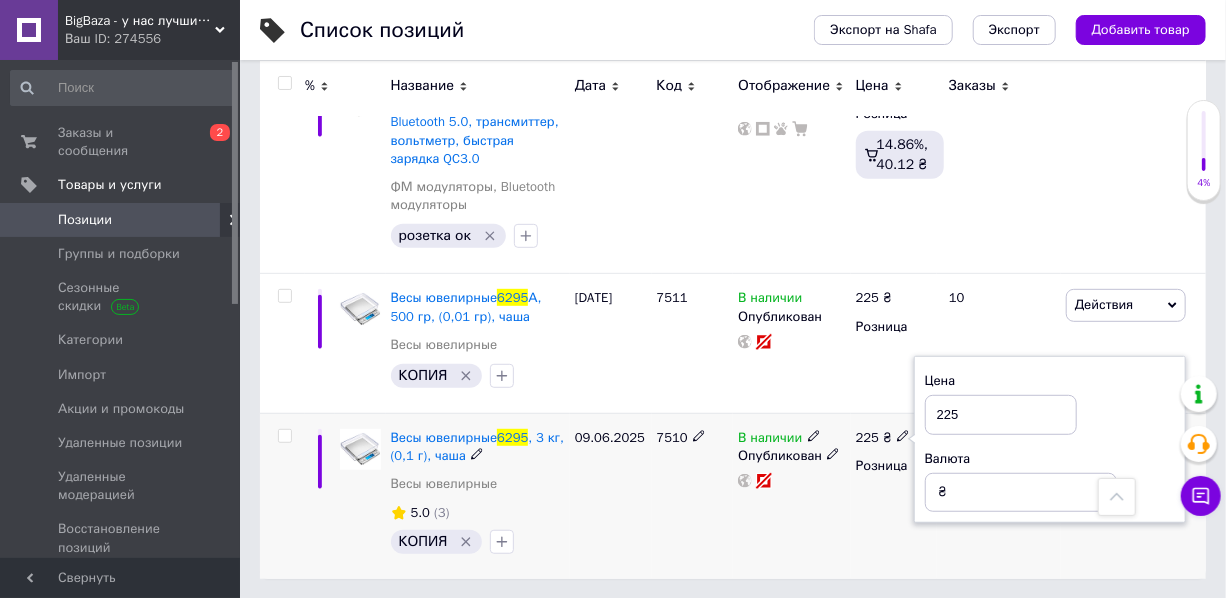 click on "225" at bounding box center [1001, 415] 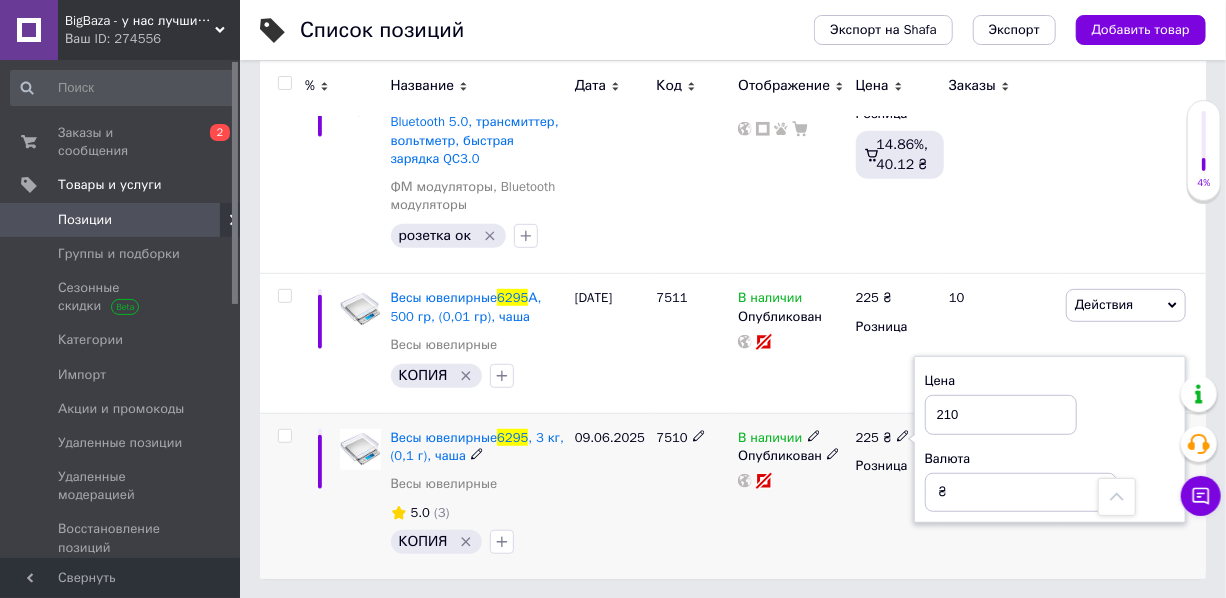 type on "210" 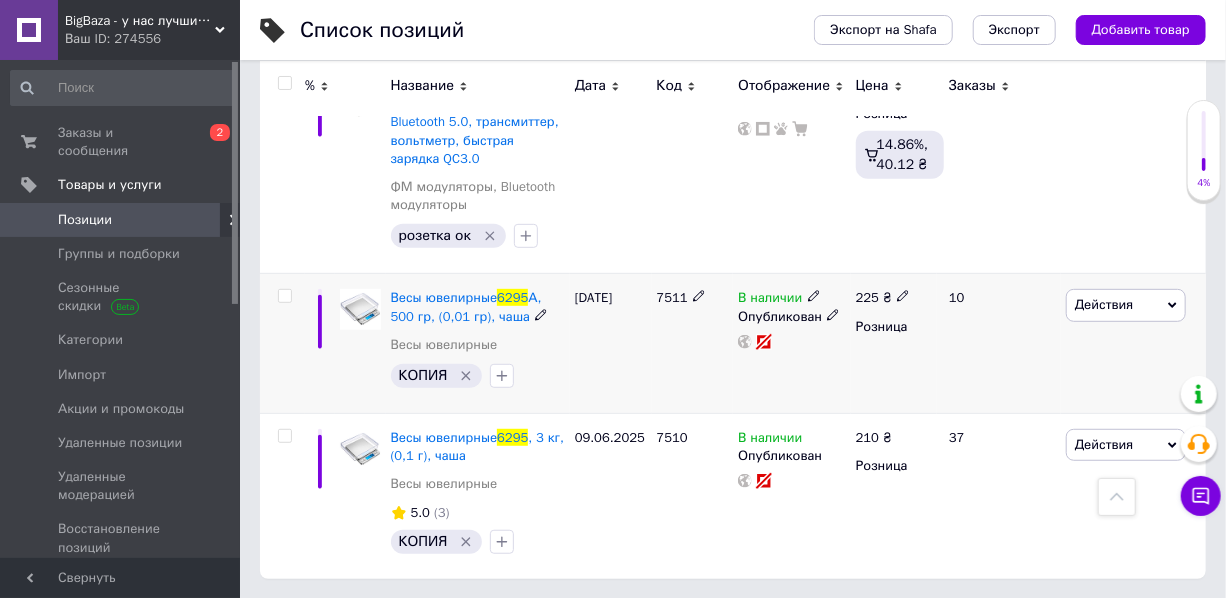 click 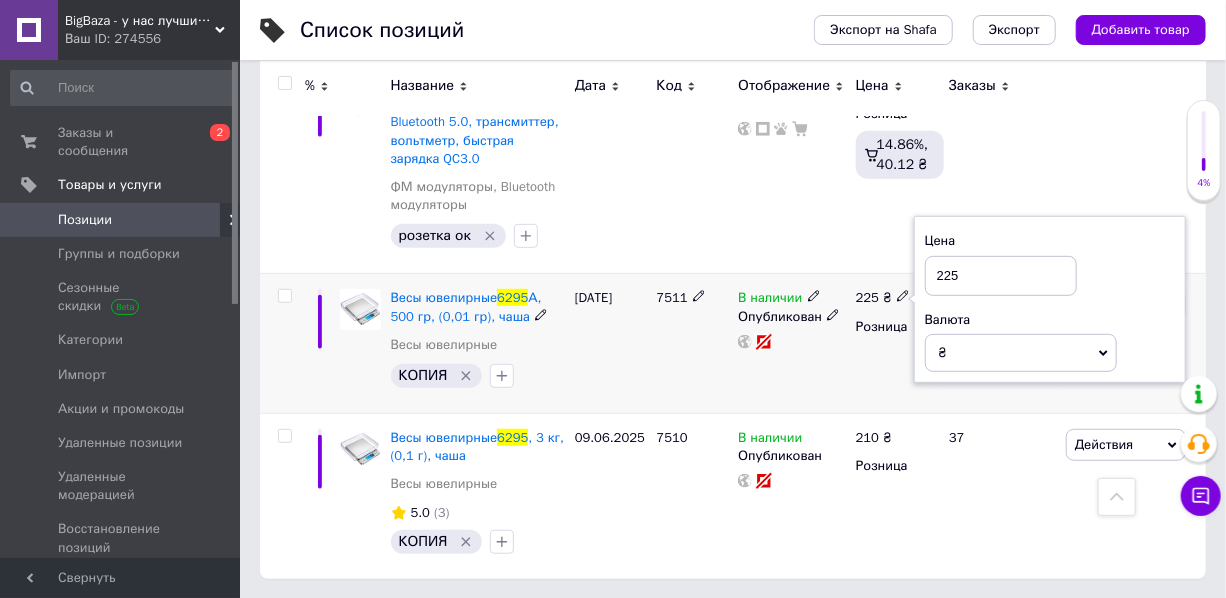 click on "225" at bounding box center (1001, 276) 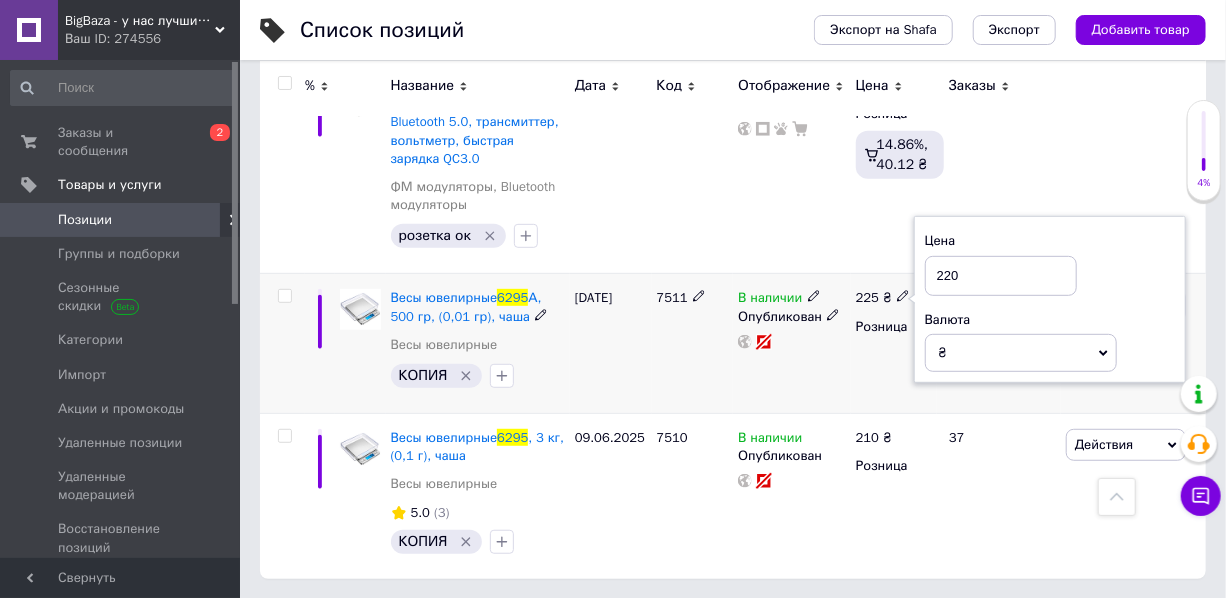 type on "220" 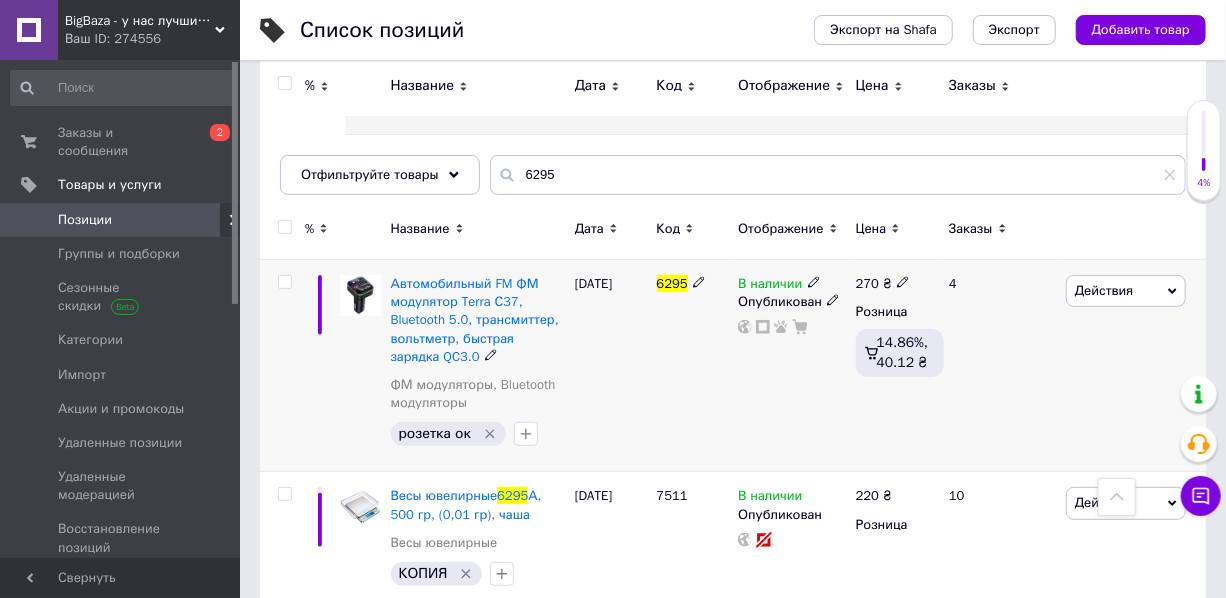 scroll, scrollTop: 0, scrollLeft: 0, axis: both 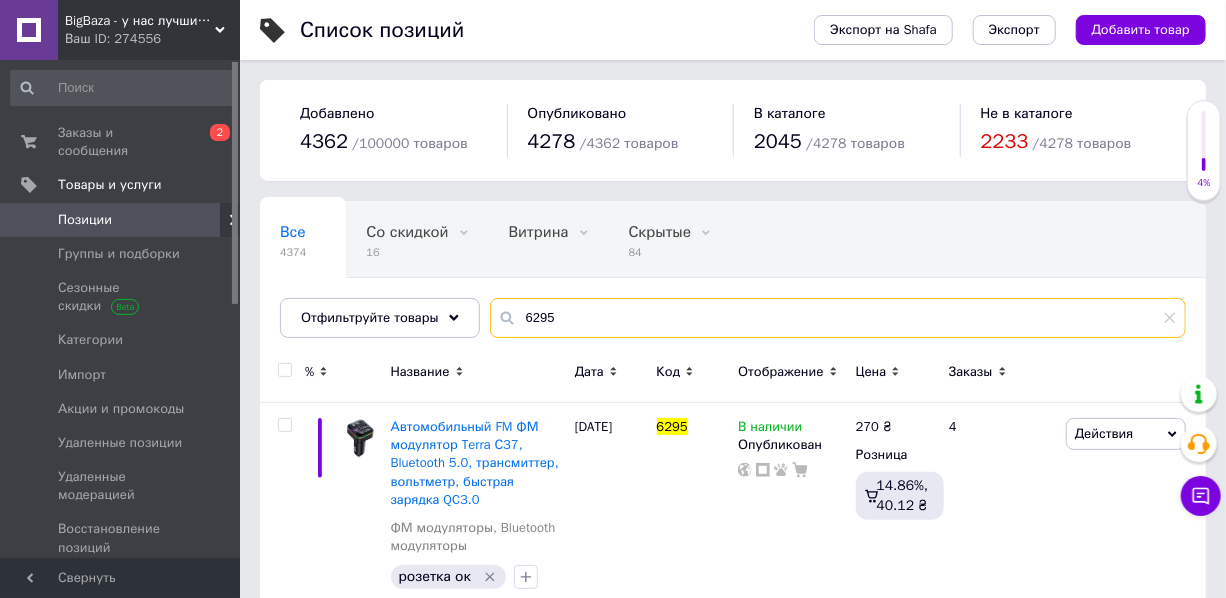 click on "6295" at bounding box center [838, 318] 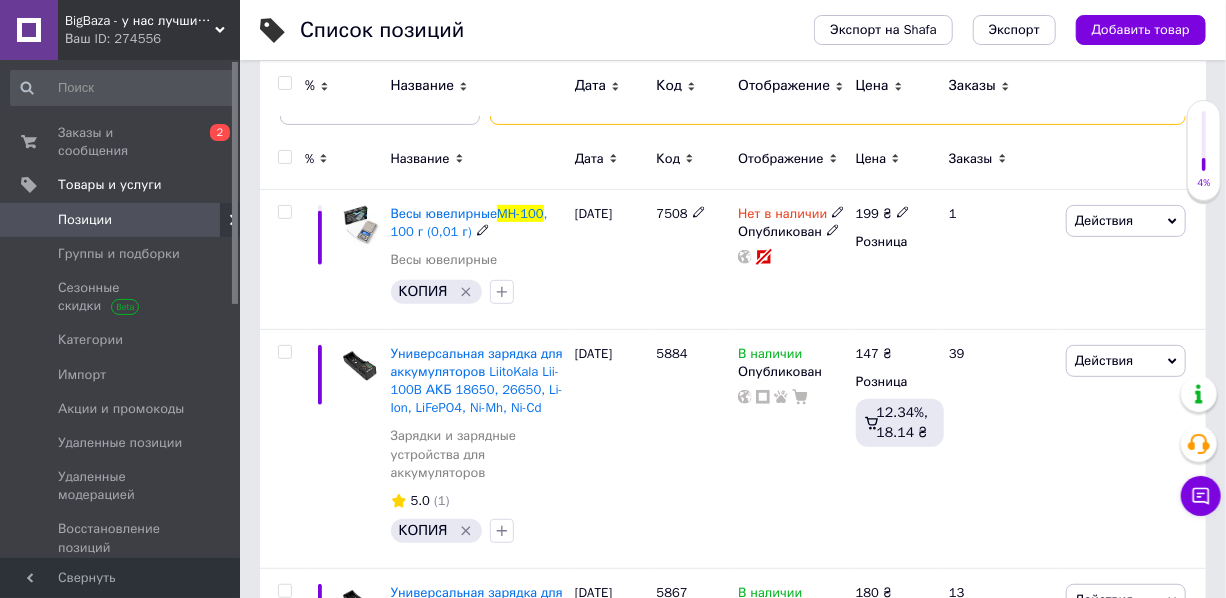 scroll, scrollTop: 181, scrollLeft: 0, axis: vertical 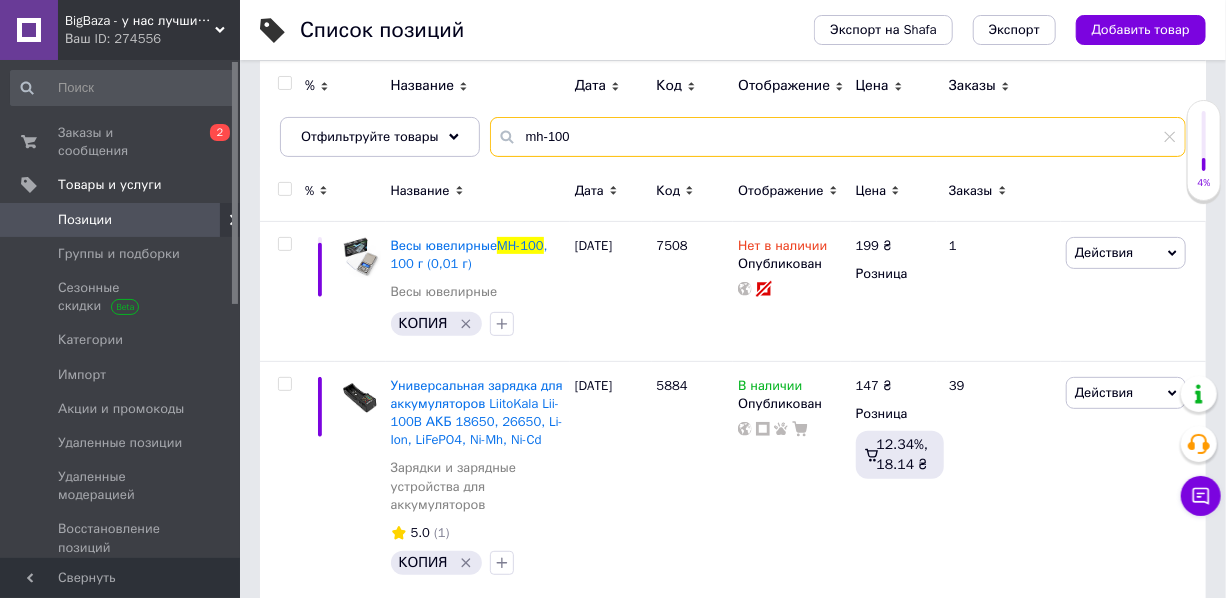 type on "mh-100" 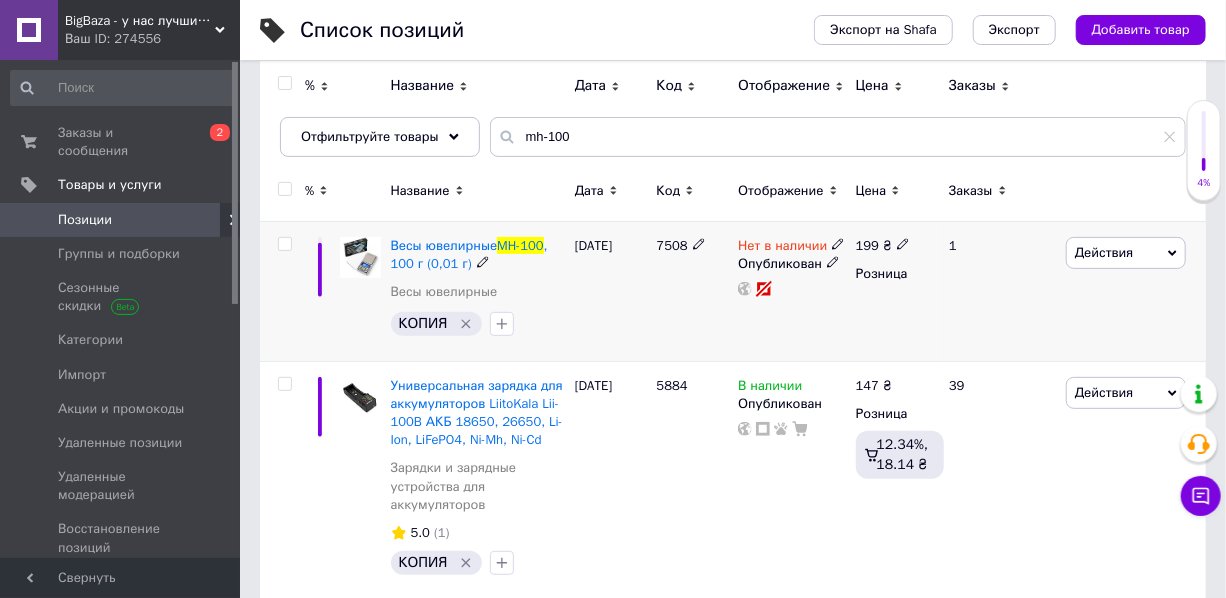 click 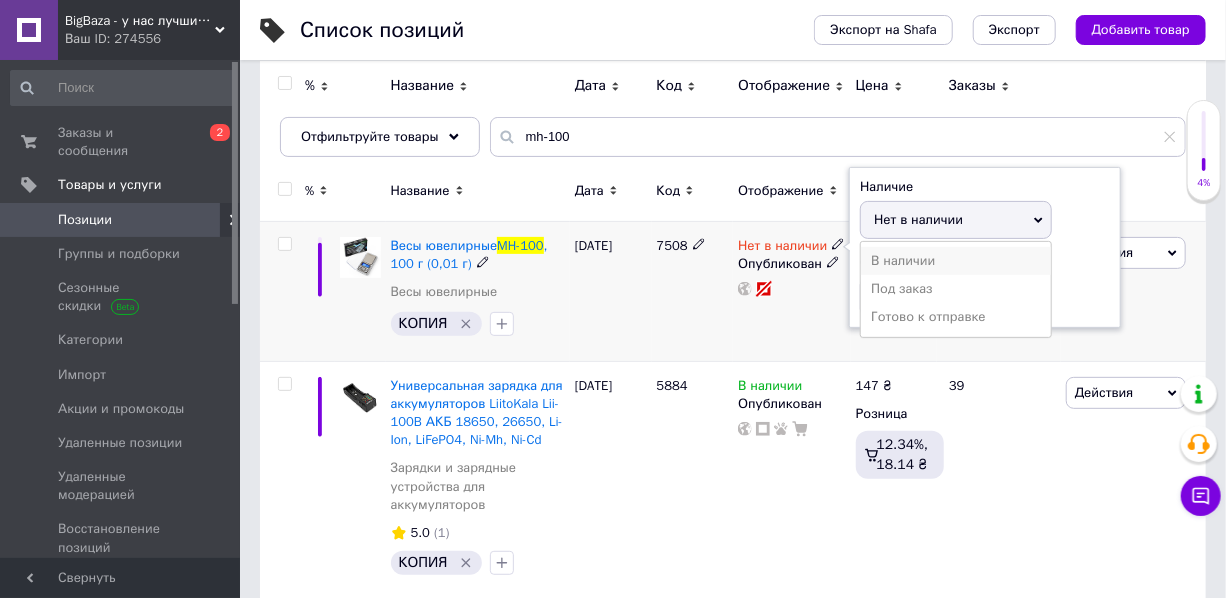 click on "В наличии" at bounding box center [956, 261] 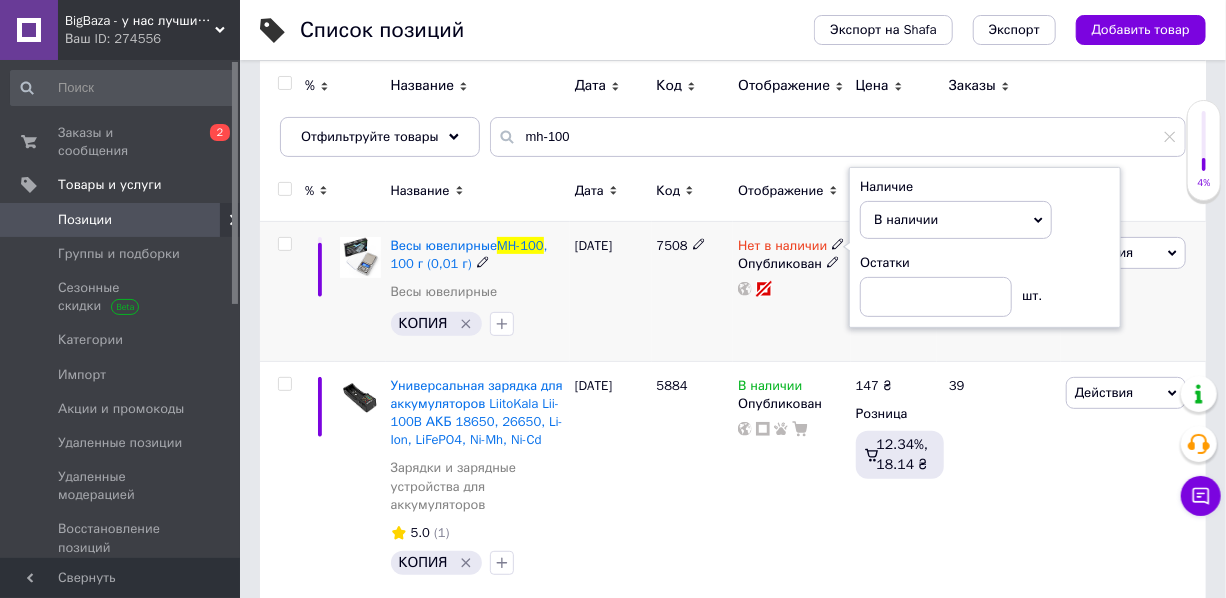 click on "Нет в наличии Наличие В наличии Нет в наличии Под заказ Готово к отправке Остатки шт. Опубликован" at bounding box center (791, 292) 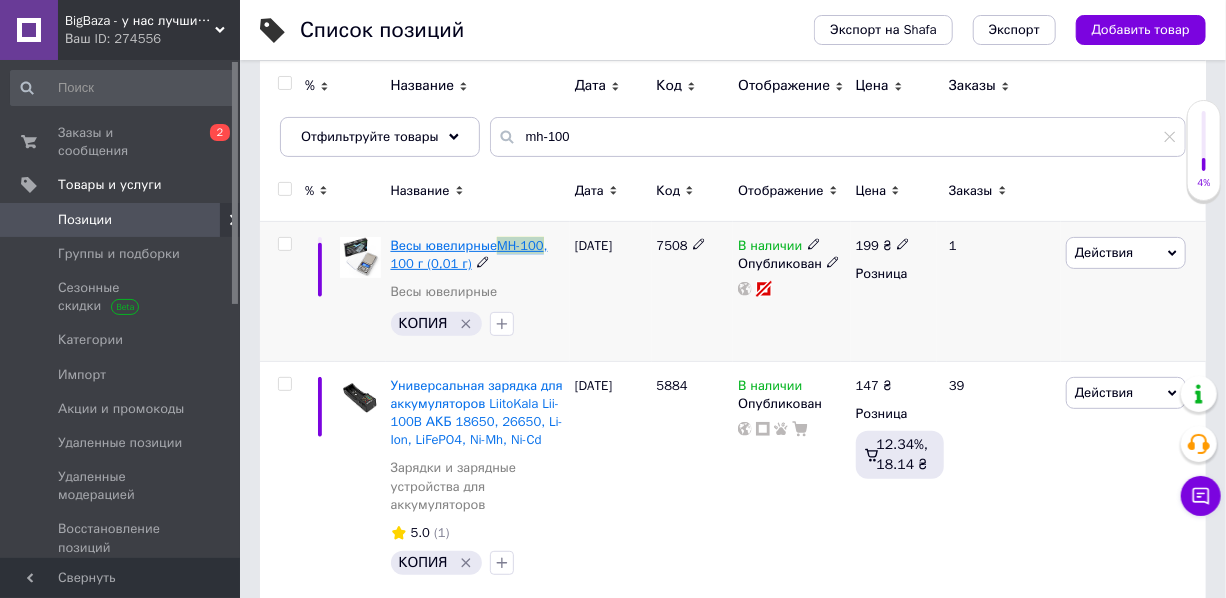 drag, startPoint x: 543, startPoint y: 248, endPoint x: 498, endPoint y: 250, distance: 45.044422 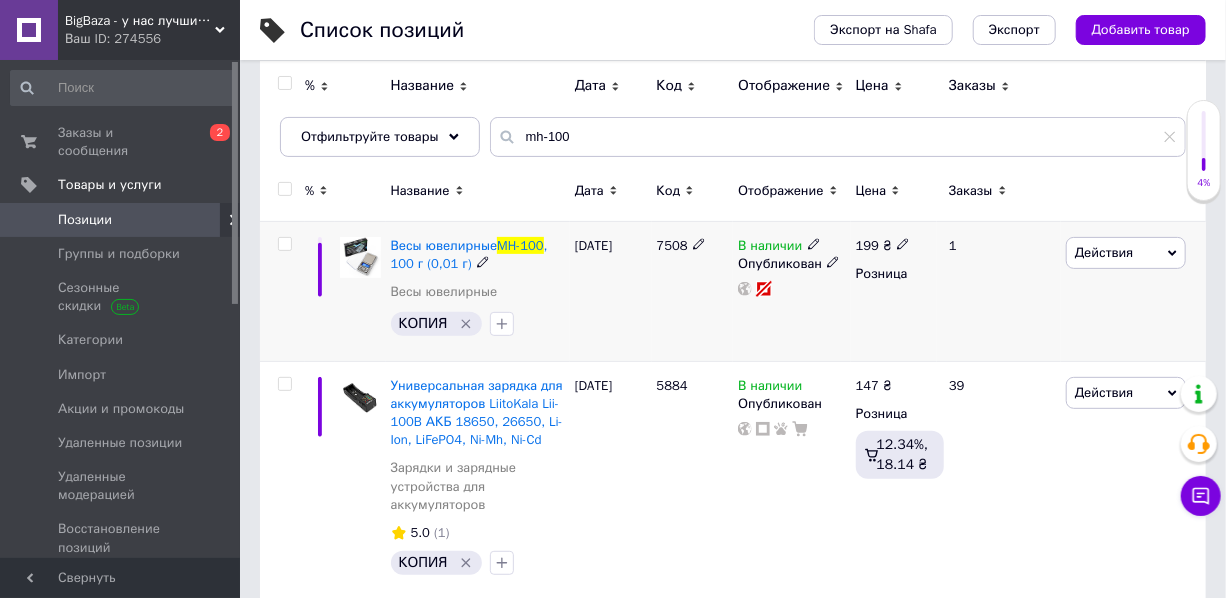 click 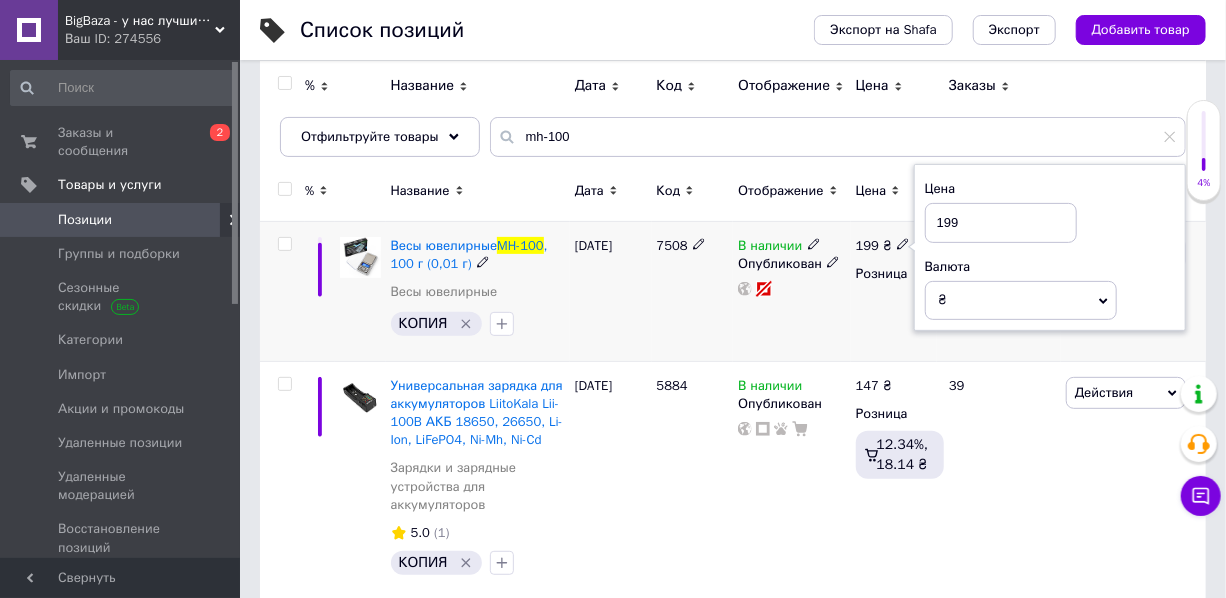 click on "199" at bounding box center (1001, 223) 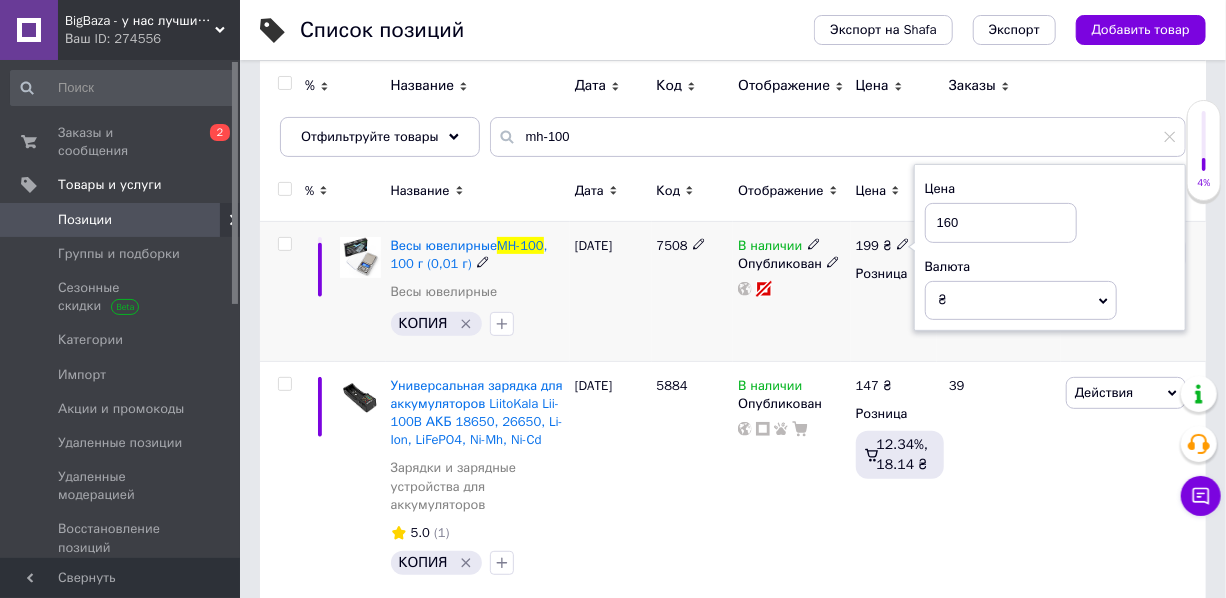 type on "160" 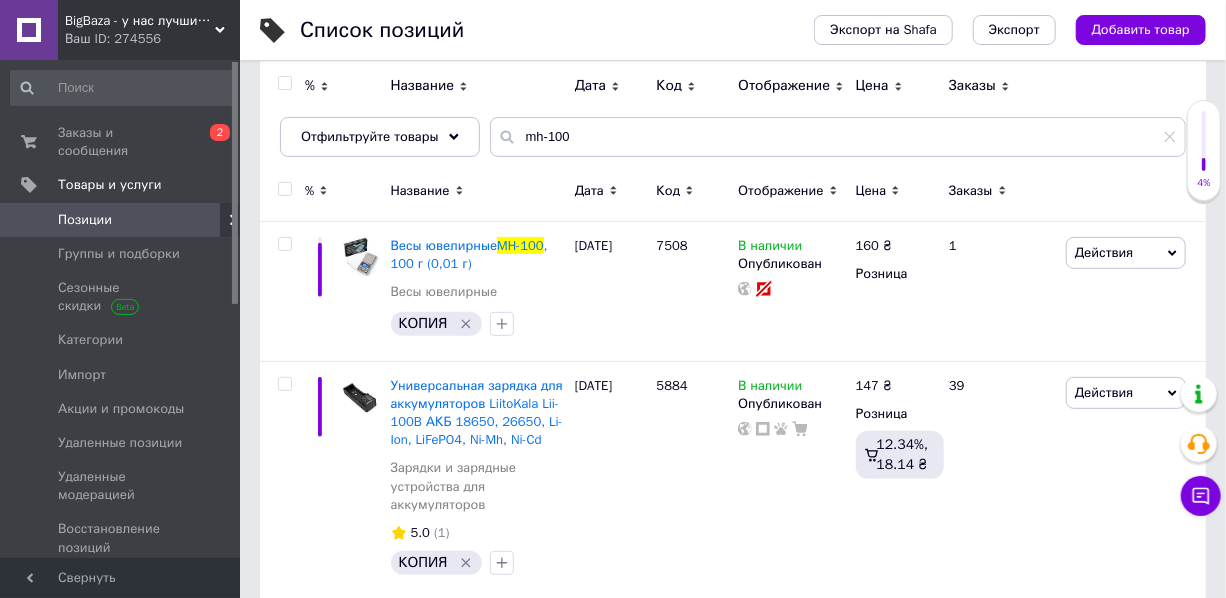 scroll, scrollTop: 90, scrollLeft: 0, axis: vertical 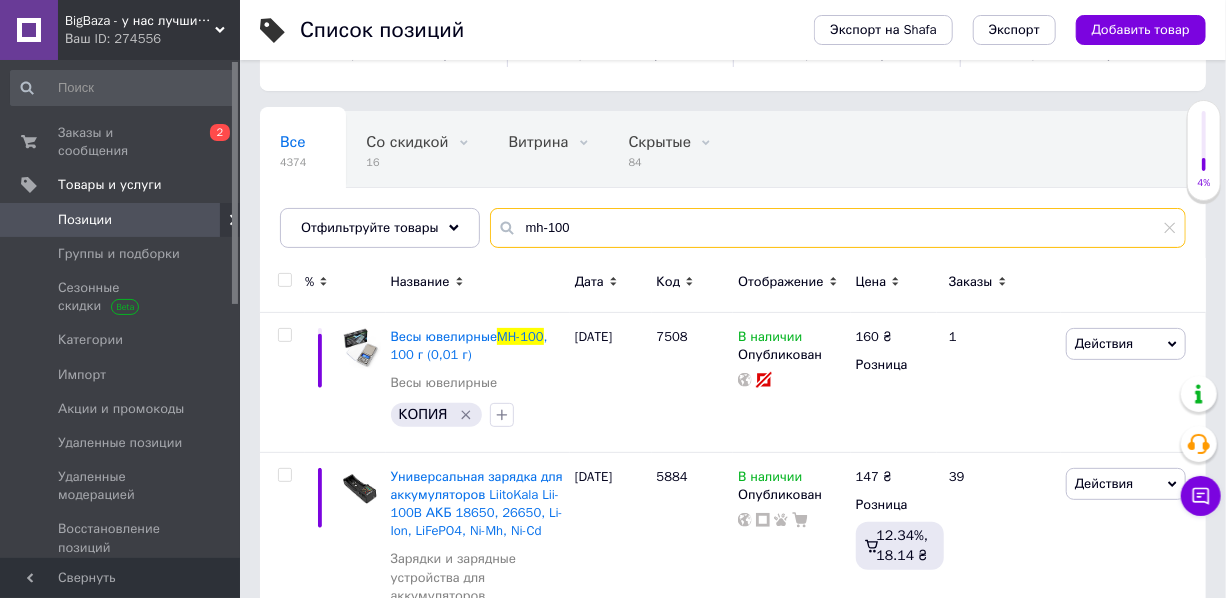 drag, startPoint x: 546, startPoint y: 225, endPoint x: 546, endPoint y: 265, distance: 40 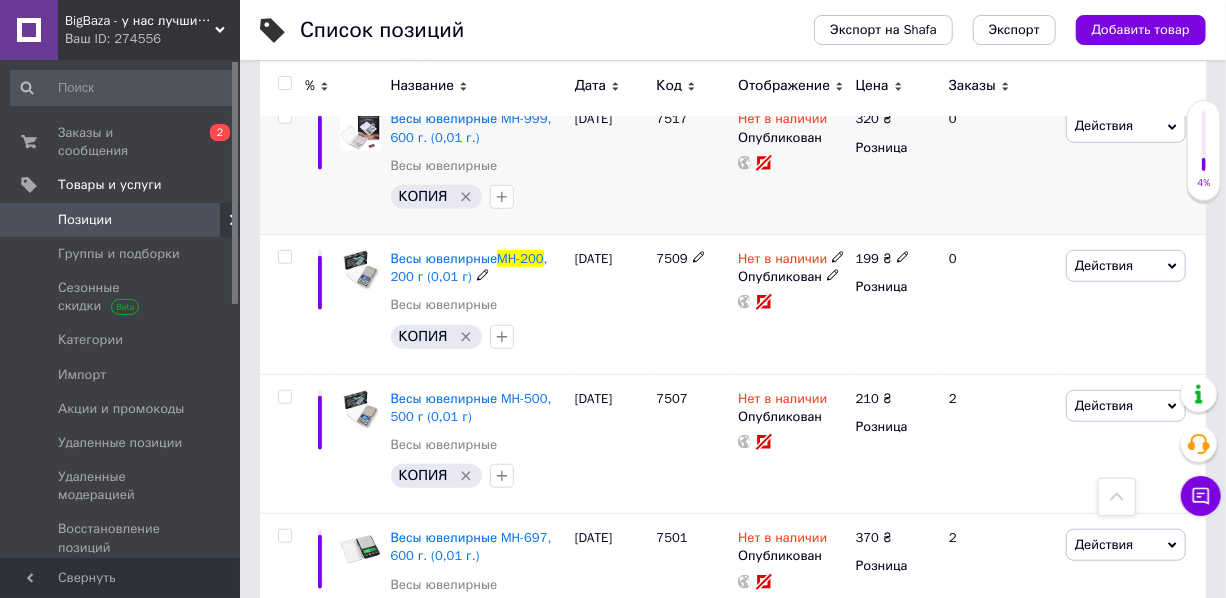 scroll, scrollTop: 454, scrollLeft: 0, axis: vertical 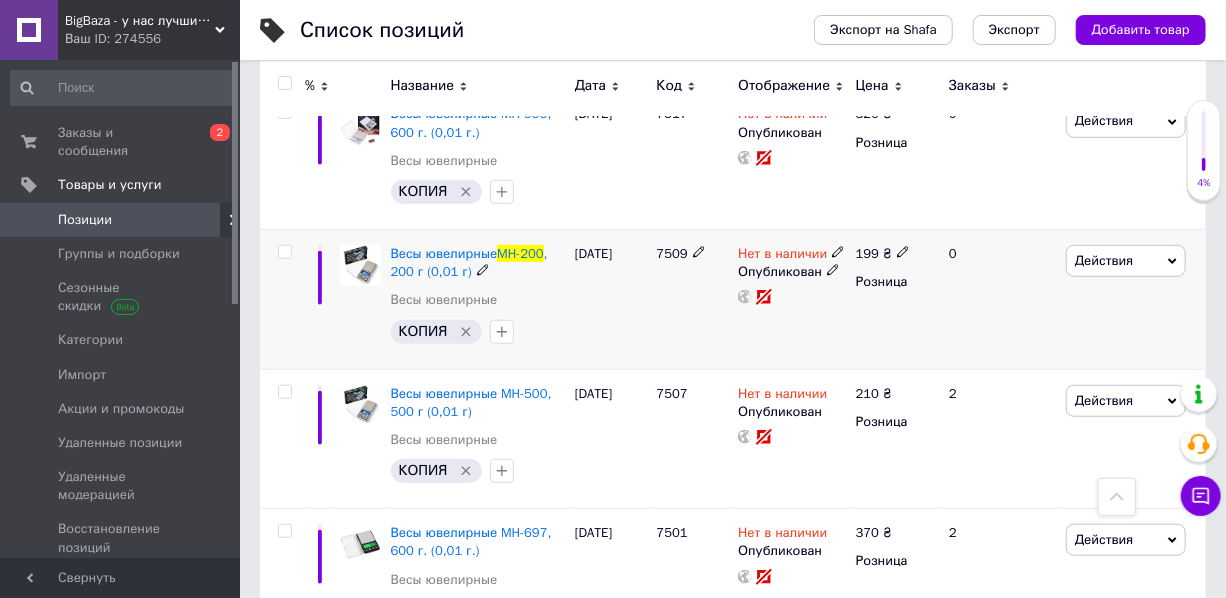 click 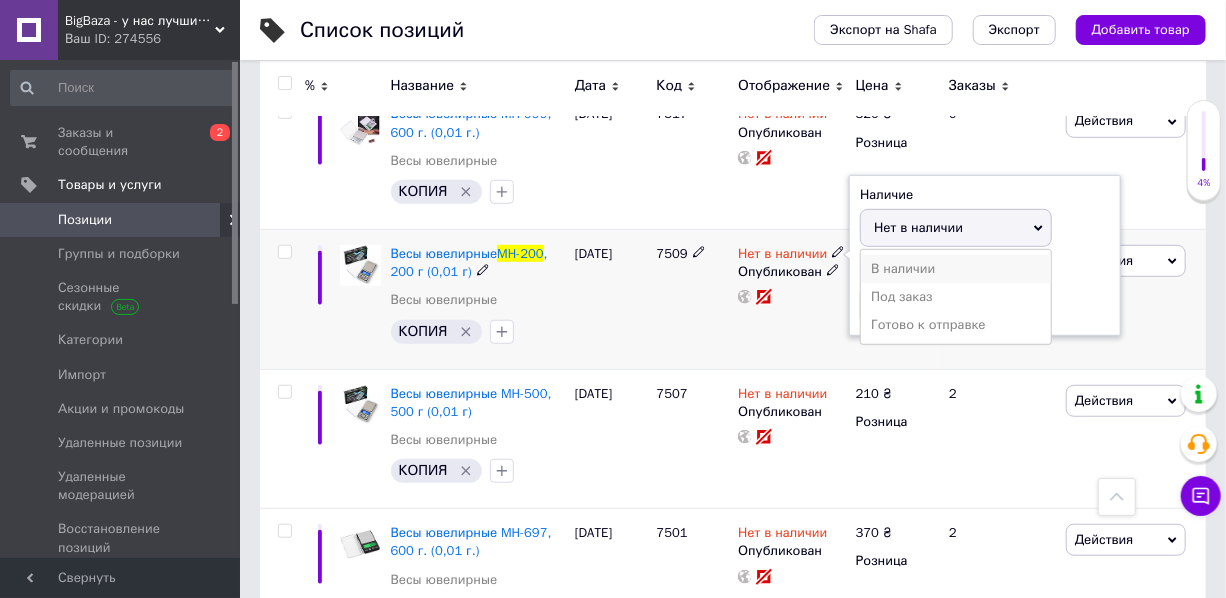 click on "В наличии" at bounding box center [956, 269] 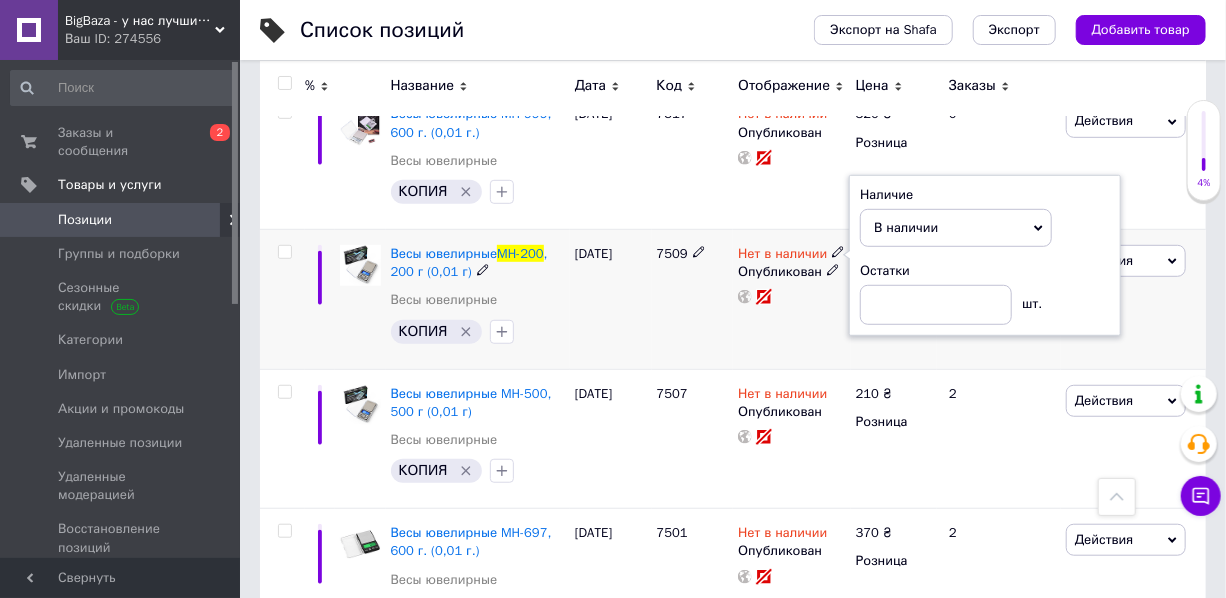 click on "Нет в наличии Наличие В наличии Нет в наличии Под заказ Готово к отправке Остатки шт. Опубликован" at bounding box center (791, 300) 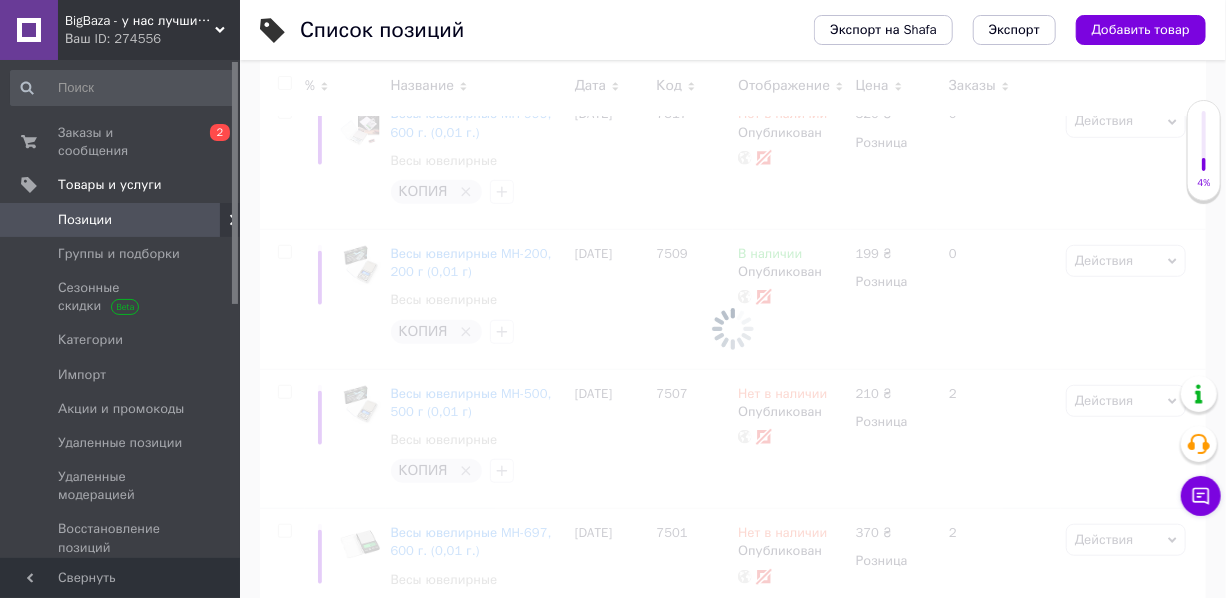scroll, scrollTop: 90, scrollLeft: 0, axis: vertical 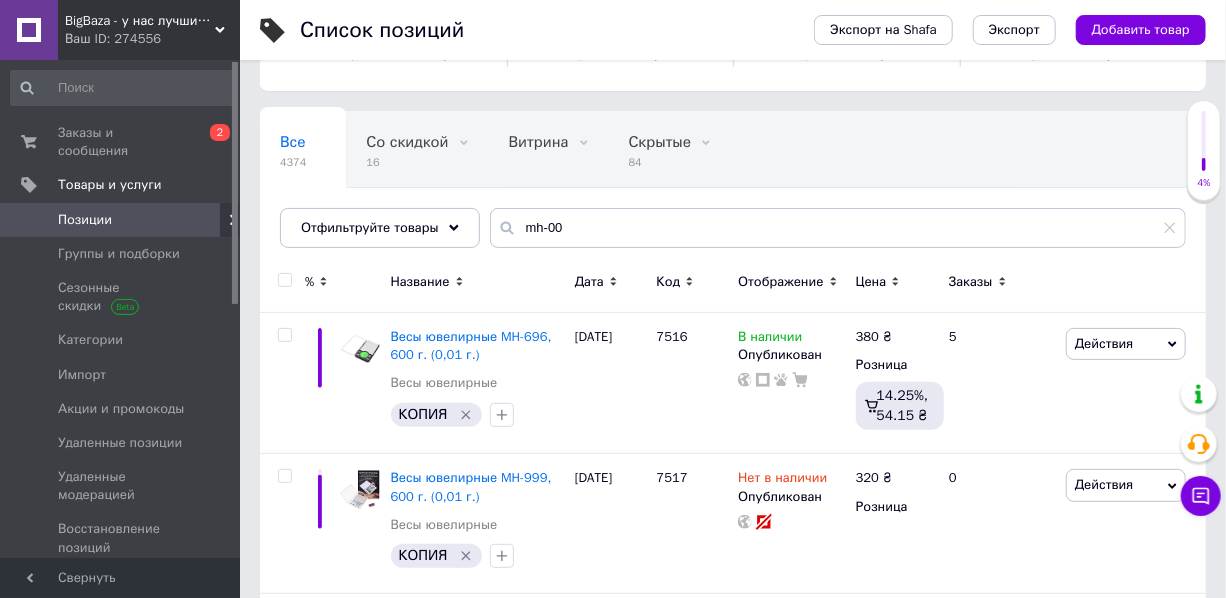 type on "mh-200" 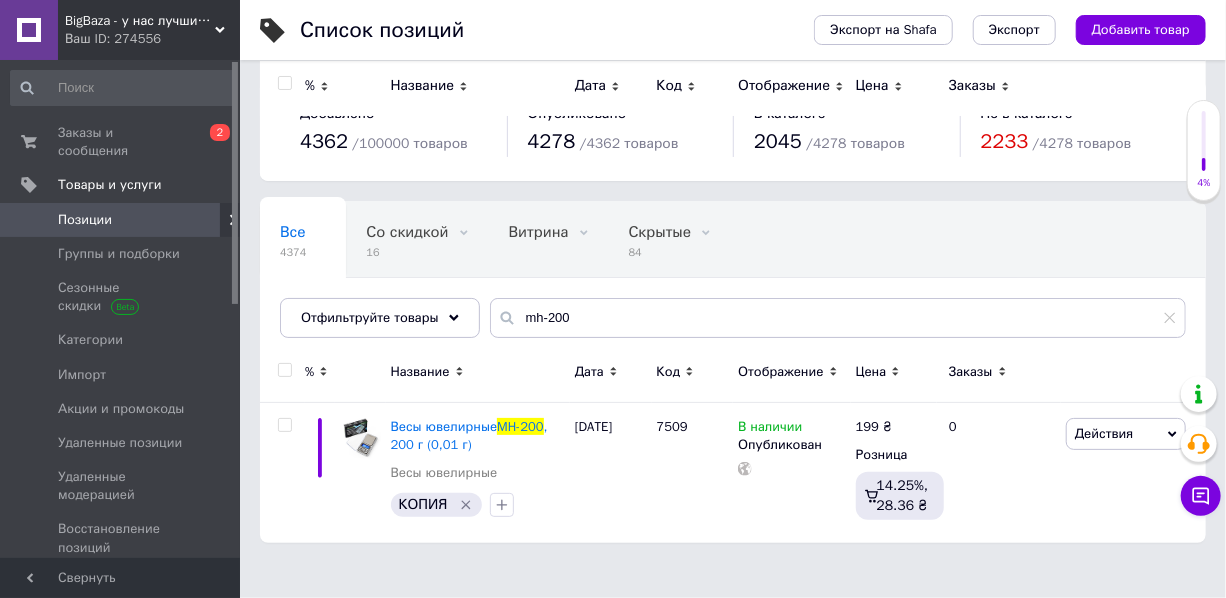 scroll, scrollTop: 0, scrollLeft: 0, axis: both 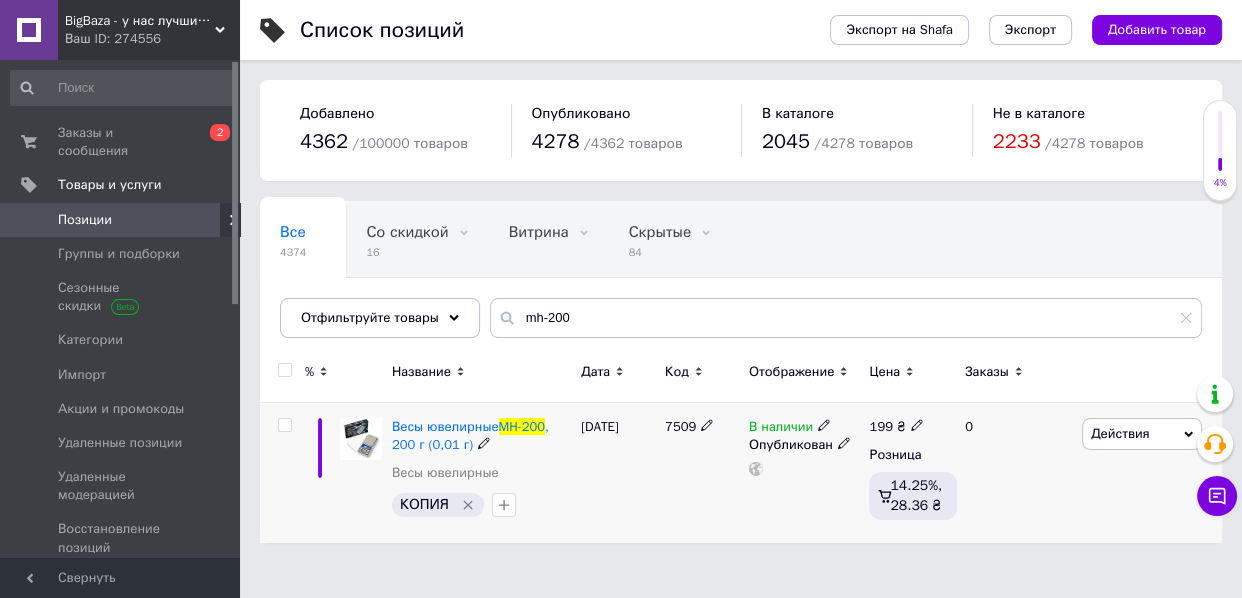 click 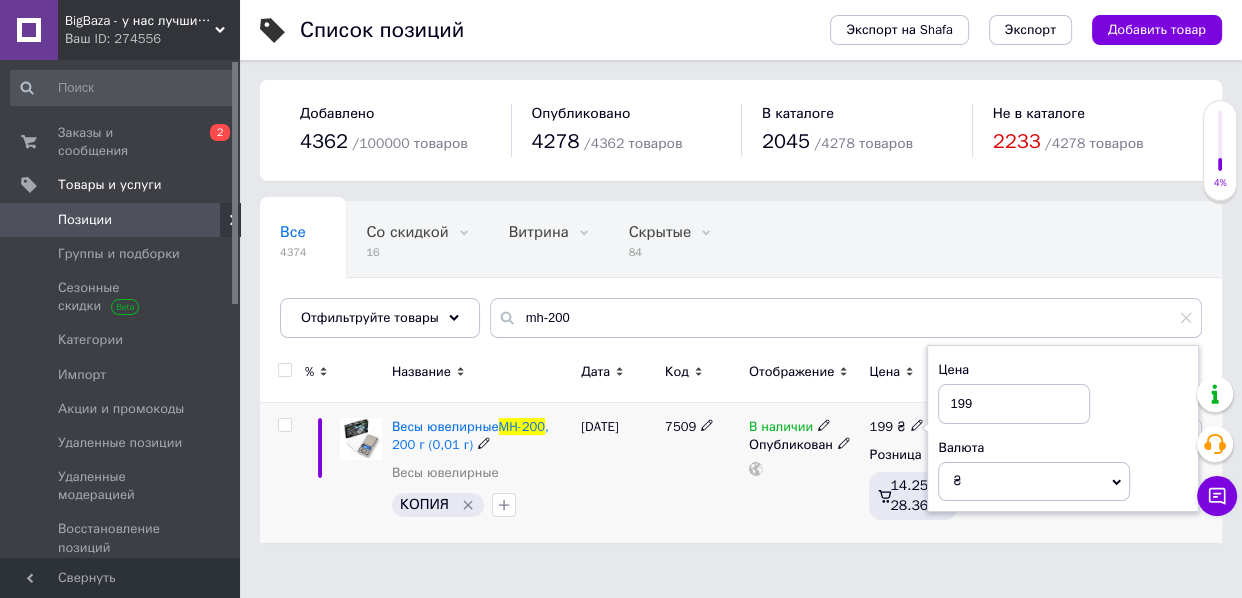 drag, startPoint x: 957, startPoint y: 401, endPoint x: 979, endPoint y: 408, distance: 23.086792 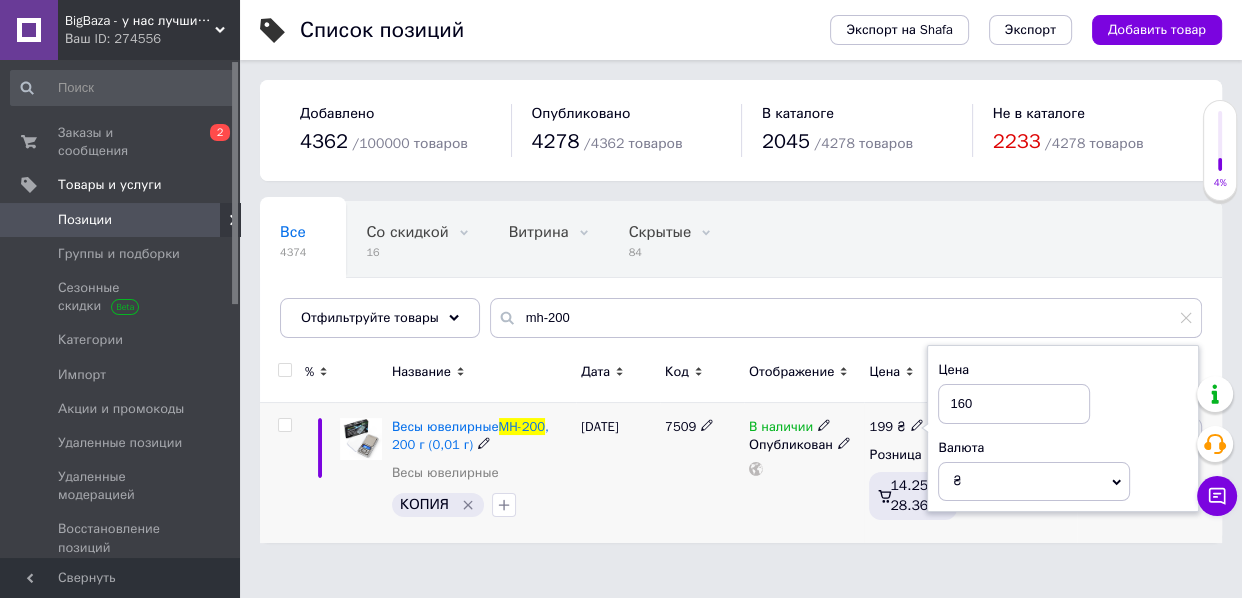 type on "160" 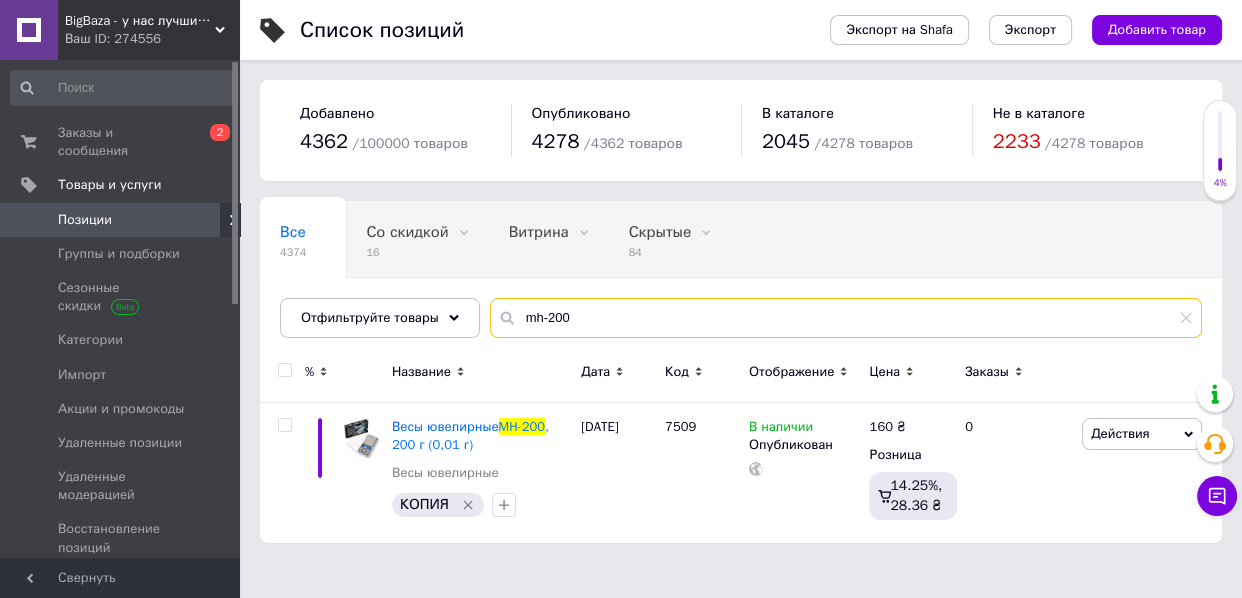 click on "mh-200" at bounding box center (846, 318) 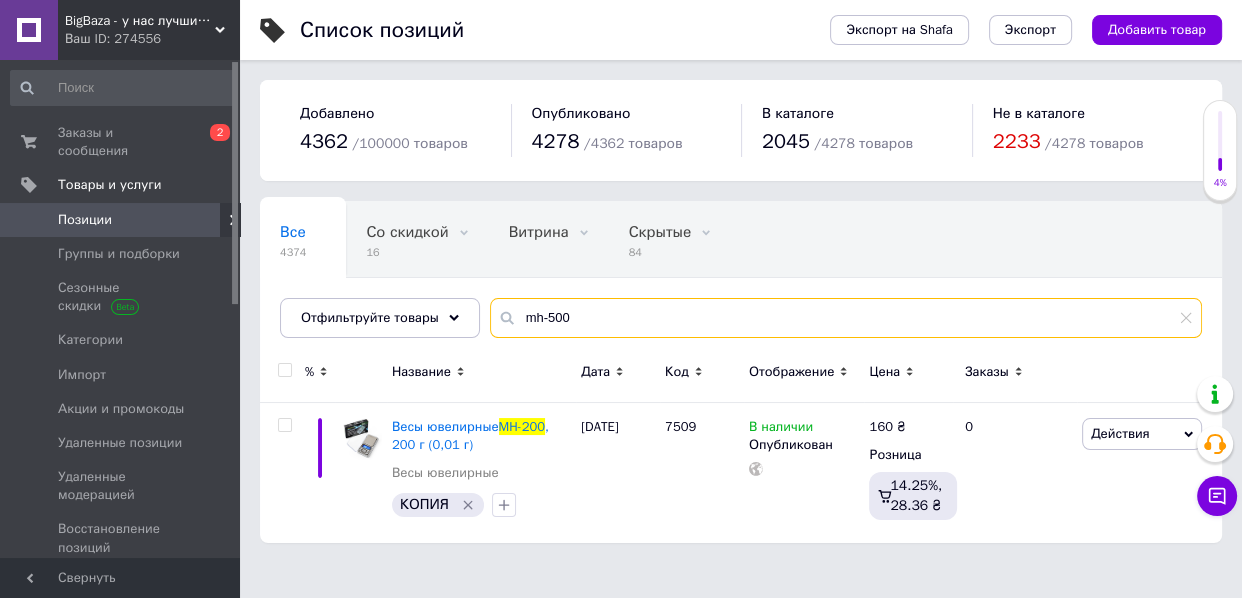 type on "mh-500" 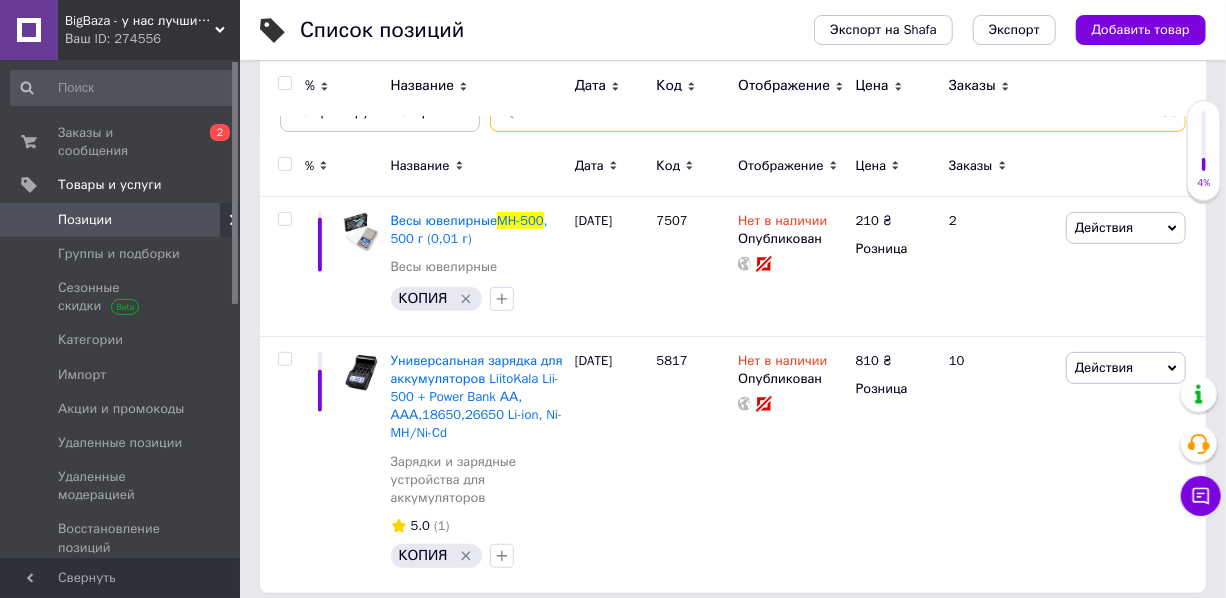 scroll, scrollTop: 220, scrollLeft: 0, axis: vertical 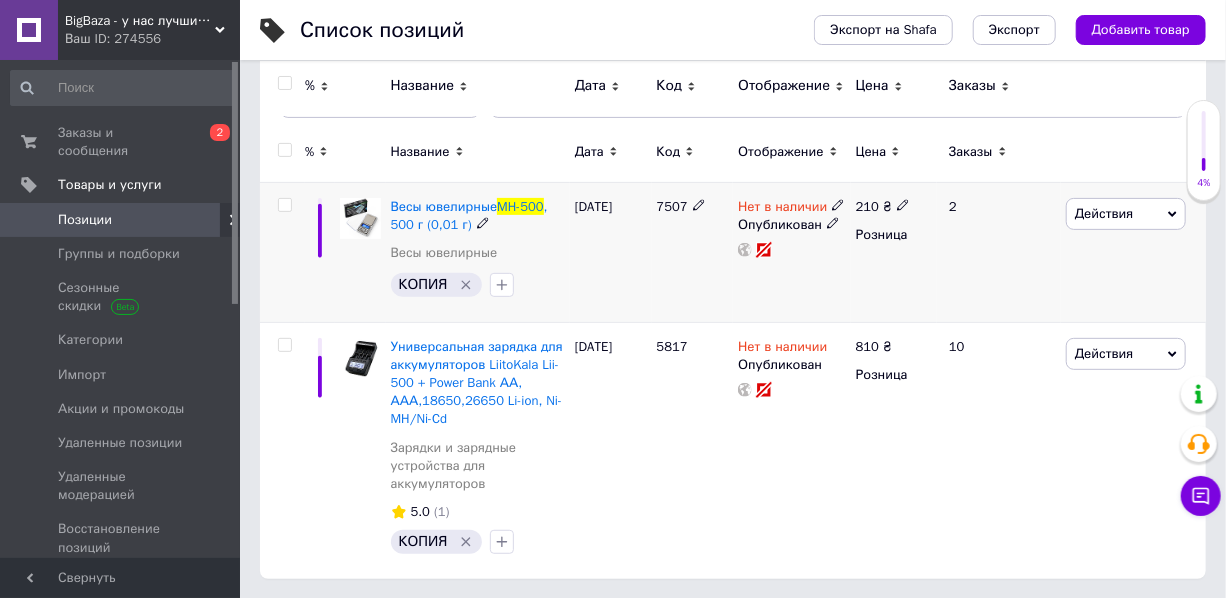 click 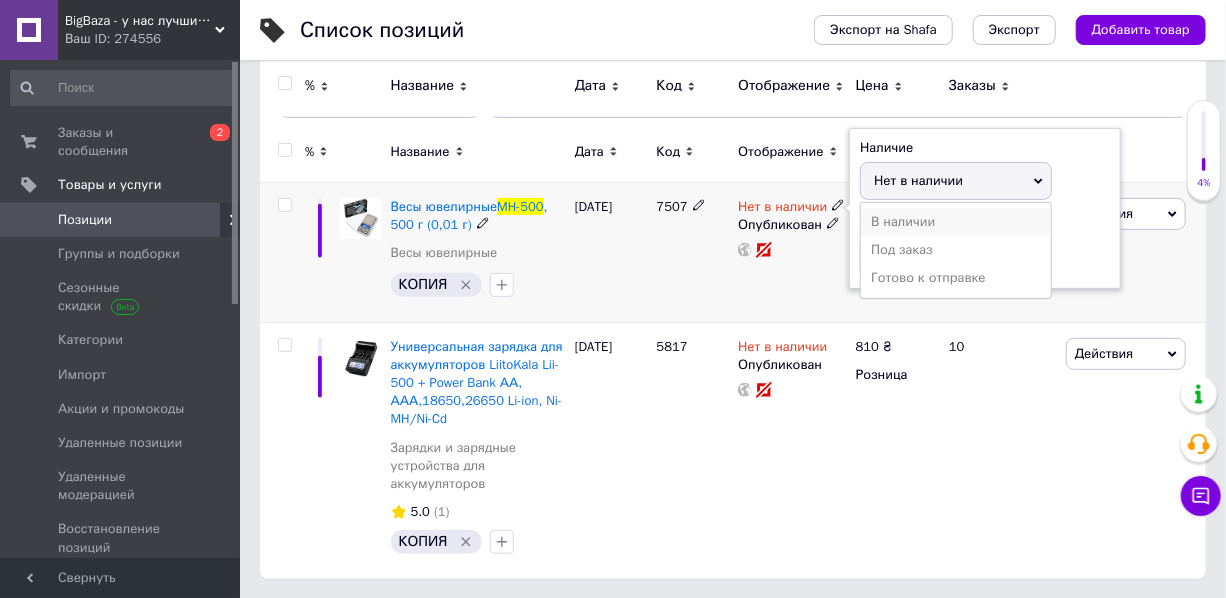click on "В наличии" at bounding box center (956, 222) 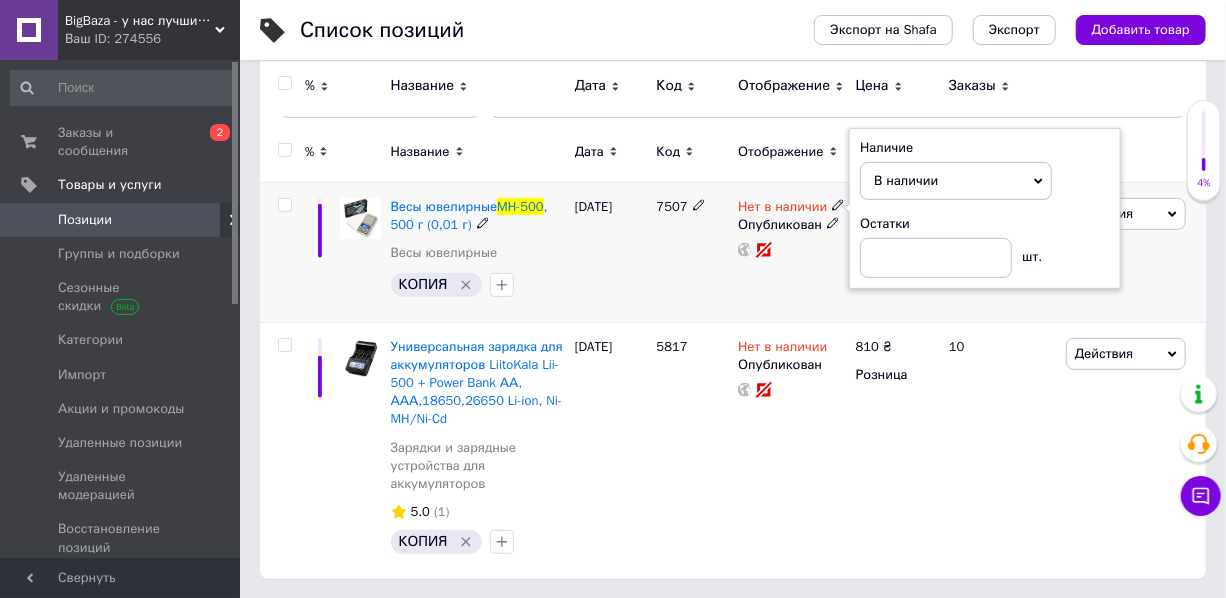 drag, startPoint x: 800, startPoint y: 286, endPoint x: 760, endPoint y: 289, distance: 40.112343 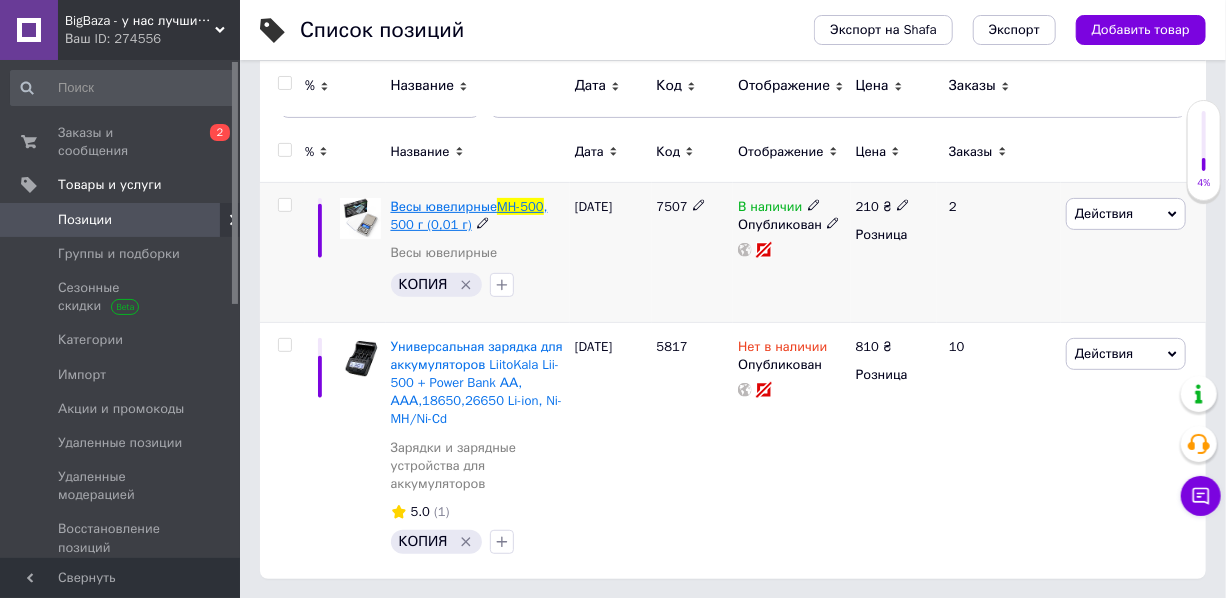 click on "MH-500" at bounding box center (520, 206) 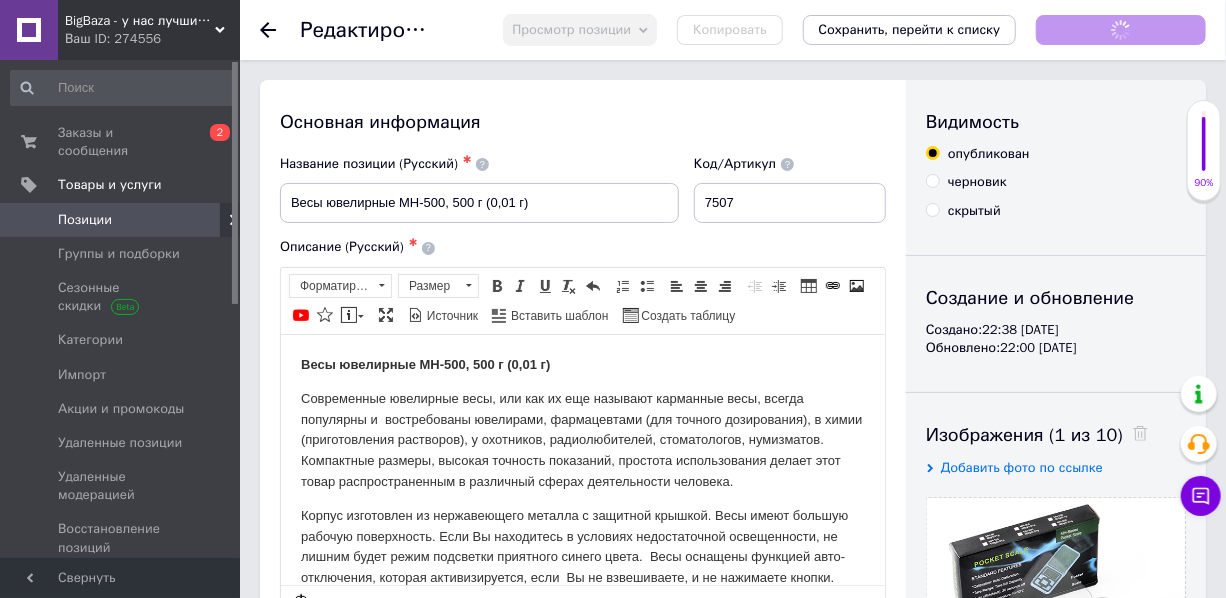 scroll, scrollTop: 0, scrollLeft: 0, axis: both 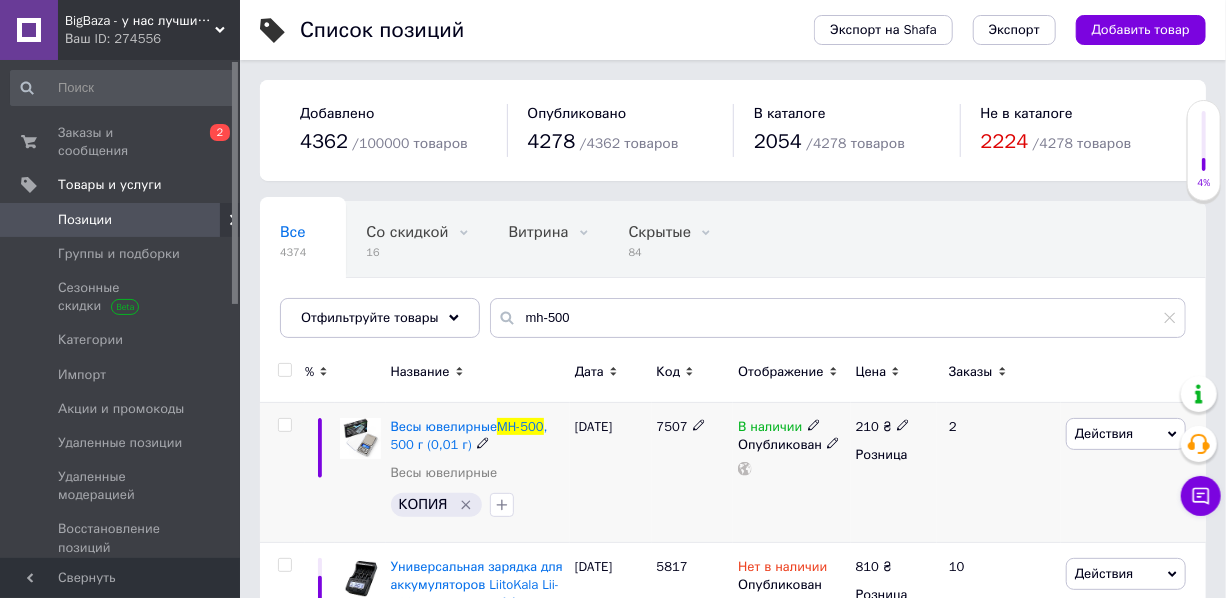 click 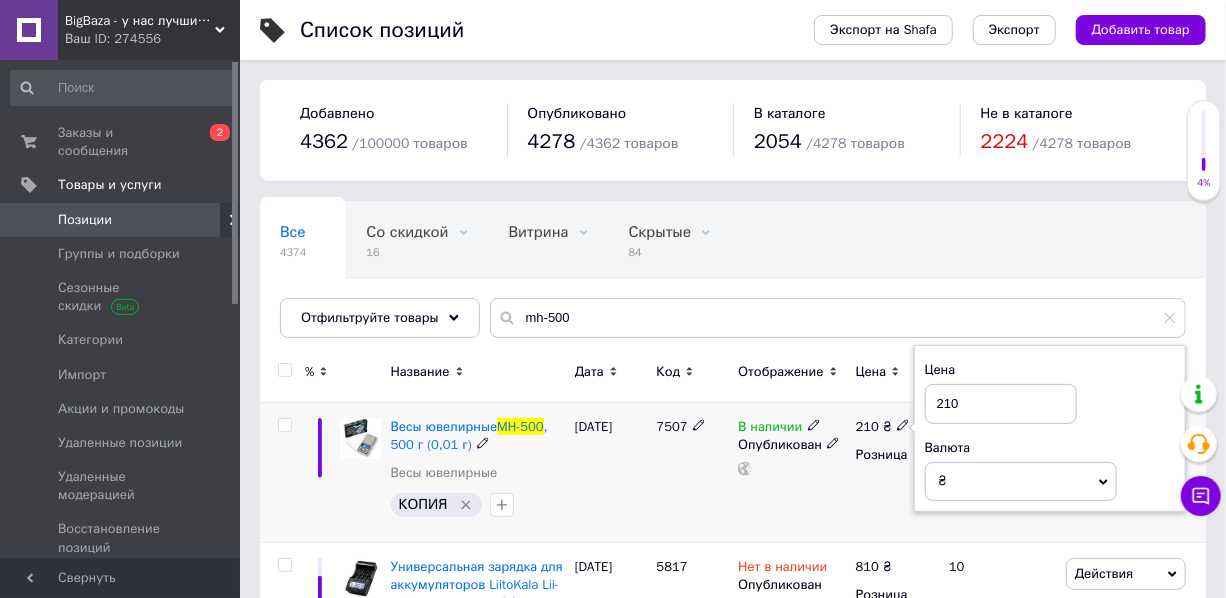 drag, startPoint x: 947, startPoint y: 404, endPoint x: 963, endPoint y: 409, distance: 16.763054 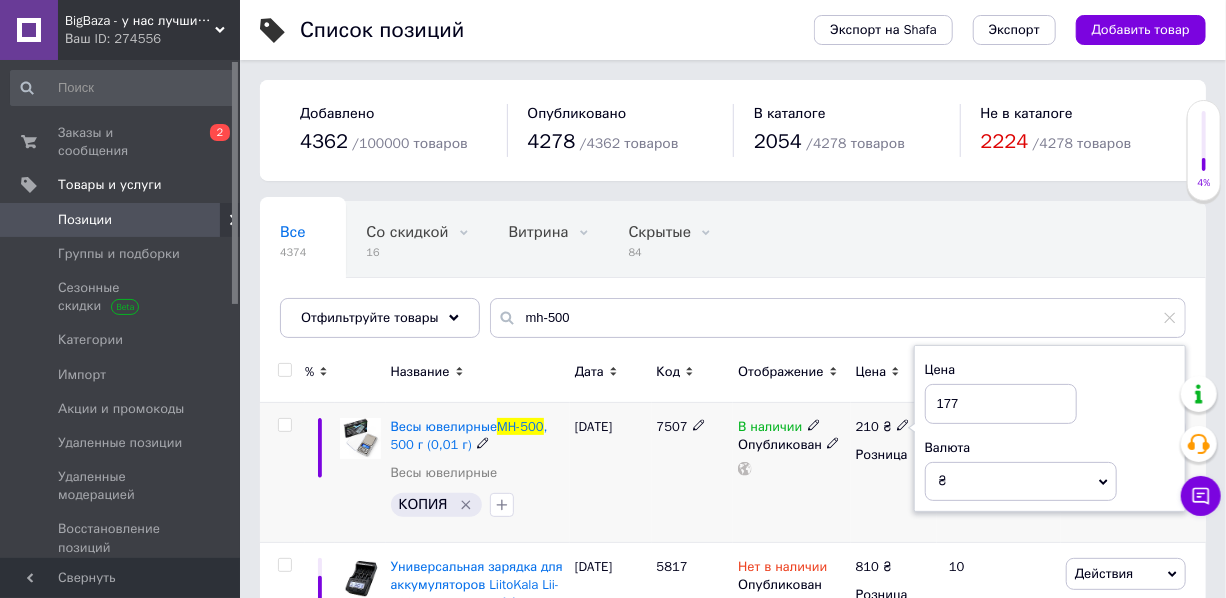 type on "177" 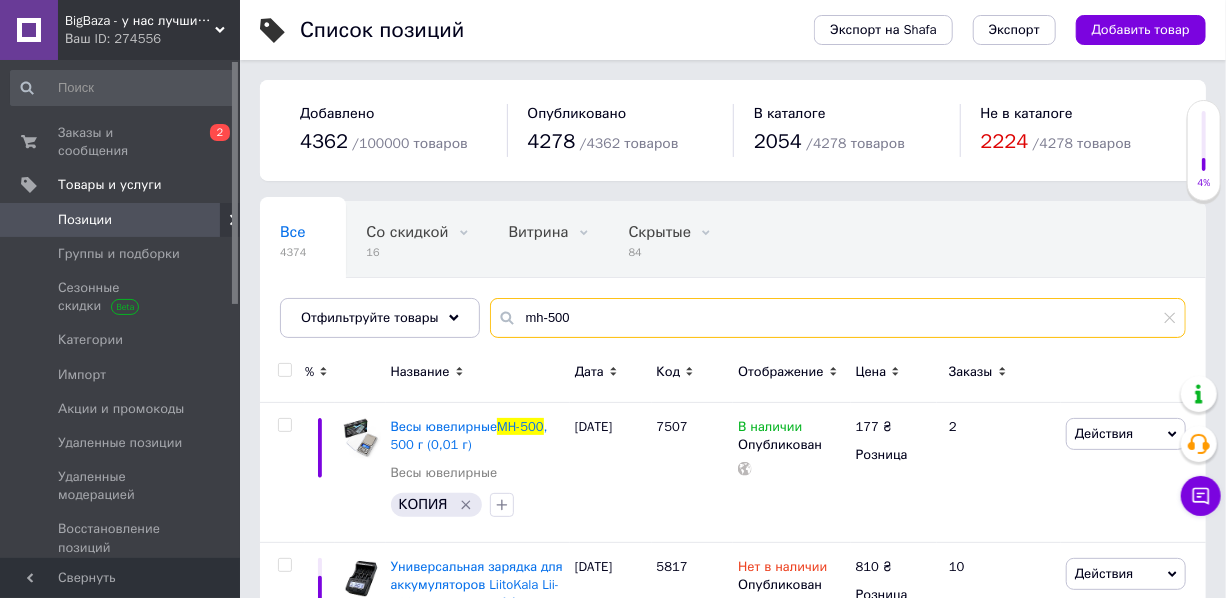 drag, startPoint x: 572, startPoint y: 308, endPoint x: 481, endPoint y: 308, distance: 91 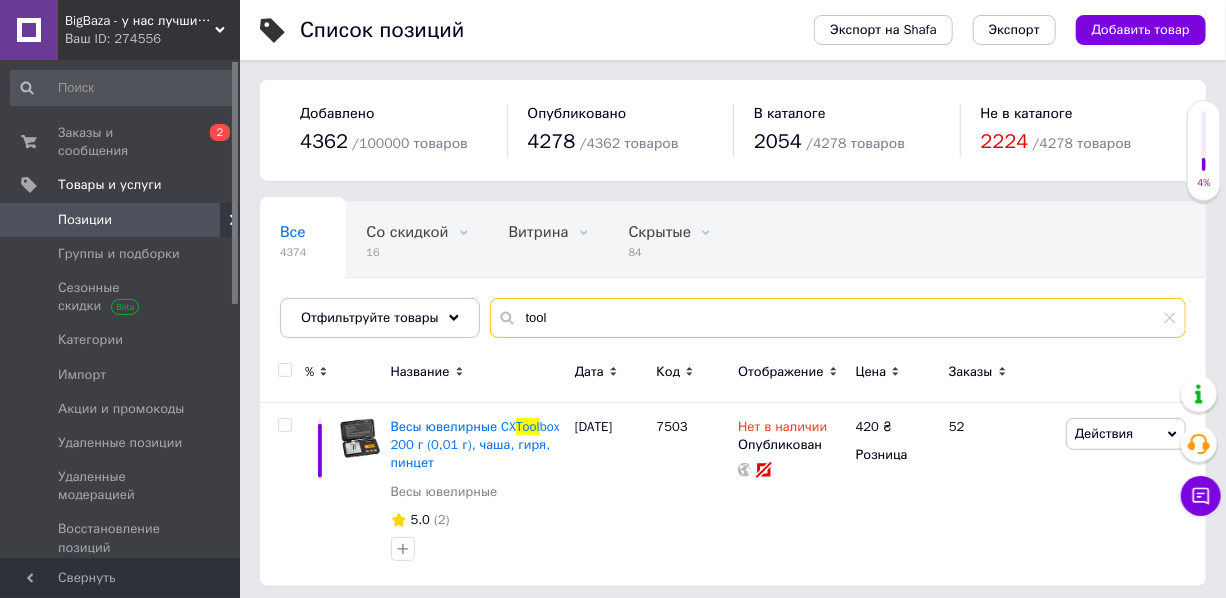 scroll, scrollTop: 8, scrollLeft: 0, axis: vertical 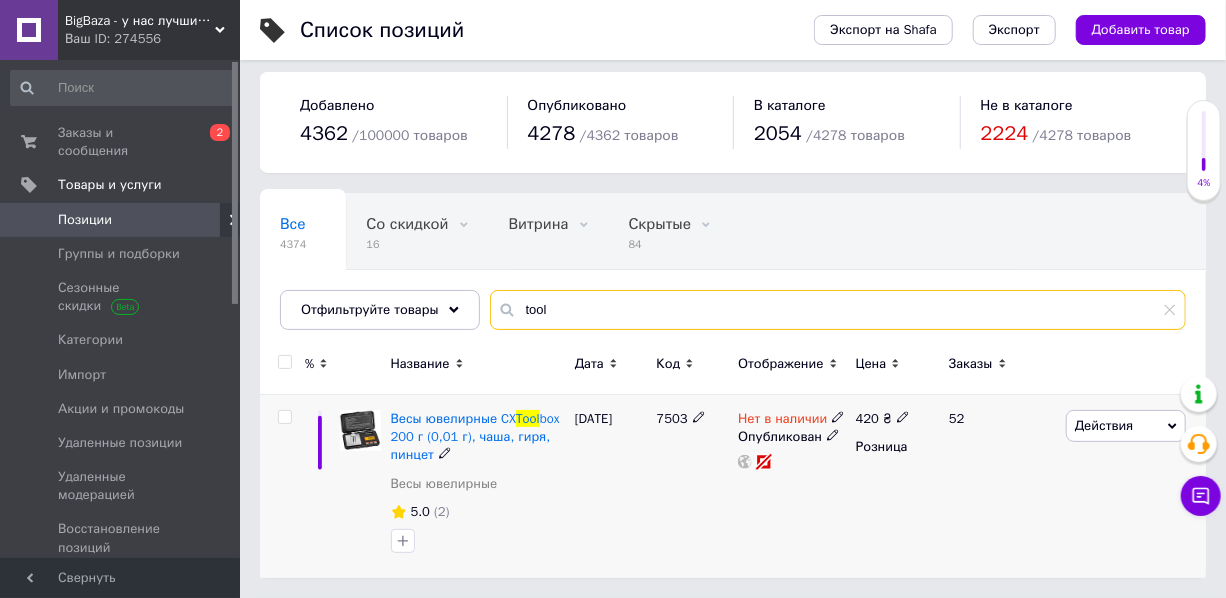 type on "tool" 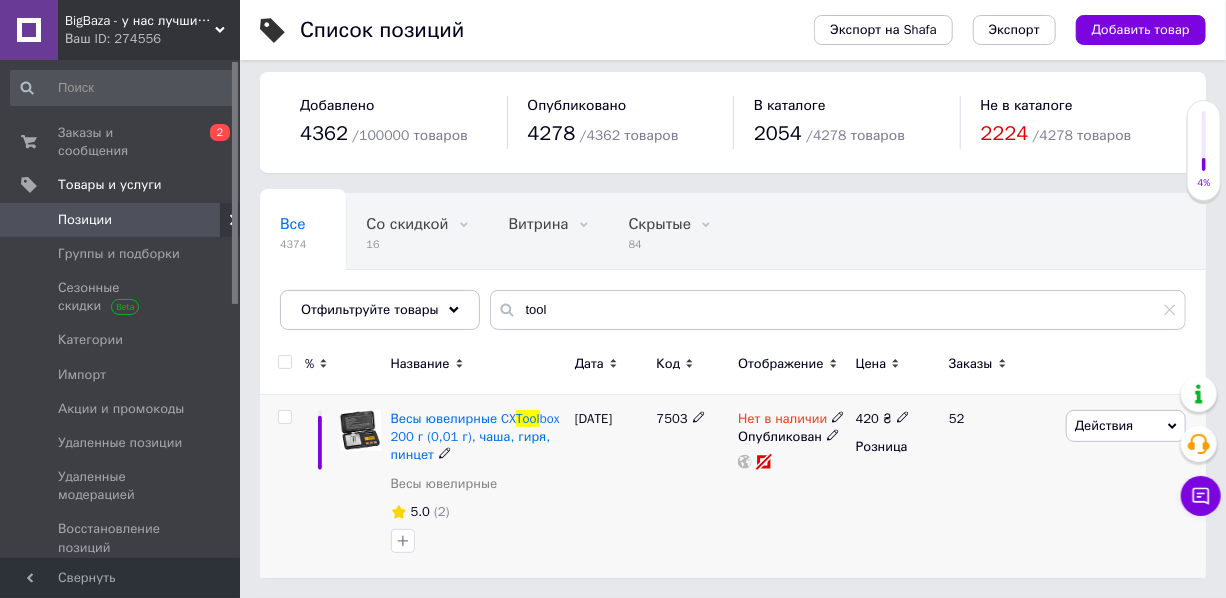 click 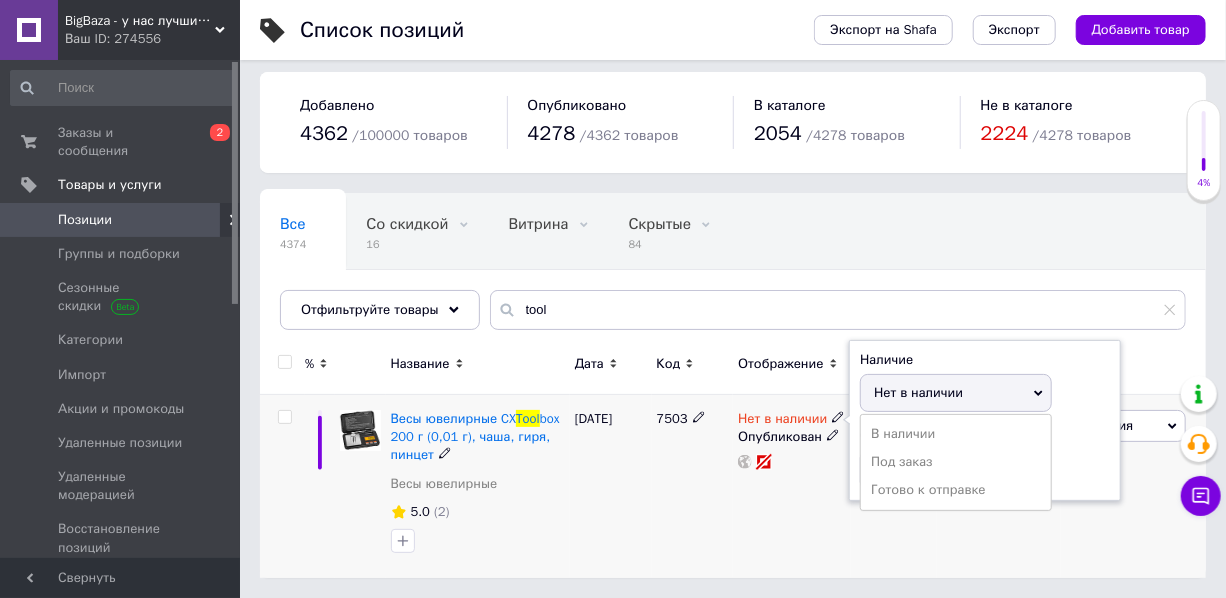 drag, startPoint x: 911, startPoint y: 429, endPoint x: 890, endPoint y: 439, distance: 23.259407 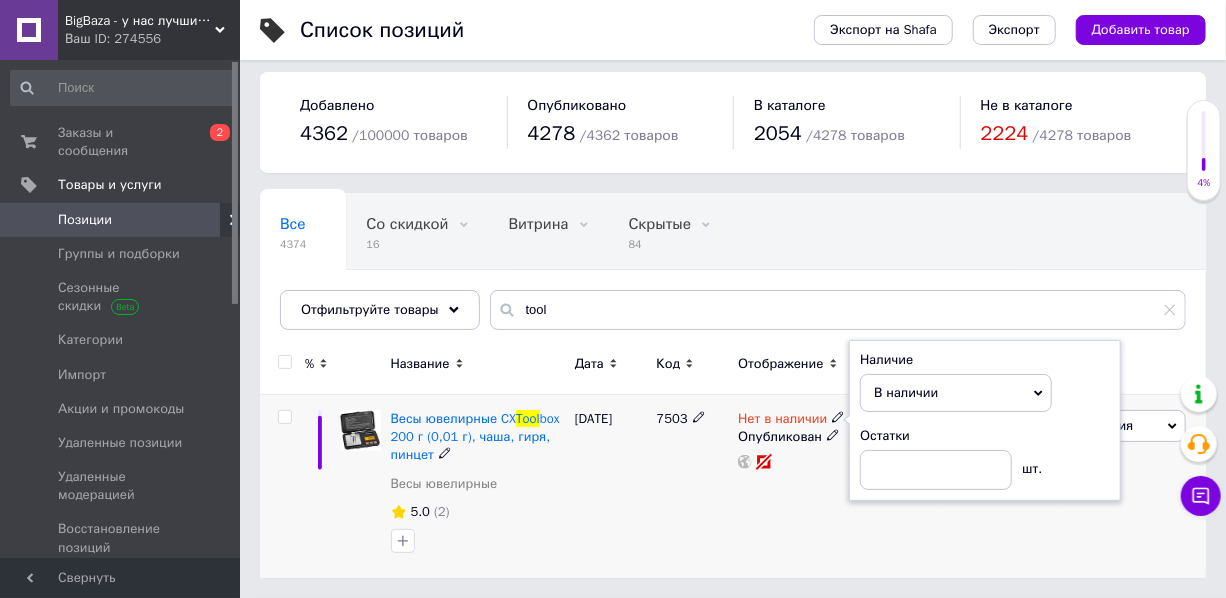 click on "Нет в наличии Наличие В наличии Нет в наличии Под заказ Готово к отправке Остатки шт. Опубликован" at bounding box center [791, 487] 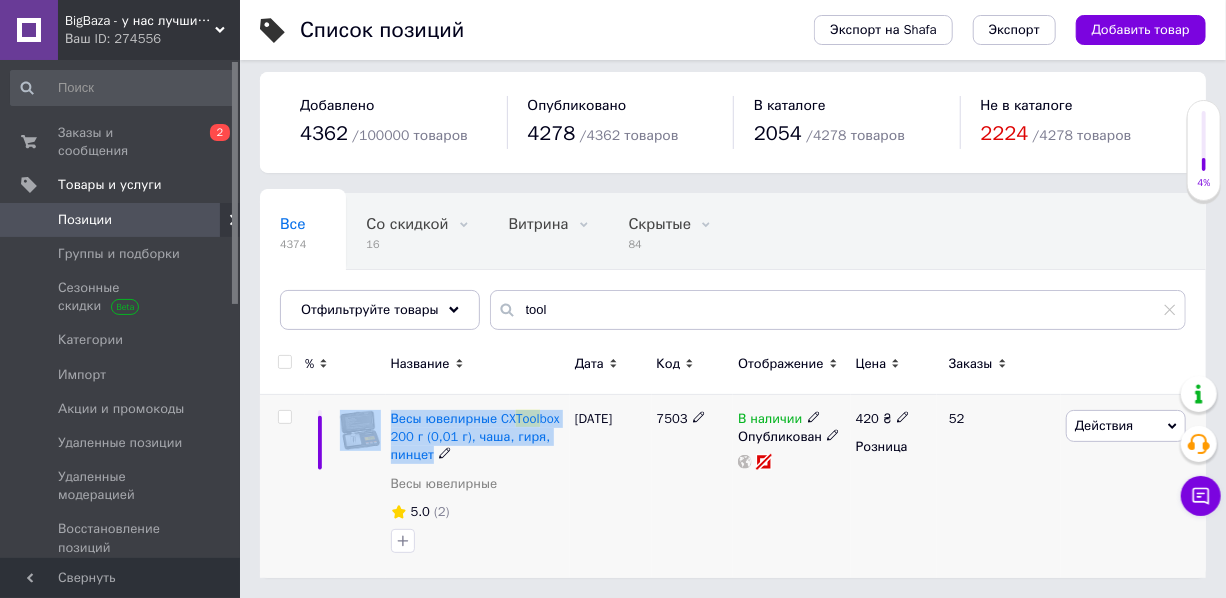 drag, startPoint x: 433, startPoint y: 458, endPoint x: 384, endPoint y: 425, distance: 59.07622 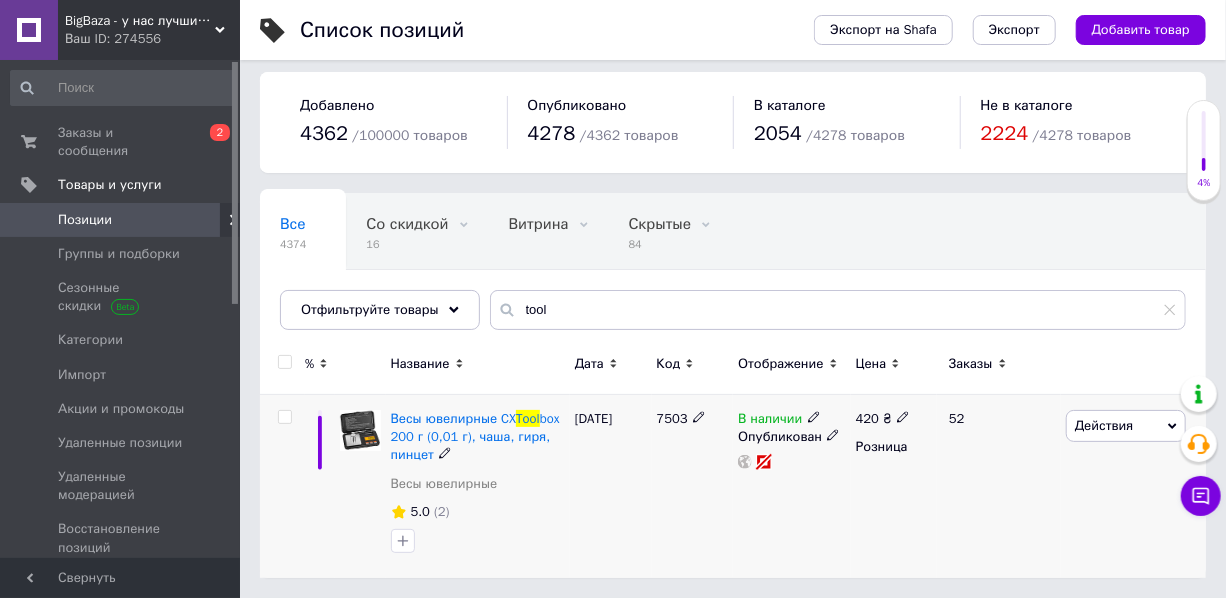 click 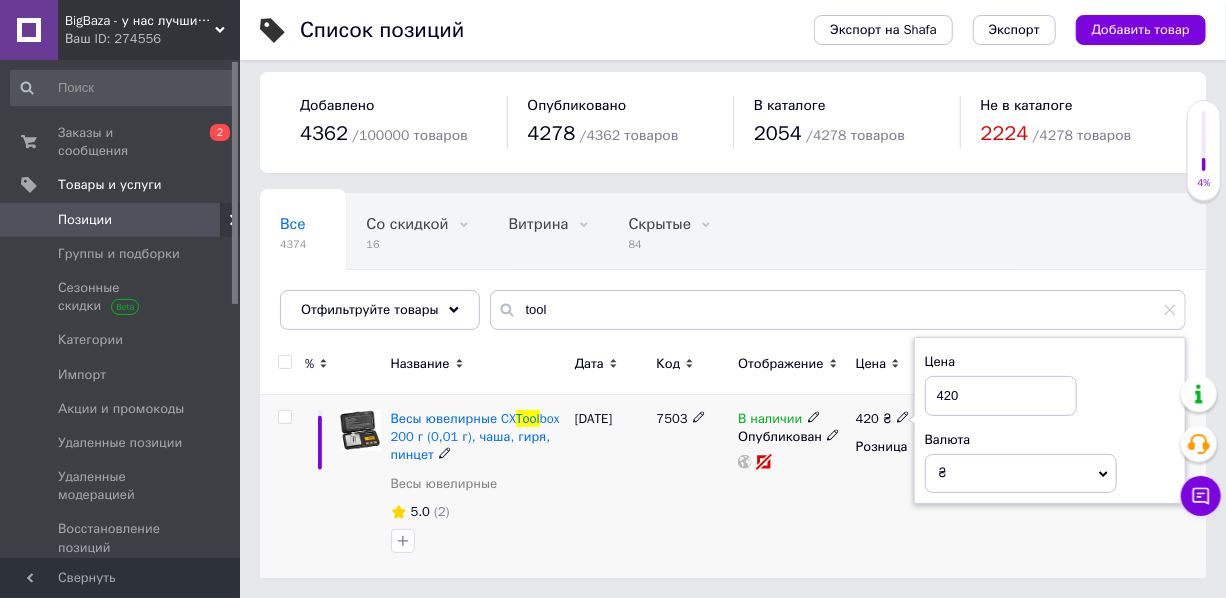 drag, startPoint x: 935, startPoint y: 393, endPoint x: 973, endPoint y: 402, distance: 39.051247 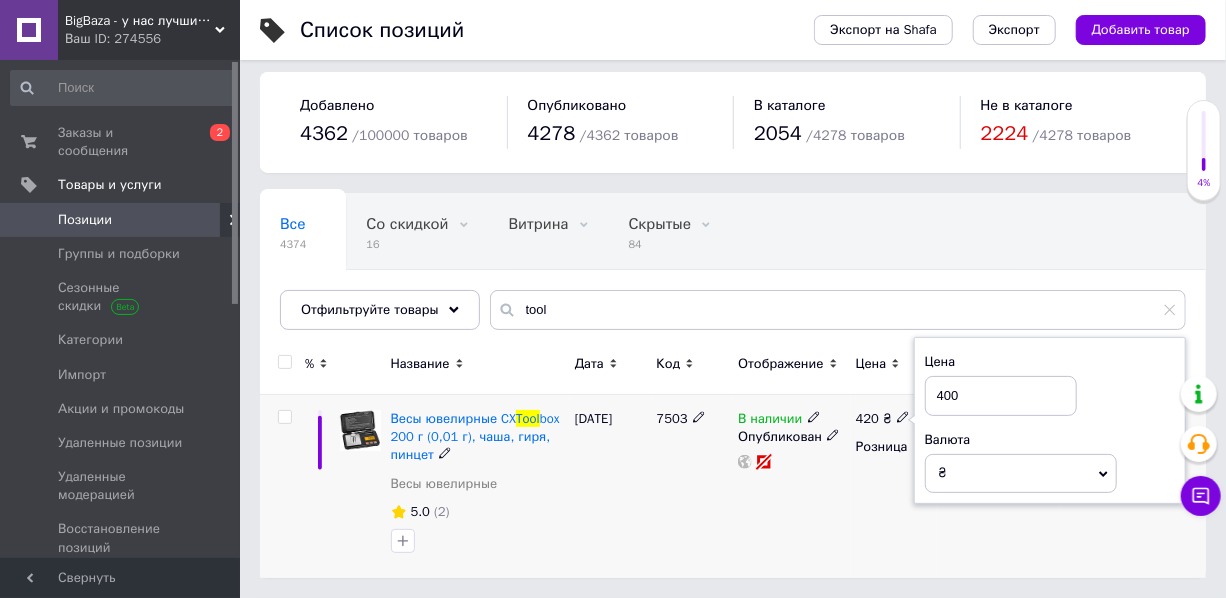 type on "400" 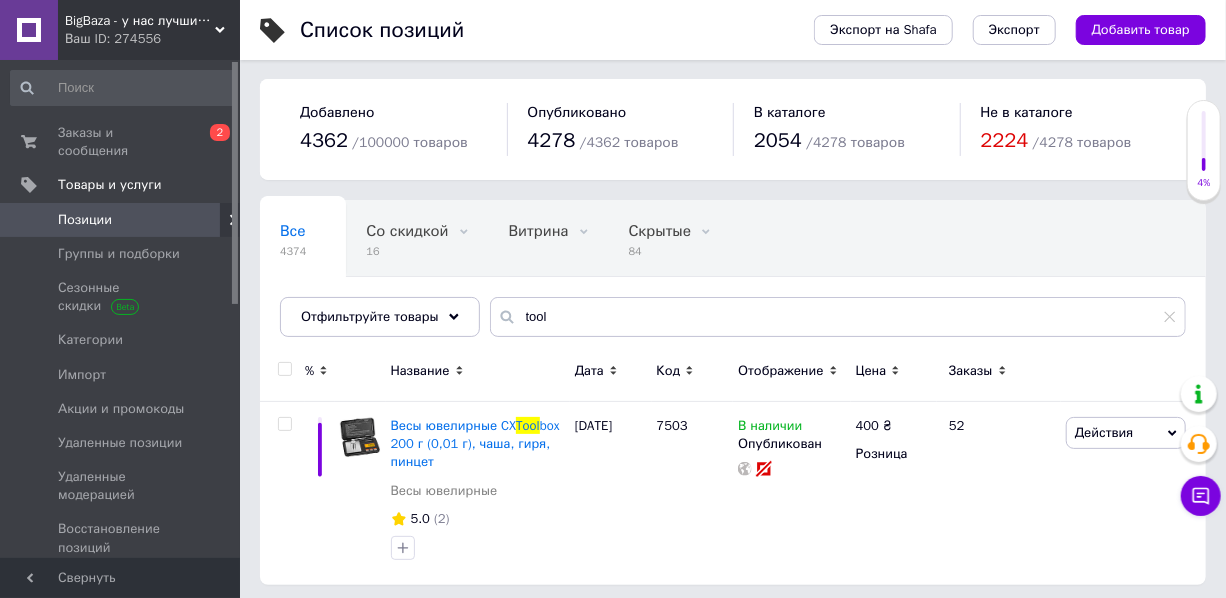 scroll, scrollTop: 0, scrollLeft: 0, axis: both 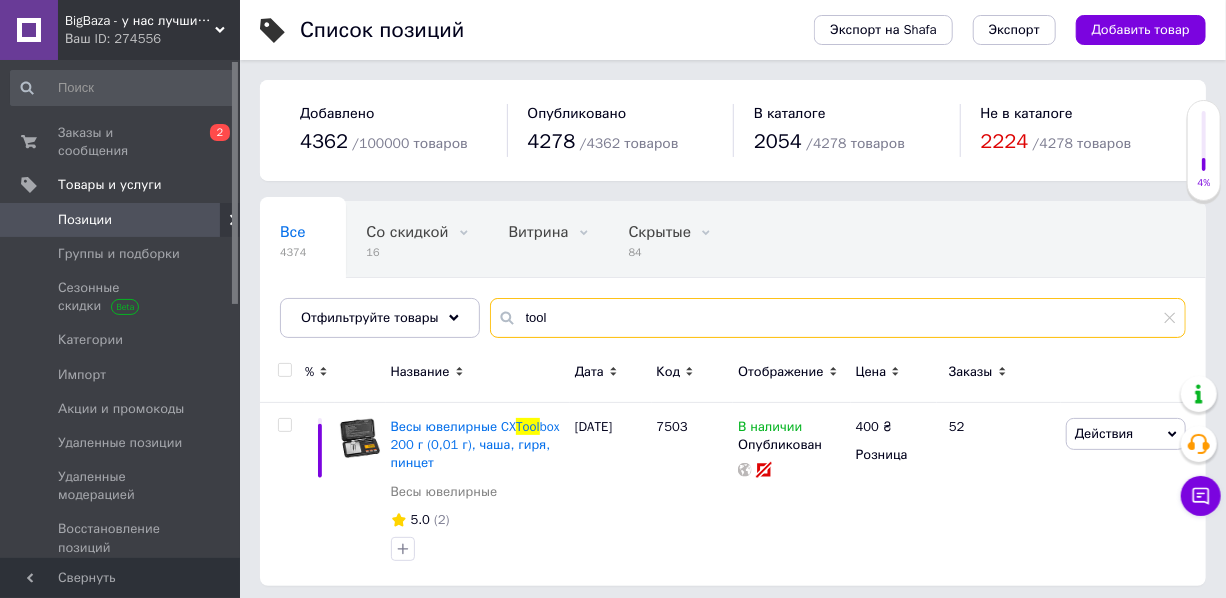 click on "tool" at bounding box center [838, 318] 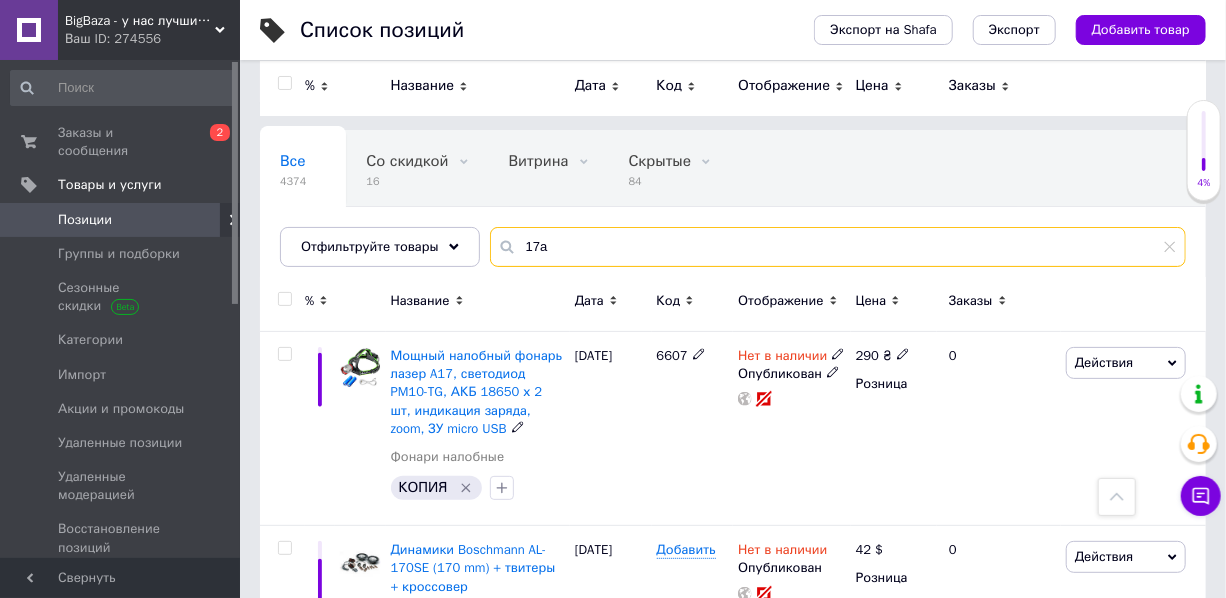 scroll, scrollTop: 0, scrollLeft: 0, axis: both 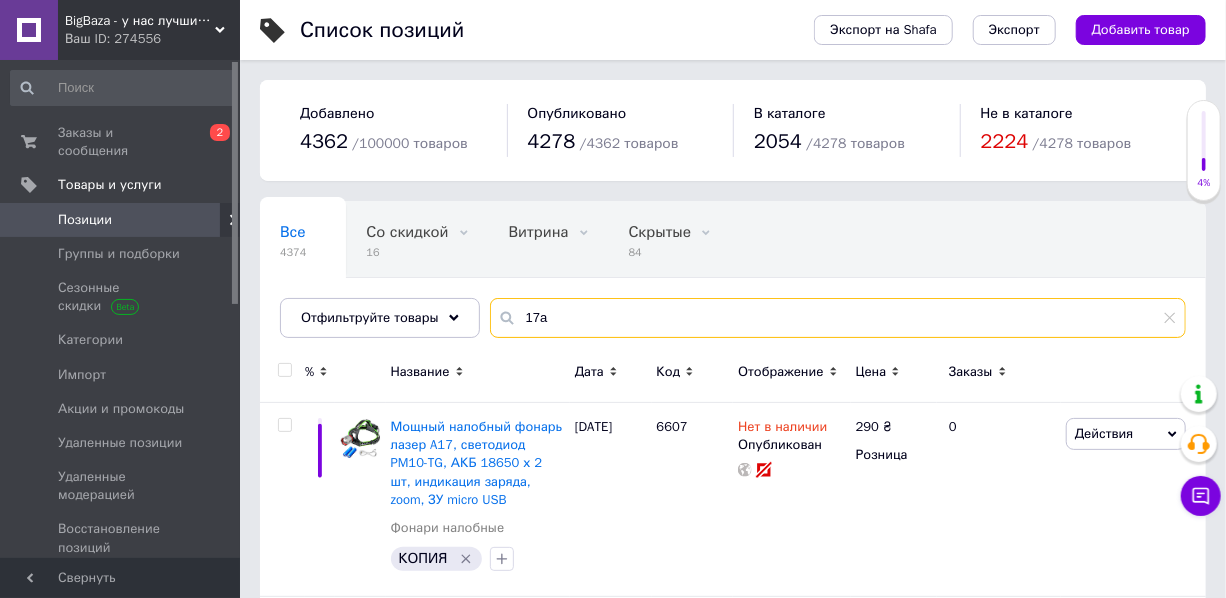 click on "17a" at bounding box center (838, 318) 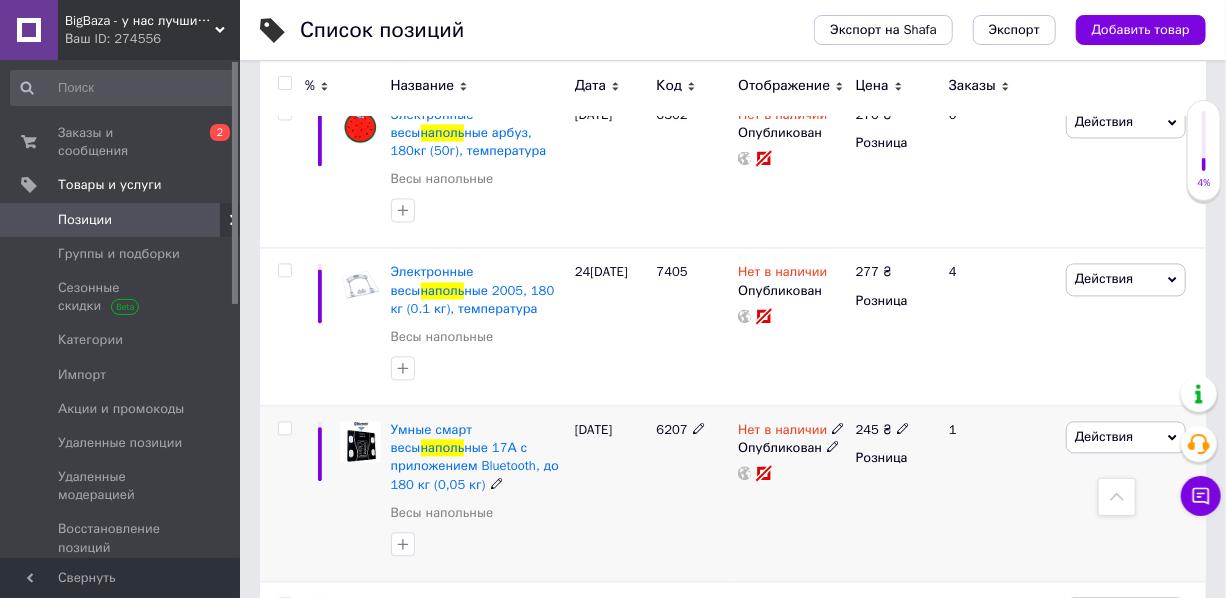 scroll, scrollTop: 1813, scrollLeft: 0, axis: vertical 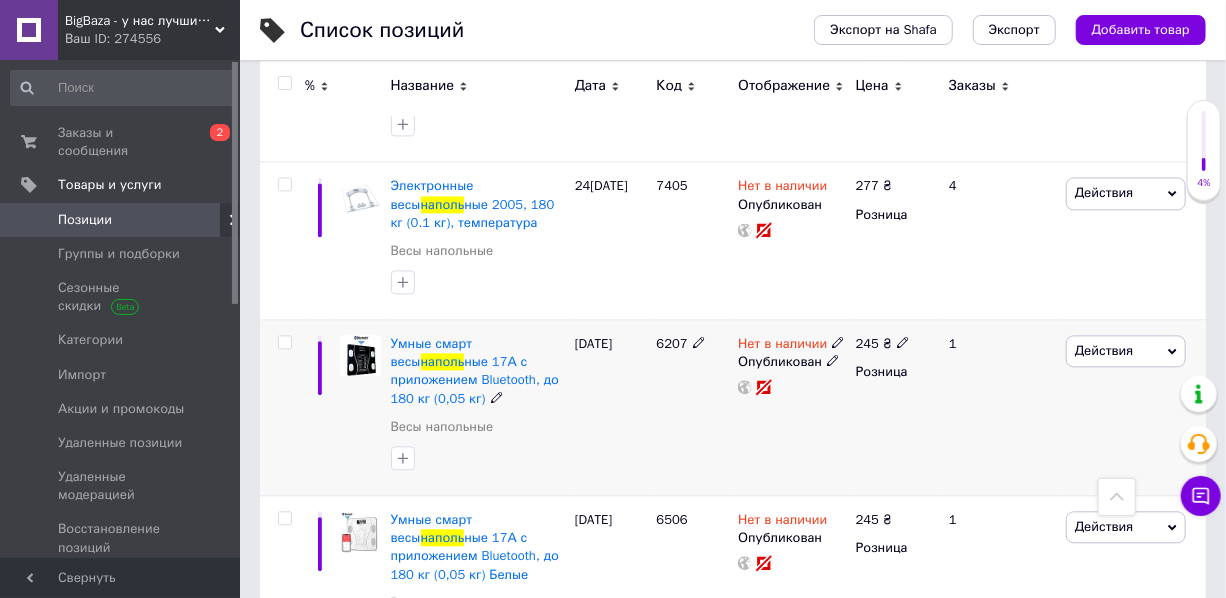 click 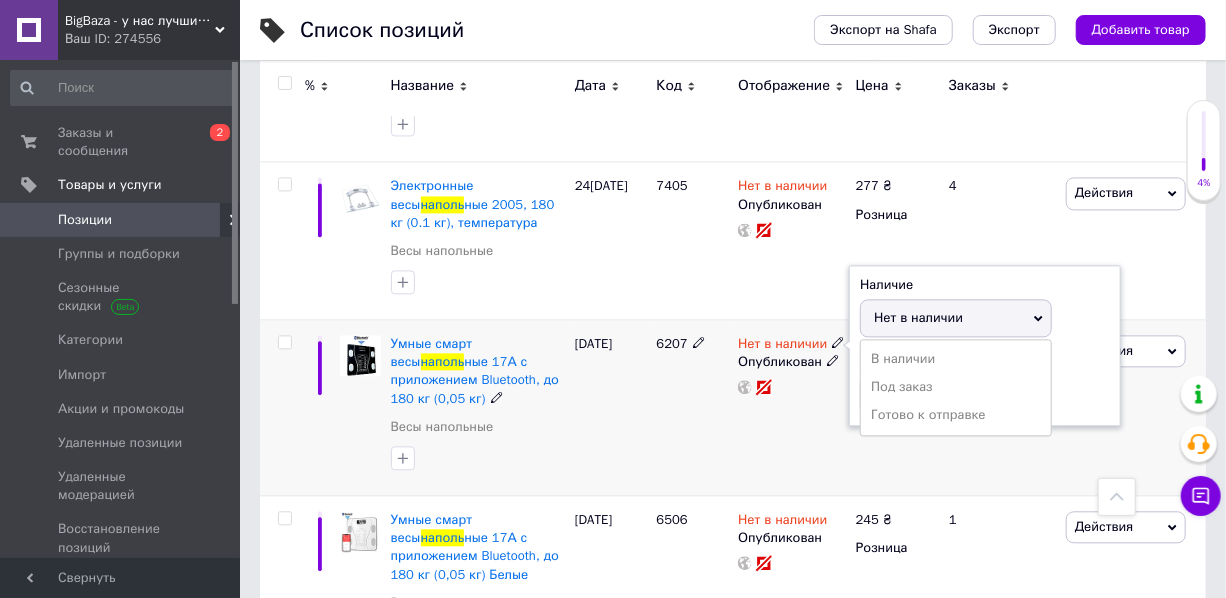 click on "В наличии" at bounding box center (956, 359) 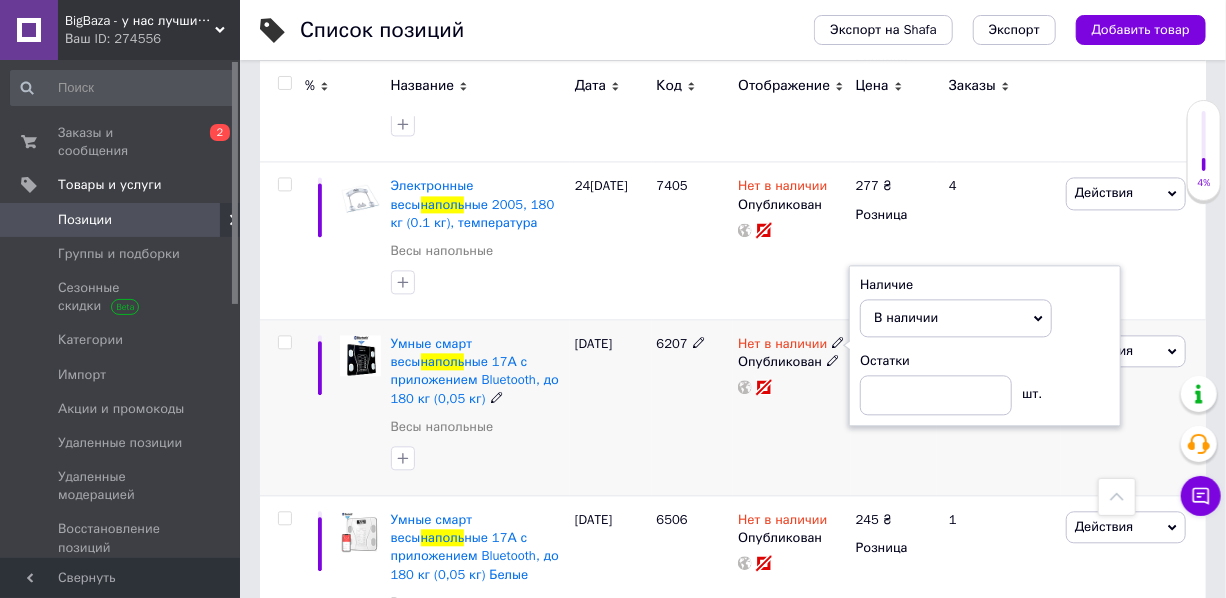 click on "Нет в наличии Наличие В наличии Нет в наличии Под заказ Готово к отправке Остатки шт. Опубликован" at bounding box center [791, 408] 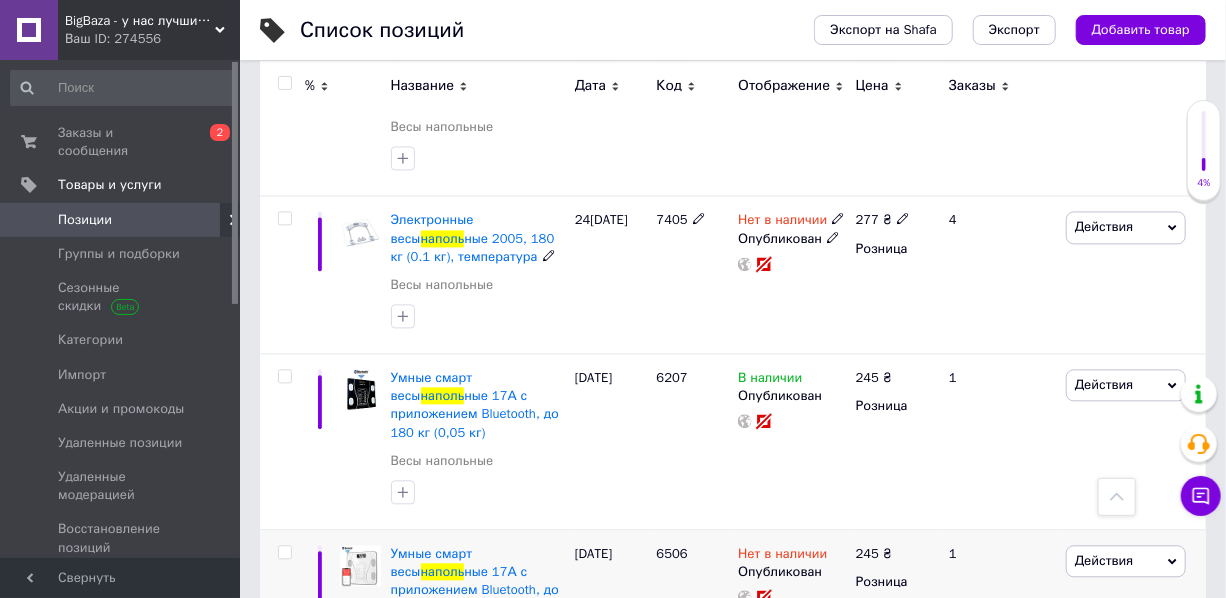 scroll, scrollTop: 1813, scrollLeft: 0, axis: vertical 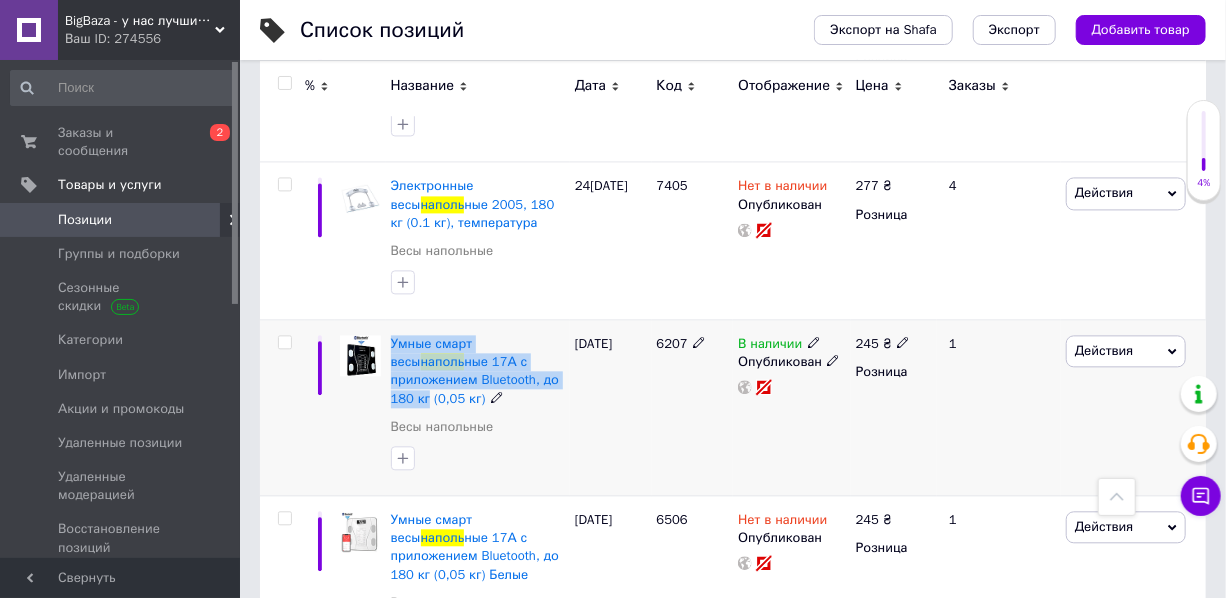drag, startPoint x: 424, startPoint y: 309, endPoint x: 388, endPoint y: 255, distance: 64.899925 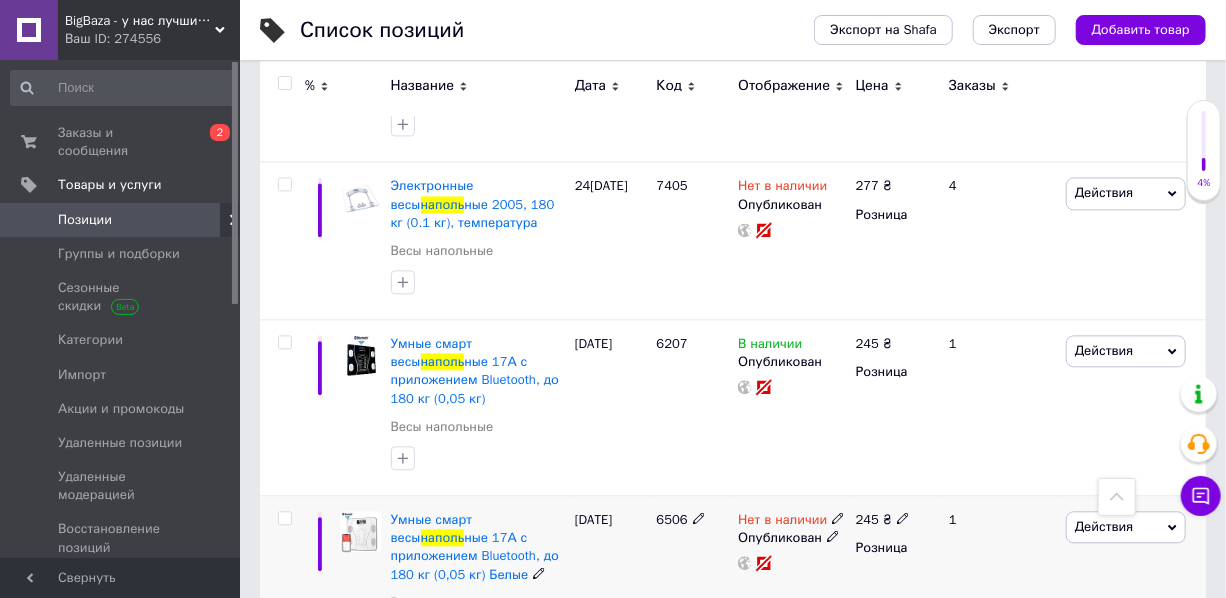 click 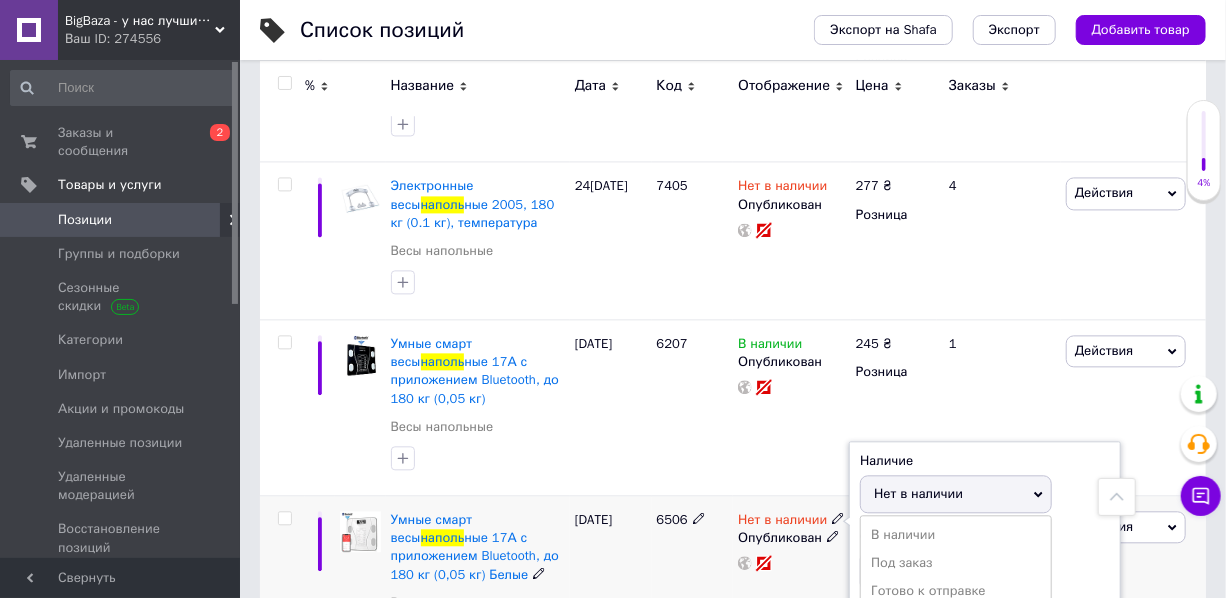 drag, startPoint x: 887, startPoint y: 439, endPoint x: 875, endPoint y: 445, distance: 13.416408 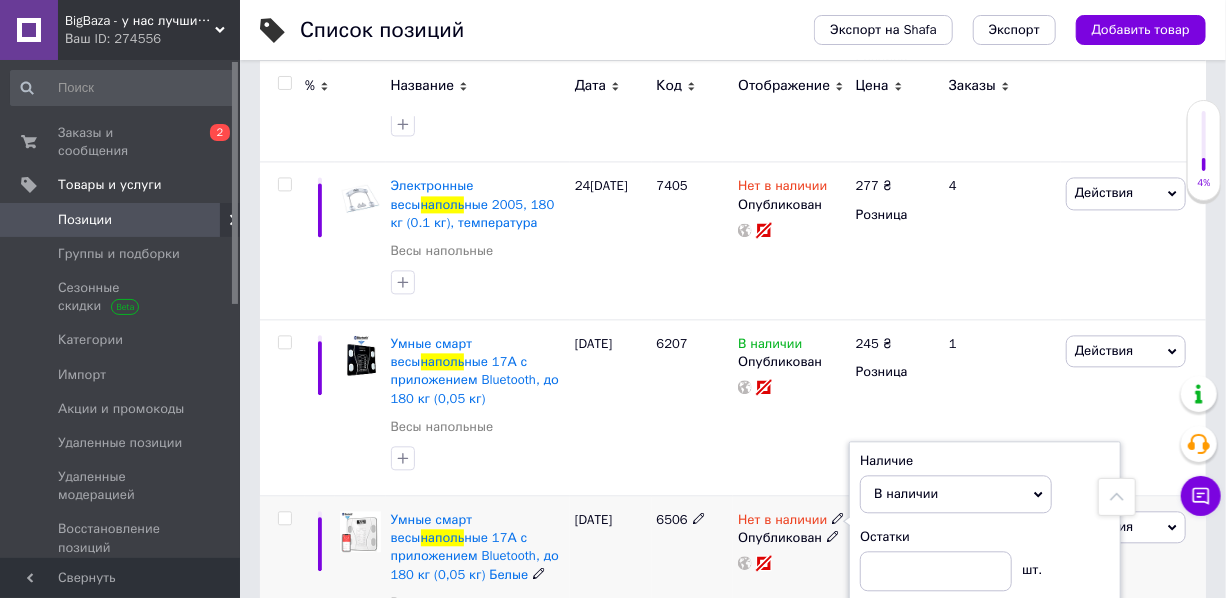 click on "Нет в наличии Наличие В наличии Нет в наличии Под заказ Готово к отправке Остатки шт. Опубликован" at bounding box center (791, 583) 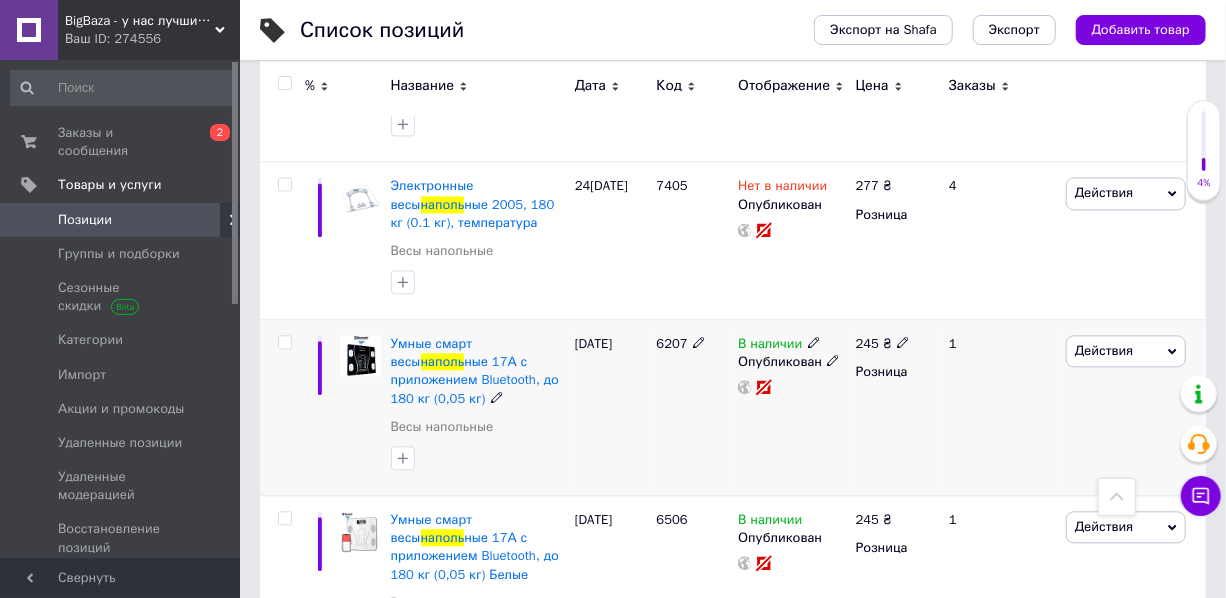 click on "6207" at bounding box center [693, 408] 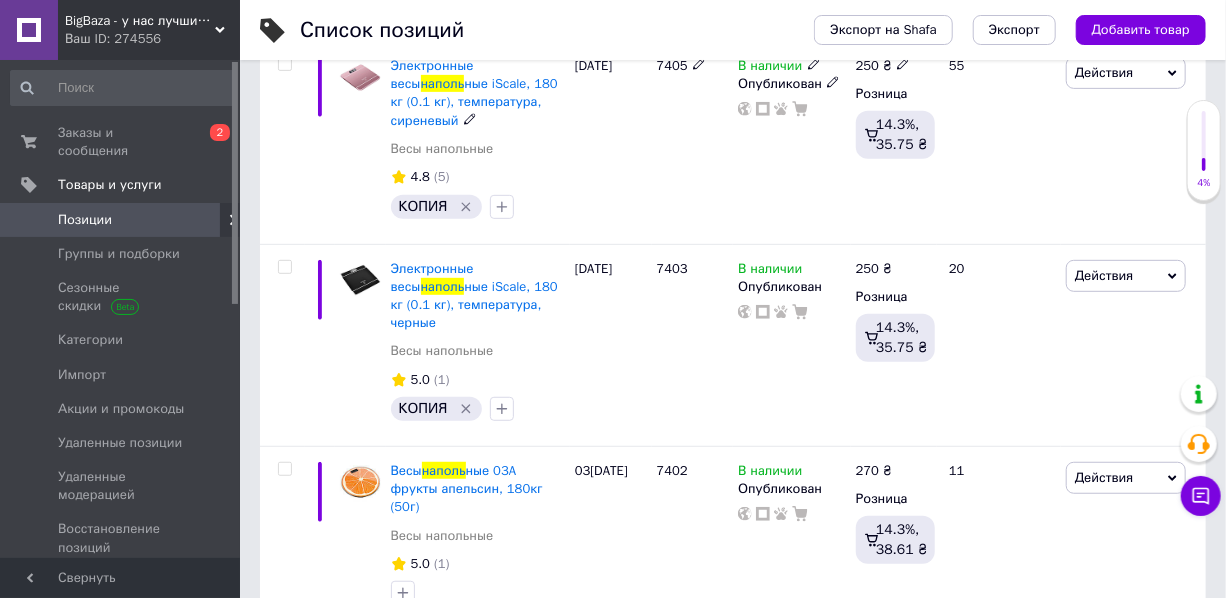 scroll, scrollTop: 545, scrollLeft: 0, axis: vertical 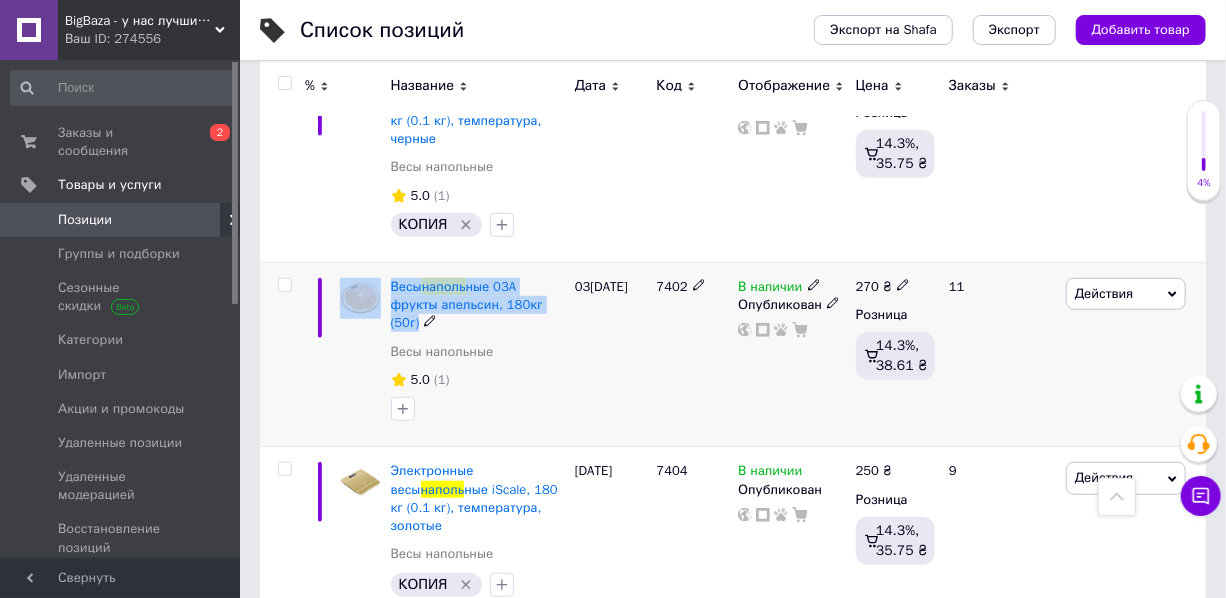 drag, startPoint x: 516, startPoint y: 270, endPoint x: 383, endPoint y: 249, distance: 134.64769 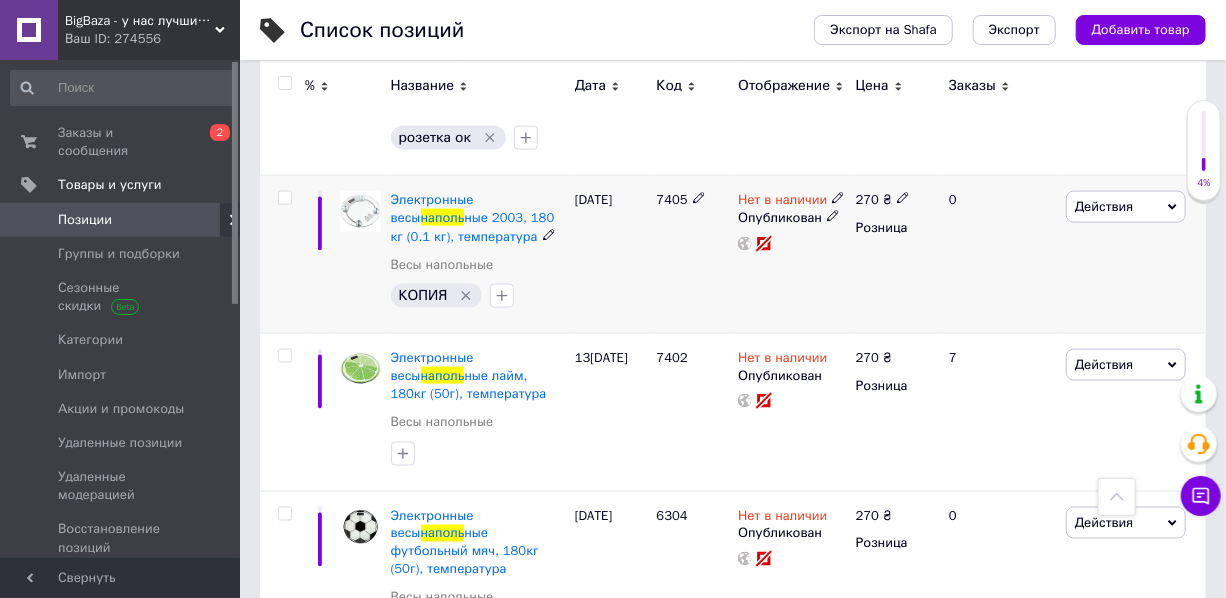 scroll, scrollTop: 1181, scrollLeft: 0, axis: vertical 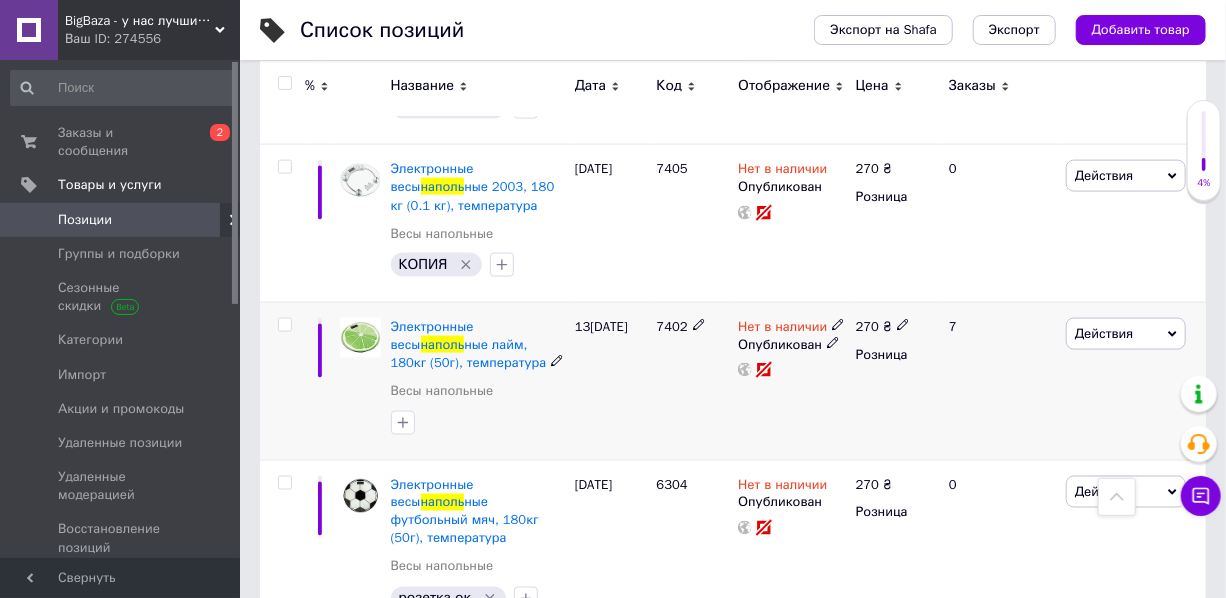 click 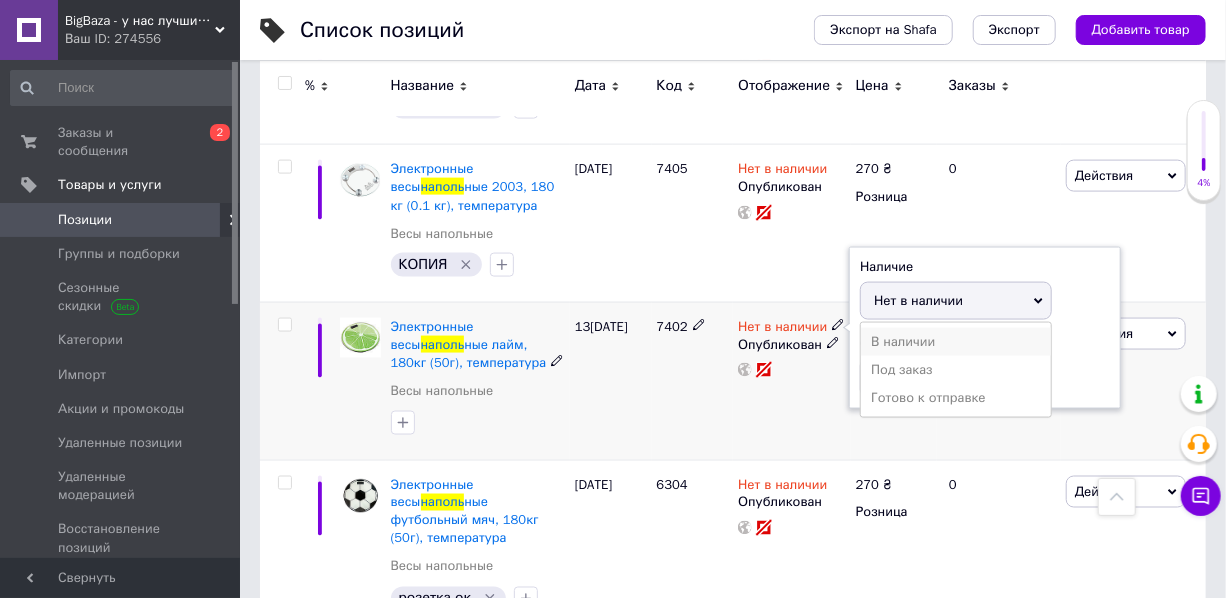 click on "В наличии" at bounding box center (956, 342) 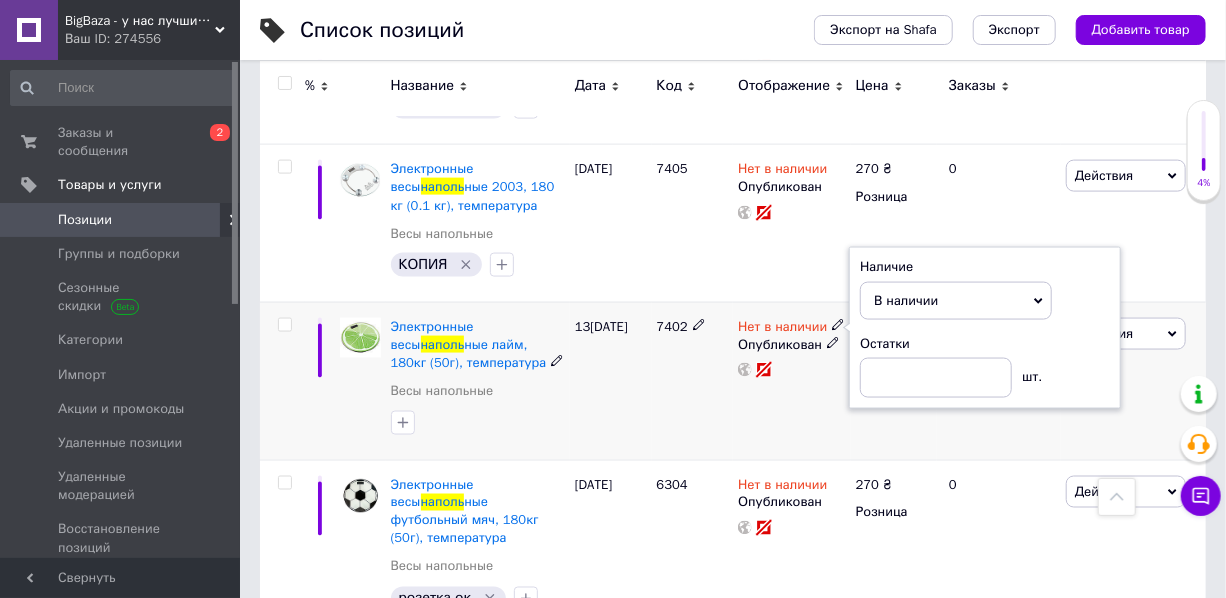 click on "7402" at bounding box center (693, 381) 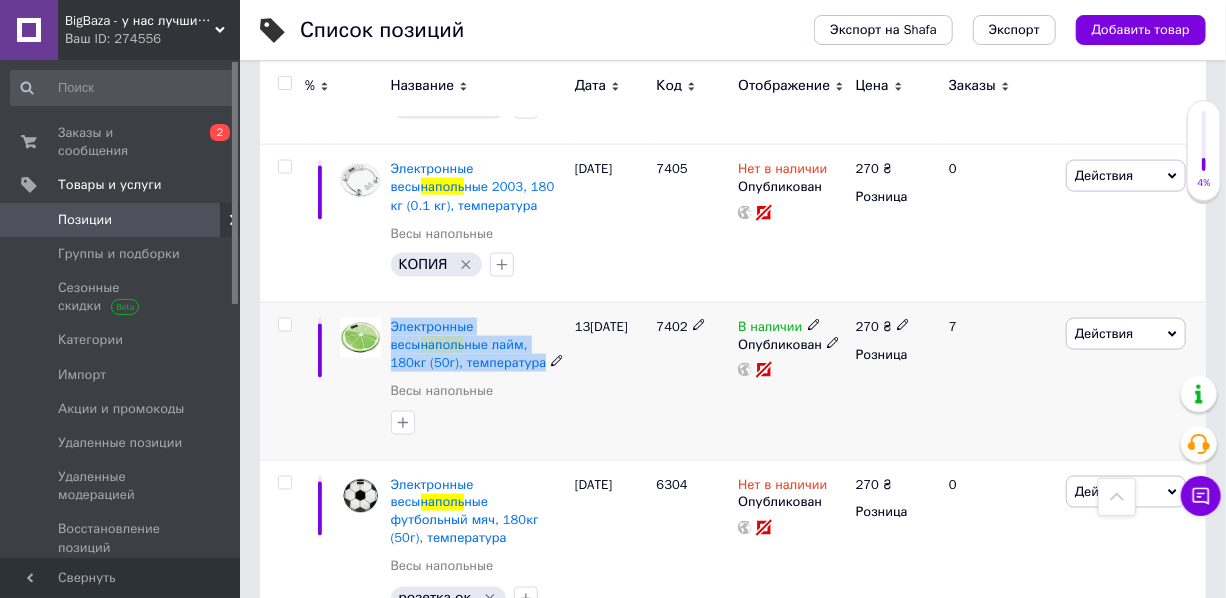 drag, startPoint x: 466, startPoint y: 290, endPoint x: 385, endPoint y: 251, distance: 89.89995 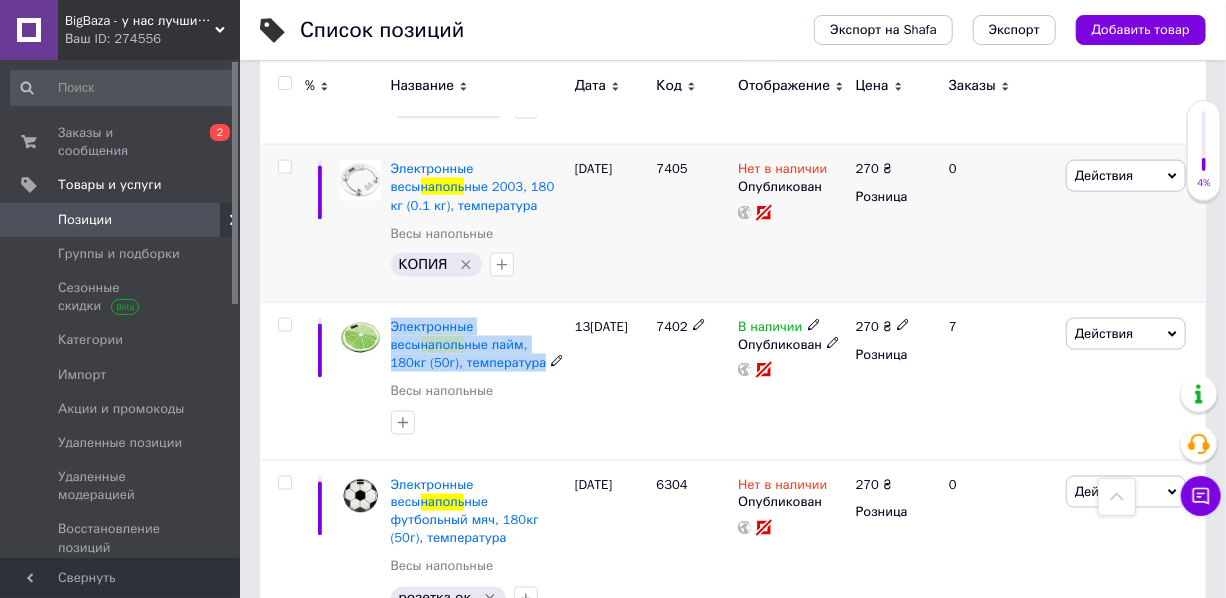 scroll, scrollTop: 1272, scrollLeft: 0, axis: vertical 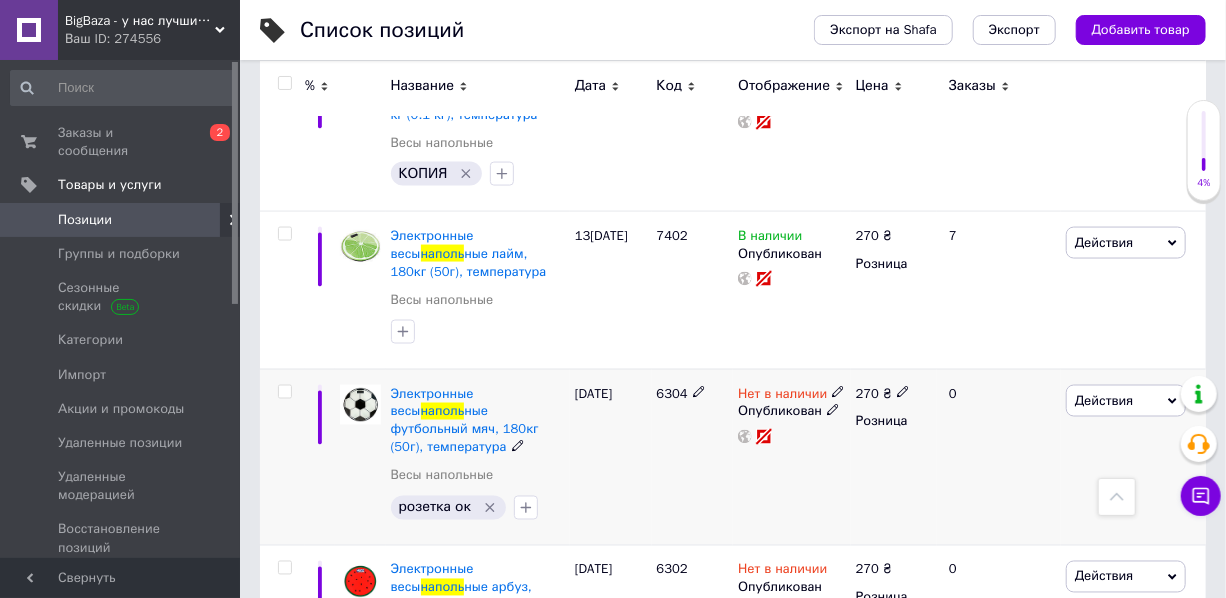 click 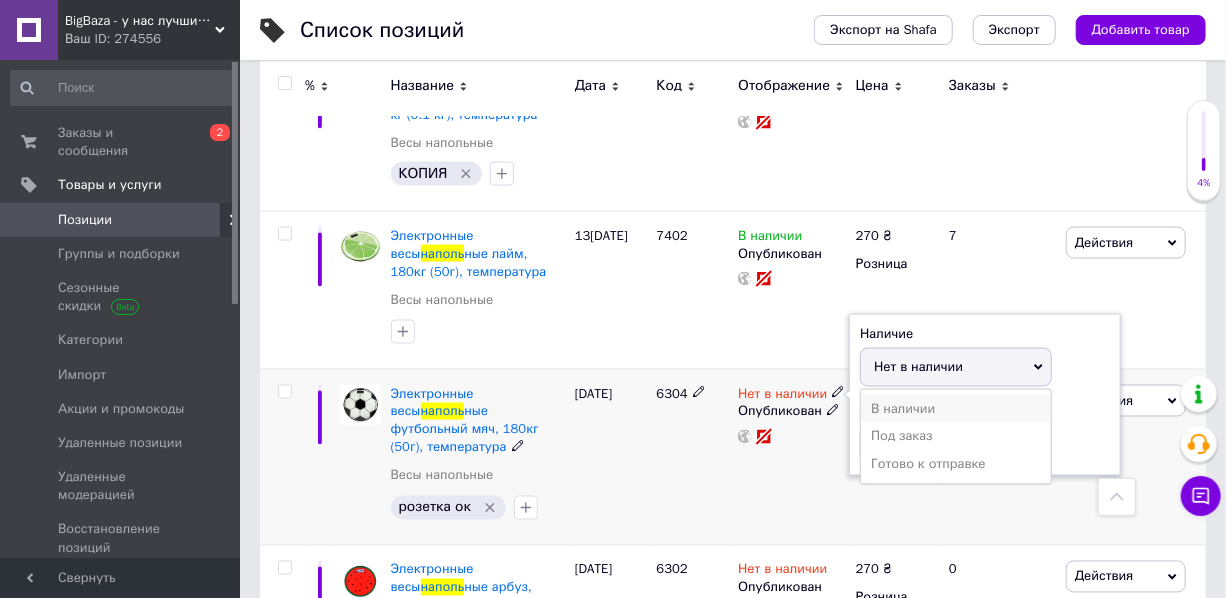 click on "В наличии" at bounding box center [956, 409] 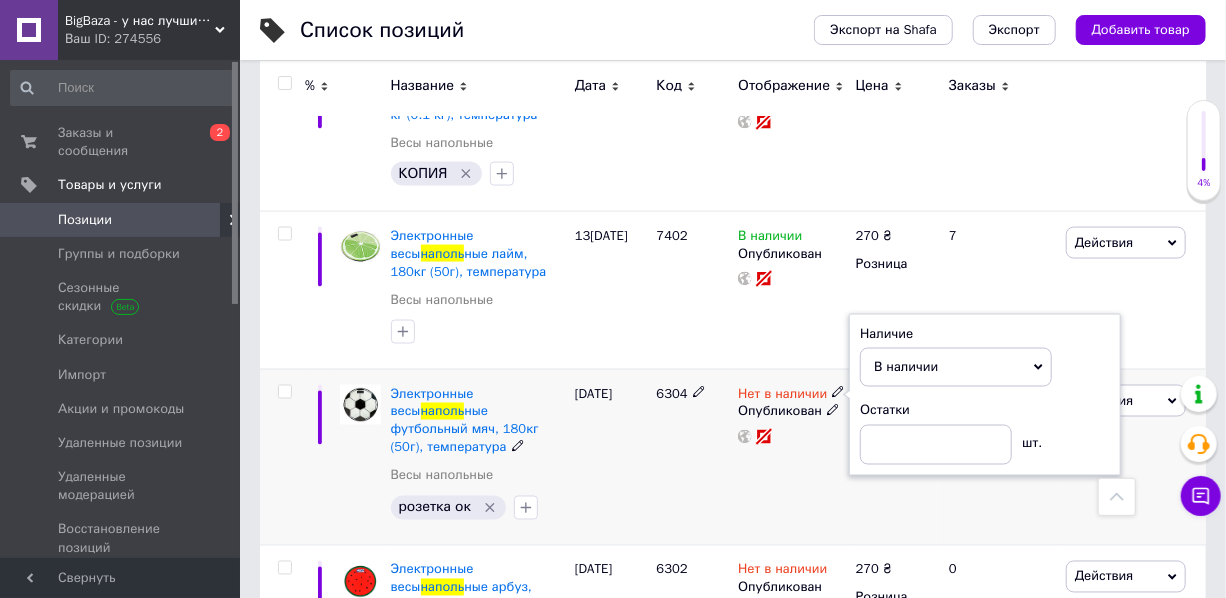 click on "Электронные весы  наполь ные футбольный мяч, 180кг (50г), температура Весы напольные" at bounding box center (478, 440) 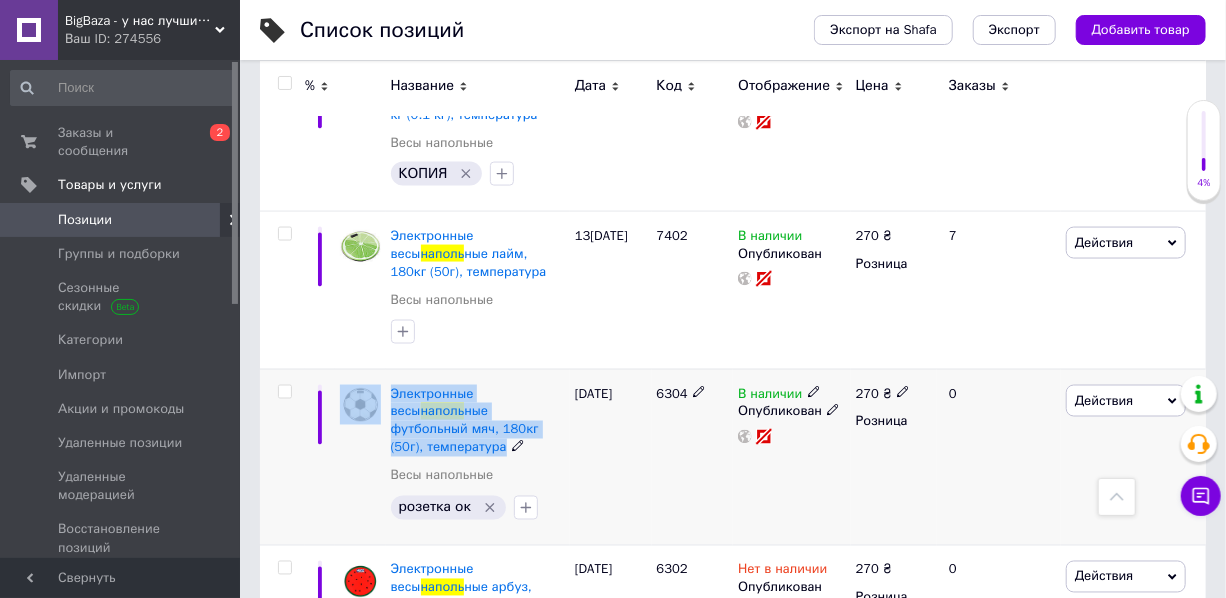 drag, startPoint x: 538, startPoint y: 357, endPoint x: 384, endPoint y: 319, distance: 158.61903 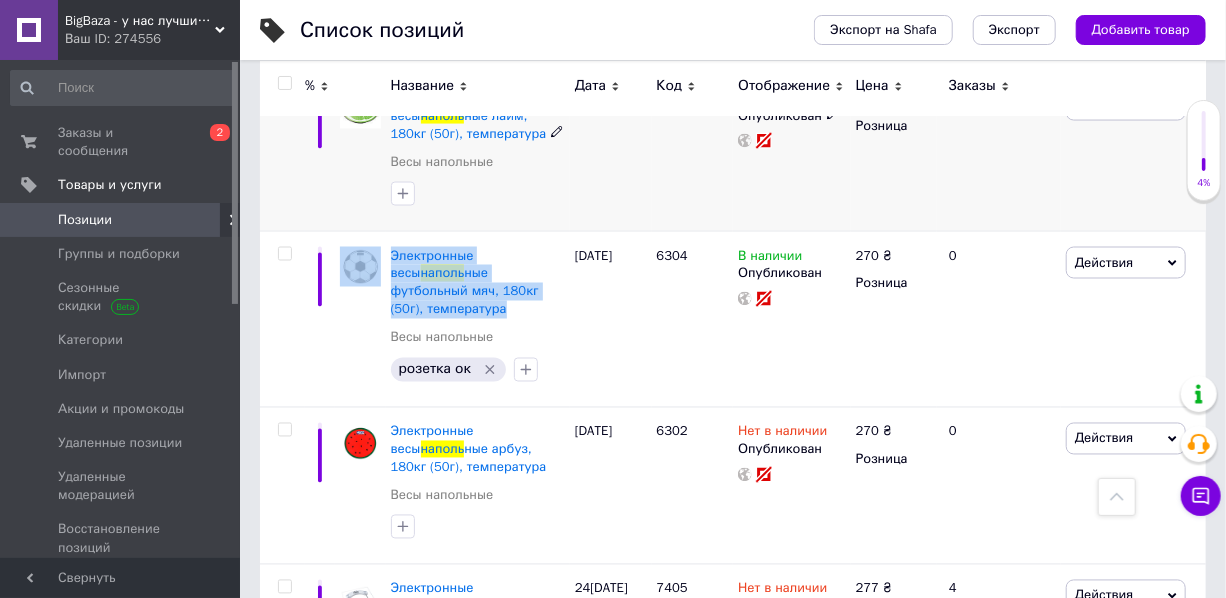 scroll, scrollTop: 1454, scrollLeft: 0, axis: vertical 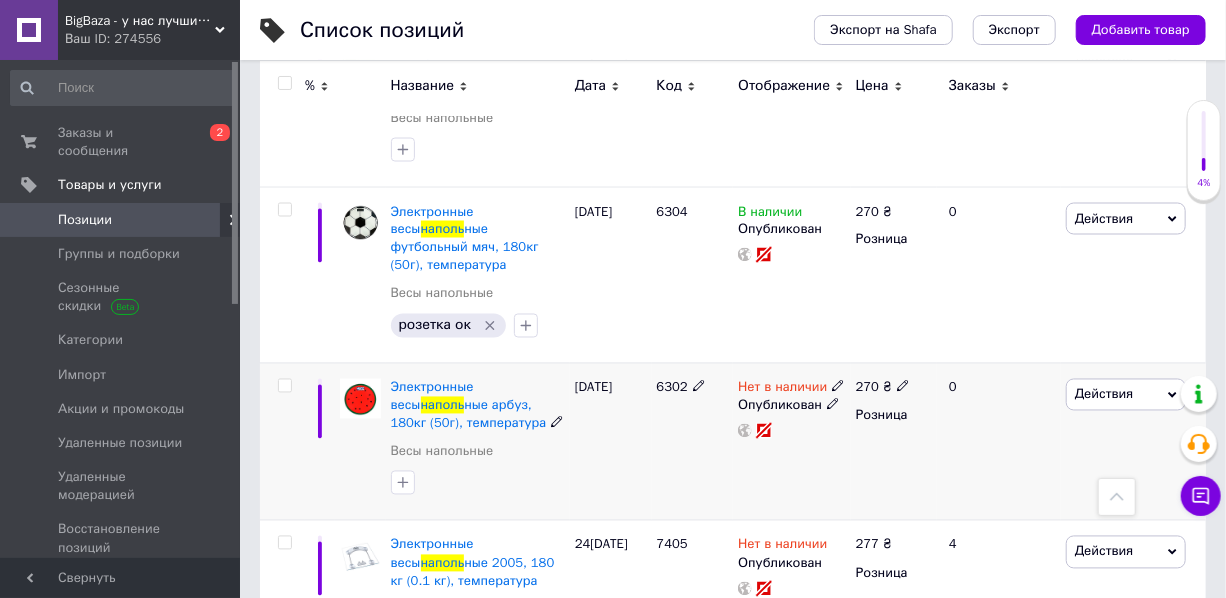 click 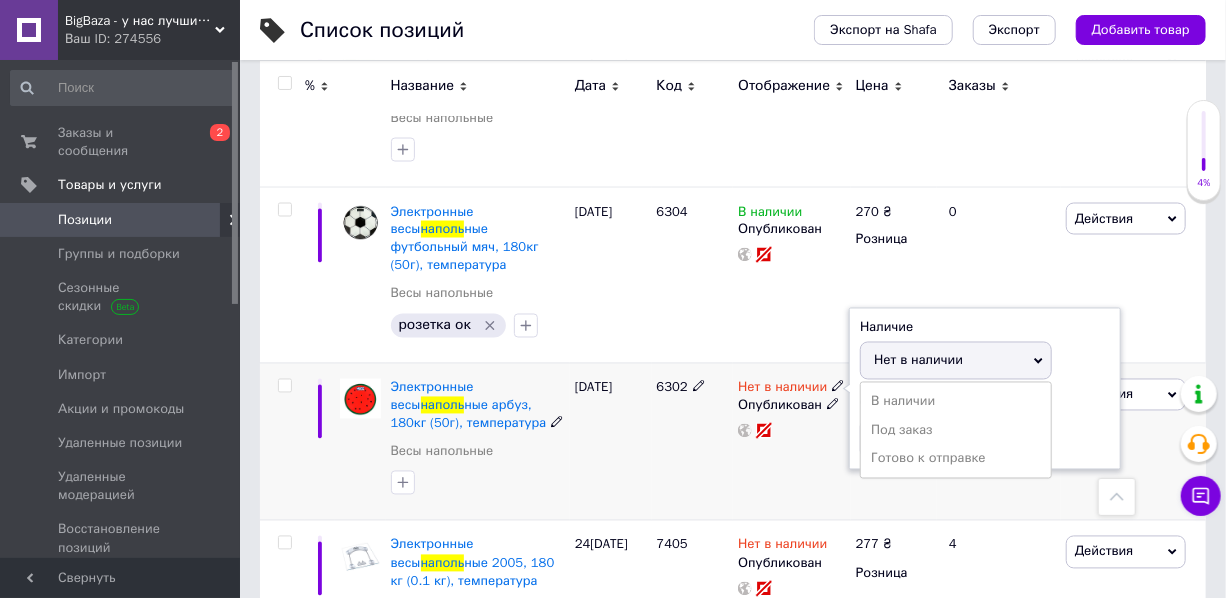 click on "В наличии" at bounding box center [956, 402] 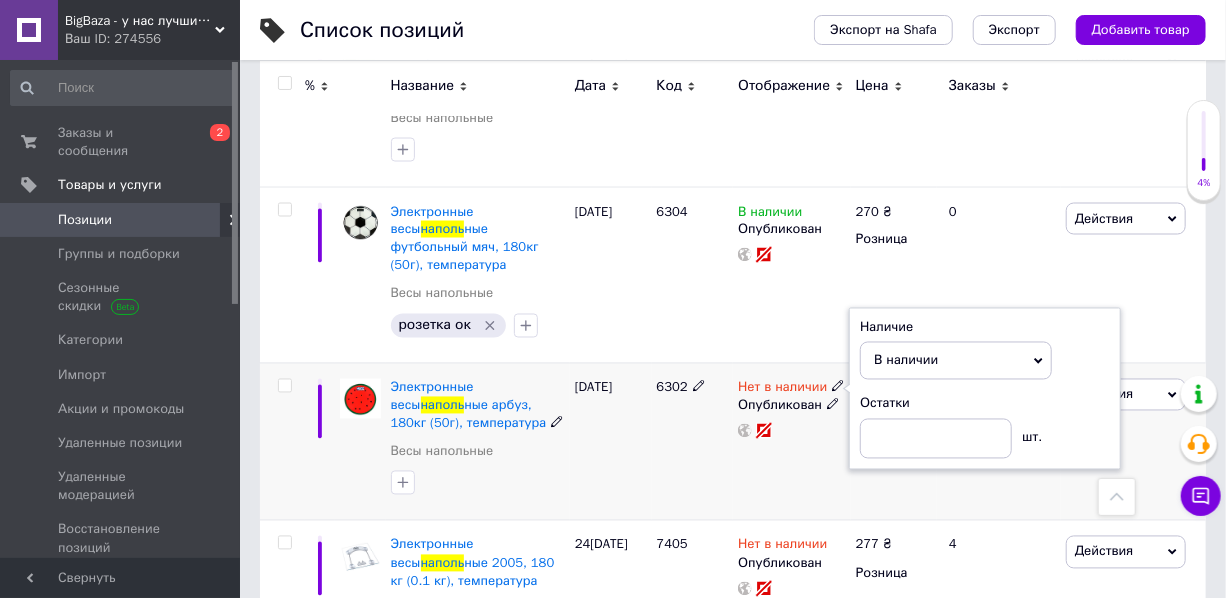 click on "6302" at bounding box center (693, 442) 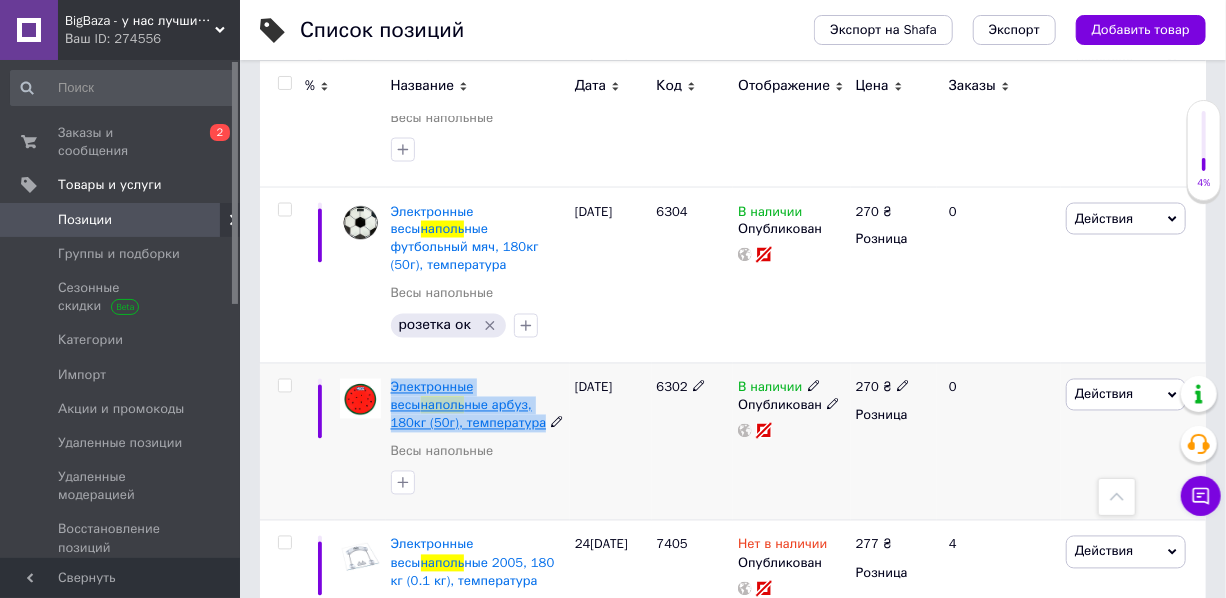 drag, startPoint x: 498, startPoint y: 332, endPoint x: 390, endPoint y: 297, distance: 113.52973 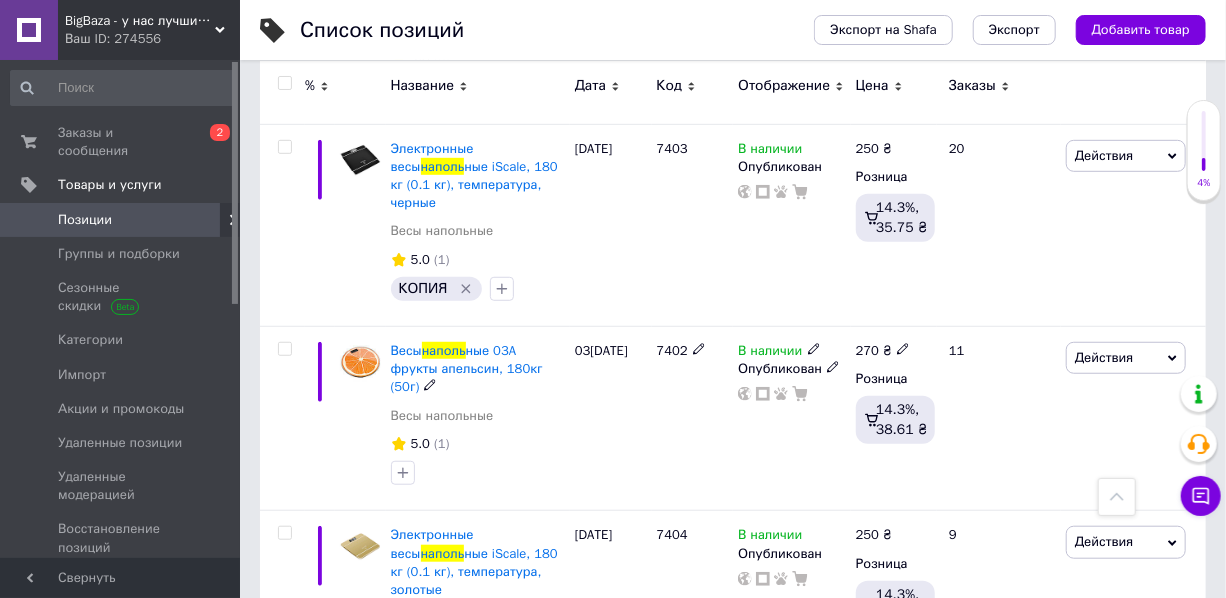 scroll, scrollTop: 363, scrollLeft: 0, axis: vertical 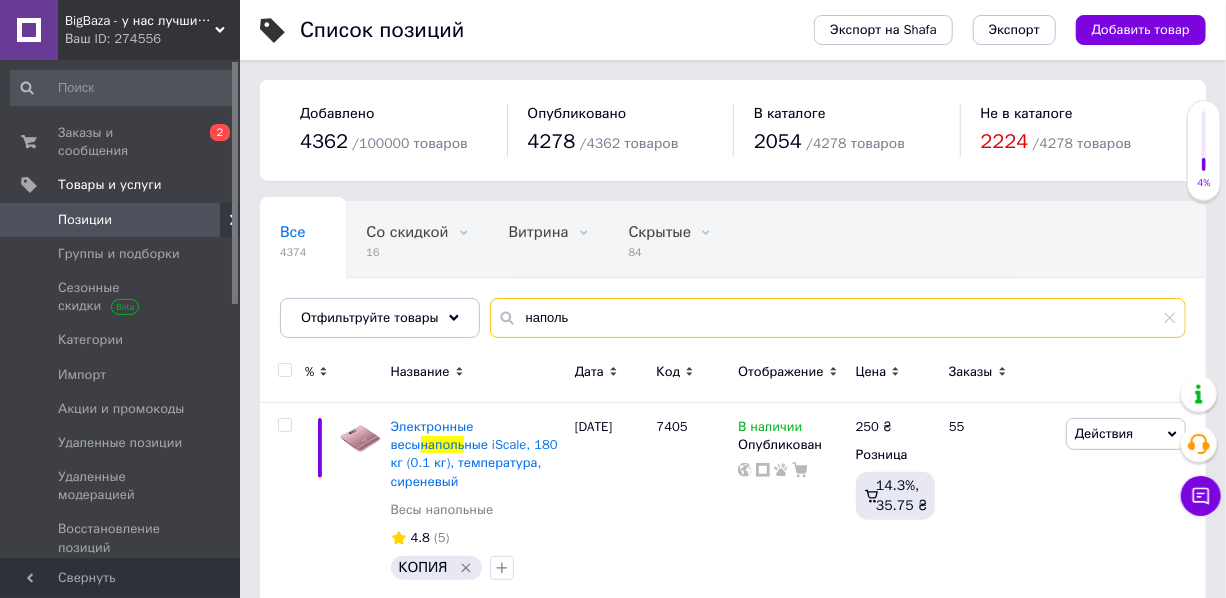 click on "наполь" at bounding box center [838, 318] 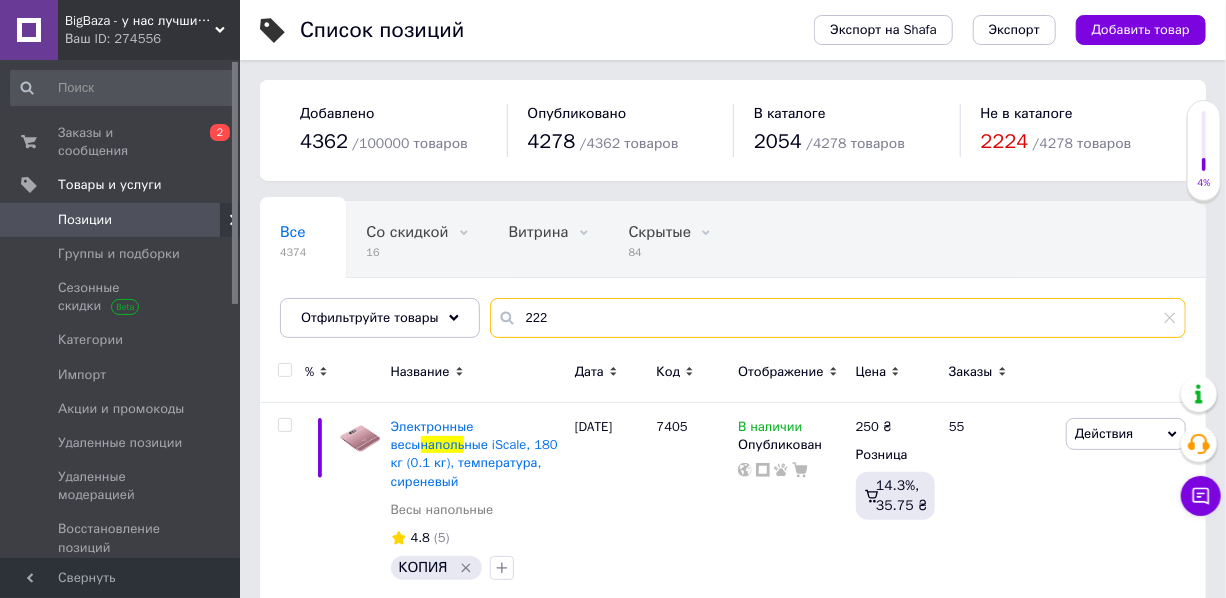 type on "222" 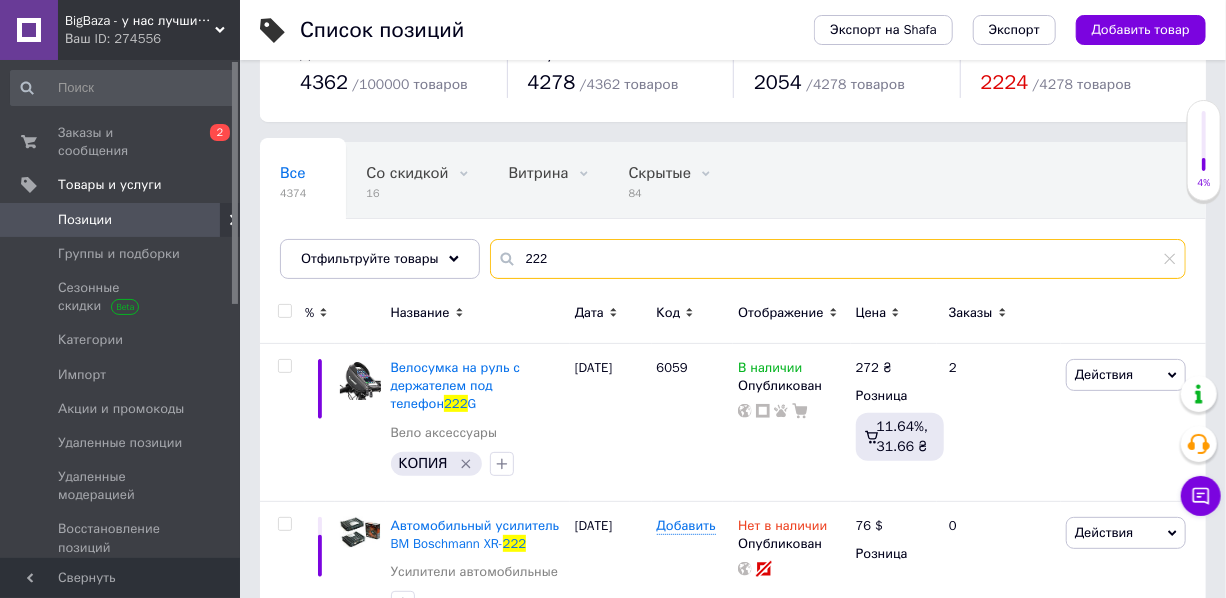 scroll, scrollTop: 90, scrollLeft: 0, axis: vertical 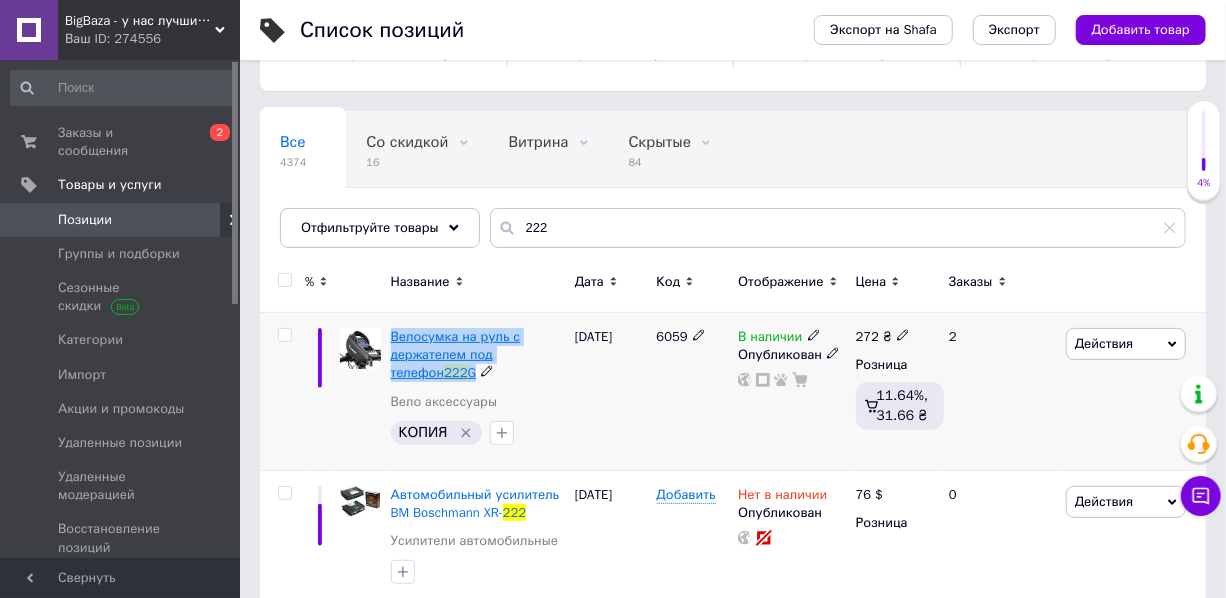 drag, startPoint x: 421, startPoint y: 371, endPoint x: 390, endPoint y: 336, distance: 46.75468 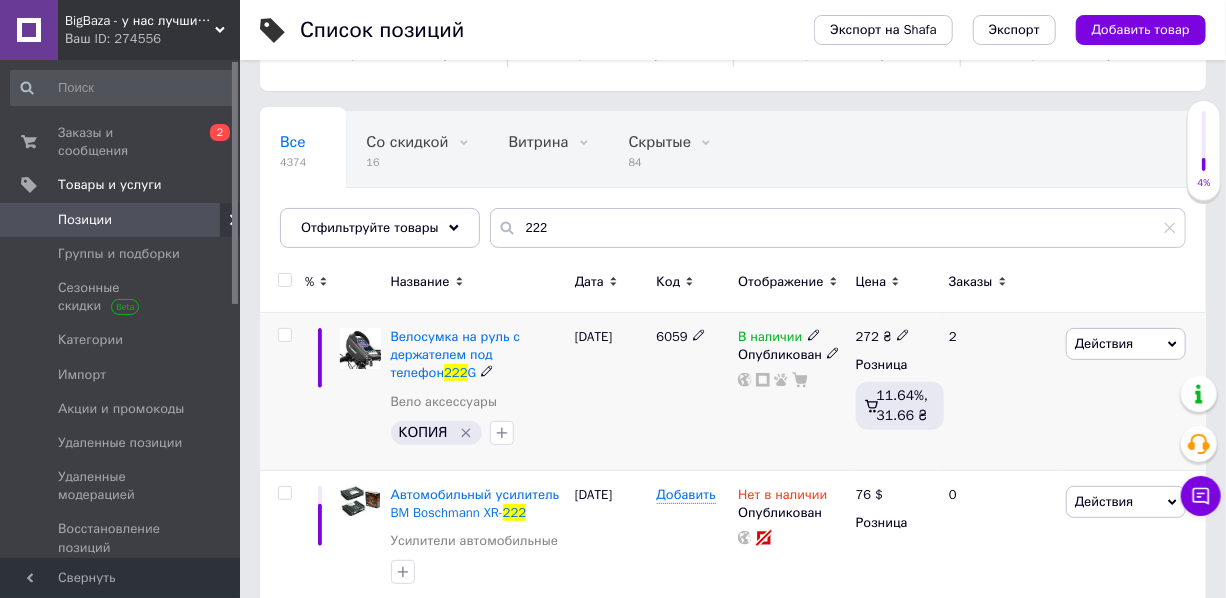 click 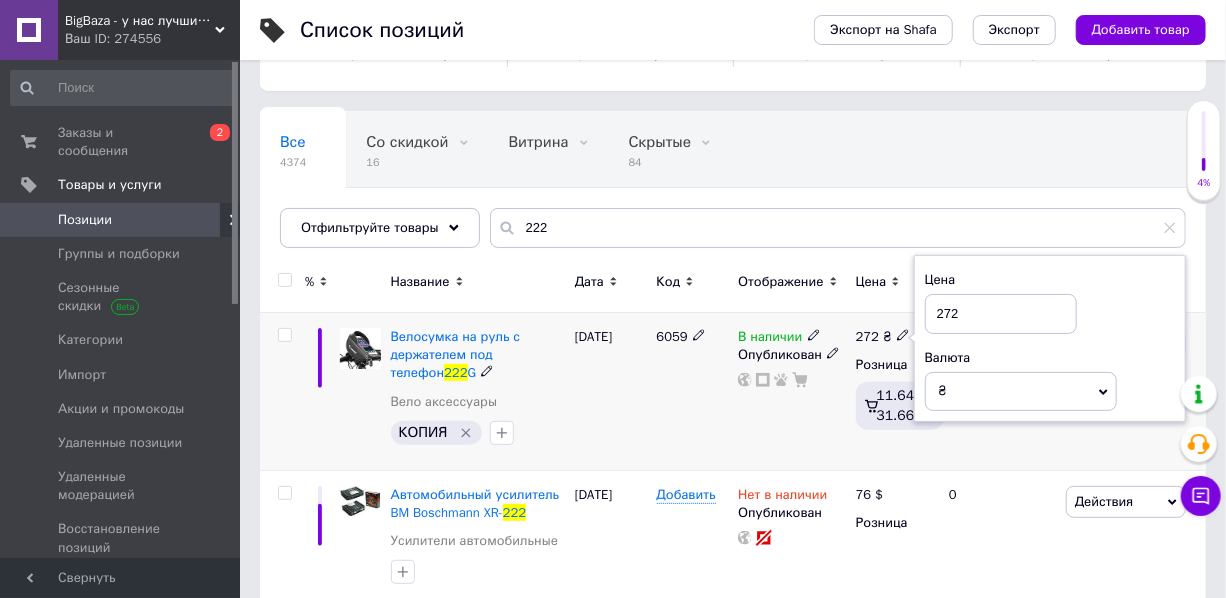 click on "272" at bounding box center [1001, 314] 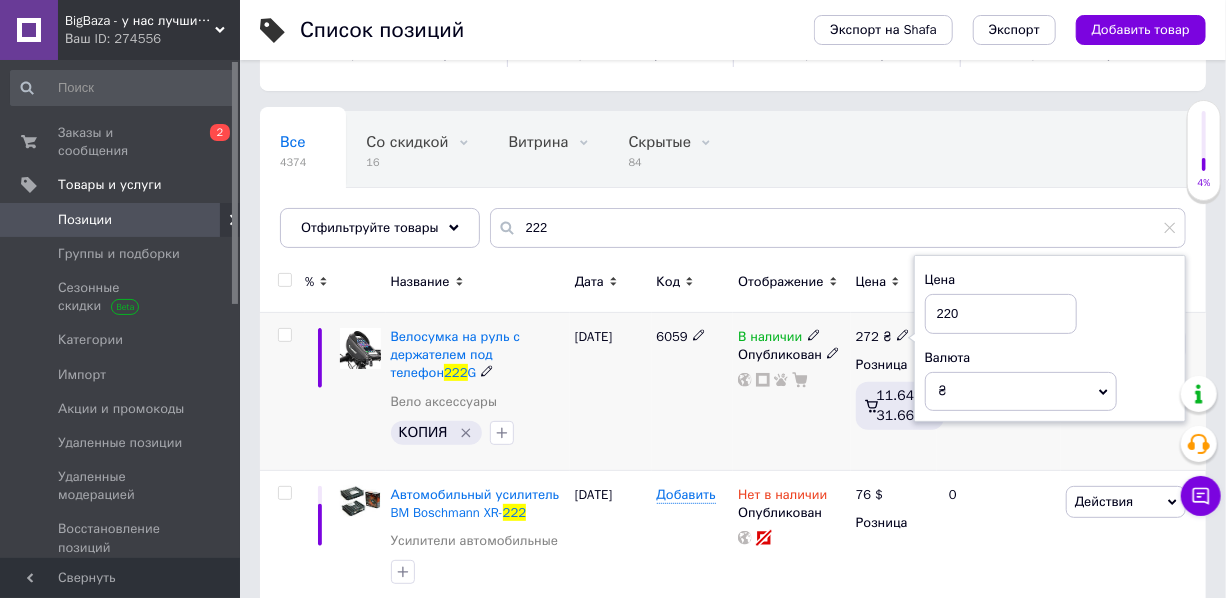 type on "220" 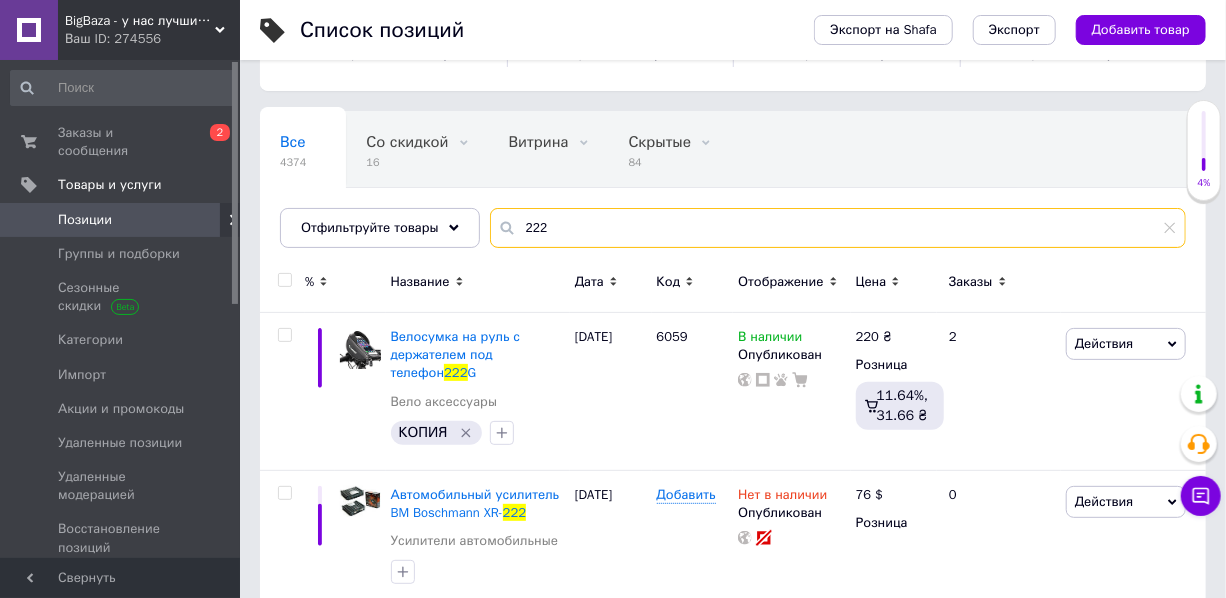 click on "222" at bounding box center (838, 228) 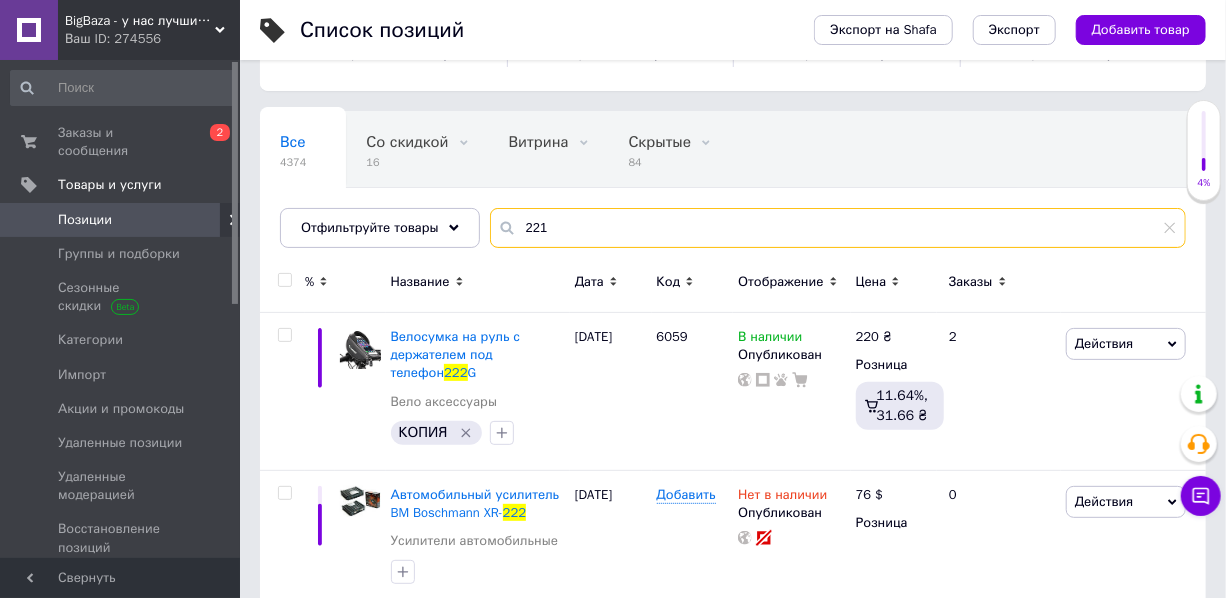 type on "221" 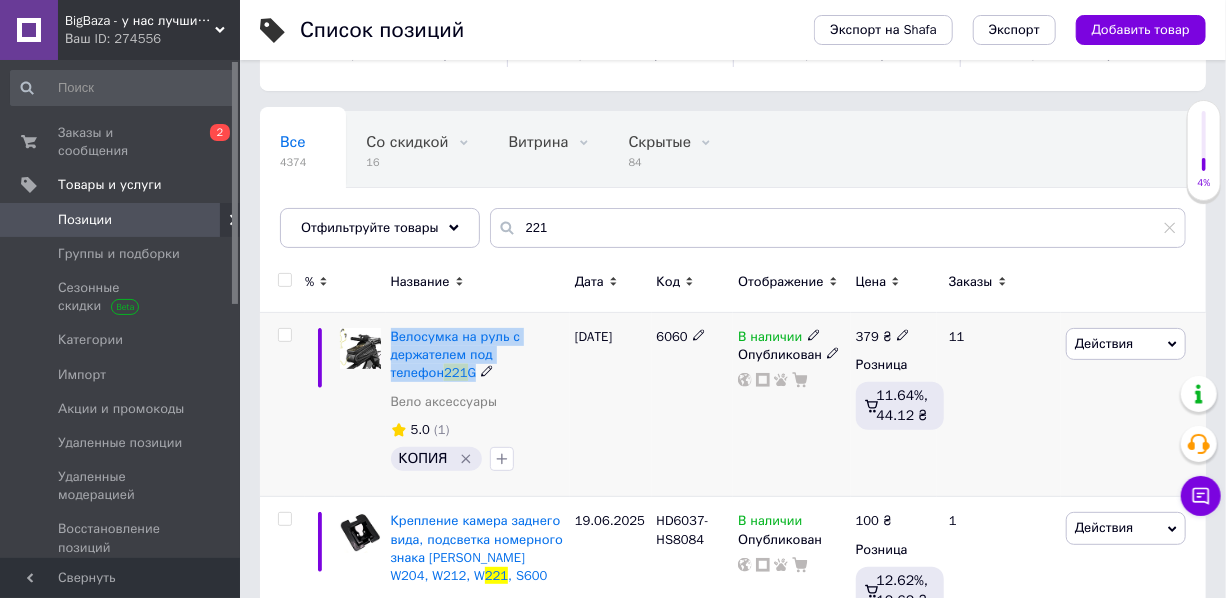 drag, startPoint x: 420, startPoint y: 375, endPoint x: 387, endPoint y: 341, distance: 47.38143 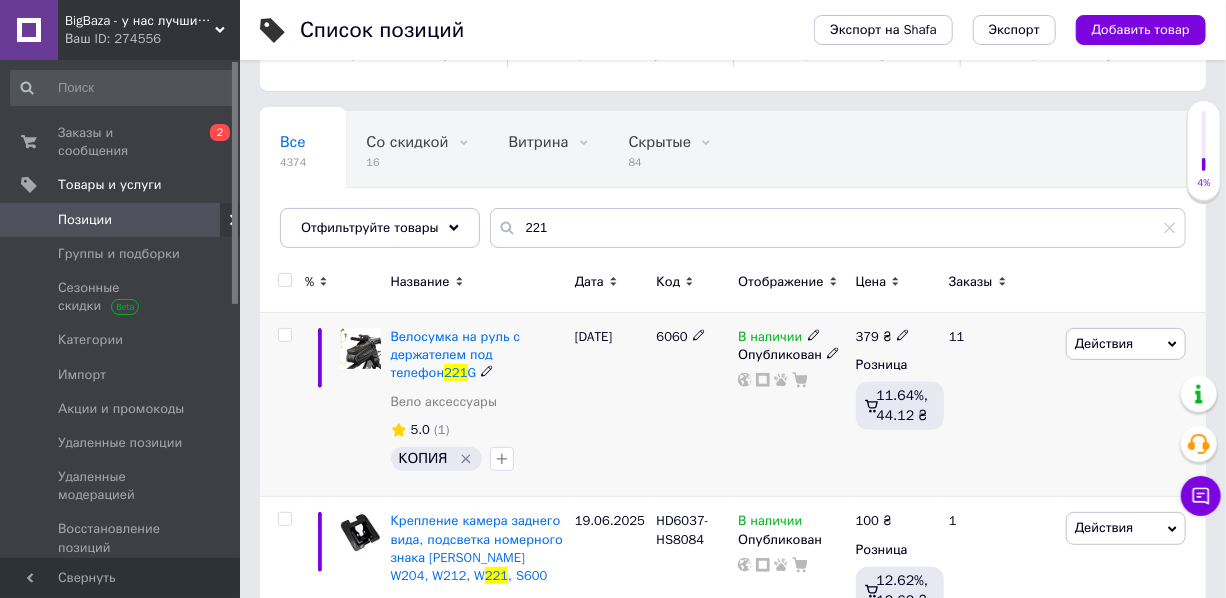 click 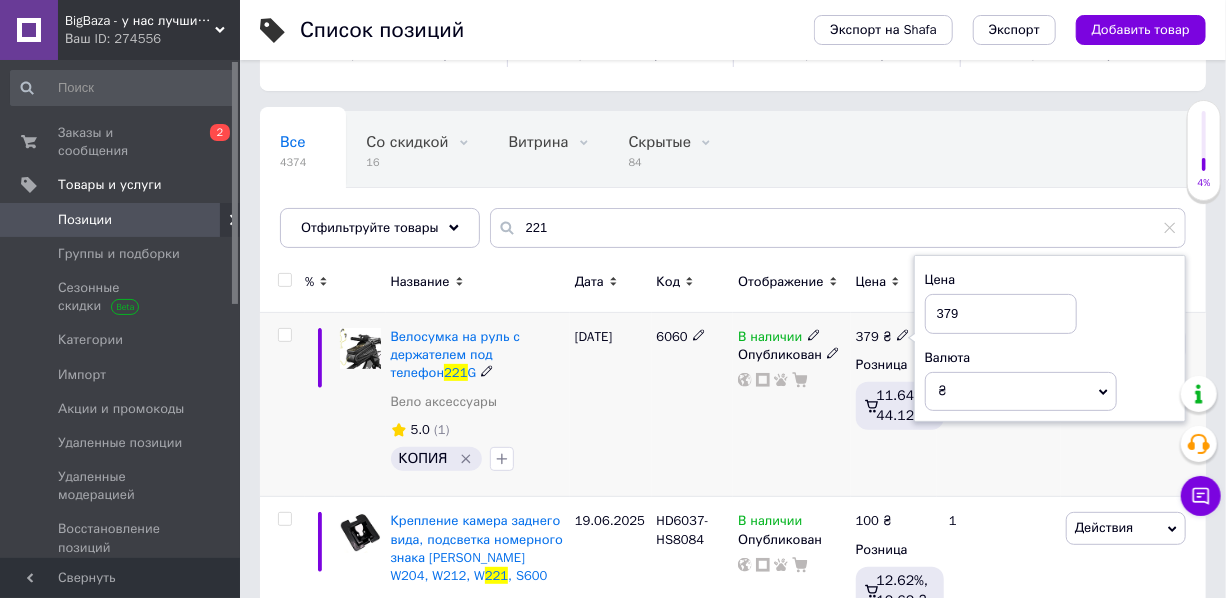click on "379" at bounding box center [1001, 314] 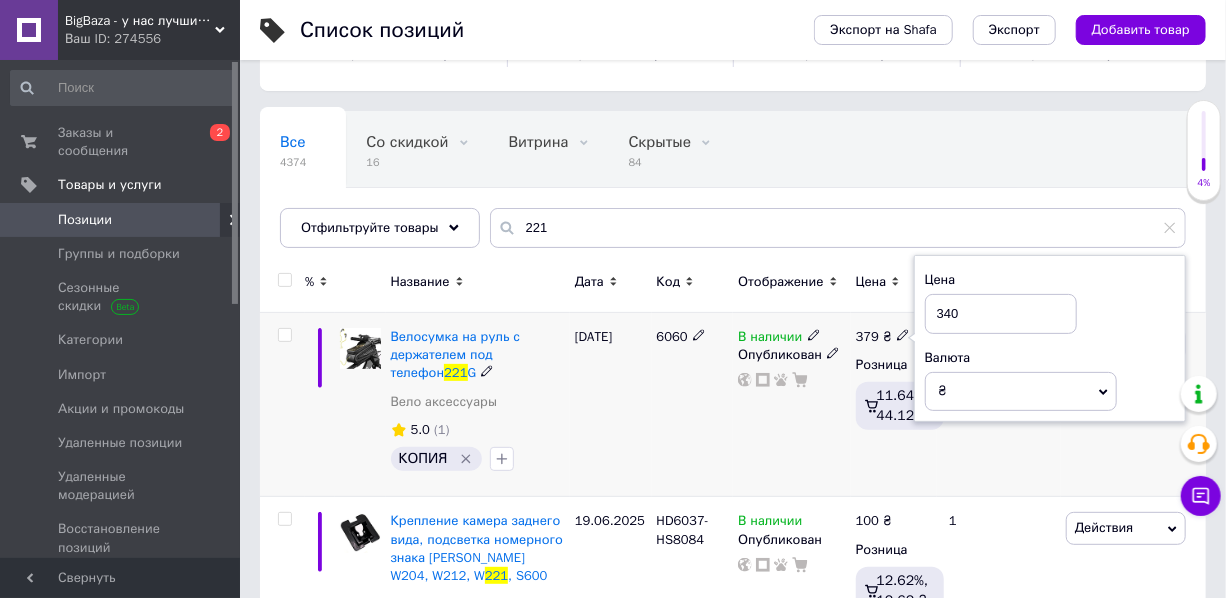 type on "340" 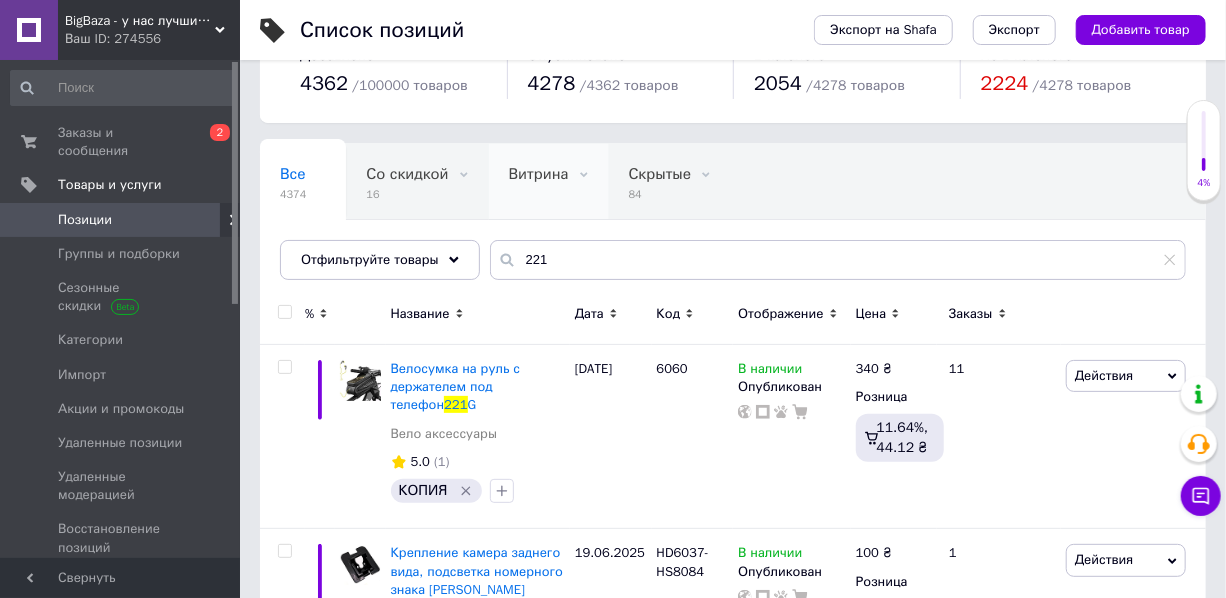 scroll, scrollTop: 0, scrollLeft: 0, axis: both 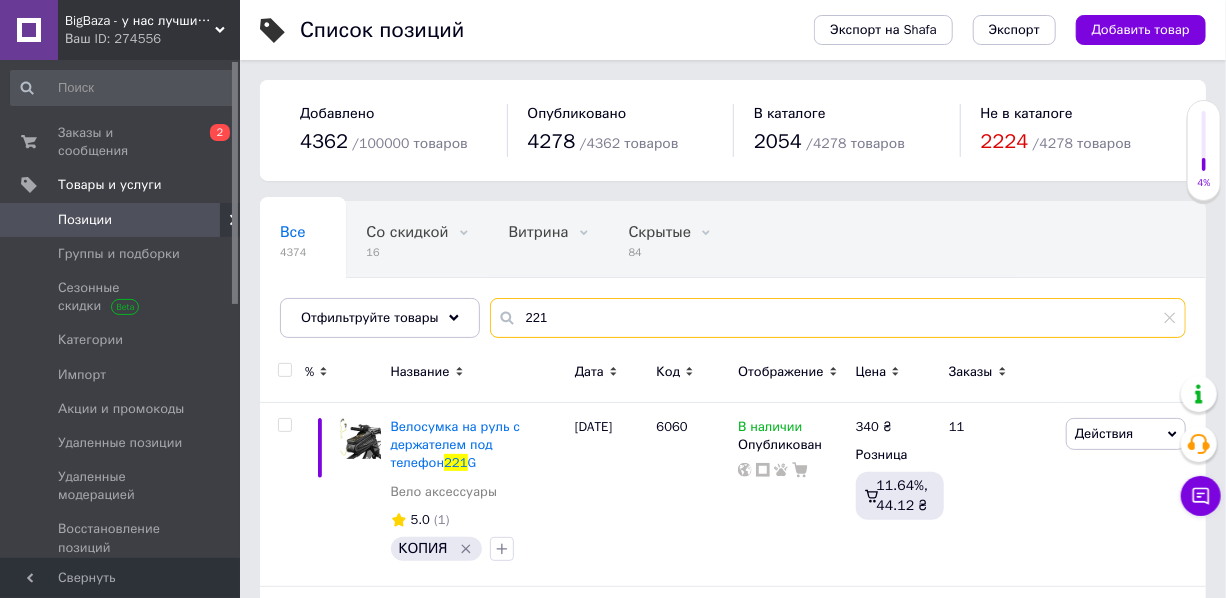 click on "221" at bounding box center [838, 318] 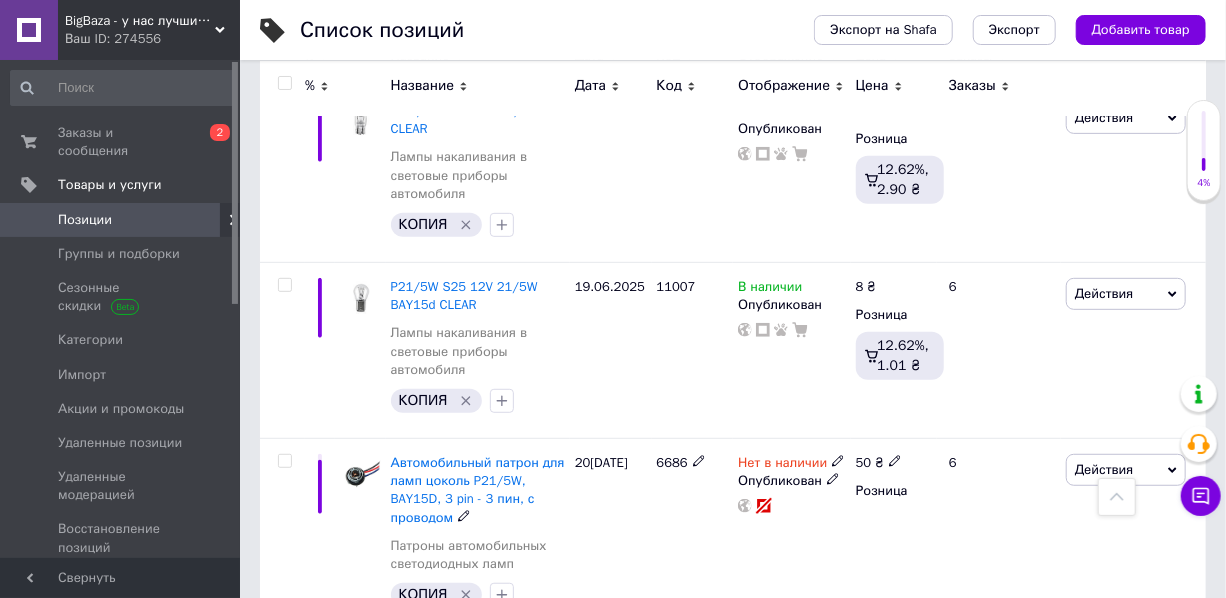 scroll, scrollTop: 90, scrollLeft: 0, axis: vertical 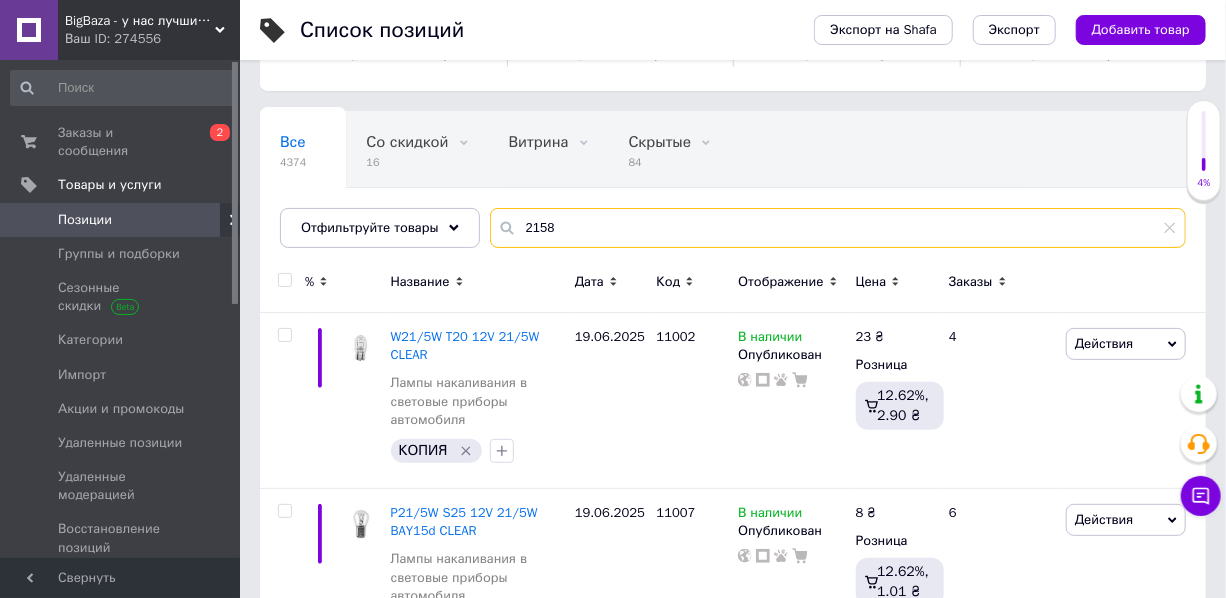 click on "2158" at bounding box center [838, 228] 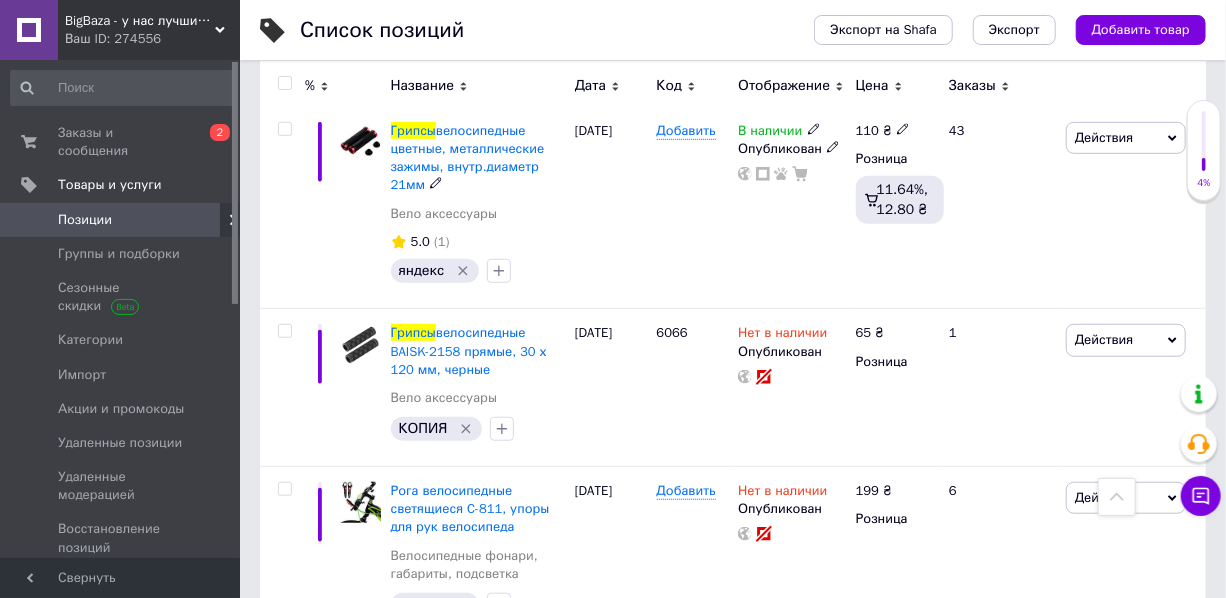 scroll, scrollTop: 517, scrollLeft: 0, axis: vertical 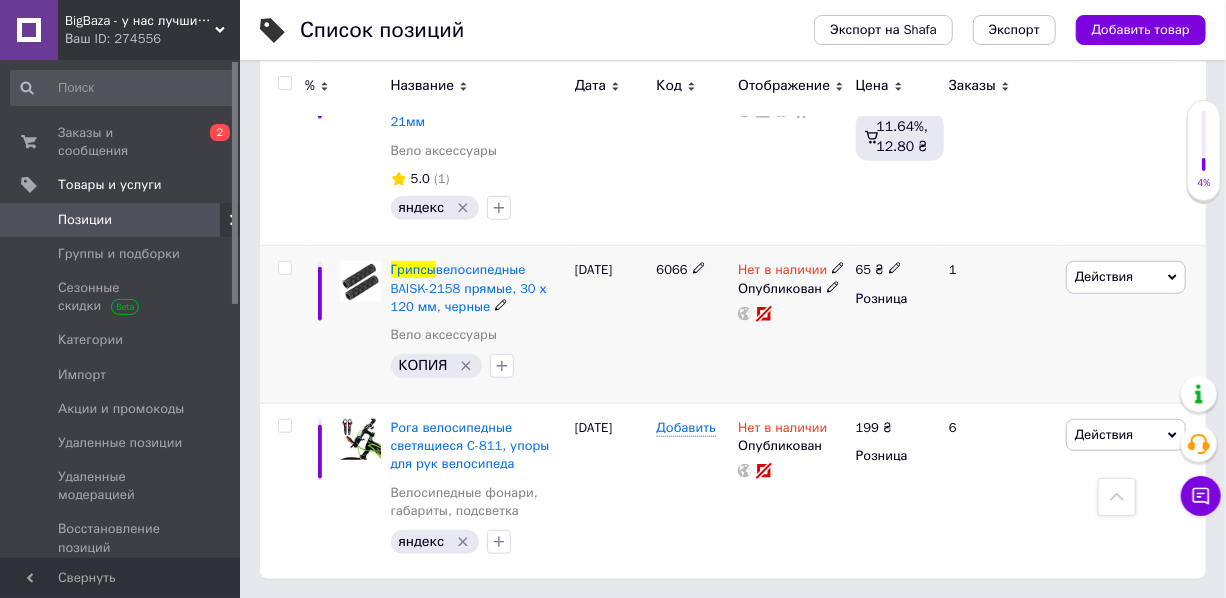 click 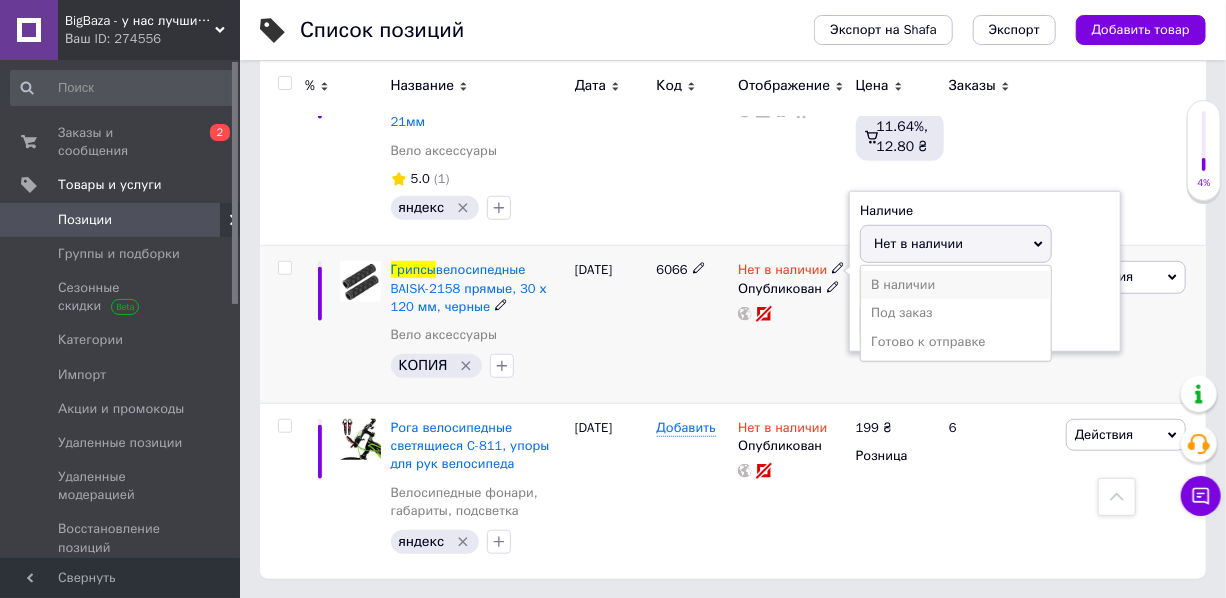click on "В наличии" at bounding box center [956, 285] 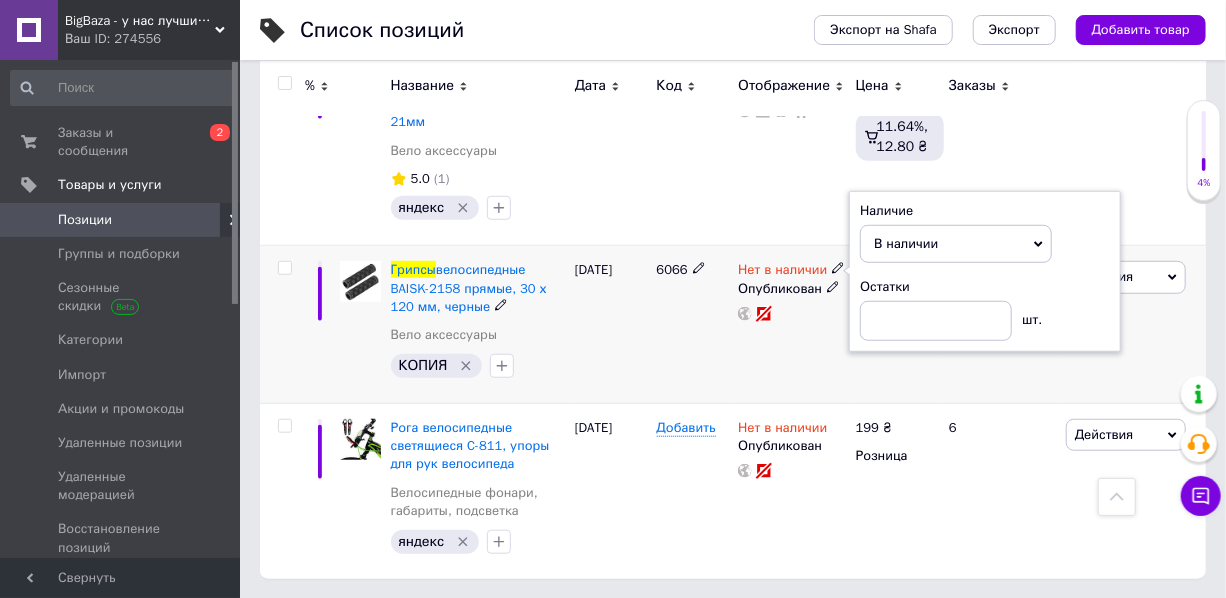 click on "Нет в наличии Наличие В наличии Нет в наличии Под заказ Готово к отправке Остатки шт. Опубликован" at bounding box center (791, 325) 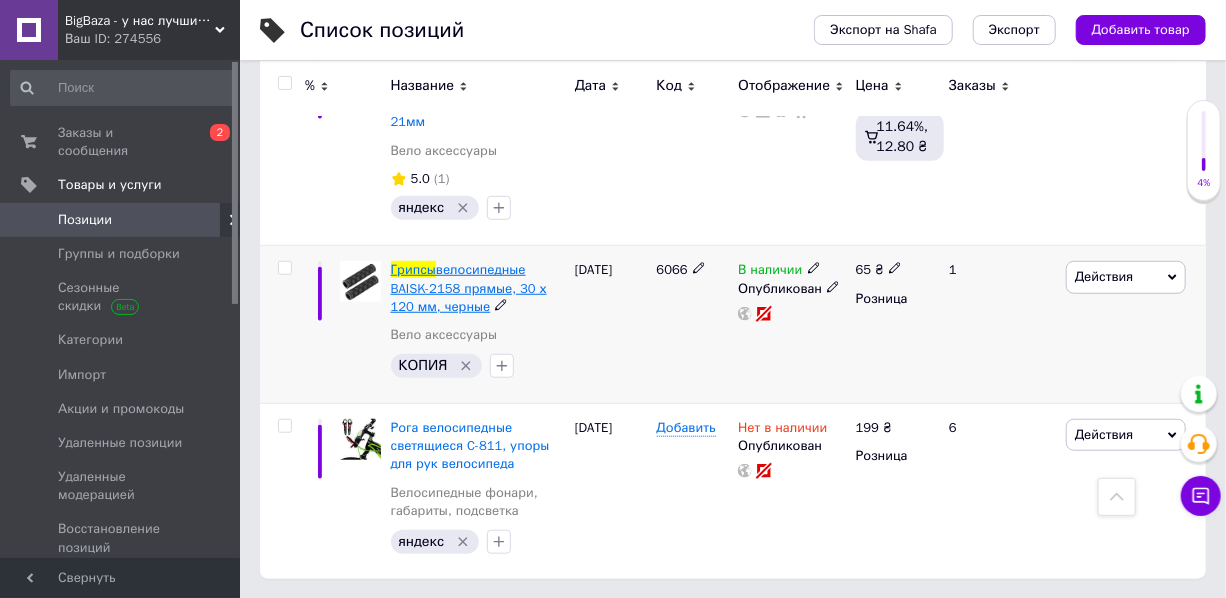 drag, startPoint x: 461, startPoint y: 309, endPoint x: 391, endPoint y: 270, distance: 80.13114 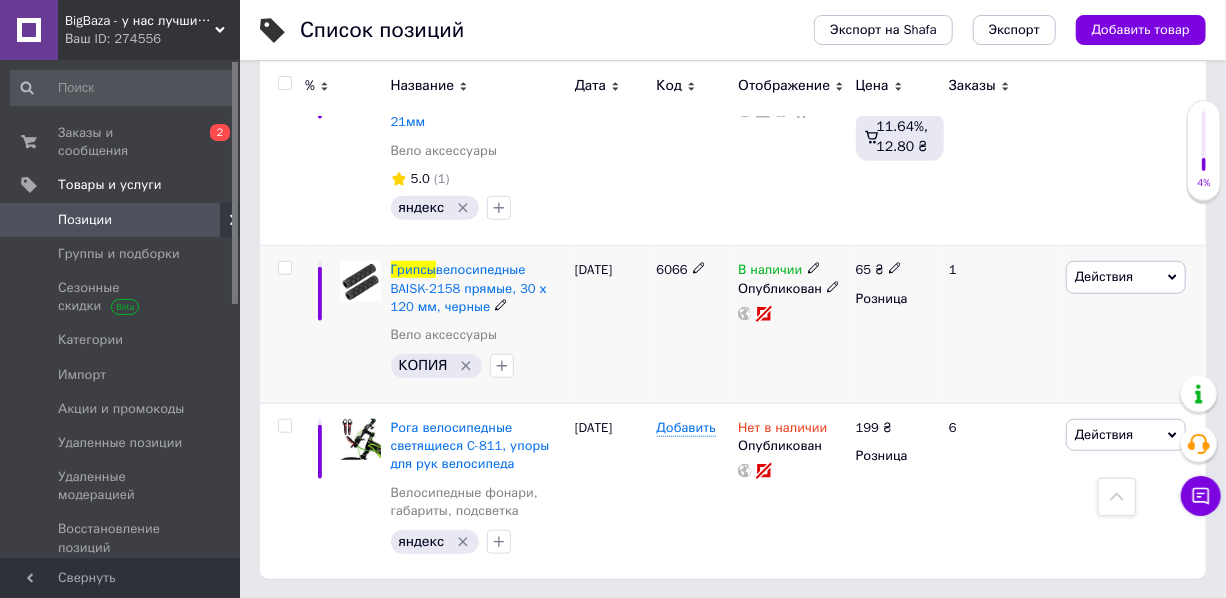 click on "6066" at bounding box center [693, 325] 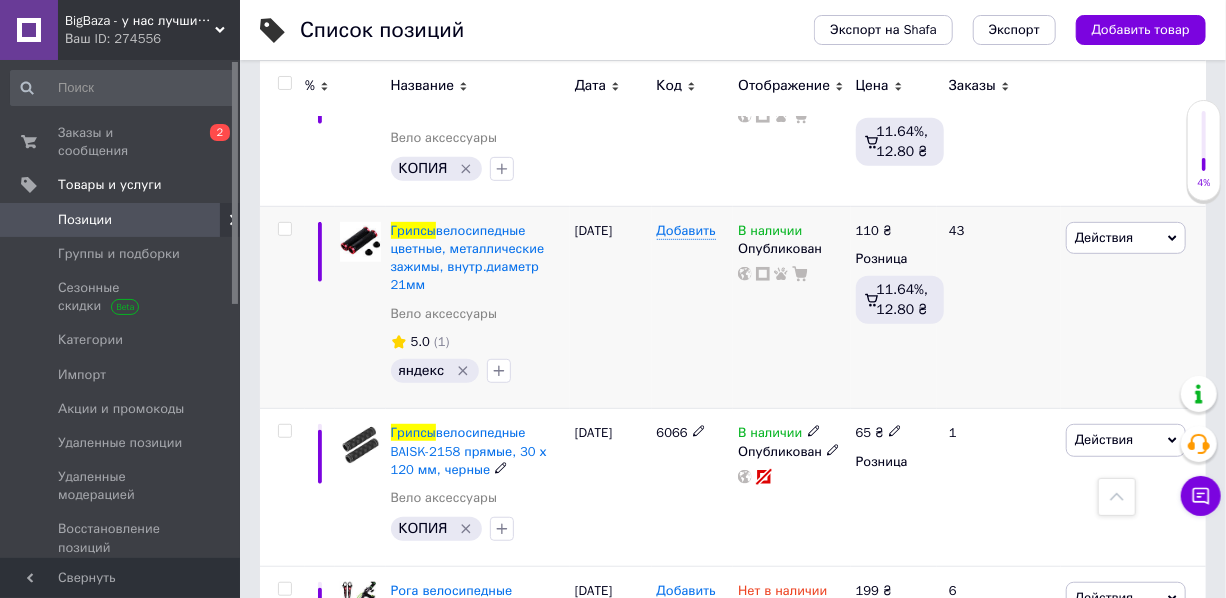 scroll, scrollTop: 335, scrollLeft: 0, axis: vertical 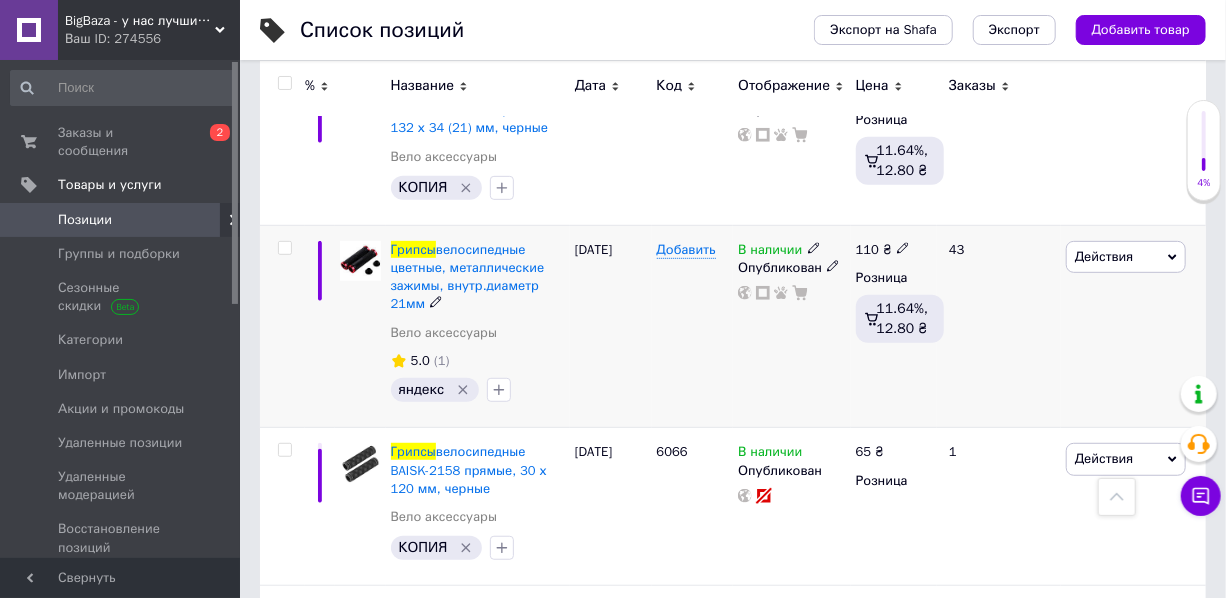 drag, startPoint x: 423, startPoint y: 305, endPoint x: 389, endPoint y: 246, distance: 68.09552 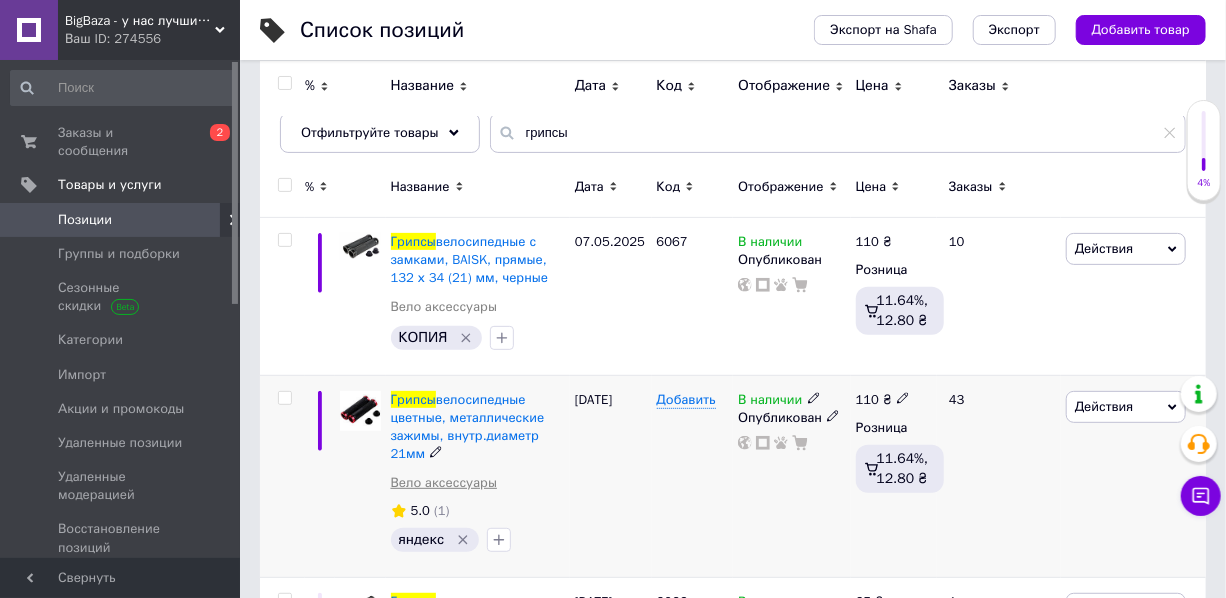 scroll, scrollTop: 153, scrollLeft: 0, axis: vertical 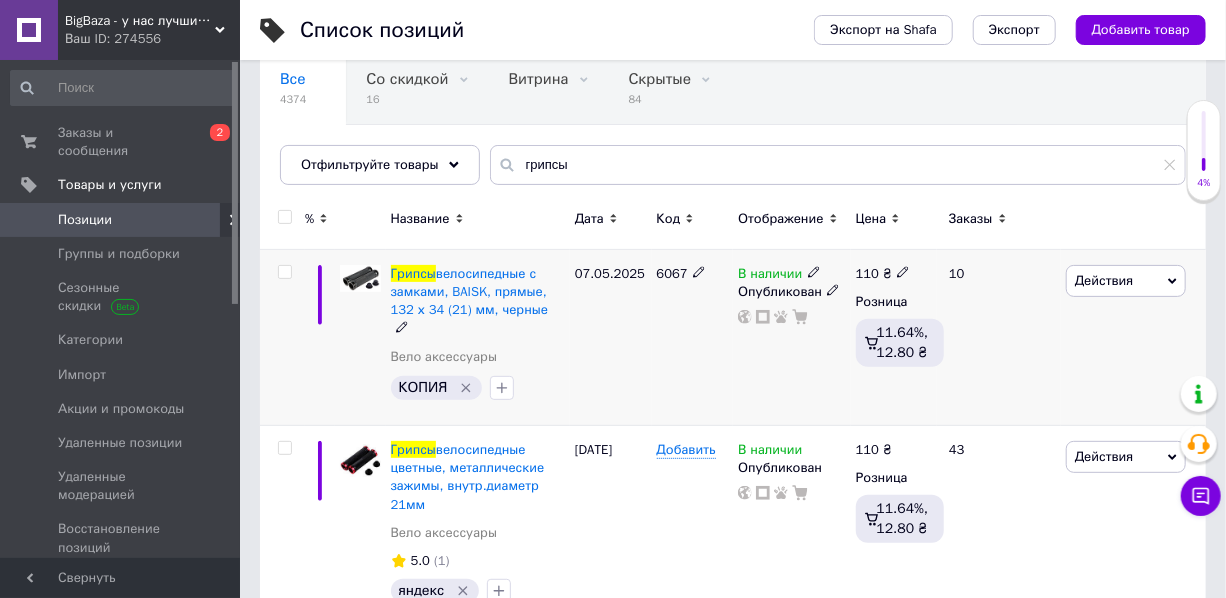 drag, startPoint x: 513, startPoint y: 310, endPoint x: 389, endPoint y: 272, distance: 129.69194 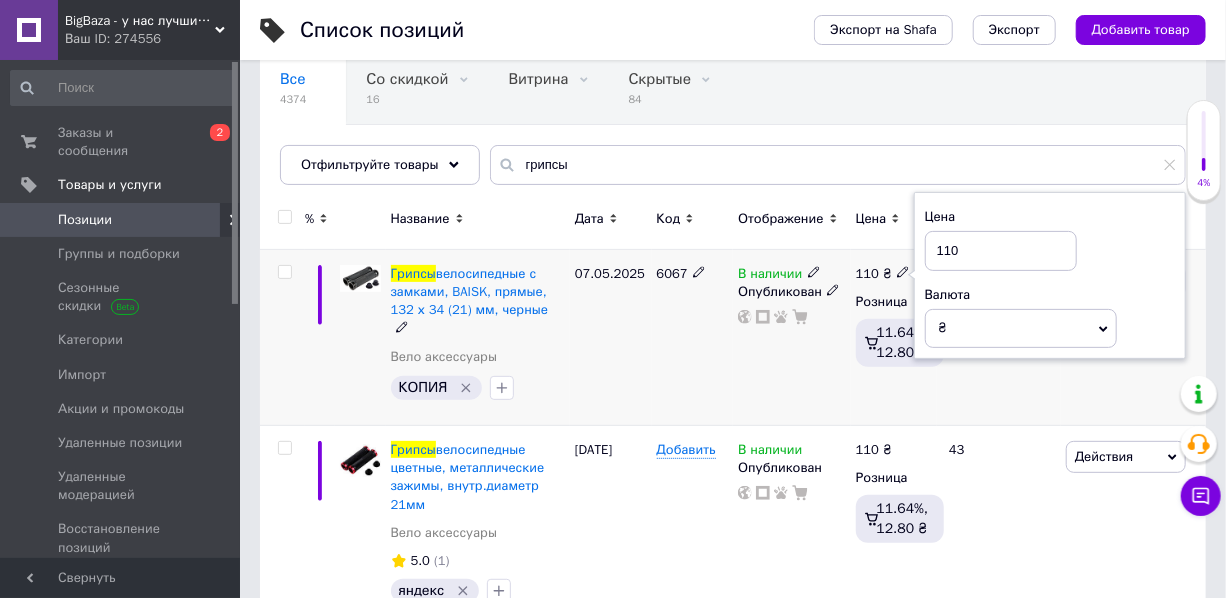 drag, startPoint x: 935, startPoint y: 247, endPoint x: 966, endPoint y: 257, distance: 32.572994 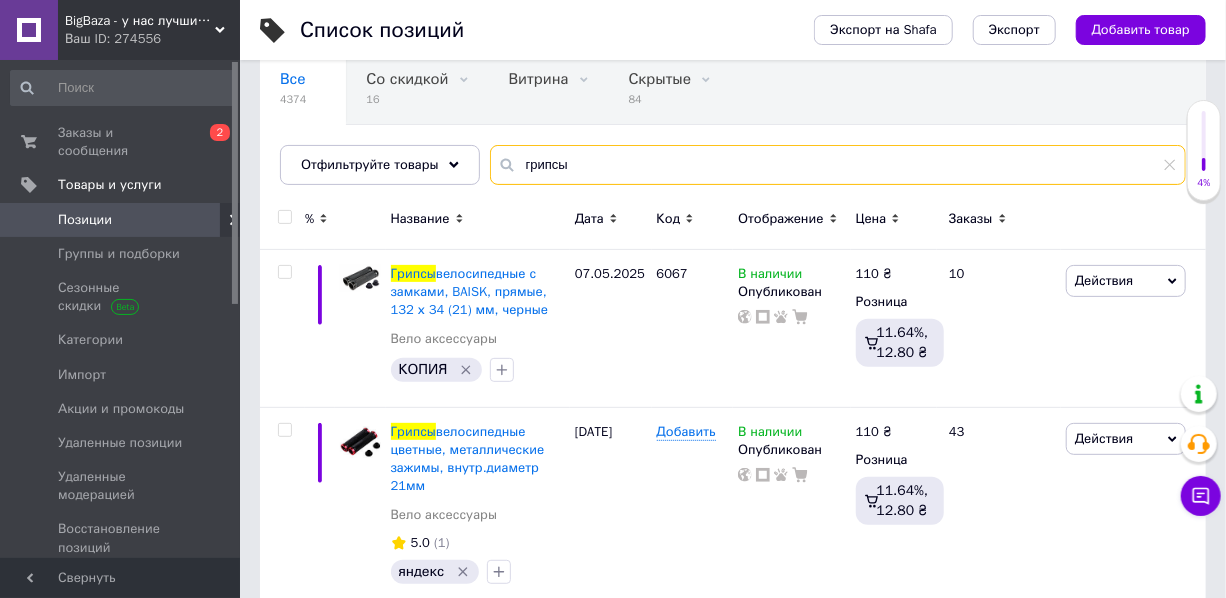 click on "грипсы" at bounding box center (838, 165) 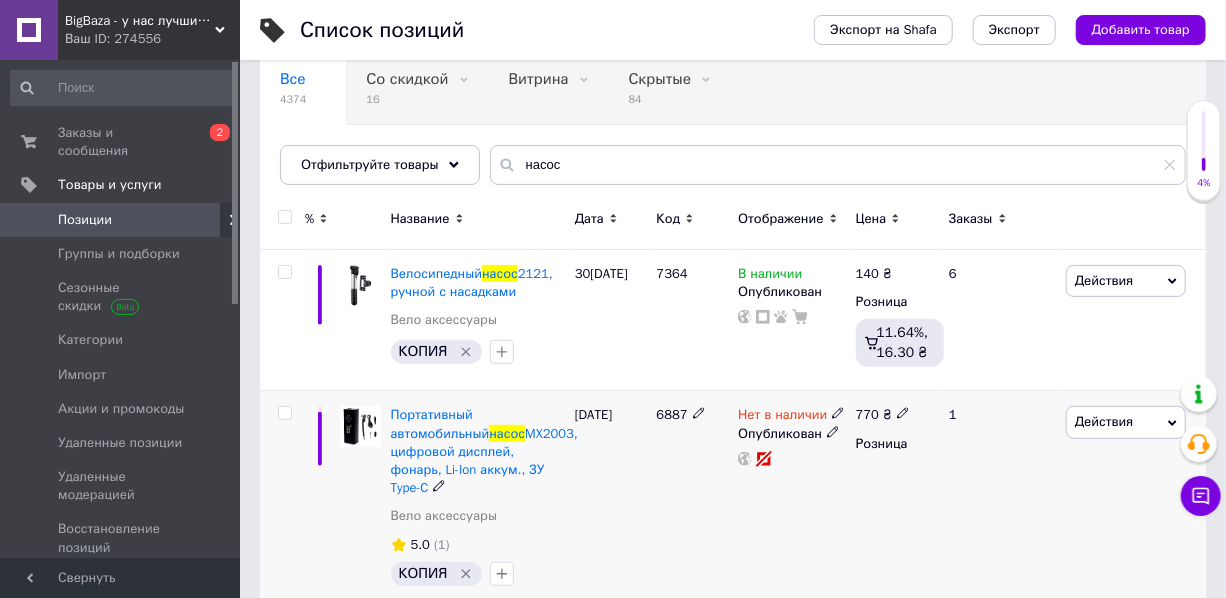 click 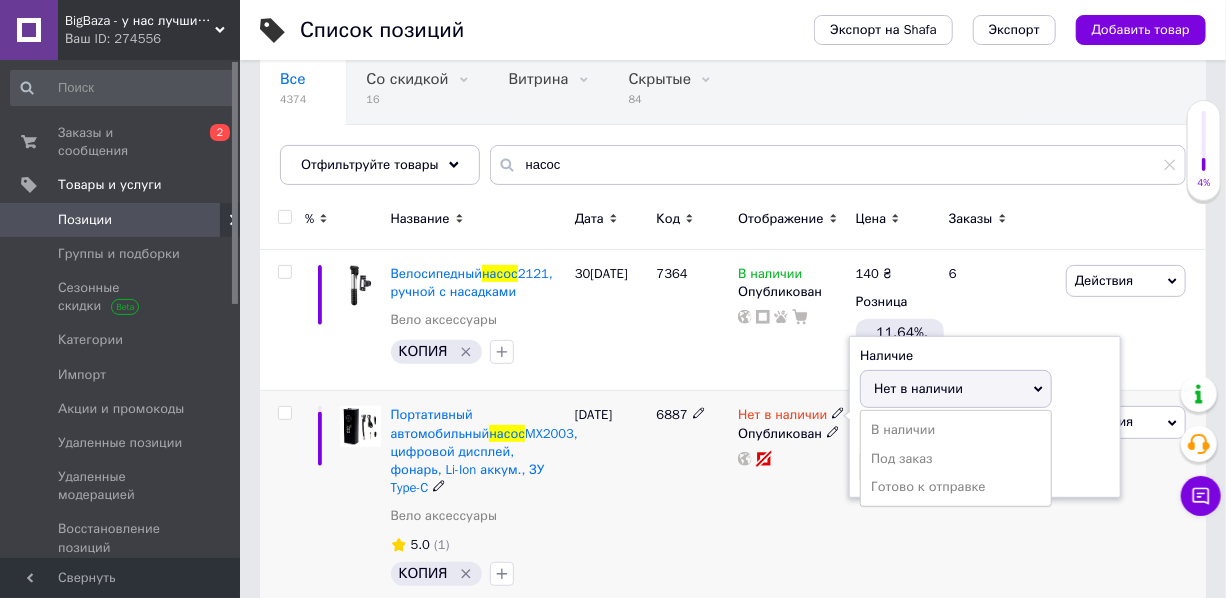 drag, startPoint x: 903, startPoint y: 428, endPoint x: 834, endPoint y: 471, distance: 81.3019 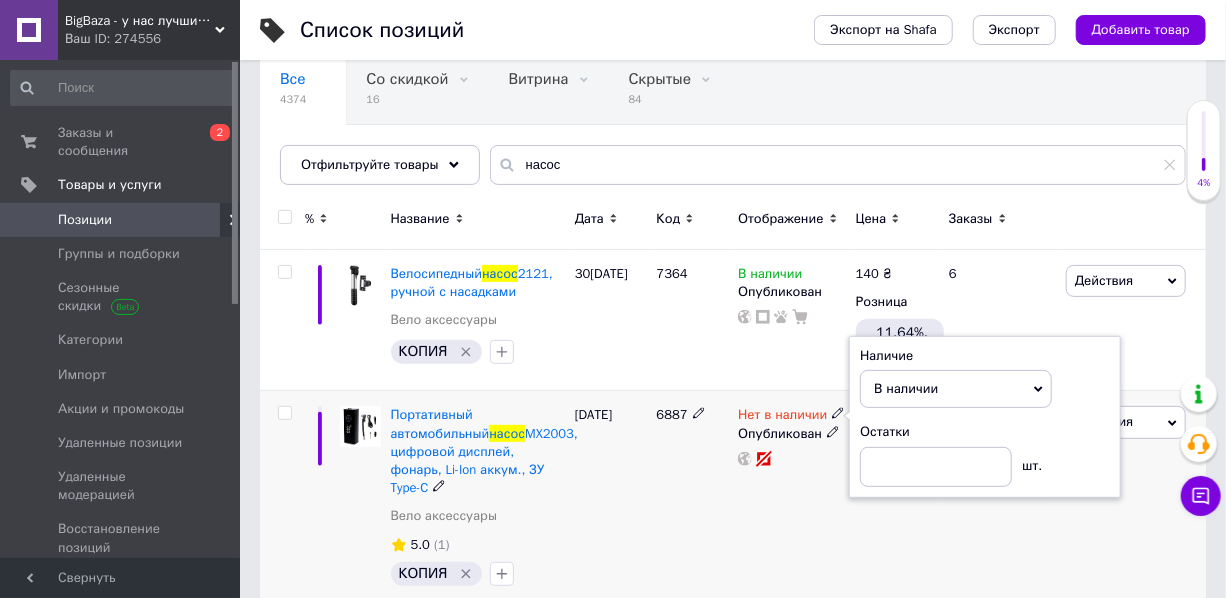 drag, startPoint x: 742, startPoint y: 502, endPoint x: 654, endPoint y: 451, distance: 101.71037 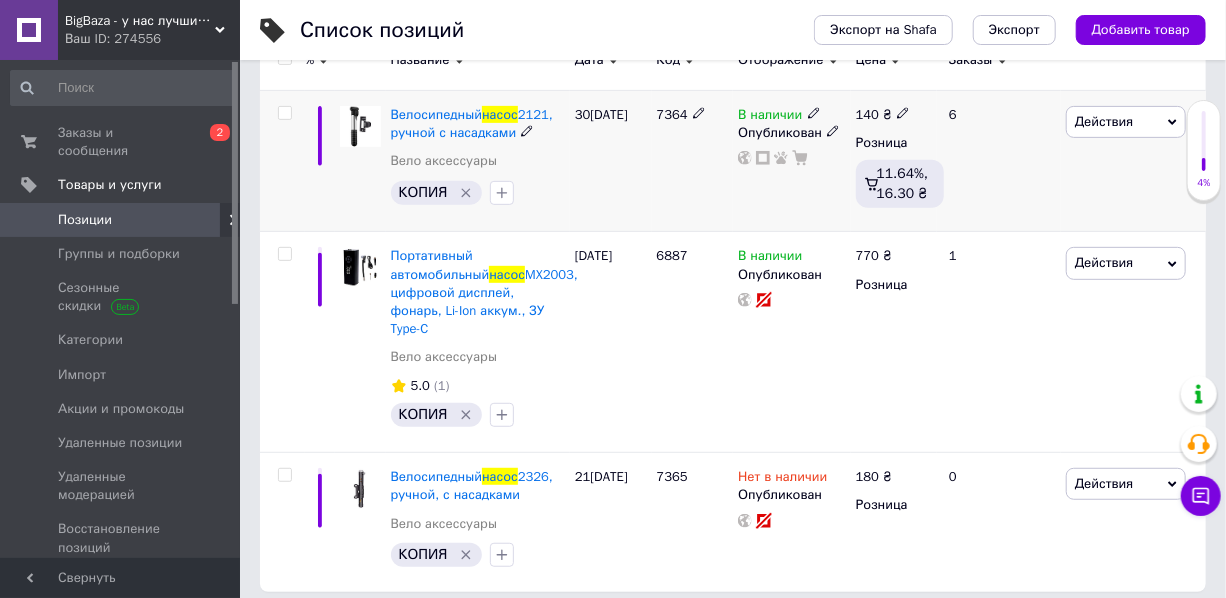 scroll, scrollTop: 325, scrollLeft: 0, axis: vertical 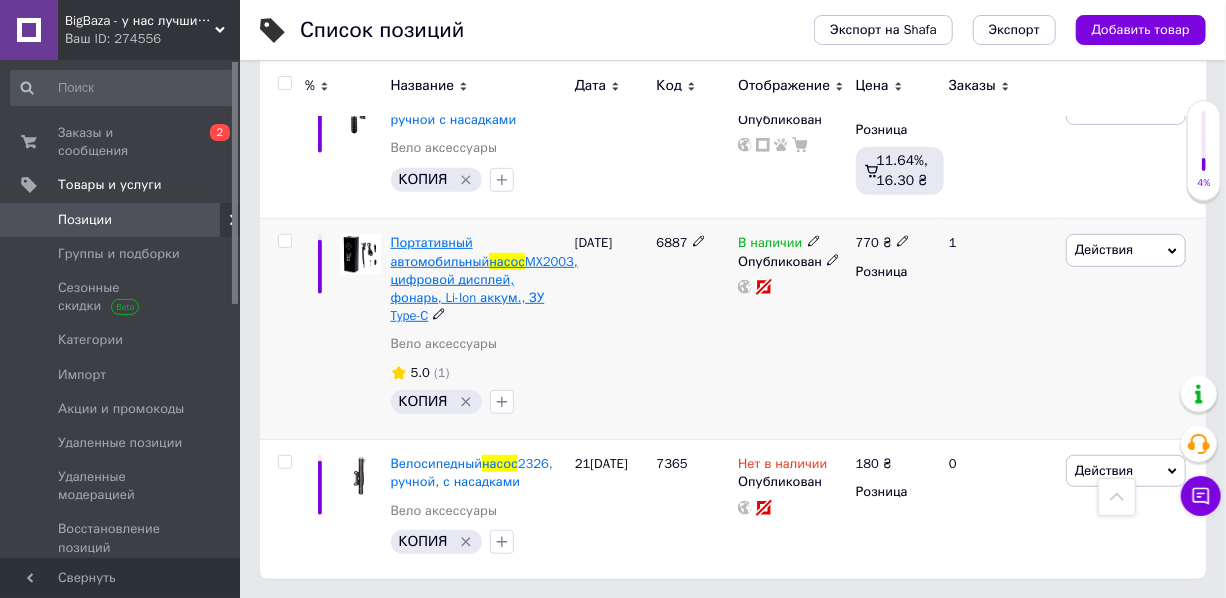 drag, startPoint x: 432, startPoint y: 317, endPoint x: 392, endPoint y: 243, distance: 84.118965 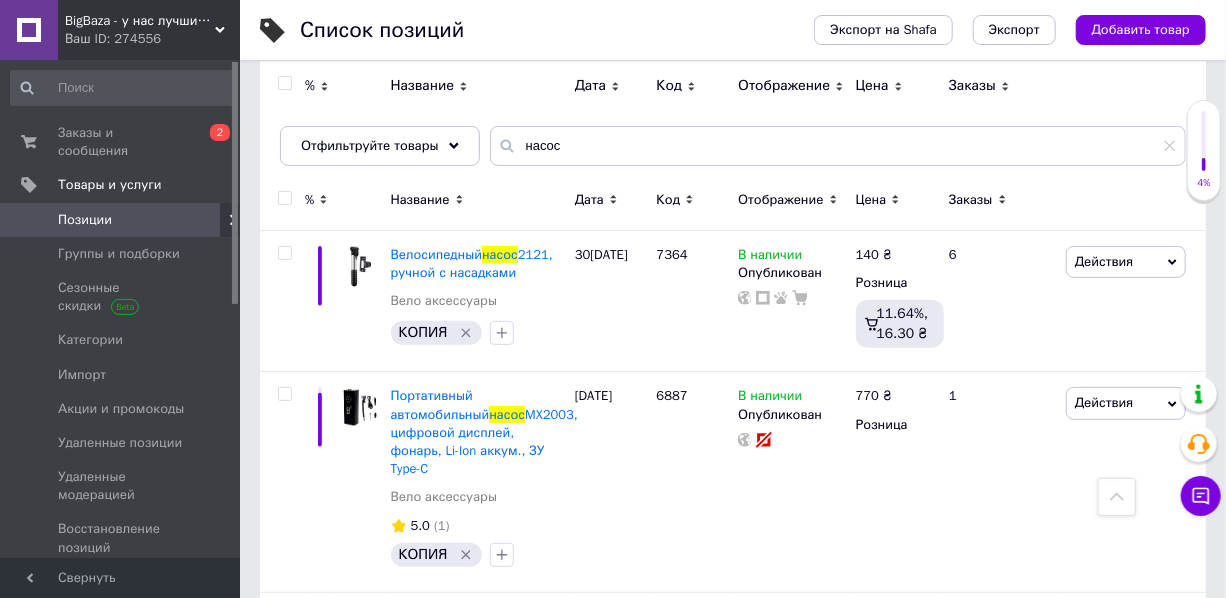 scroll, scrollTop: 0, scrollLeft: 0, axis: both 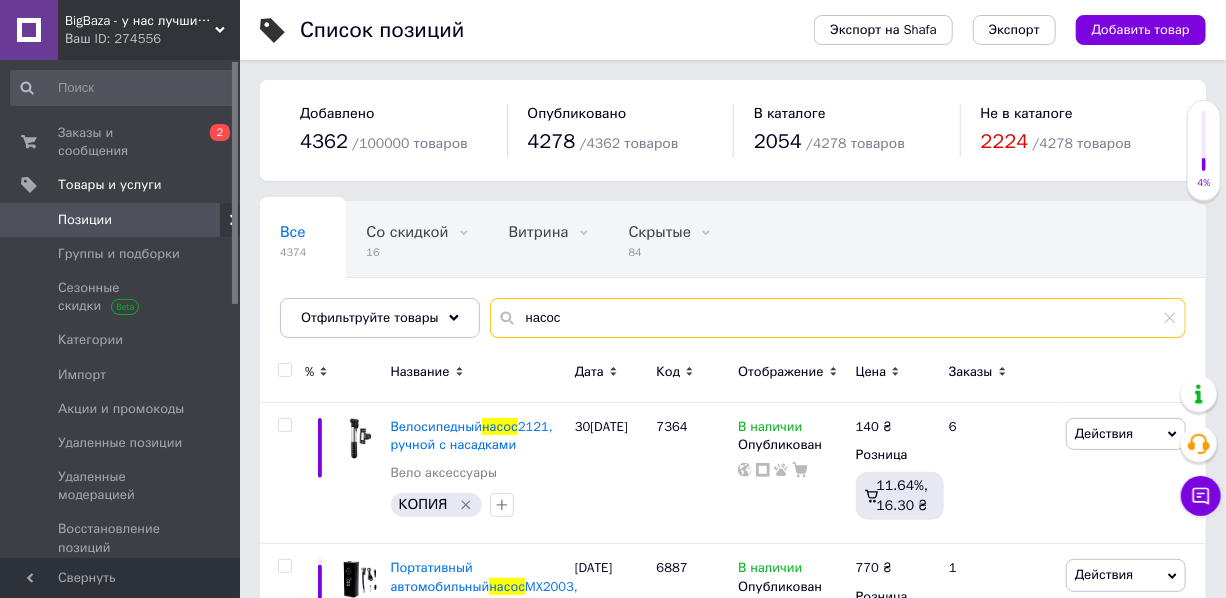 click on "насос" at bounding box center (838, 318) 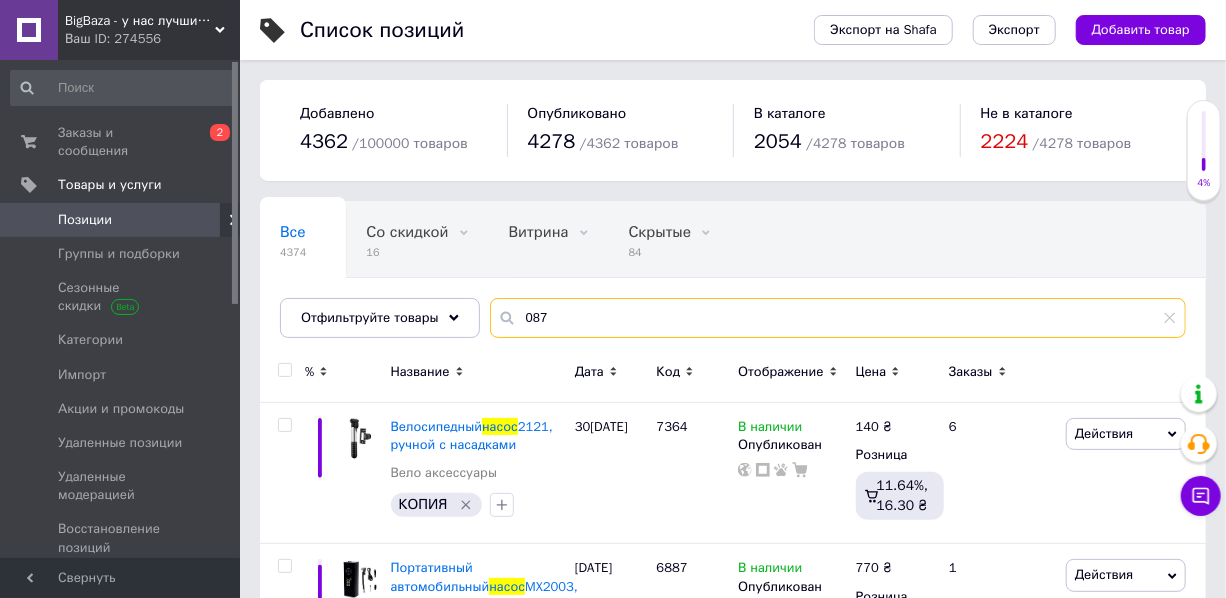 type on "087" 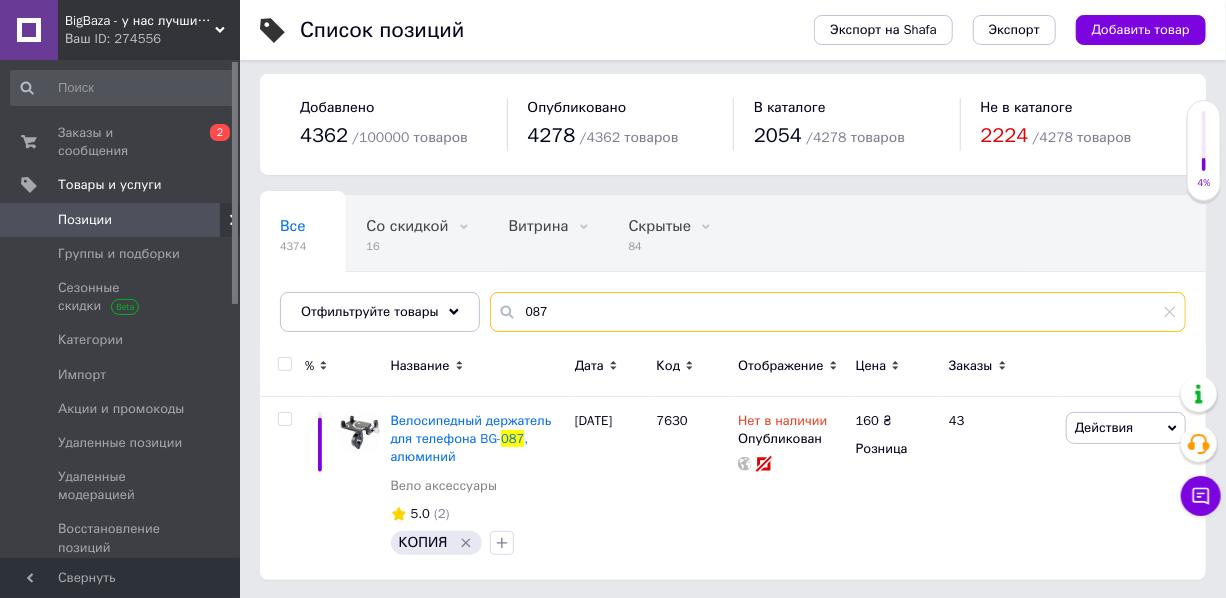 scroll, scrollTop: 8, scrollLeft: 0, axis: vertical 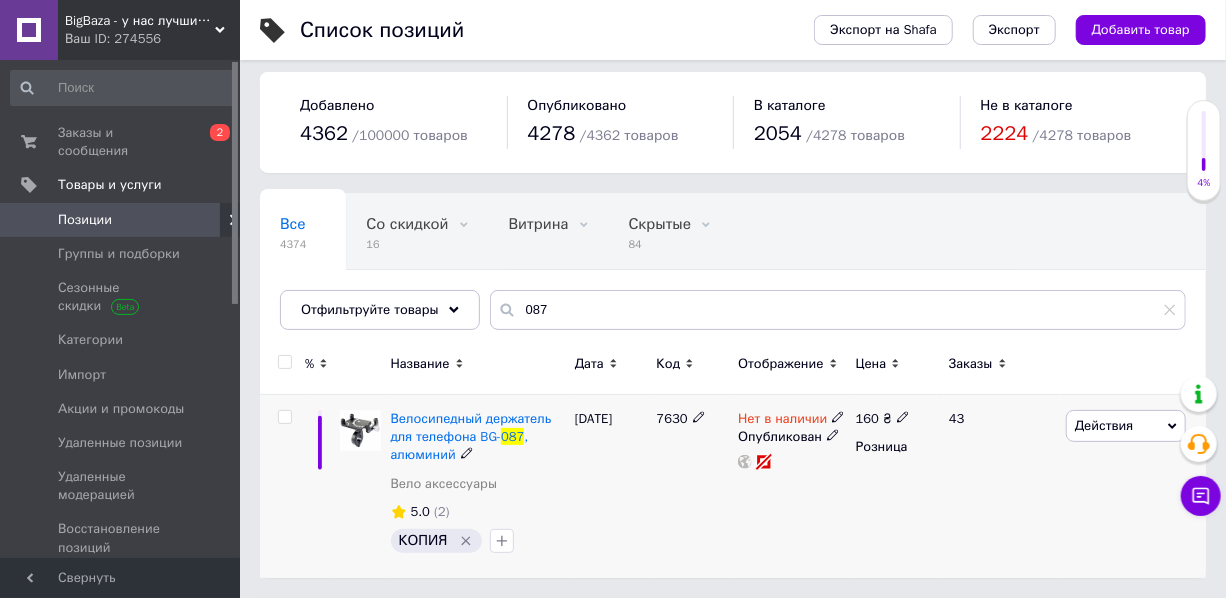 click 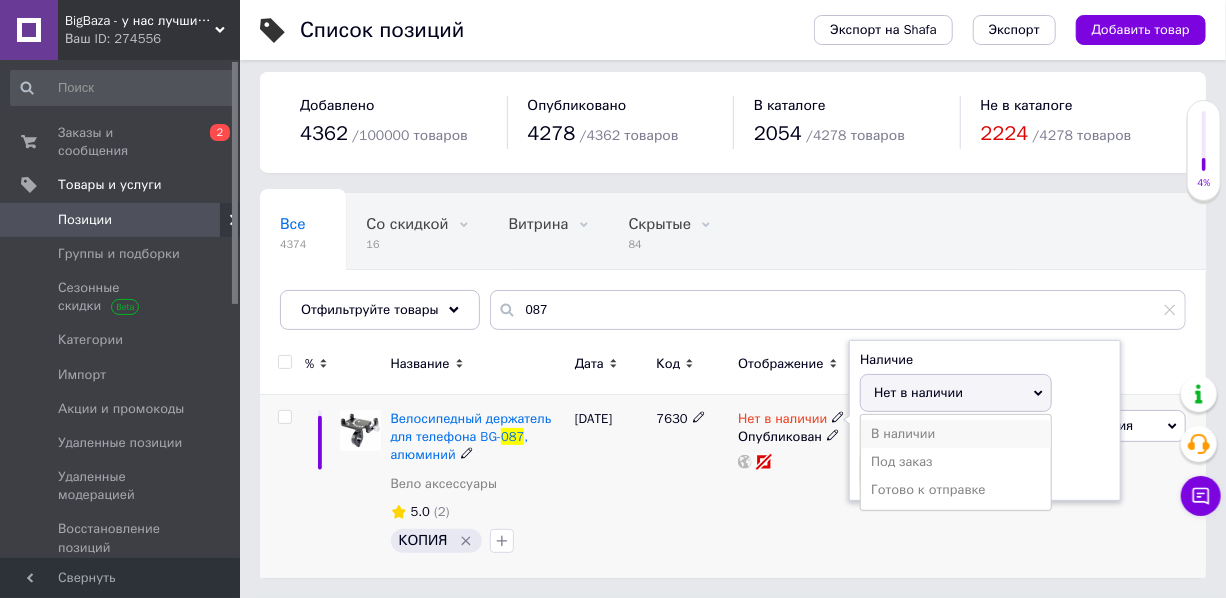 click on "В наличии" at bounding box center (956, 434) 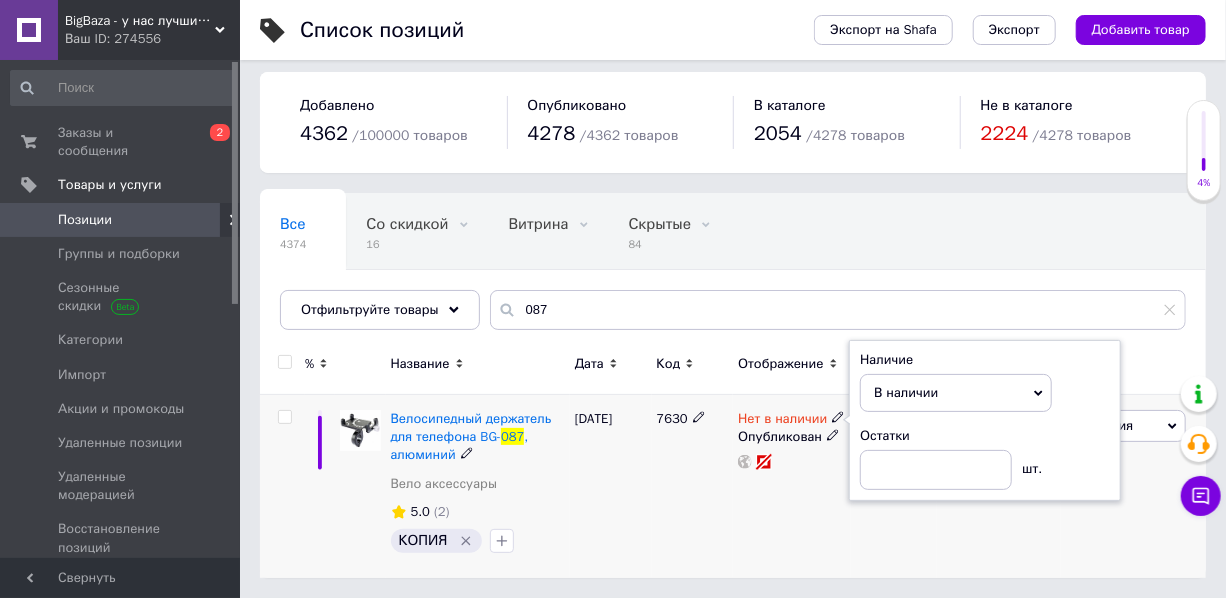 click on "Нет в наличии Наличие В наличии Нет в наличии Под заказ Готово к отправке Остатки шт. Опубликован" at bounding box center [791, 487] 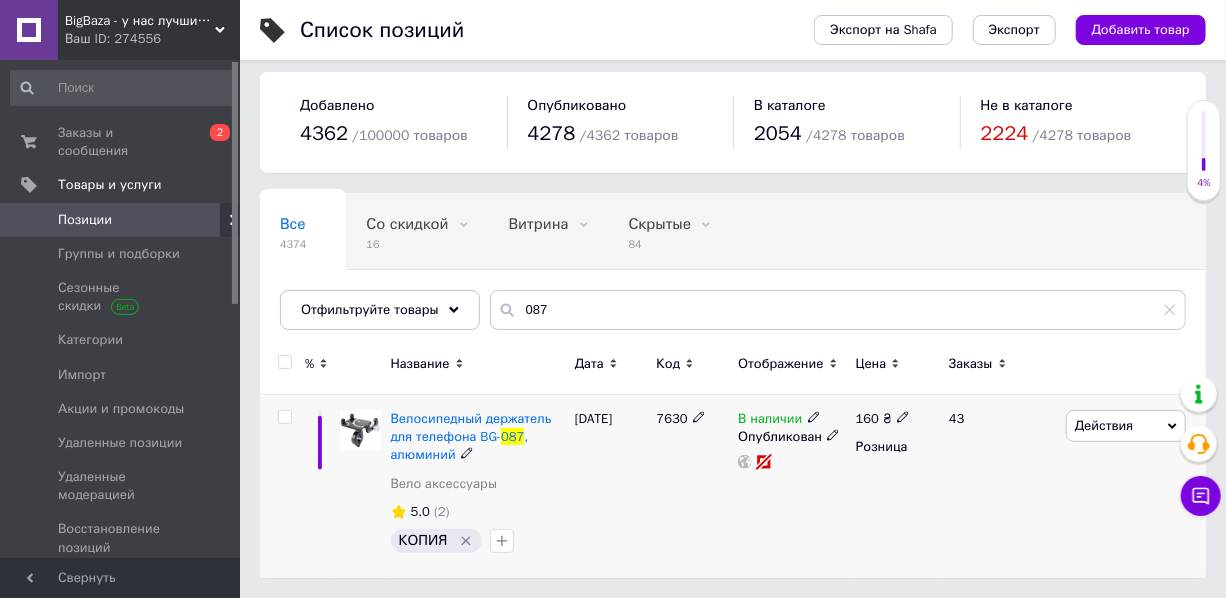 click 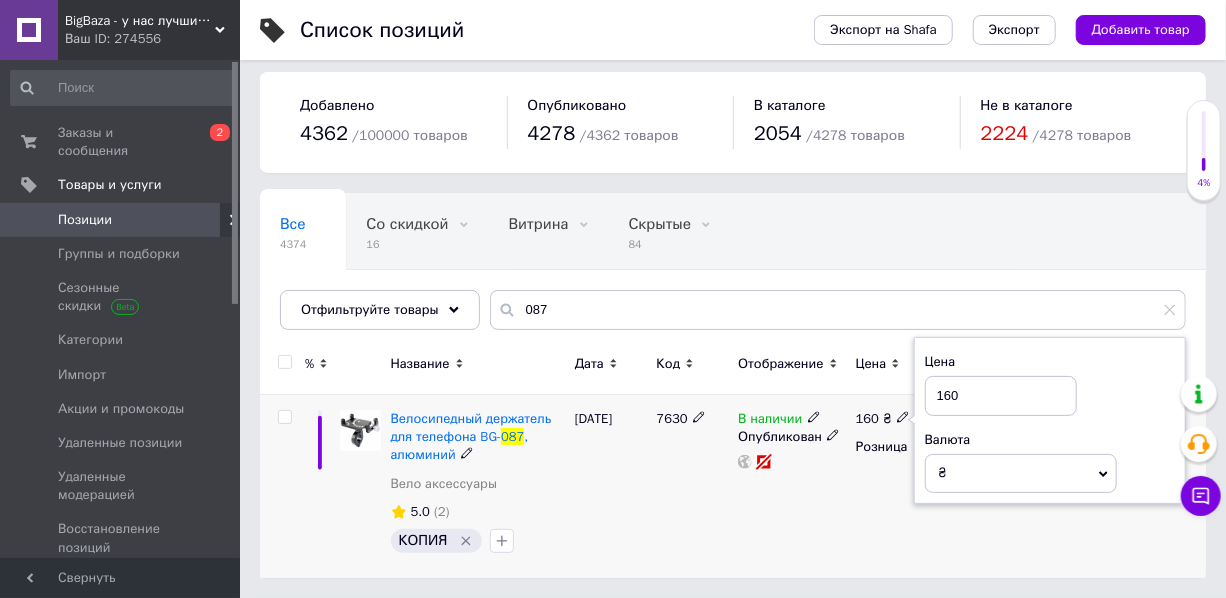 drag, startPoint x: 942, startPoint y: 393, endPoint x: 901, endPoint y: 512, distance: 125.865005 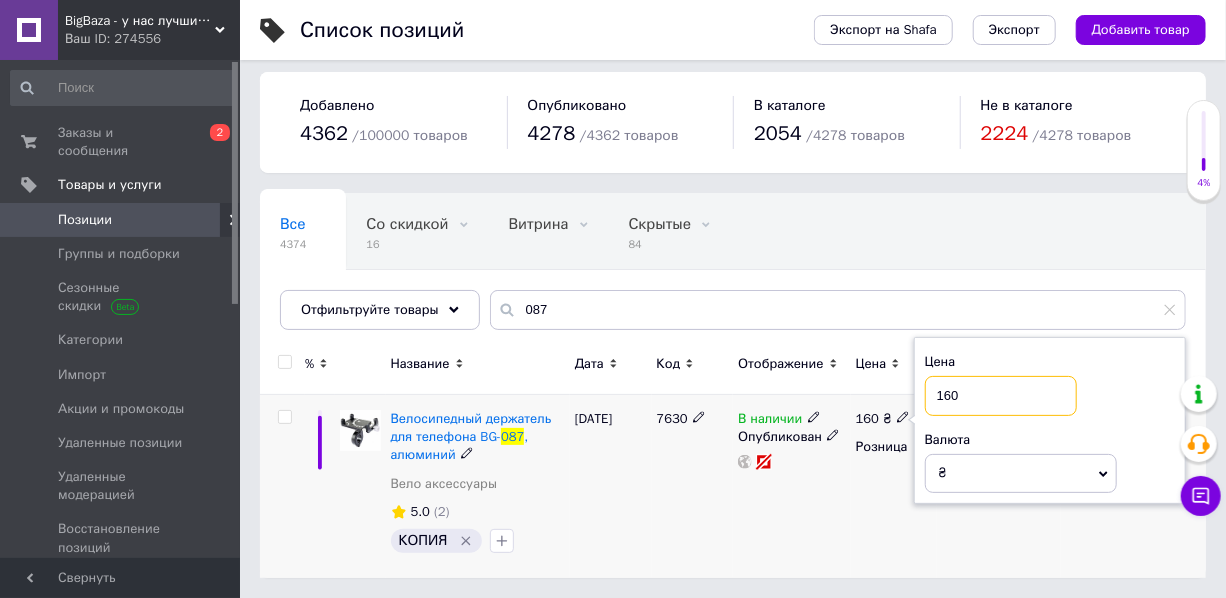 click on "160" at bounding box center (1001, 396) 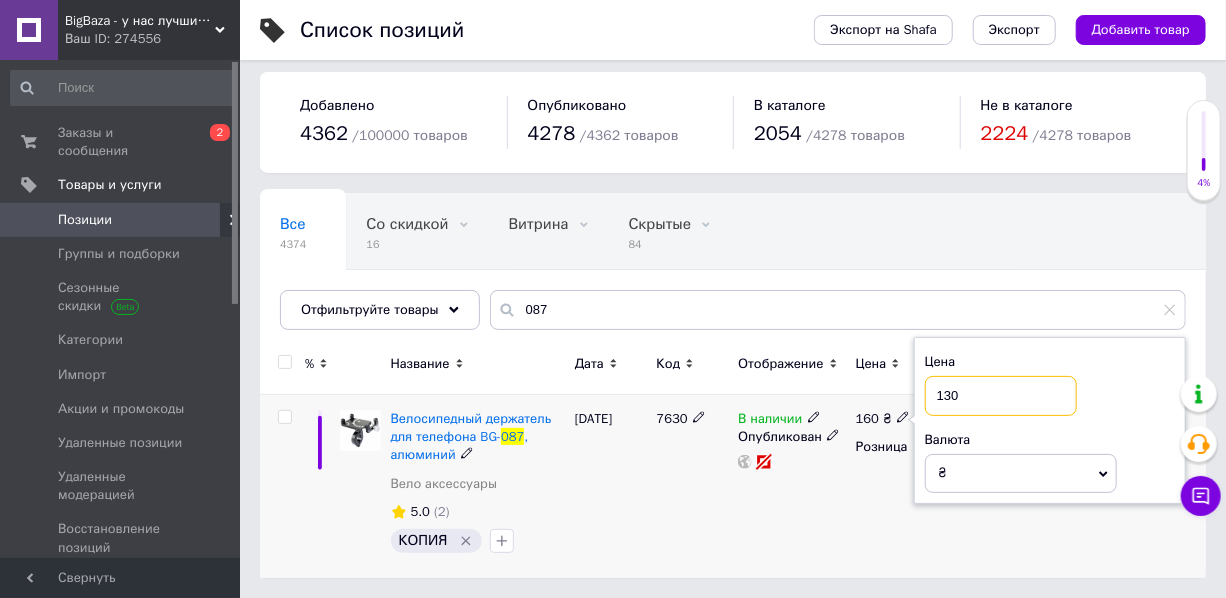 type on "130" 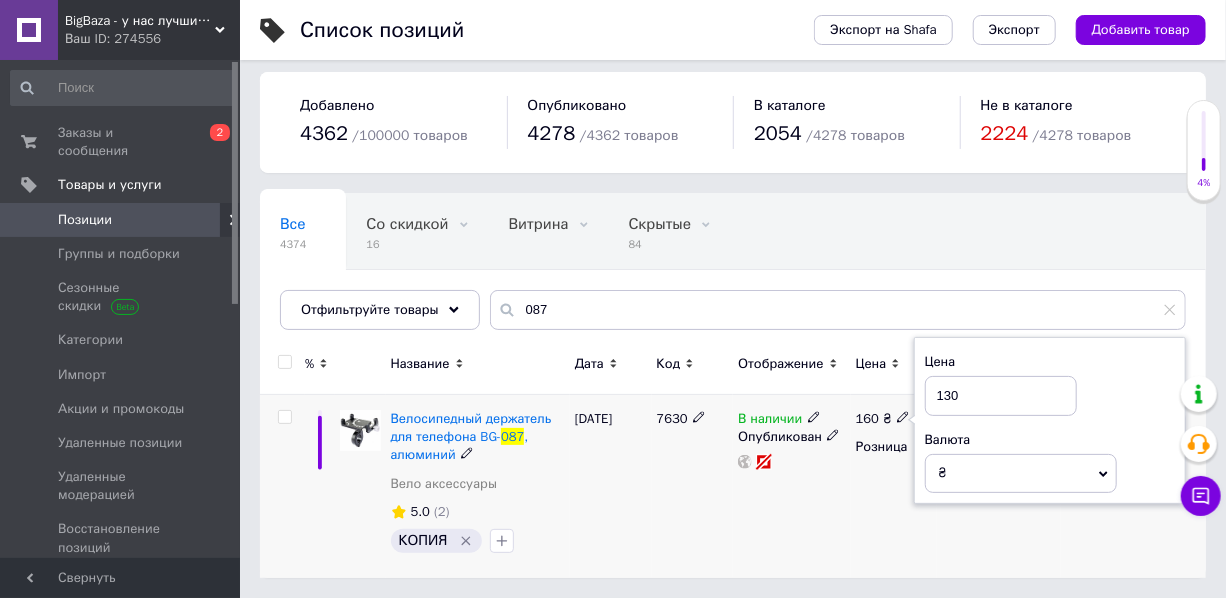 click on "[DATE]" at bounding box center (611, 487) 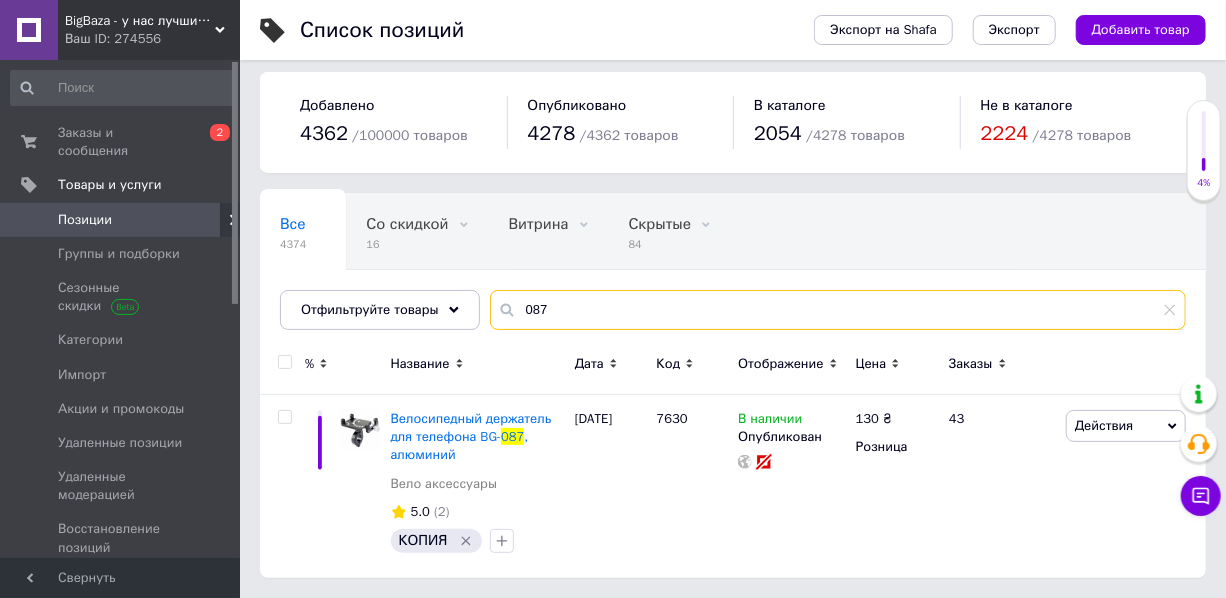 click on "087" at bounding box center (838, 310) 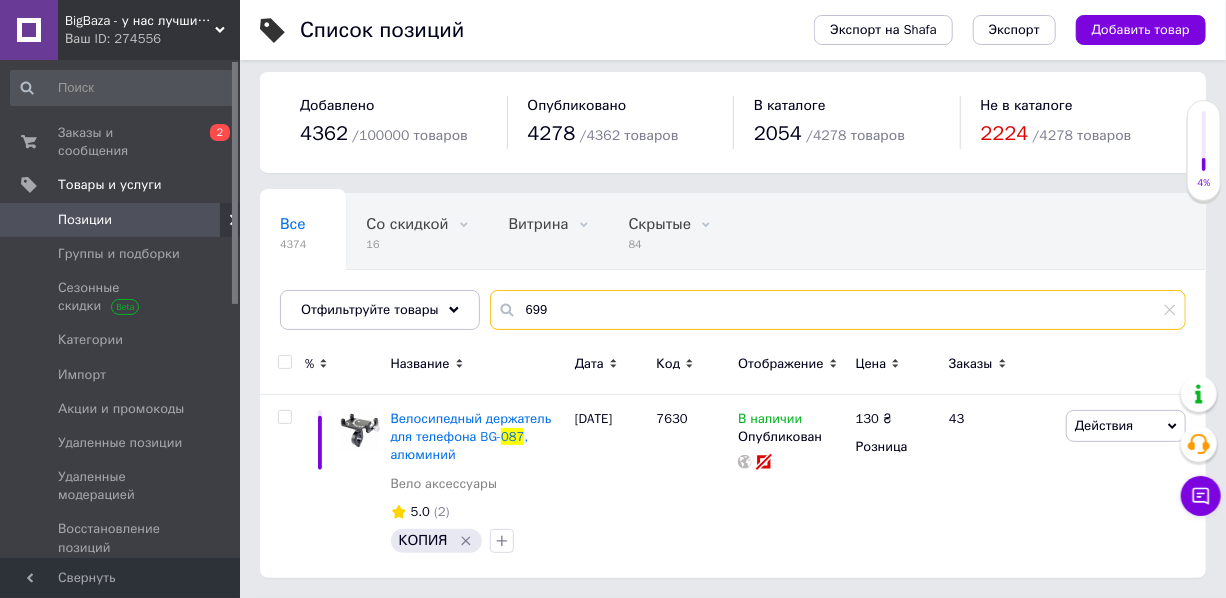 type on "699" 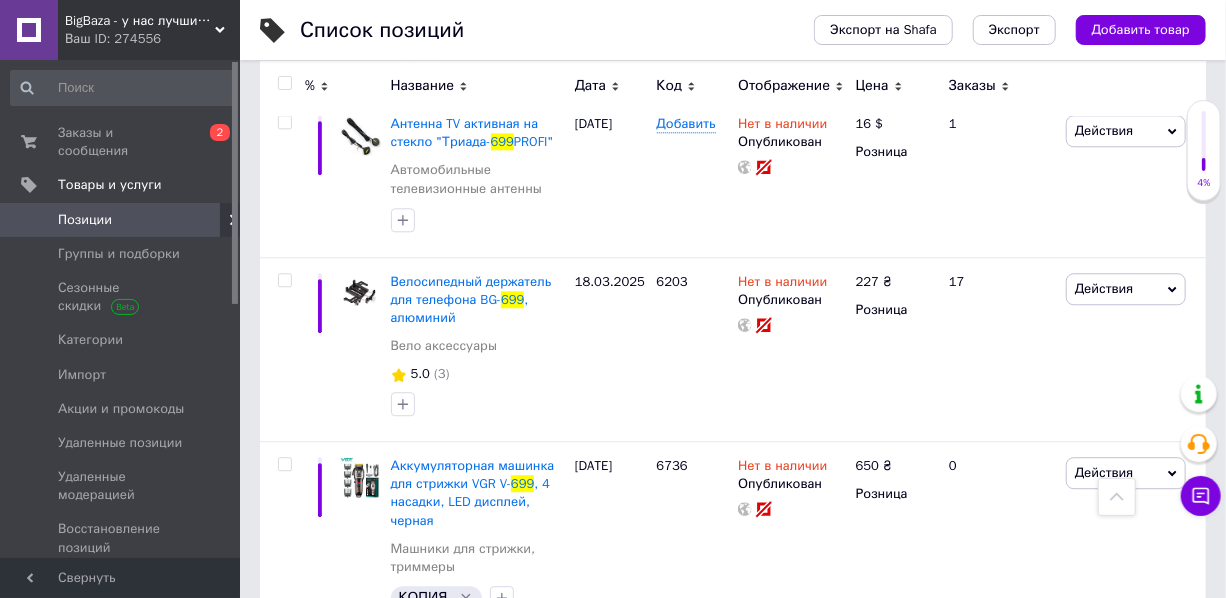 scroll, scrollTop: 2190, scrollLeft: 0, axis: vertical 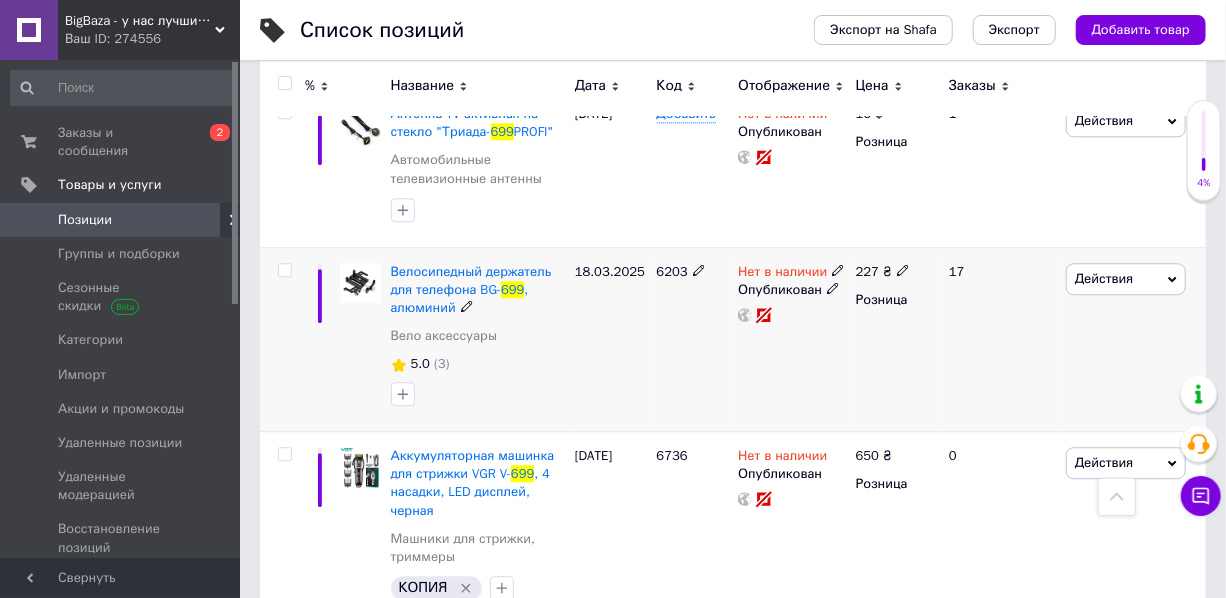click 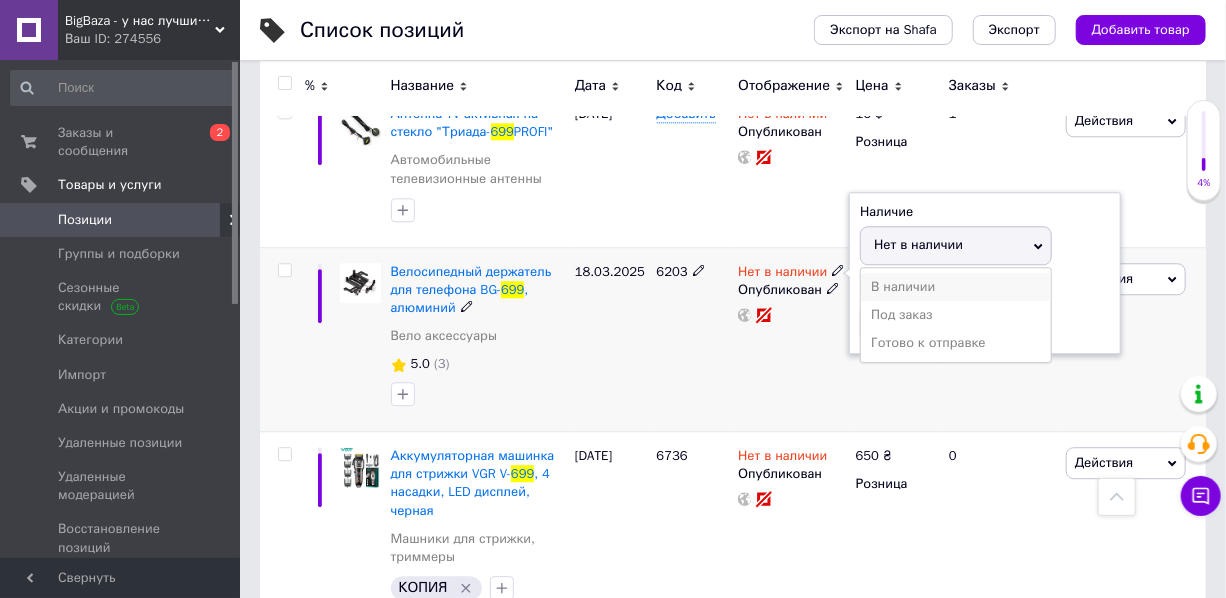 click on "В наличии" at bounding box center (956, 287) 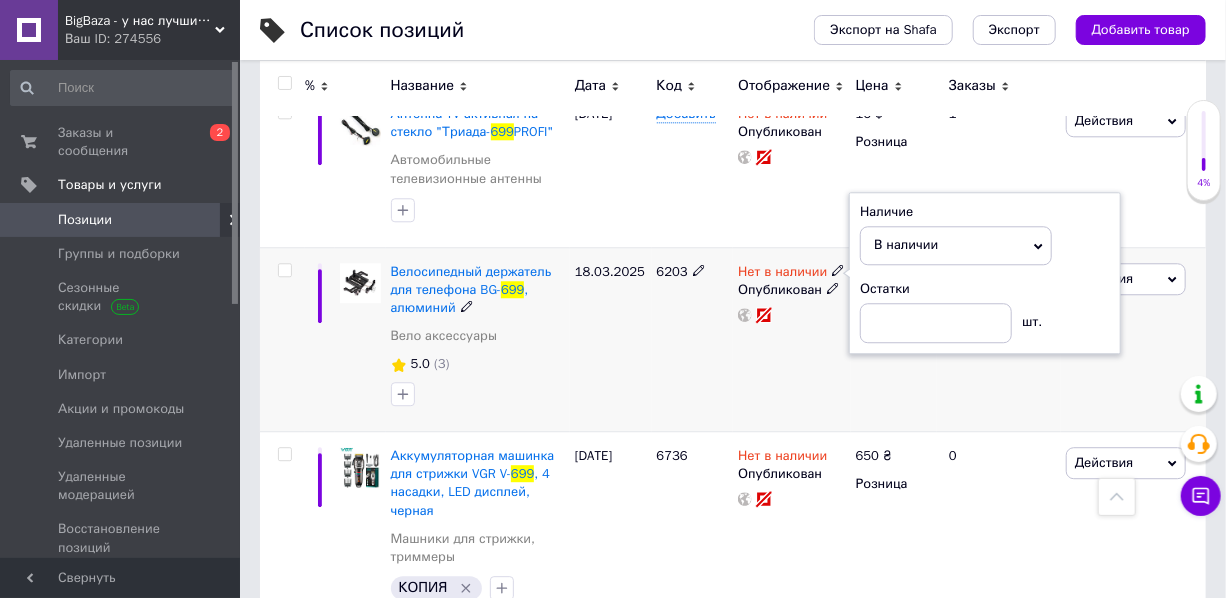 click on "Нет в наличии Наличие В наличии Нет в наличии Под заказ Готово к отправке Остатки шт. Опубликован" at bounding box center (791, 339) 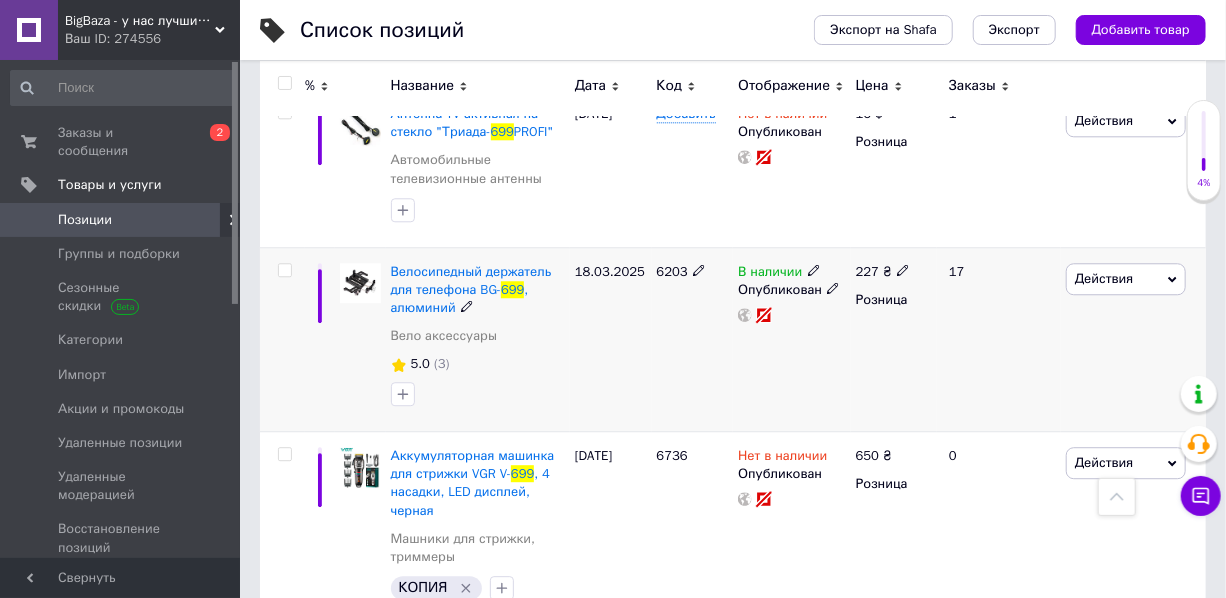 click on "В наличии Опубликован" at bounding box center (791, 339) 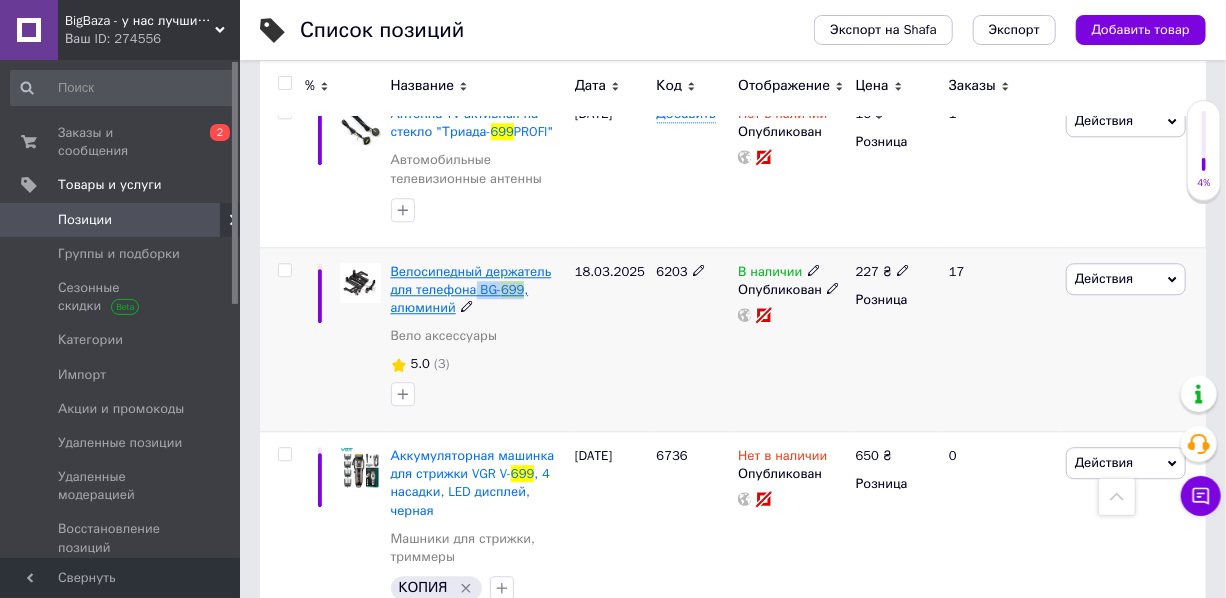 drag, startPoint x: 516, startPoint y: 274, endPoint x: 472, endPoint y: 277, distance: 44.102154 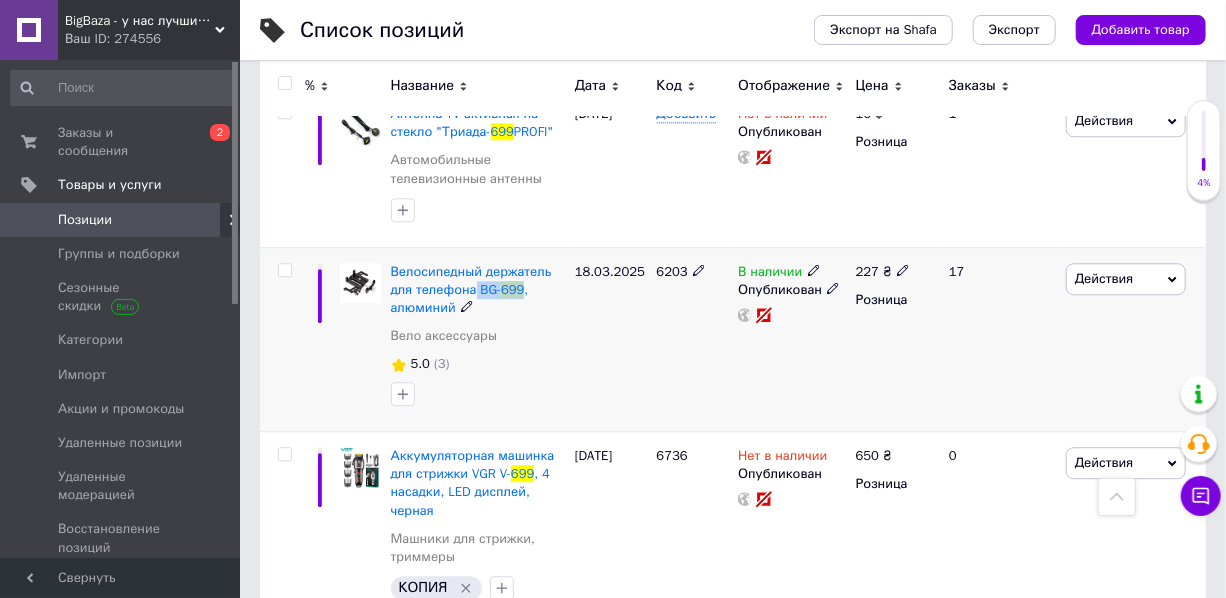 click 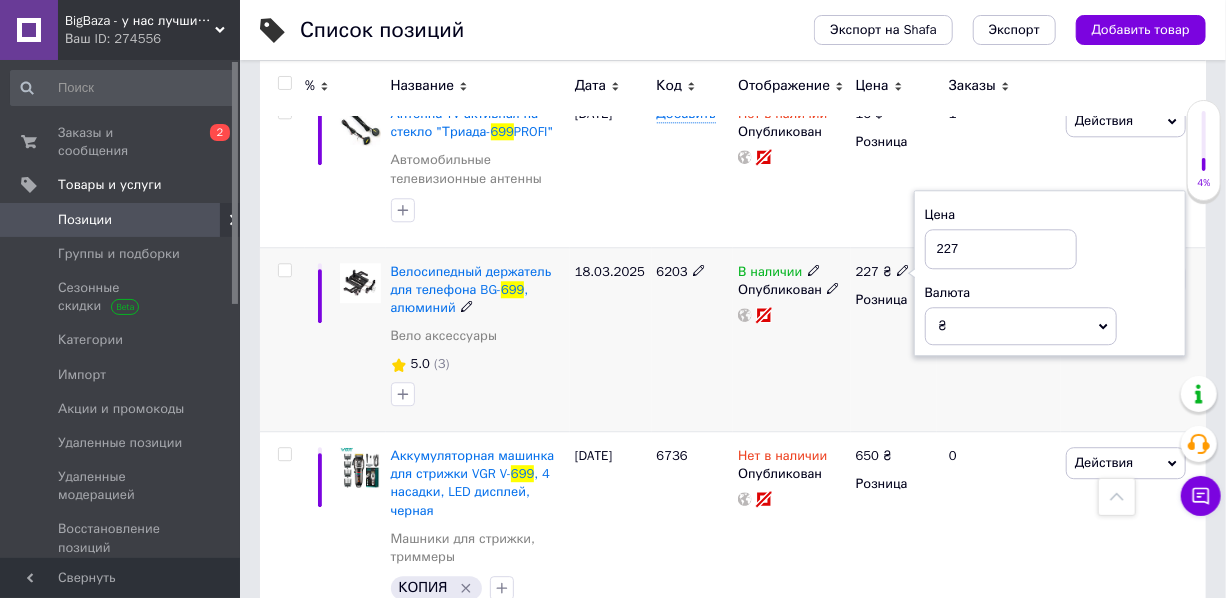 click on "227" at bounding box center [1001, 249] 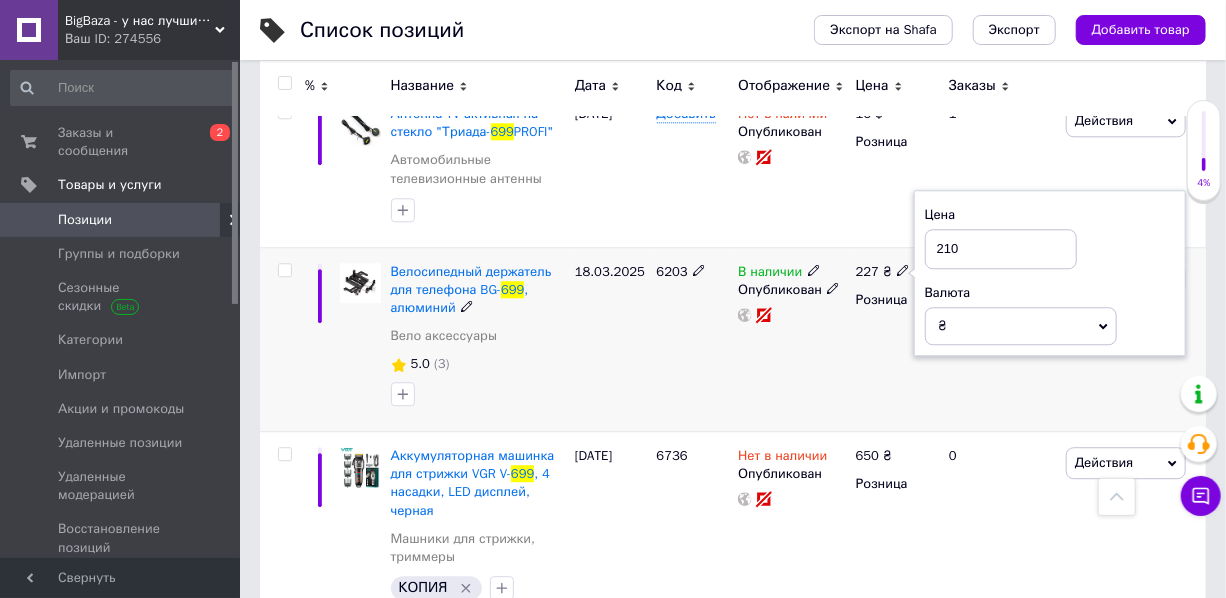 type on "210" 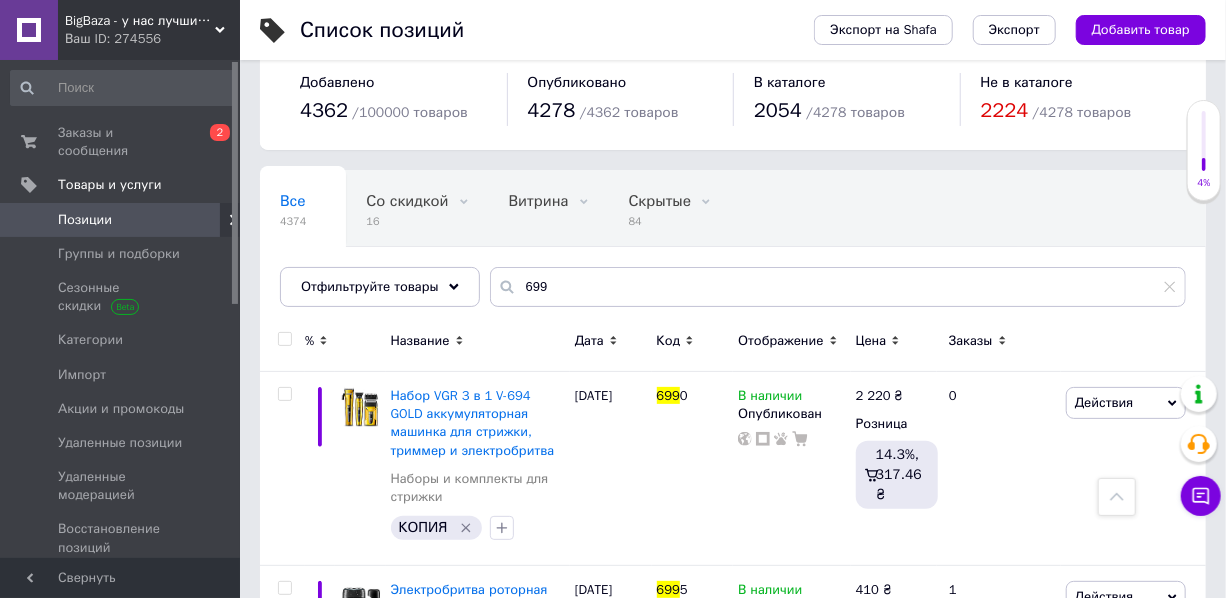 scroll, scrollTop: 0, scrollLeft: 0, axis: both 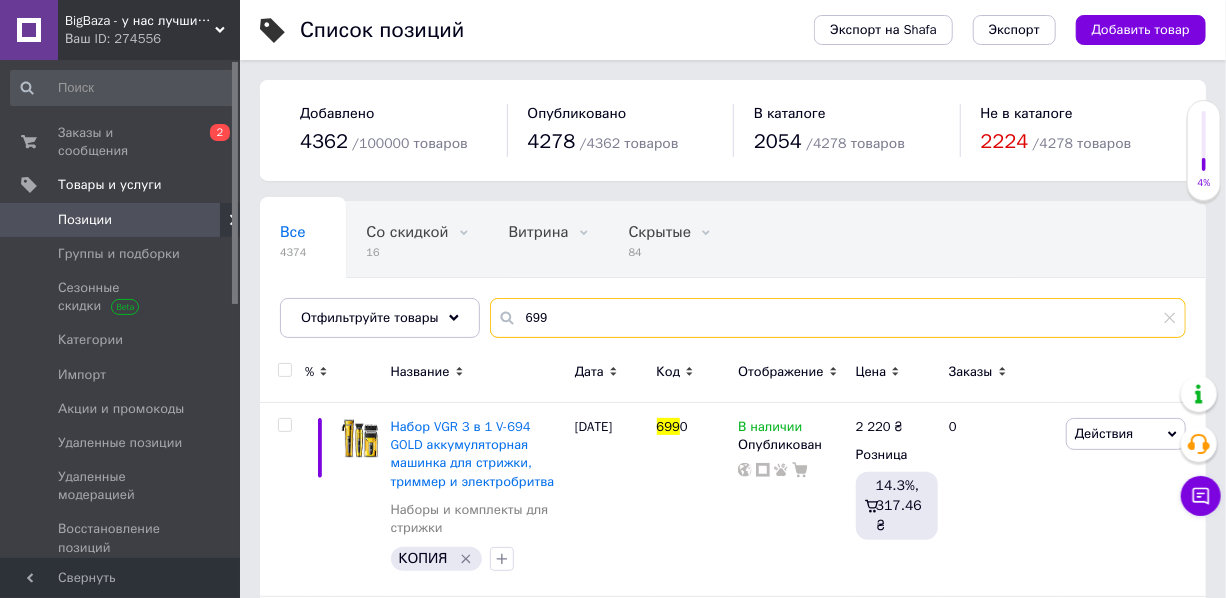 click on "699" at bounding box center (838, 318) 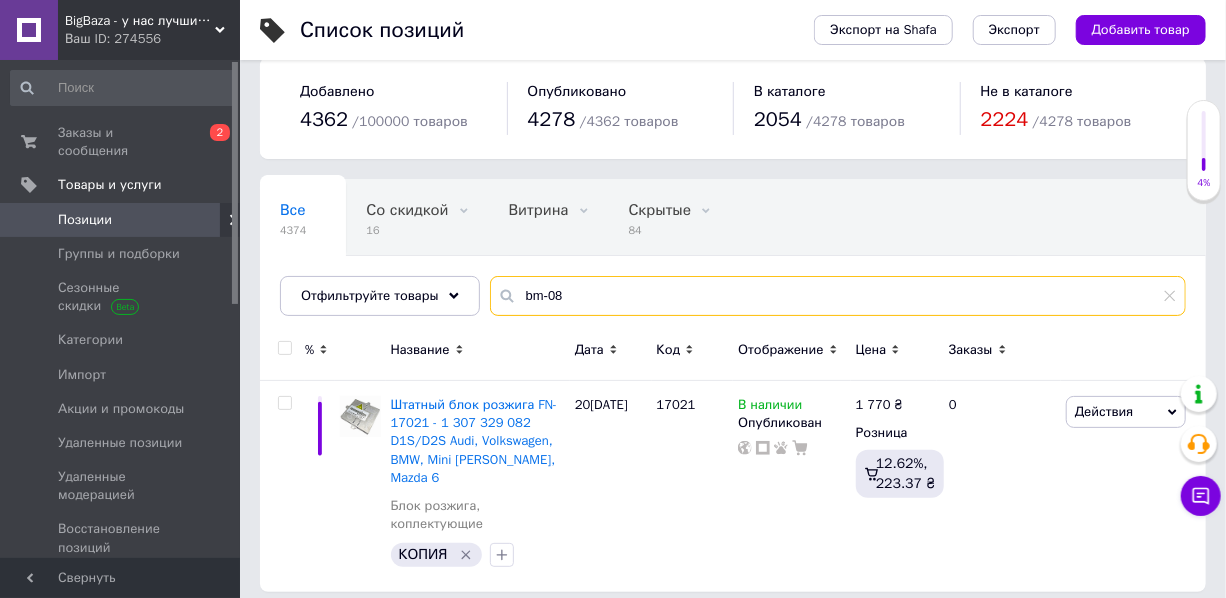 scroll, scrollTop: 35, scrollLeft: 0, axis: vertical 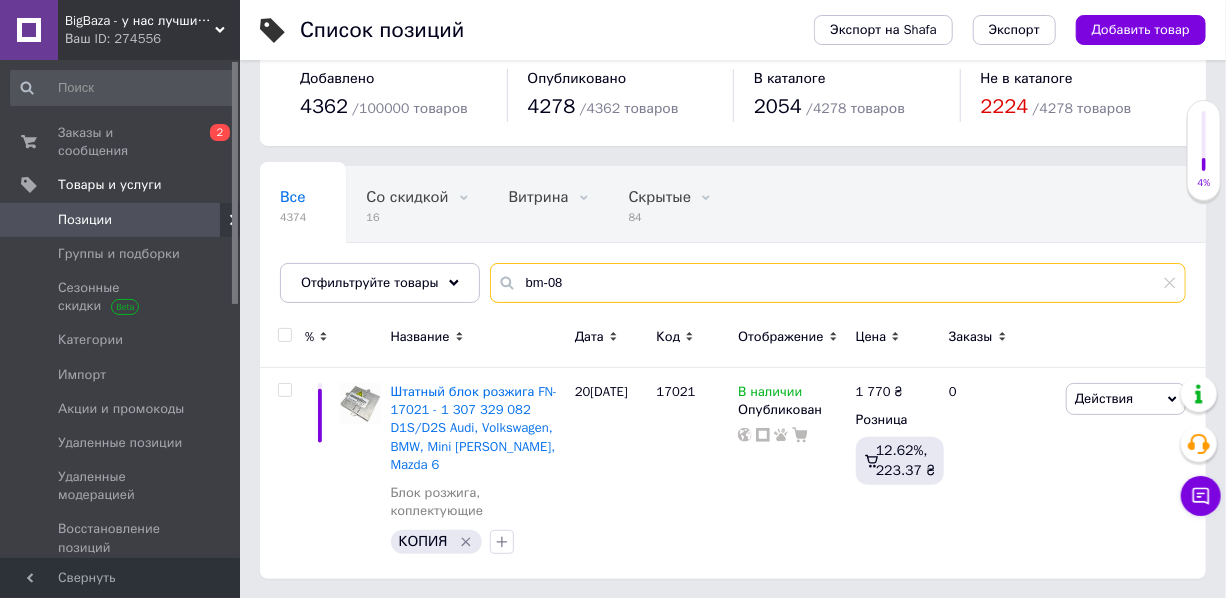 drag, startPoint x: 535, startPoint y: 281, endPoint x: 520, endPoint y: 281, distance: 15 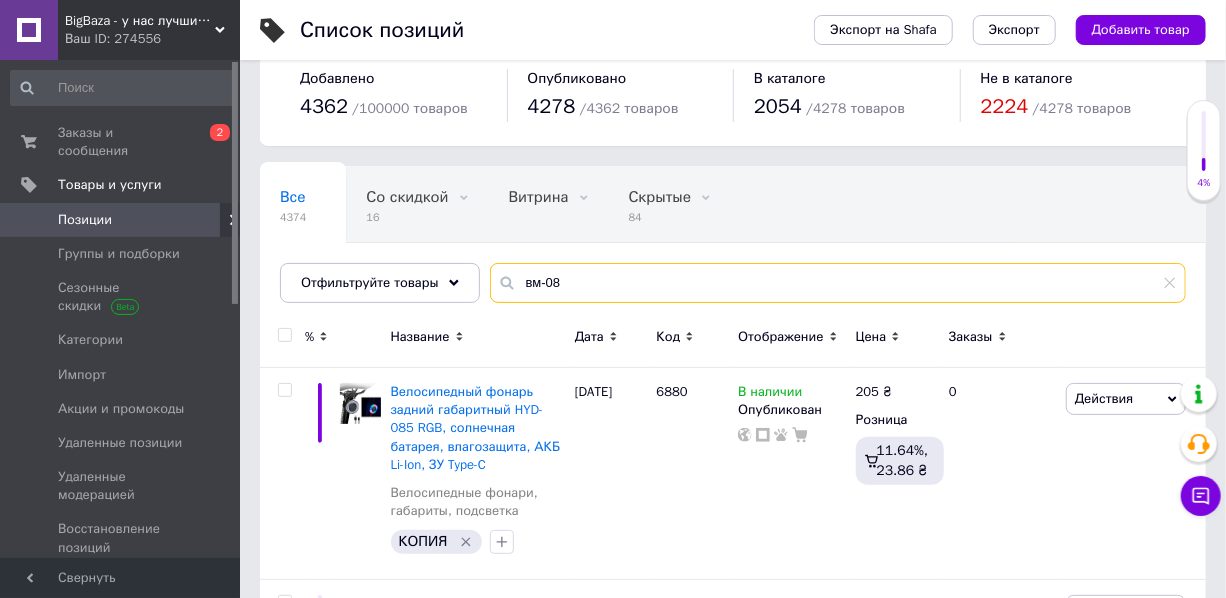 click on "вм-08" at bounding box center [838, 283] 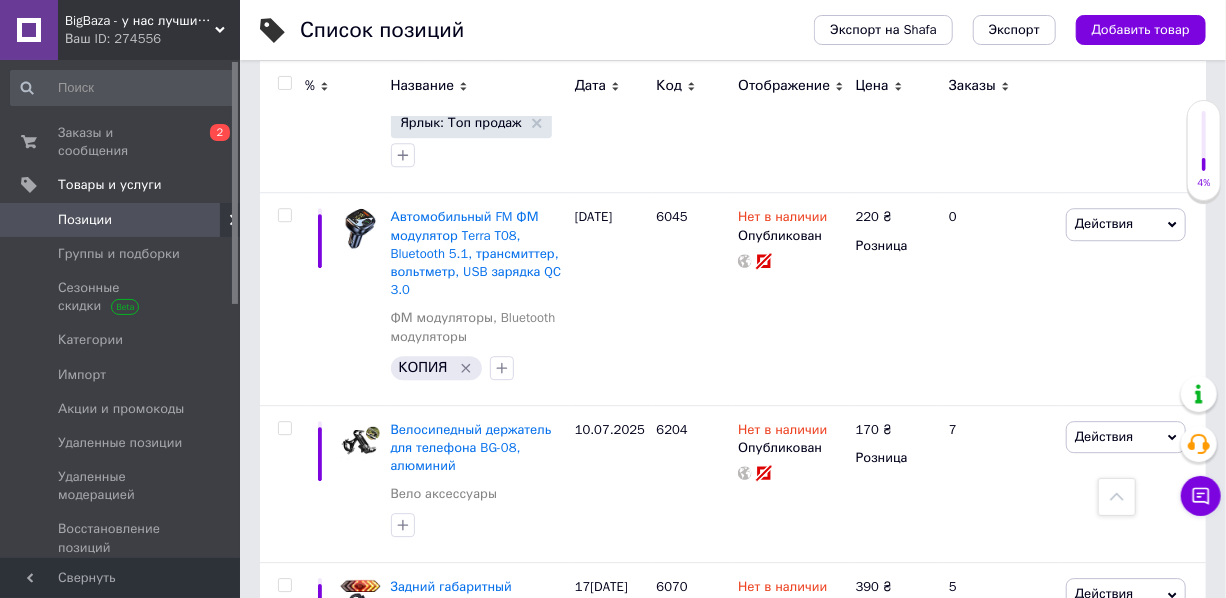 scroll, scrollTop: 2562, scrollLeft: 0, axis: vertical 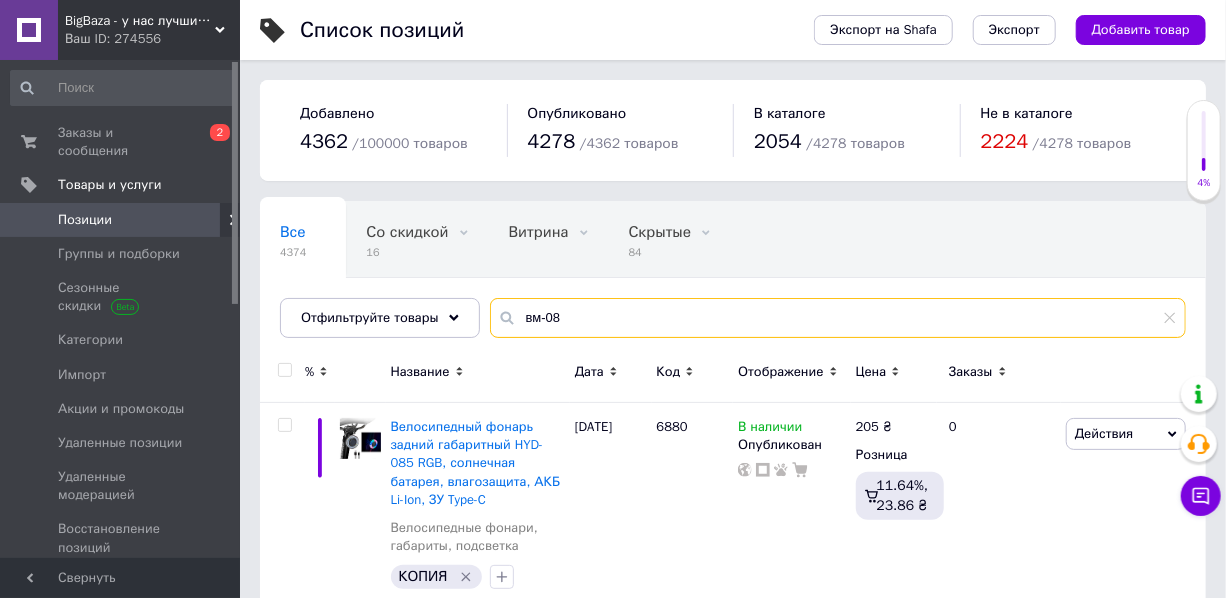 drag, startPoint x: 562, startPoint y: 318, endPoint x: 503, endPoint y: 319, distance: 59.008472 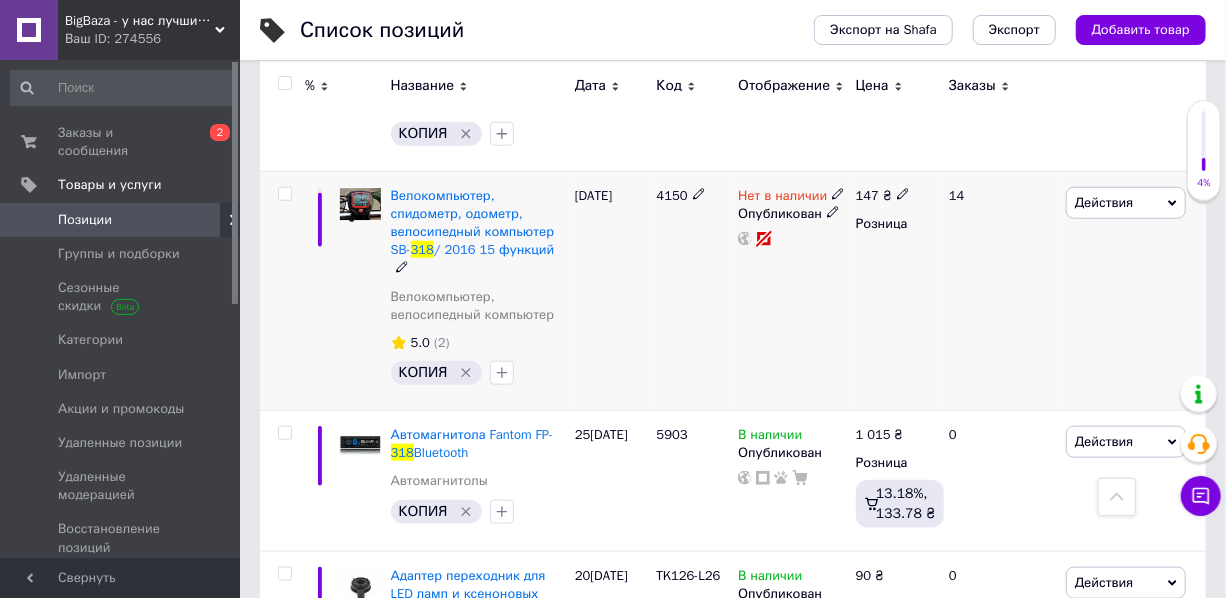 scroll, scrollTop: 727, scrollLeft: 0, axis: vertical 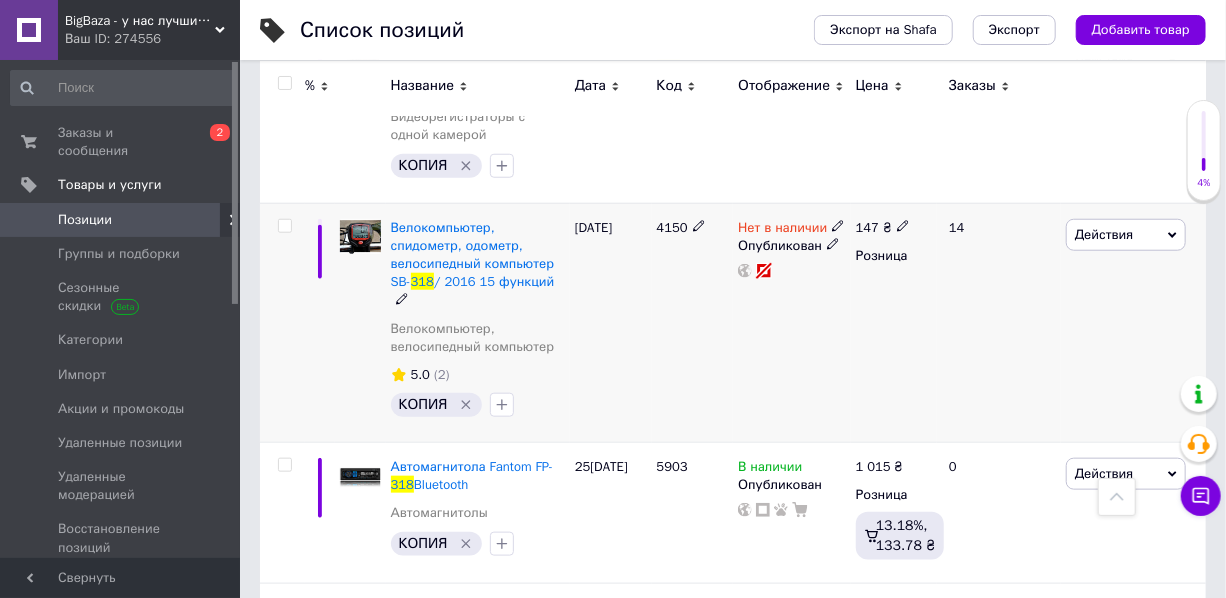 click 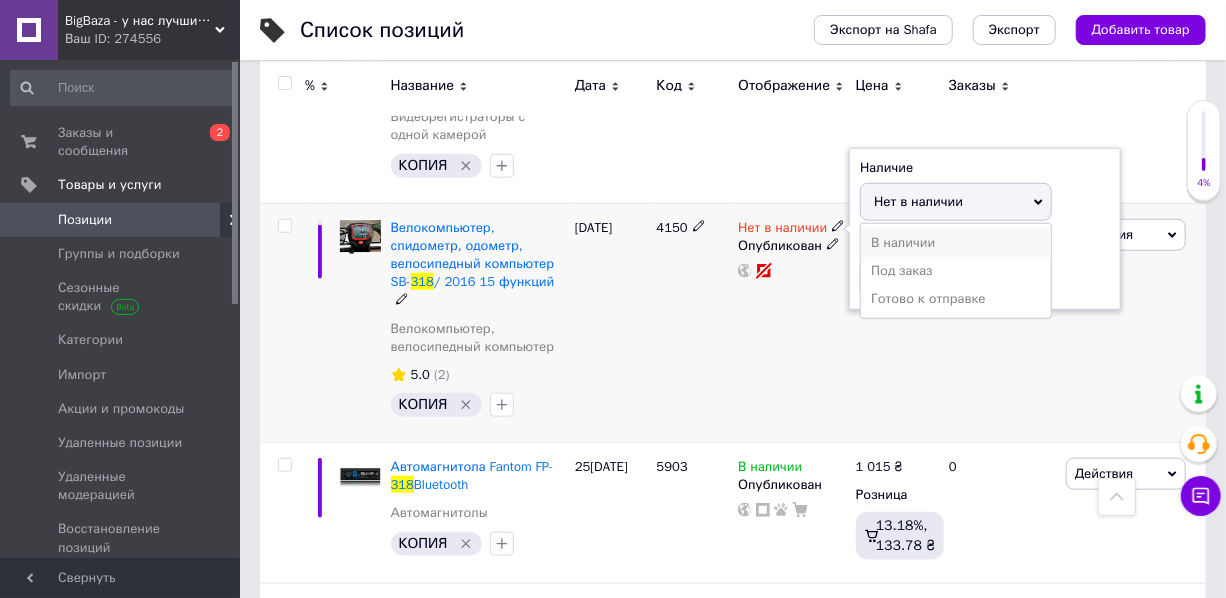 click on "В наличии" at bounding box center (956, 243) 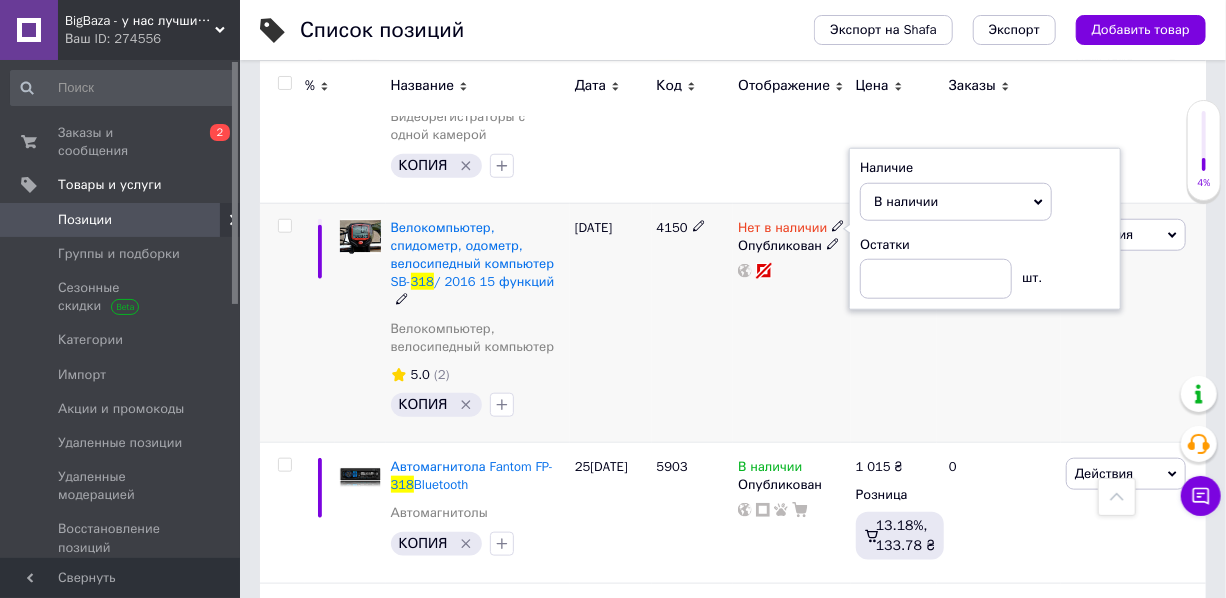 click on "Нет в наличии Наличие В наличии Нет в наличии Под заказ Готово к отправке Остатки шт. Опубликован" at bounding box center (791, 322) 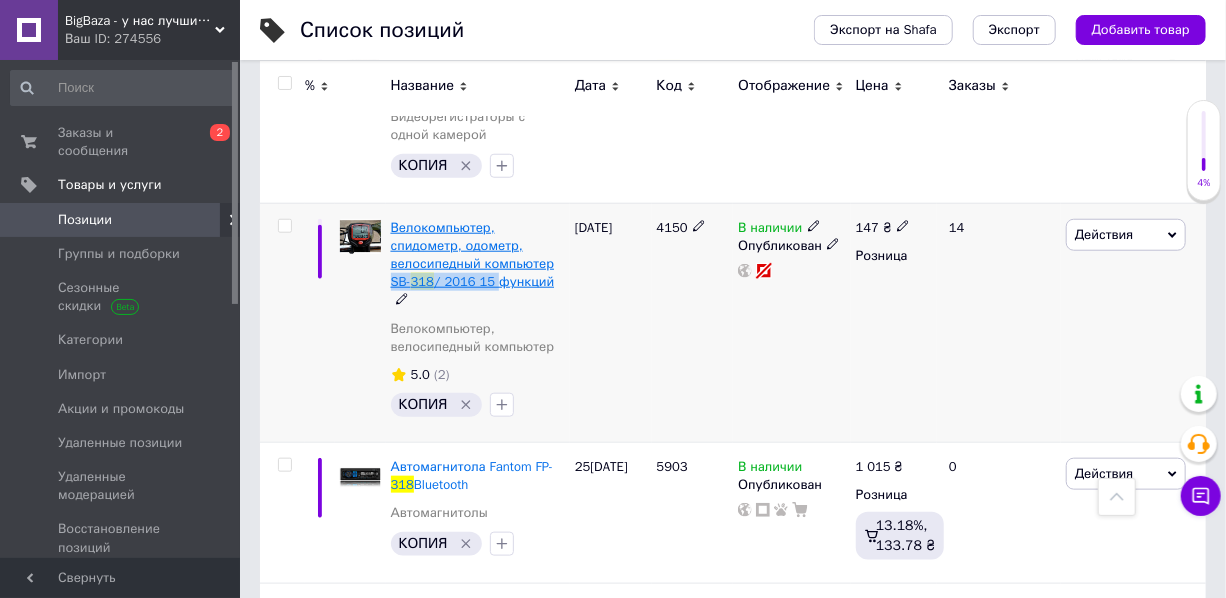 drag, startPoint x: 560, startPoint y: 267, endPoint x: 463, endPoint y: 262, distance: 97.128784 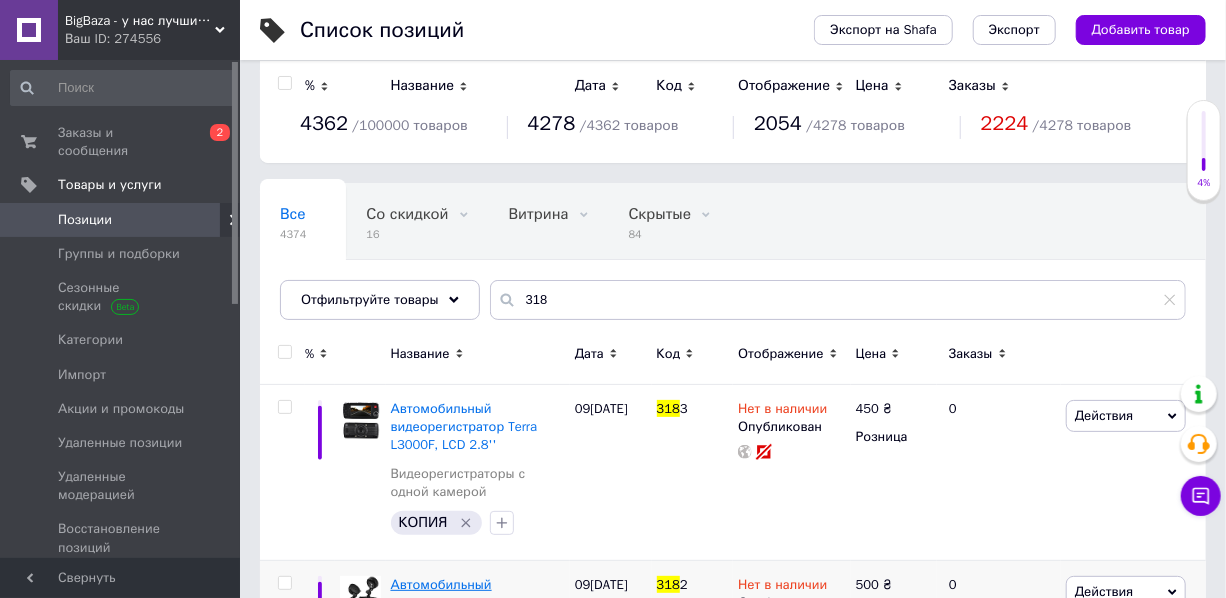 scroll, scrollTop: 0, scrollLeft: 0, axis: both 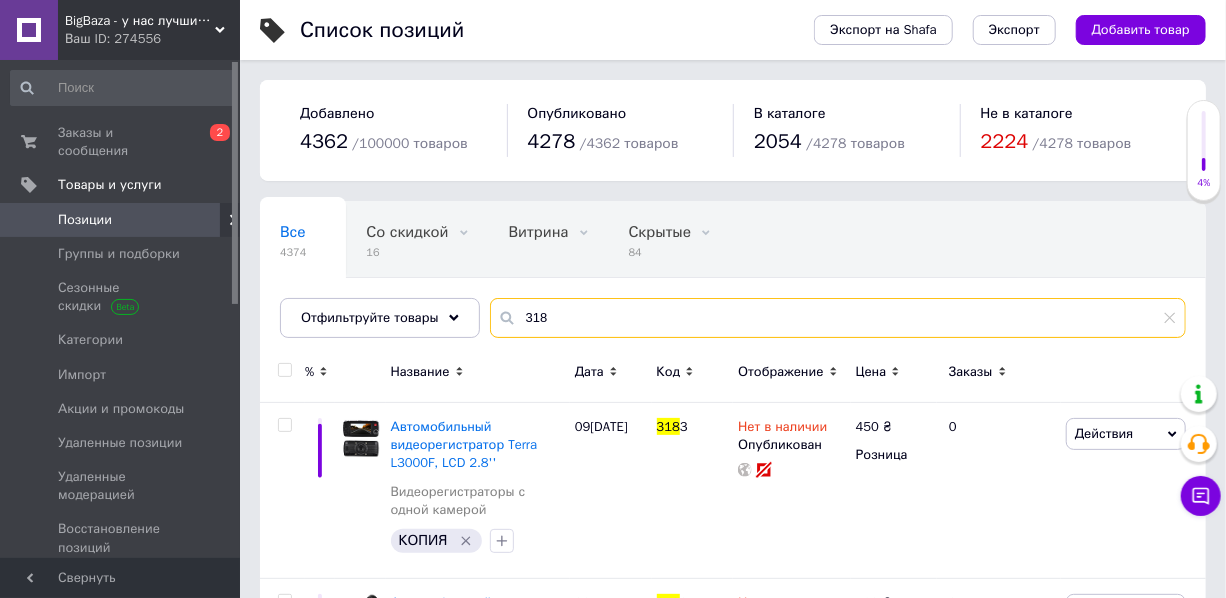 click on "318" at bounding box center [838, 318] 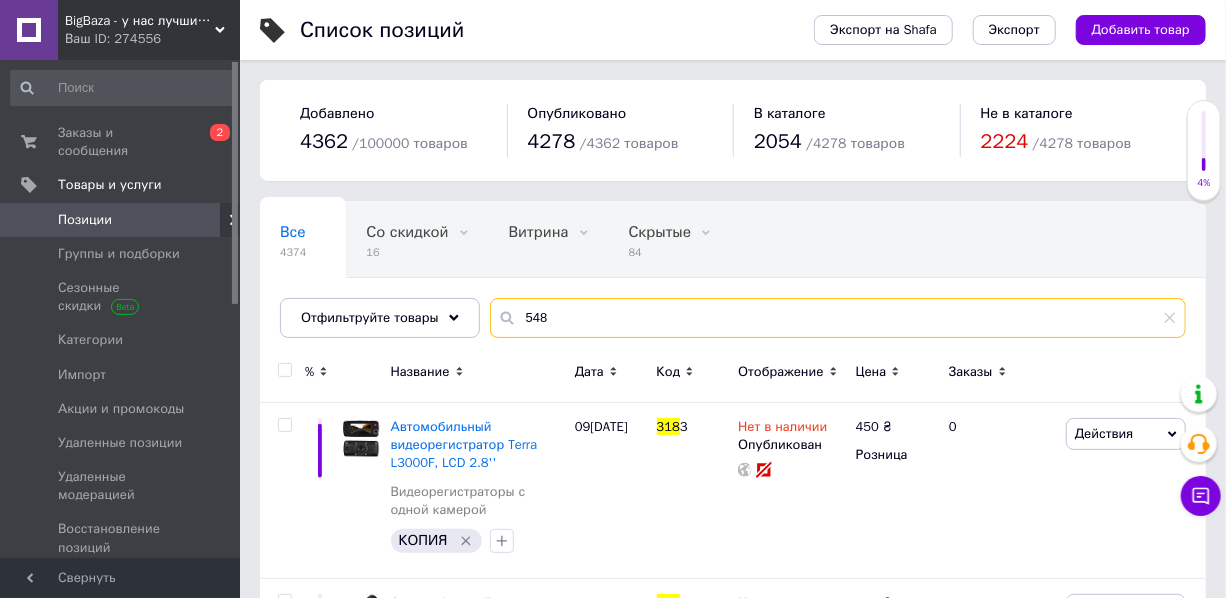 type on "548" 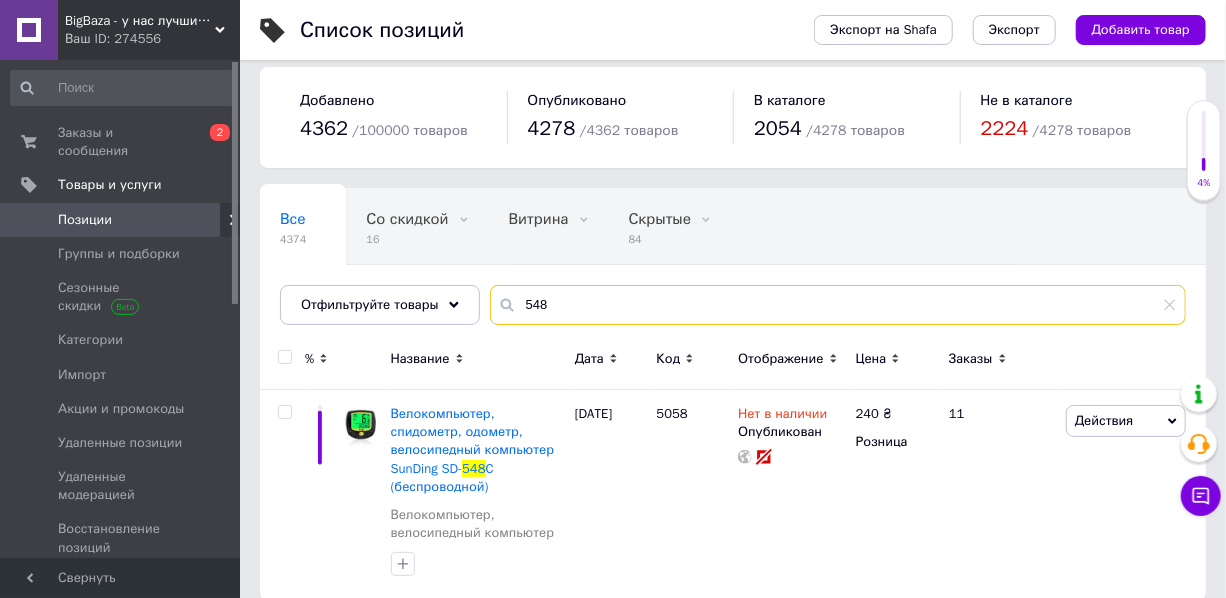 scroll, scrollTop: 17, scrollLeft: 0, axis: vertical 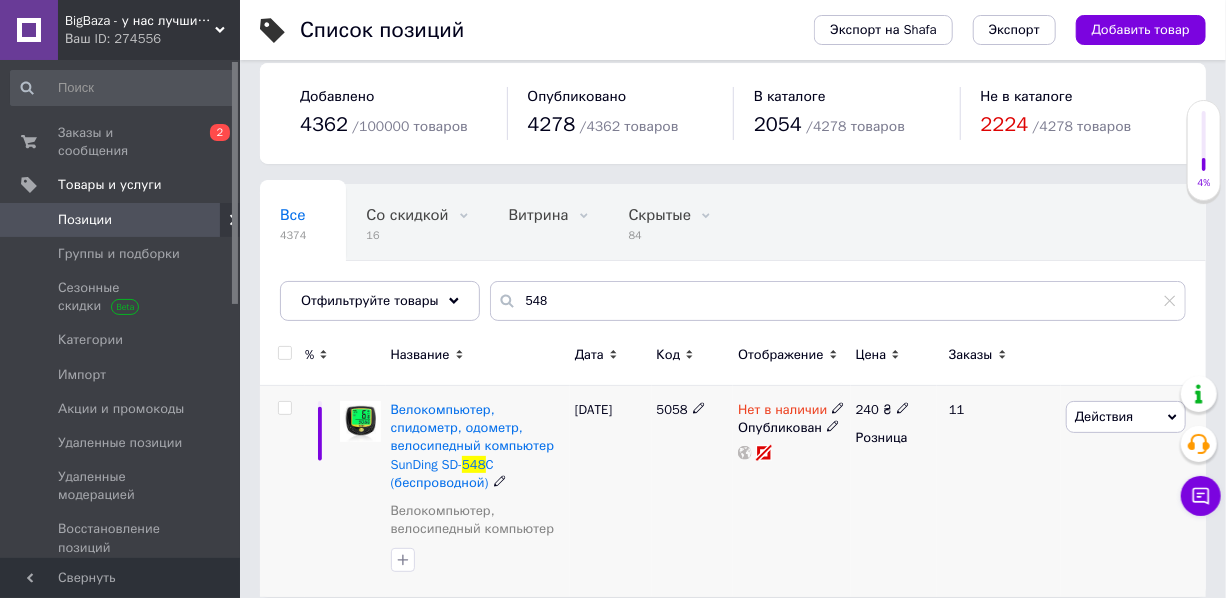 click 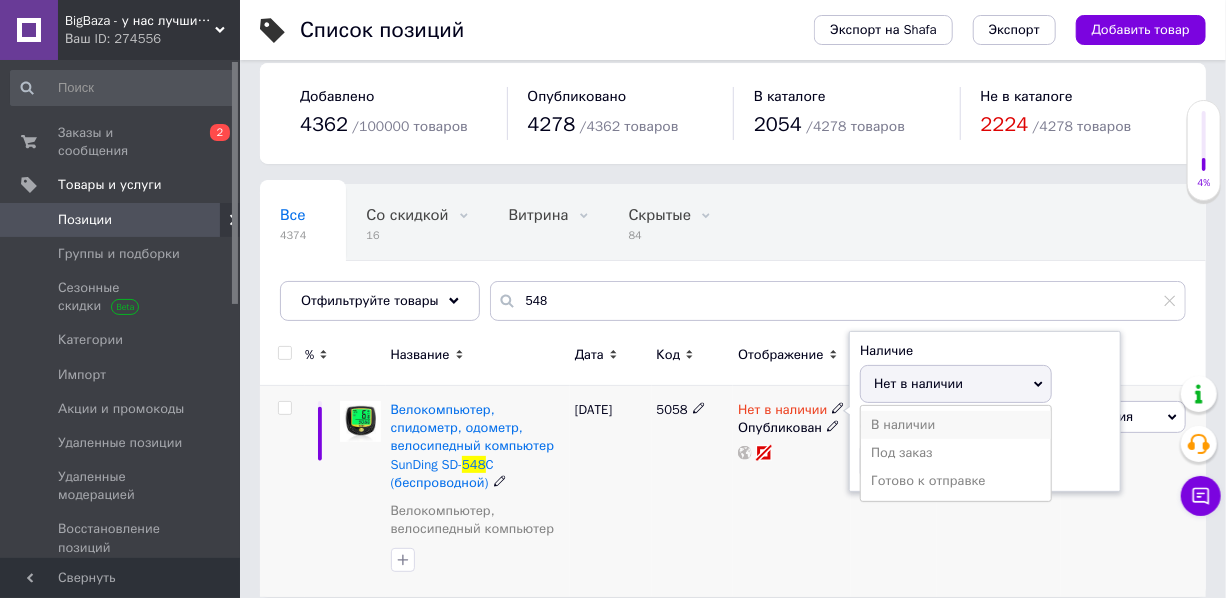 click on "В наличии" at bounding box center (956, 425) 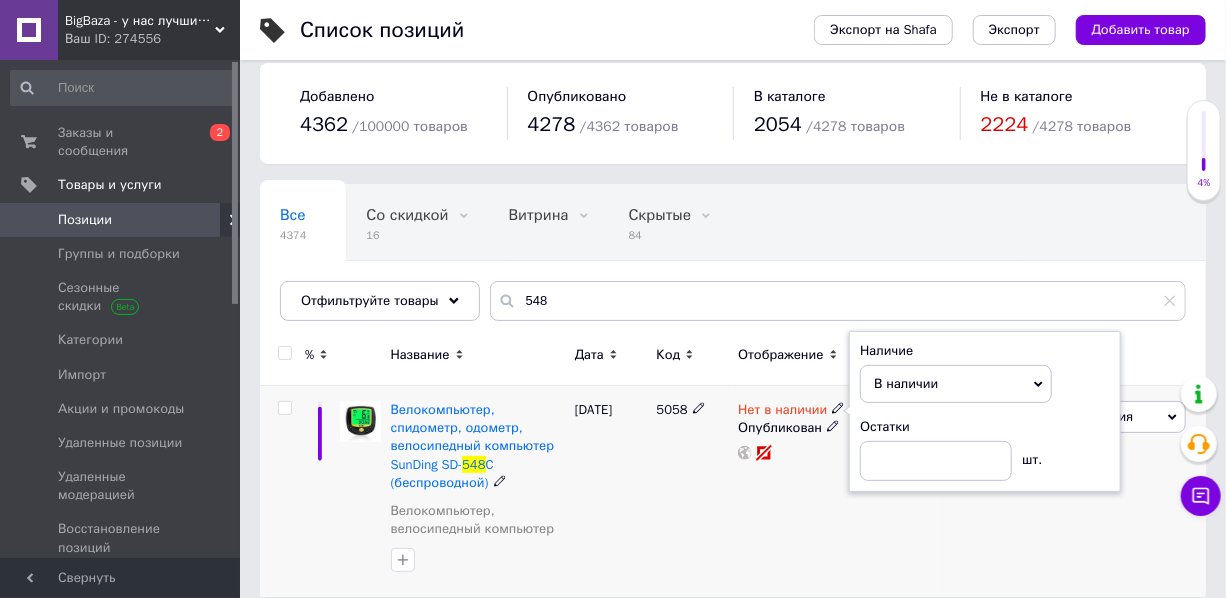 click on "Нет в наличии Наличие В наличии Нет в наличии Под заказ Готово к отправке Остатки шт. Опубликован" at bounding box center (791, 492) 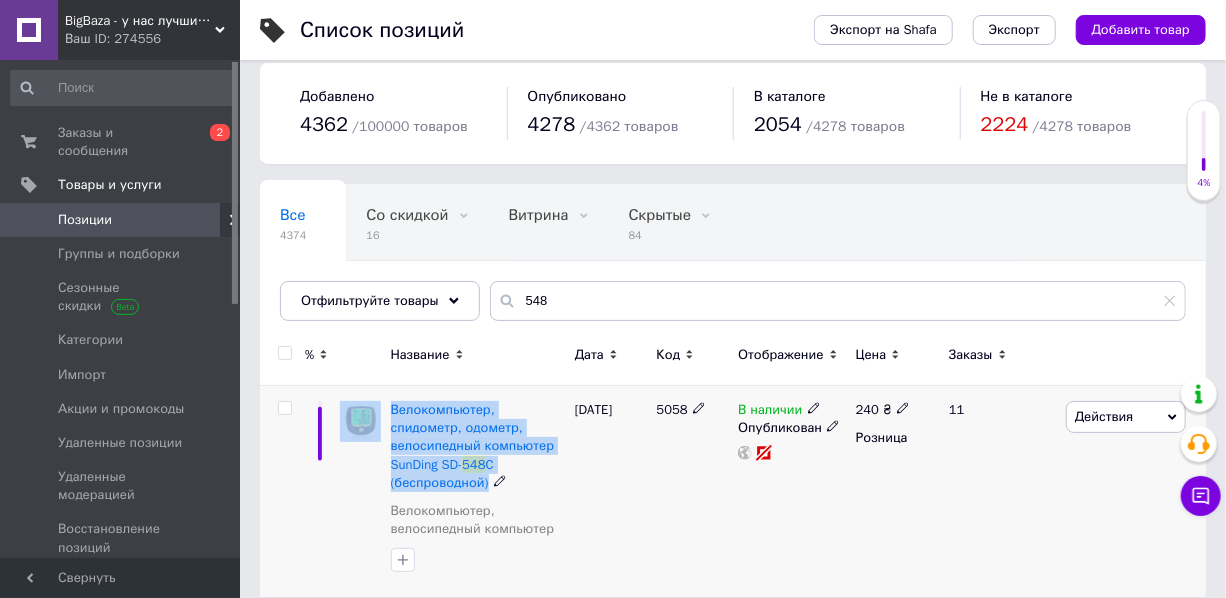 drag, startPoint x: 484, startPoint y: 467, endPoint x: 374, endPoint y: 424, distance: 118.10589 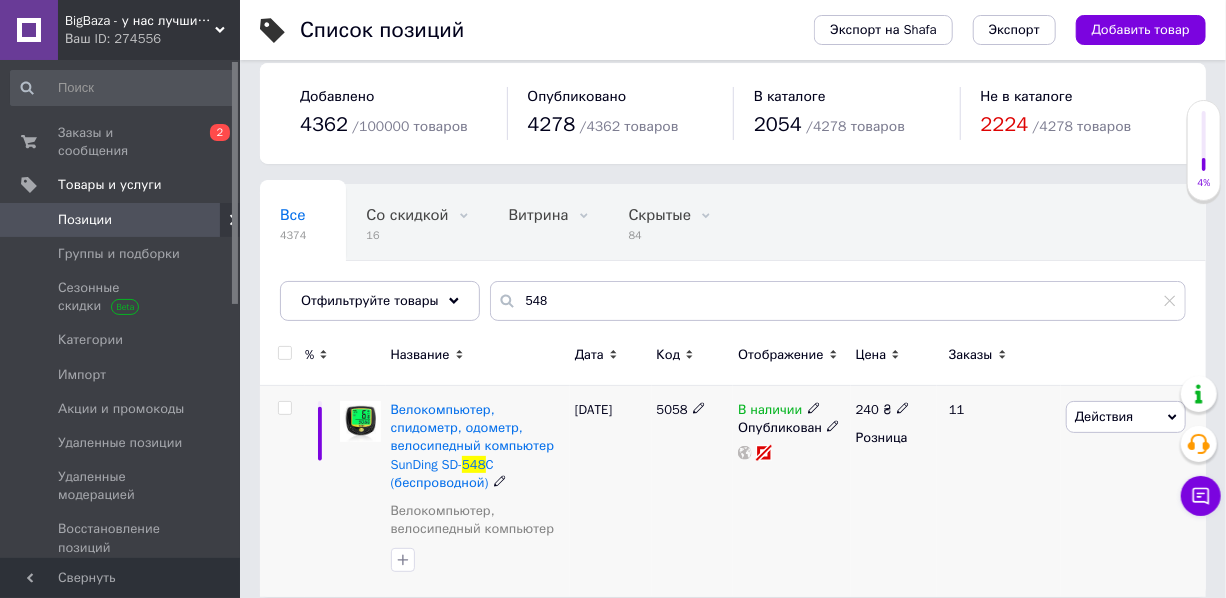 click 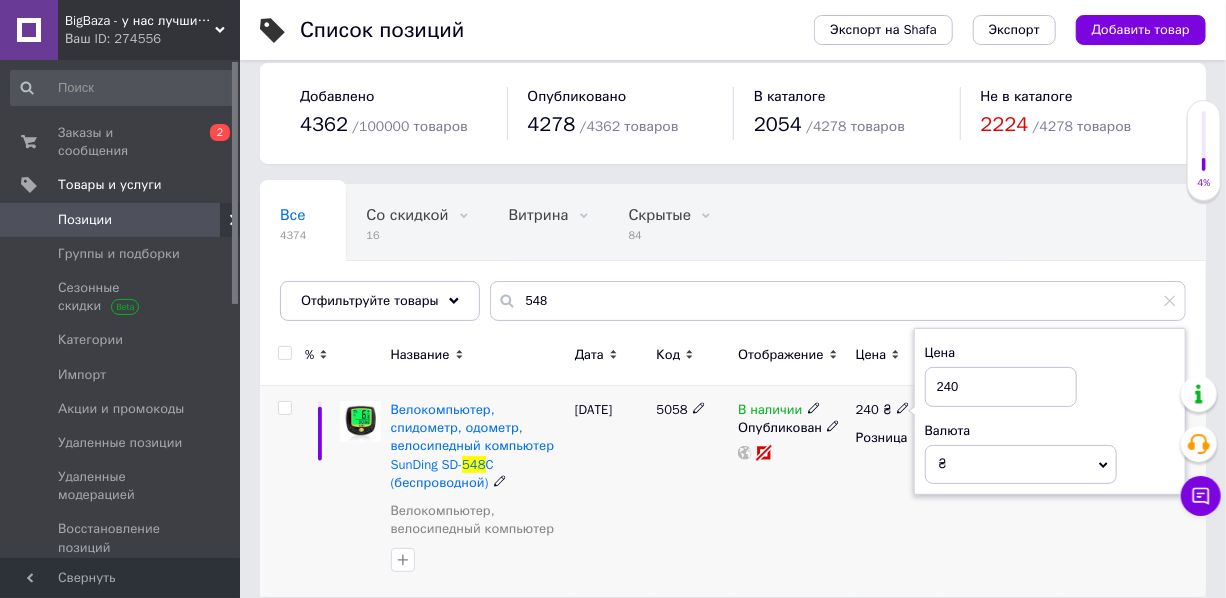 click on "240" at bounding box center [1001, 387] 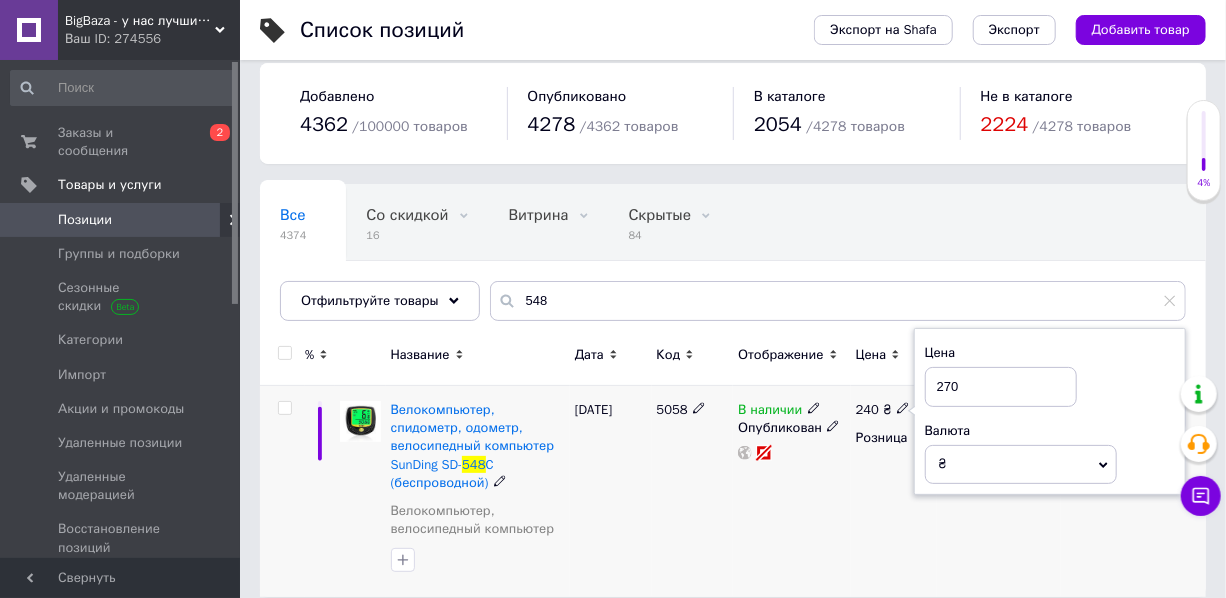 type on "270" 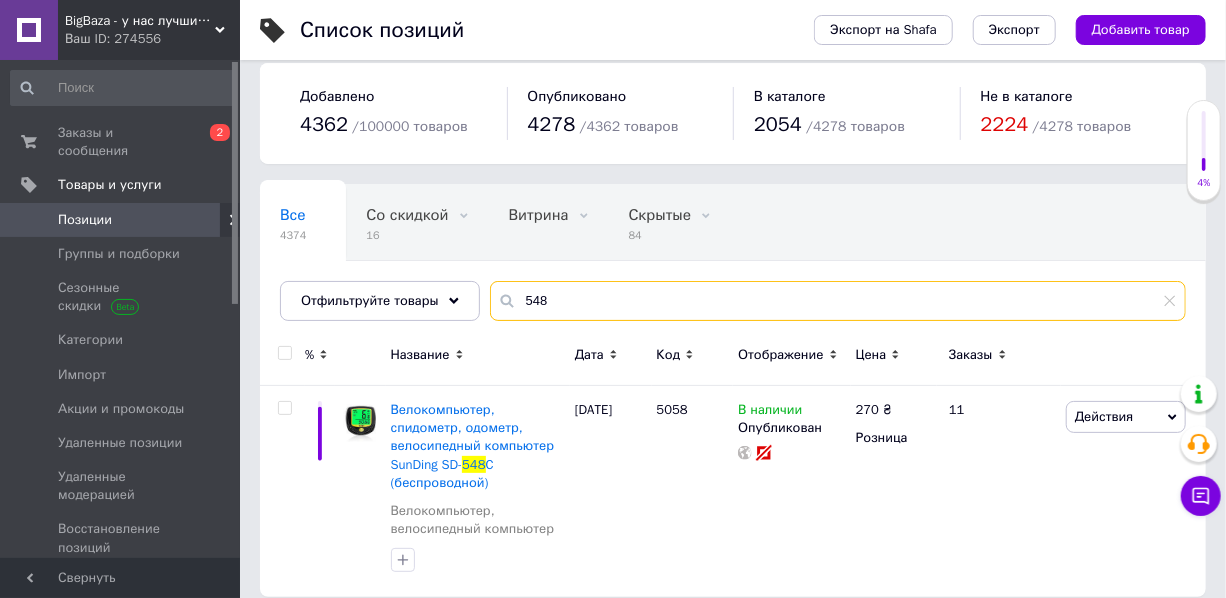 click on "548" at bounding box center [838, 301] 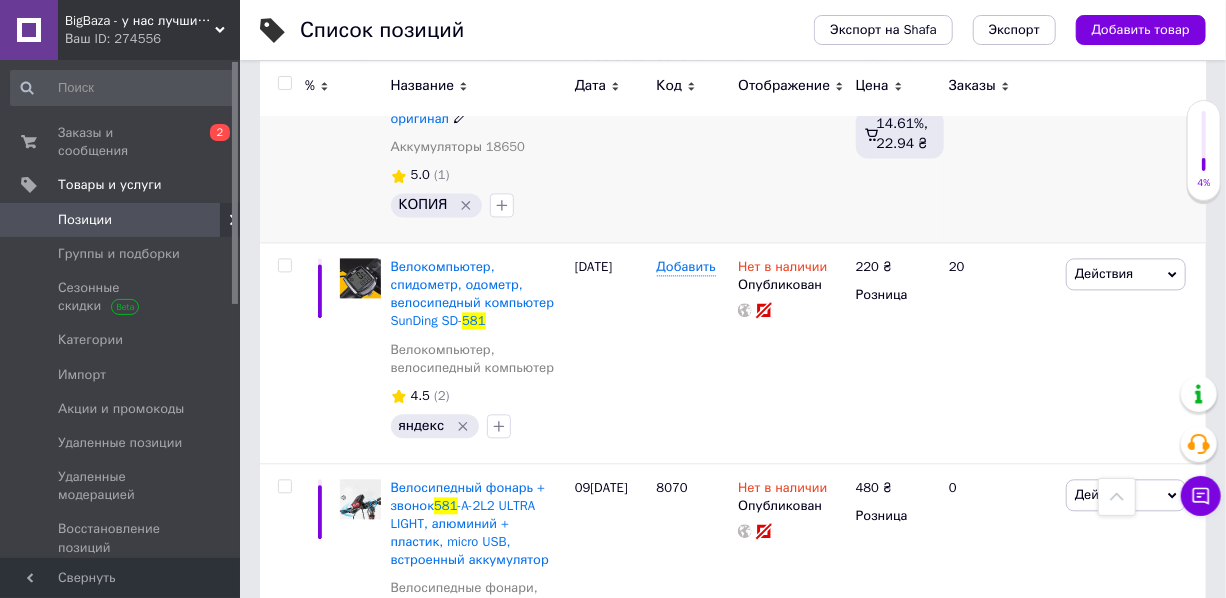scroll, scrollTop: 1778, scrollLeft: 0, axis: vertical 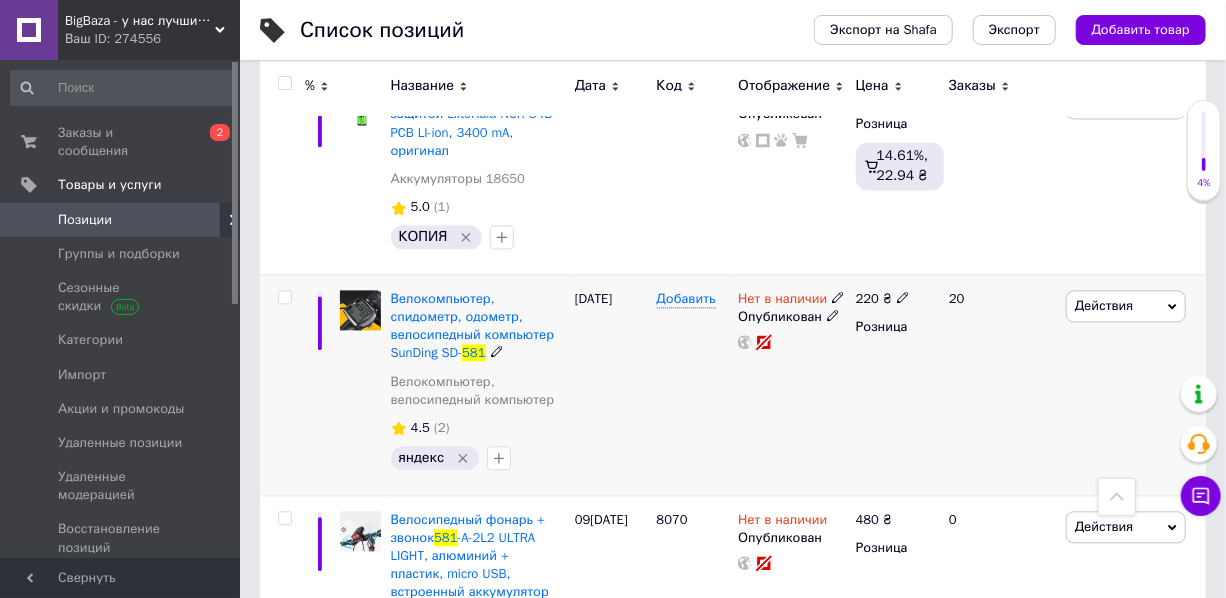 click 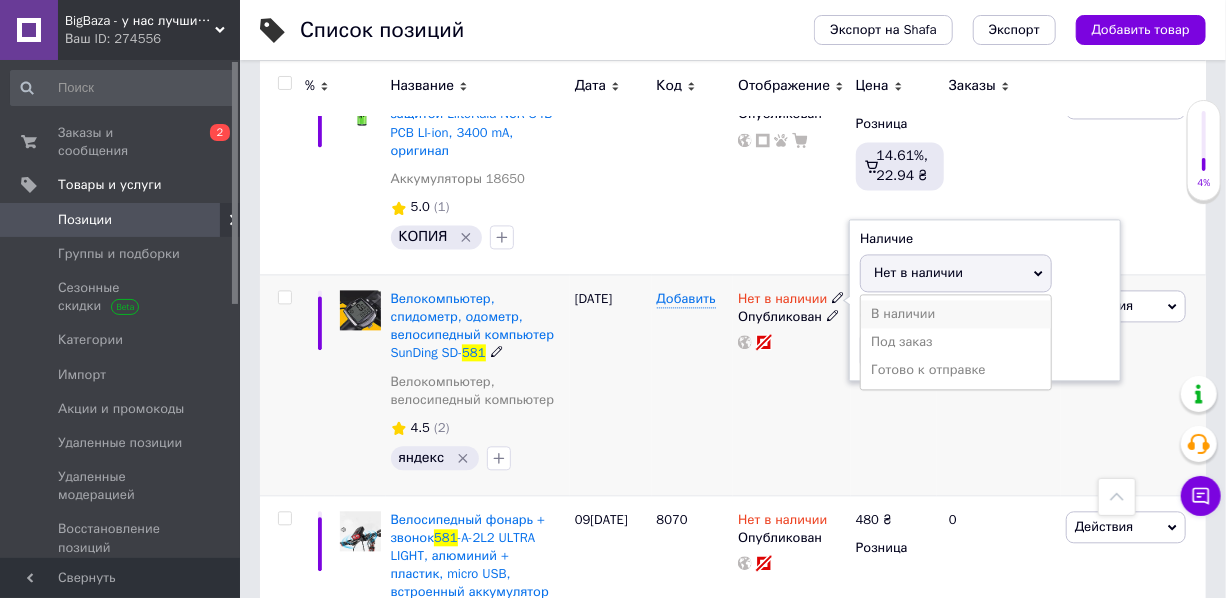 click on "В наличии" at bounding box center (956, 314) 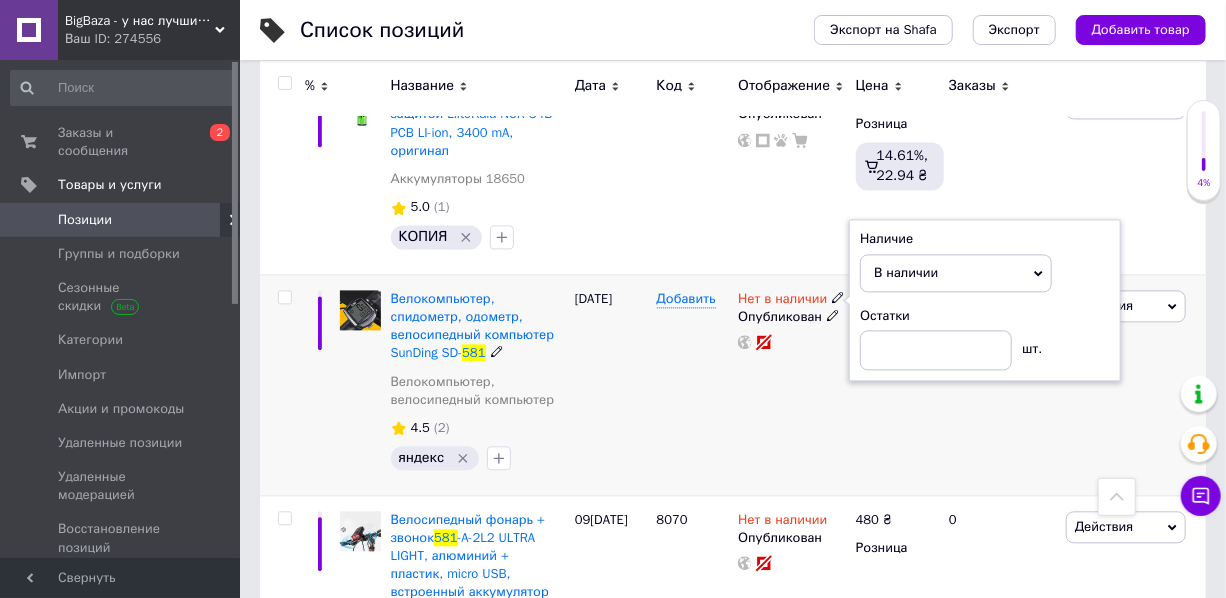 click on "Нет в наличии Наличие В наличии Нет в наличии Под заказ Готово к отправке Остатки шт. Опубликован" at bounding box center (791, 384) 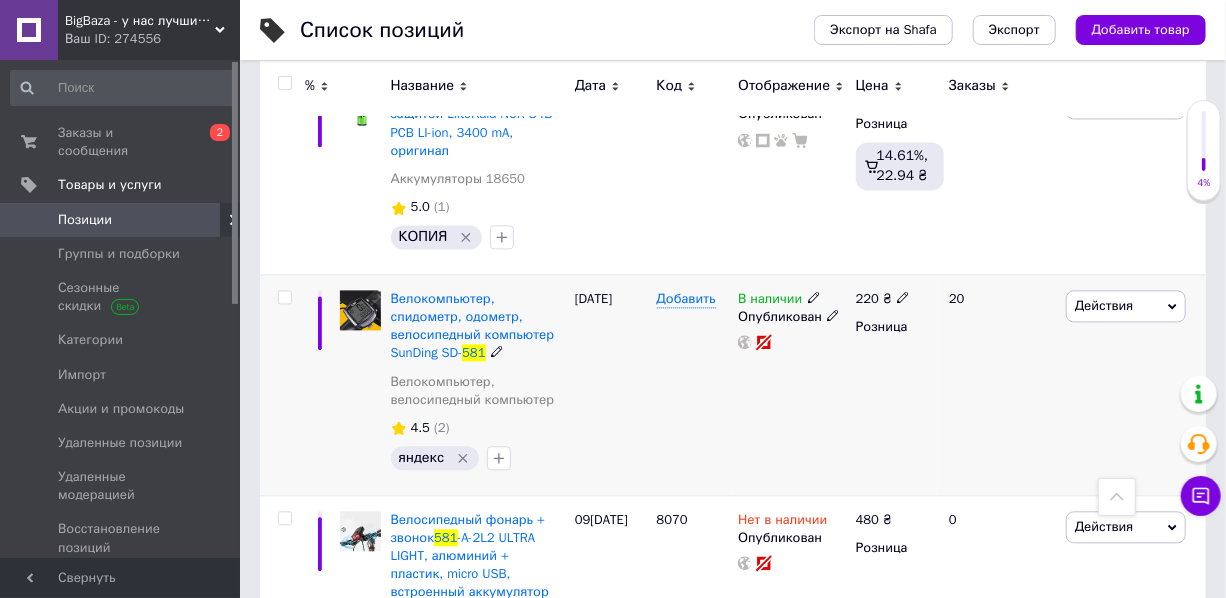 click on "В наличии Опубликован" at bounding box center (791, 384) 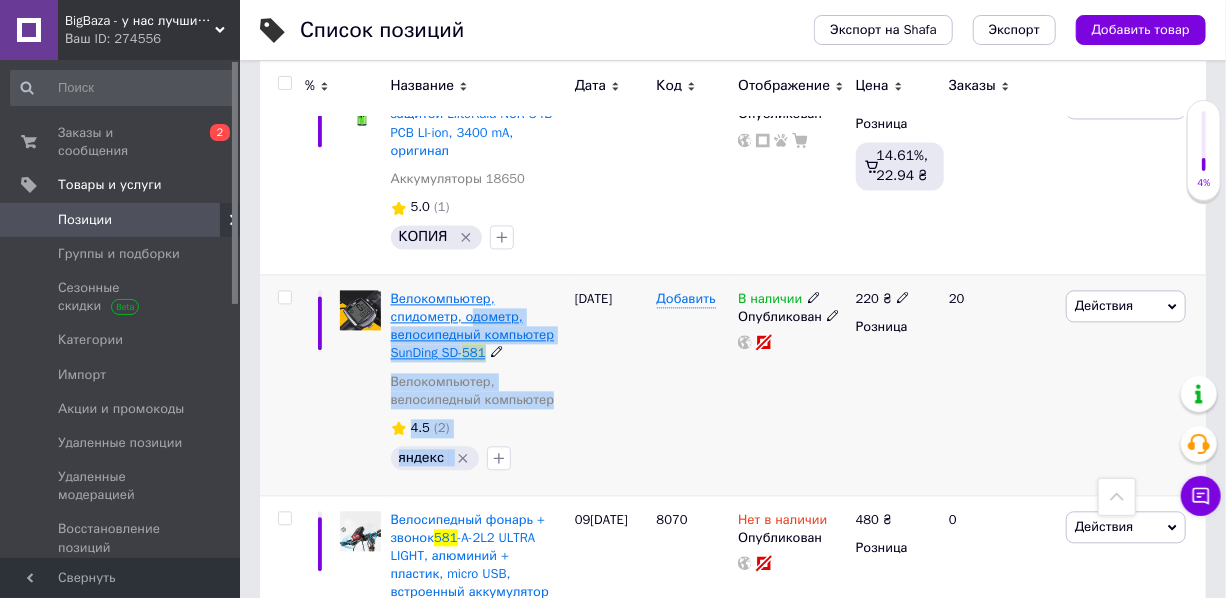 drag, startPoint x: 569, startPoint y: 319, endPoint x: 399, endPoint y: 293, distance: 171.97675 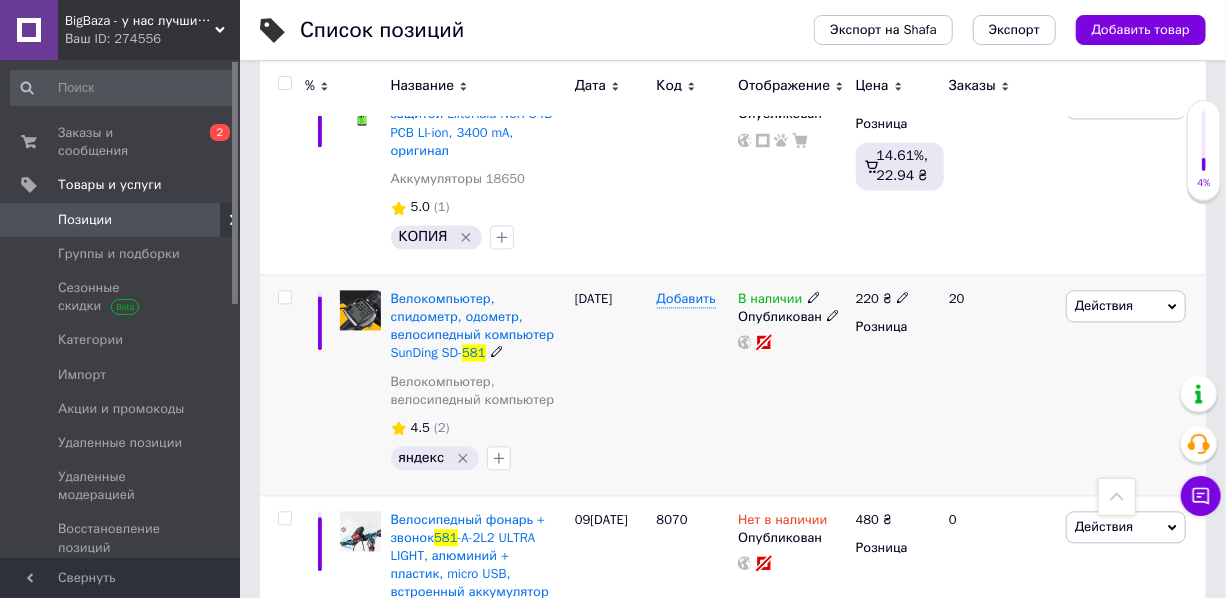 click at bounding box center (320, 384) 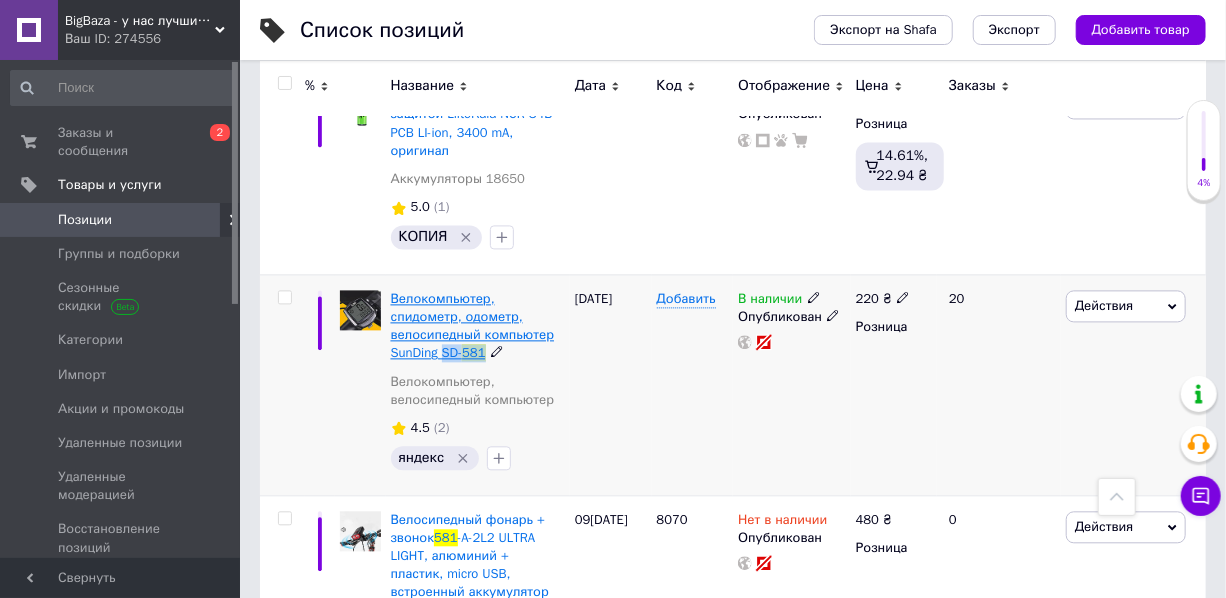 drag, startPoint x: 559, startPoint y: 313, endPoint x: 511, endPoint y: 316, distance: 48.09366 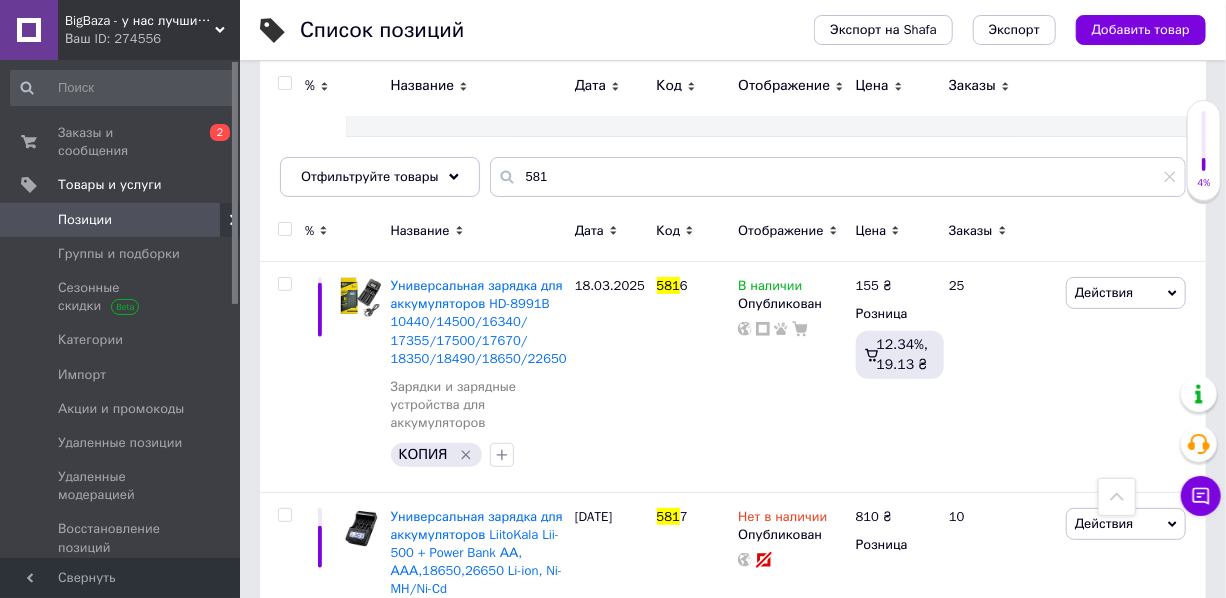 scroll, scrollTop: 0, scrollLeft: 0, axis: both 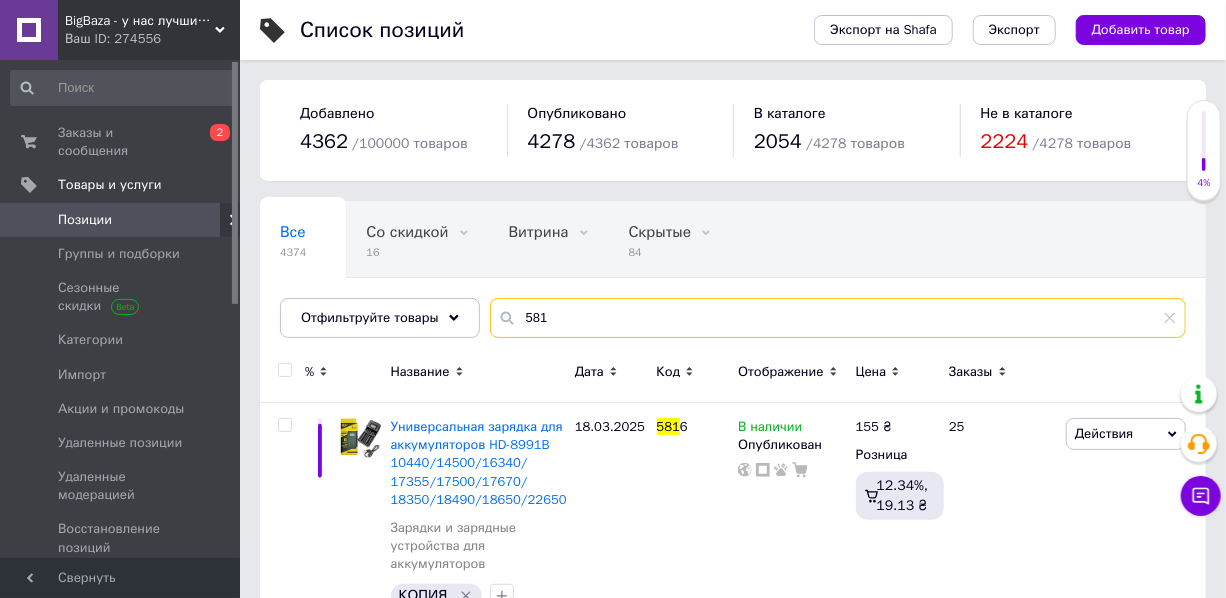 drag, startPoint x: 548, startPoint y: 317, endPoint x: 481, endPoint y: 327, distance: 67.74216 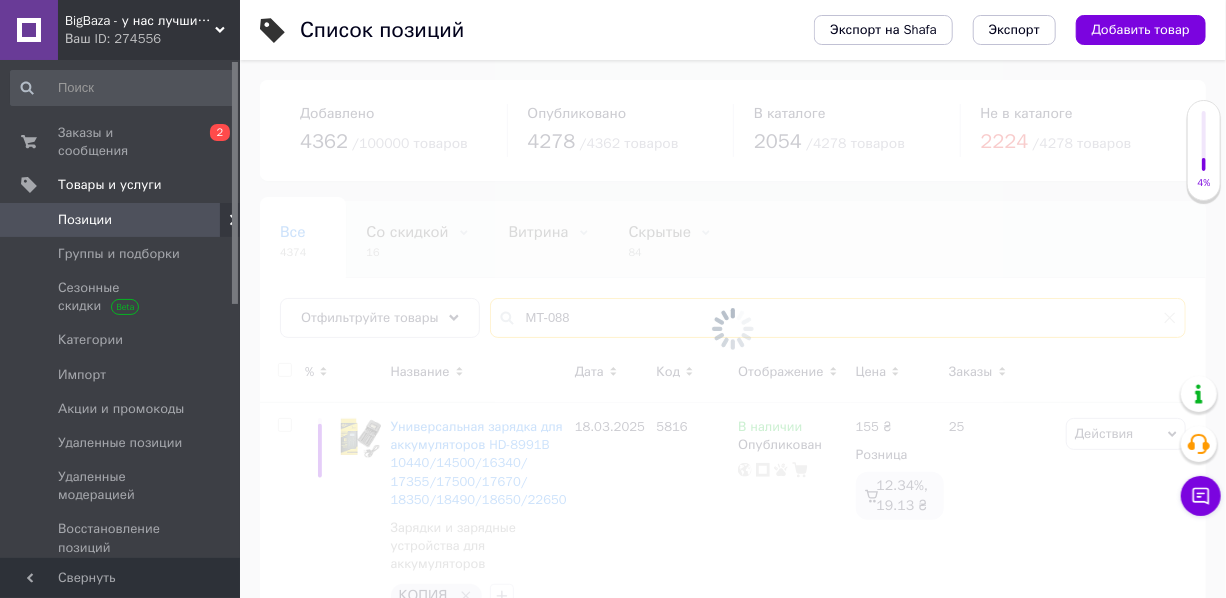 type on "MT-088" 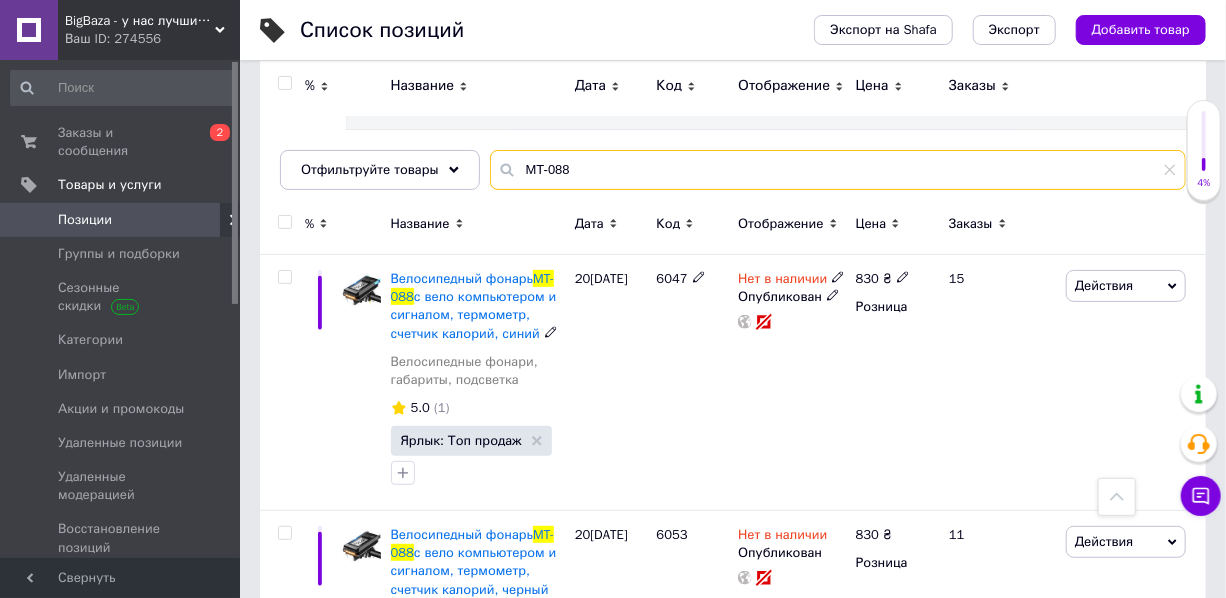 scroll, scrollTop: 0, scrollLeft: 0, axis: both 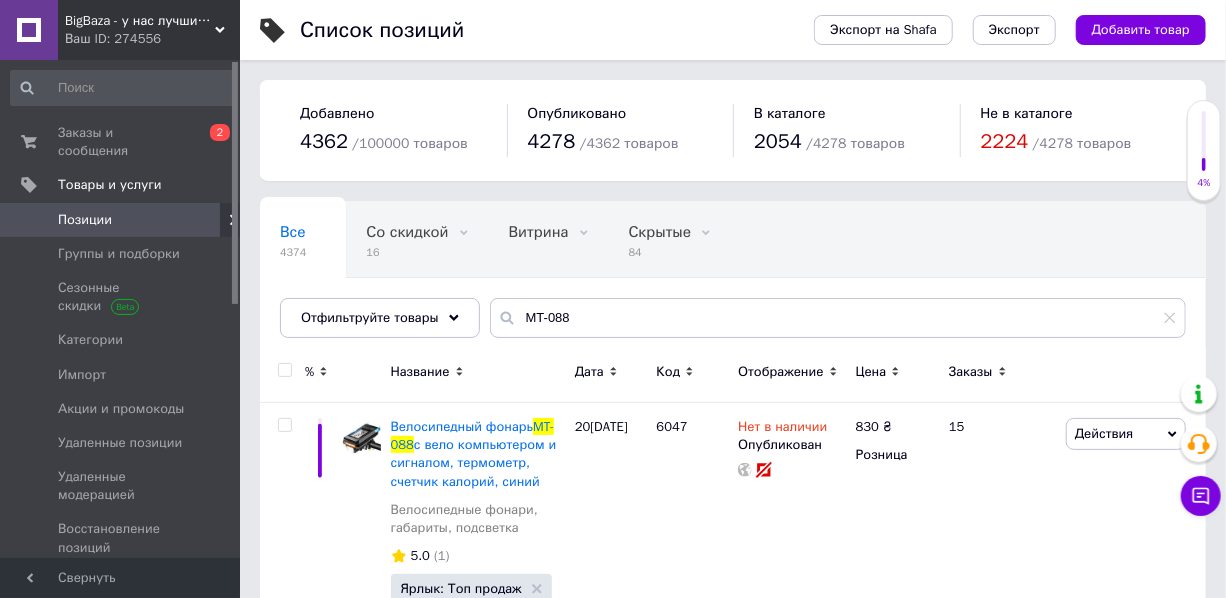 click at bounding box center (284, 370) 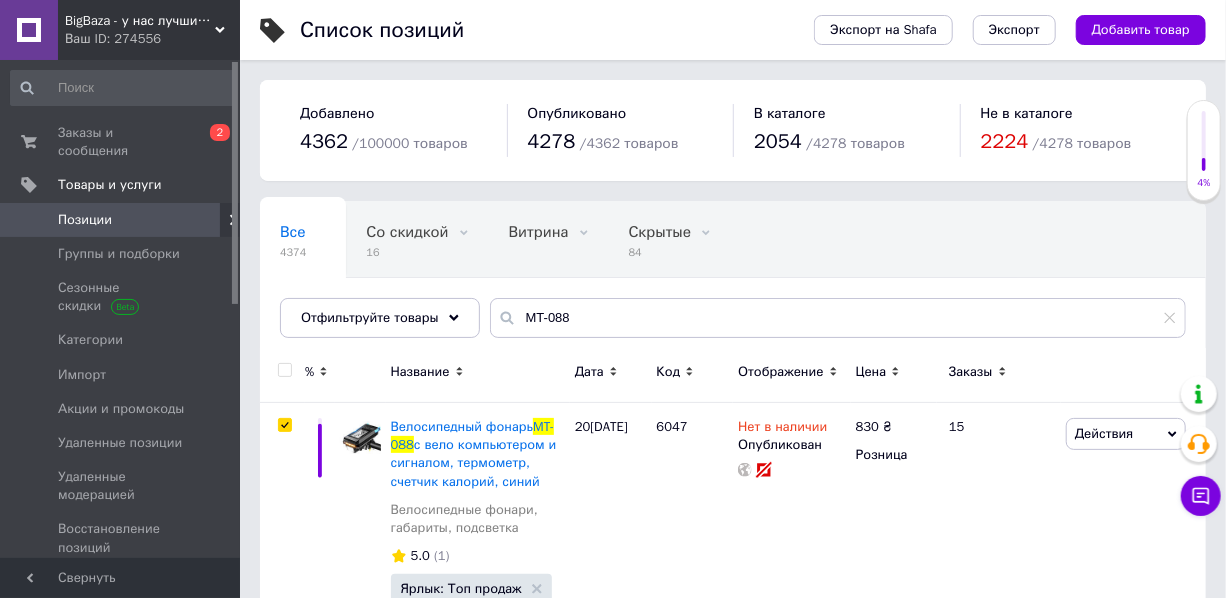 checkbox on "true" 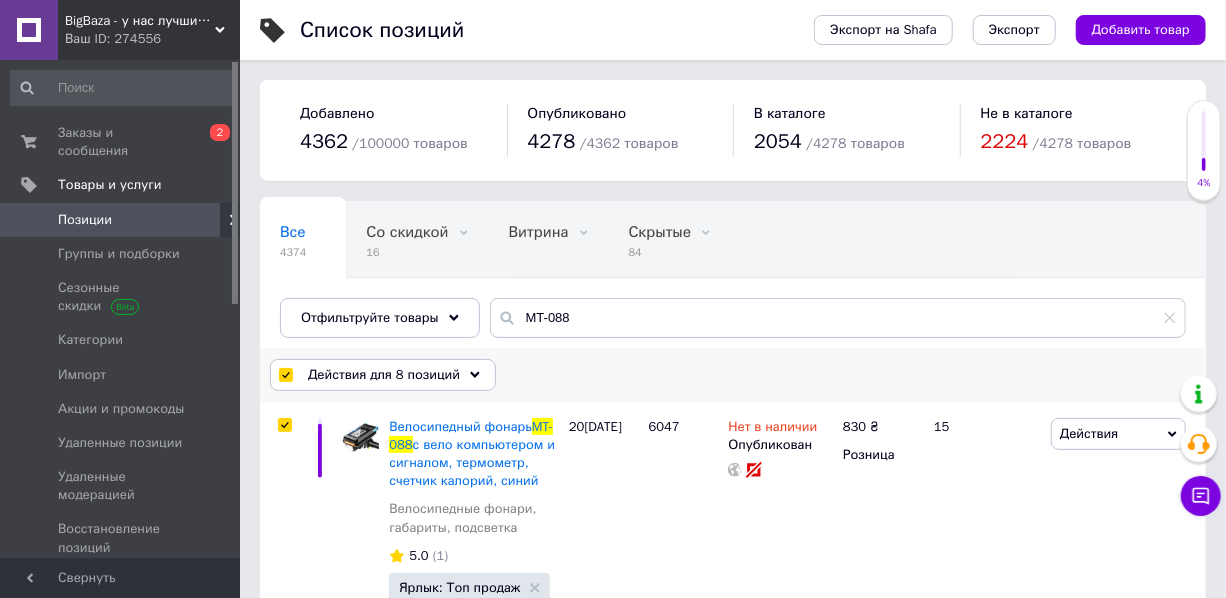 click on "Действия для 8 позиций" at bounding box center [384, 375] 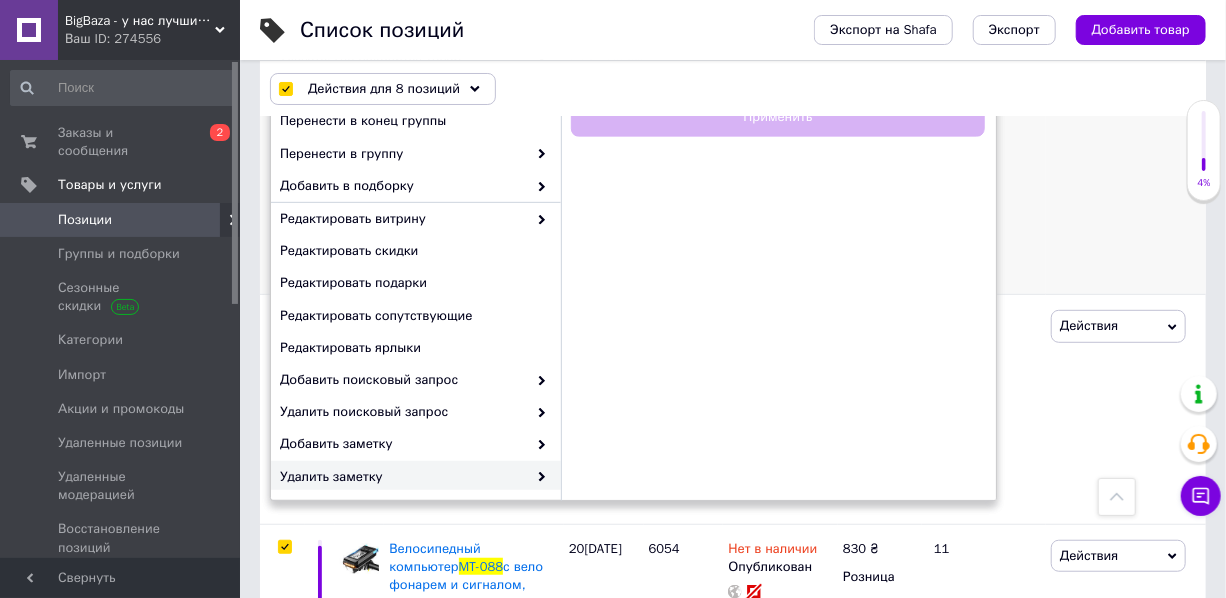 scroll, scrollTop: 90, scrollLeft: 0, axis: vertical 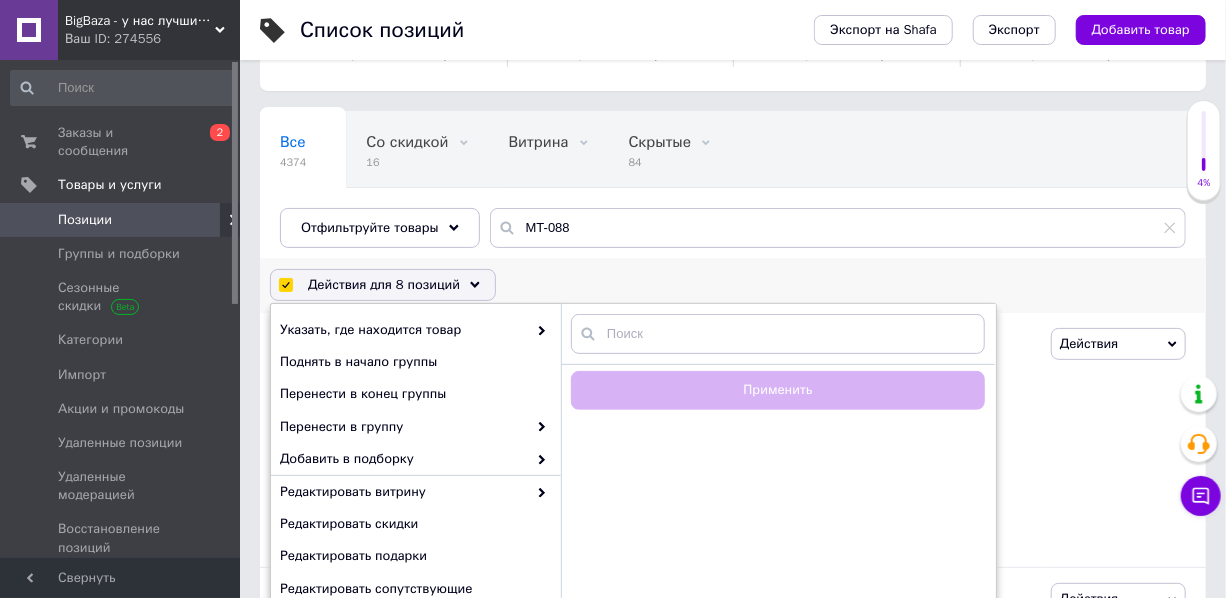 click on "Действия для 8 позиций Выбрать все 8 позиций Выбраны все 8 позиций Отменить выбранных Указать, где находится товар Поднять в начало группы Перенести в конец группы Перенести в группу Добавить в подборку Редактировать витрину Редактировать скидки Редактировать подарки Редактировать сопутствующие Редактировать ярлыки Добавить поисковый запрос Удалить поисковый запрос Добавить заметку Удалить заметку Создать метку   Применить Изменить тип Изменить наличие Изменить видимость Добавить к заказу Добавить в кампанию Каталог ProSale Экспорт групп и позиций" at bounding box center (733, 285) 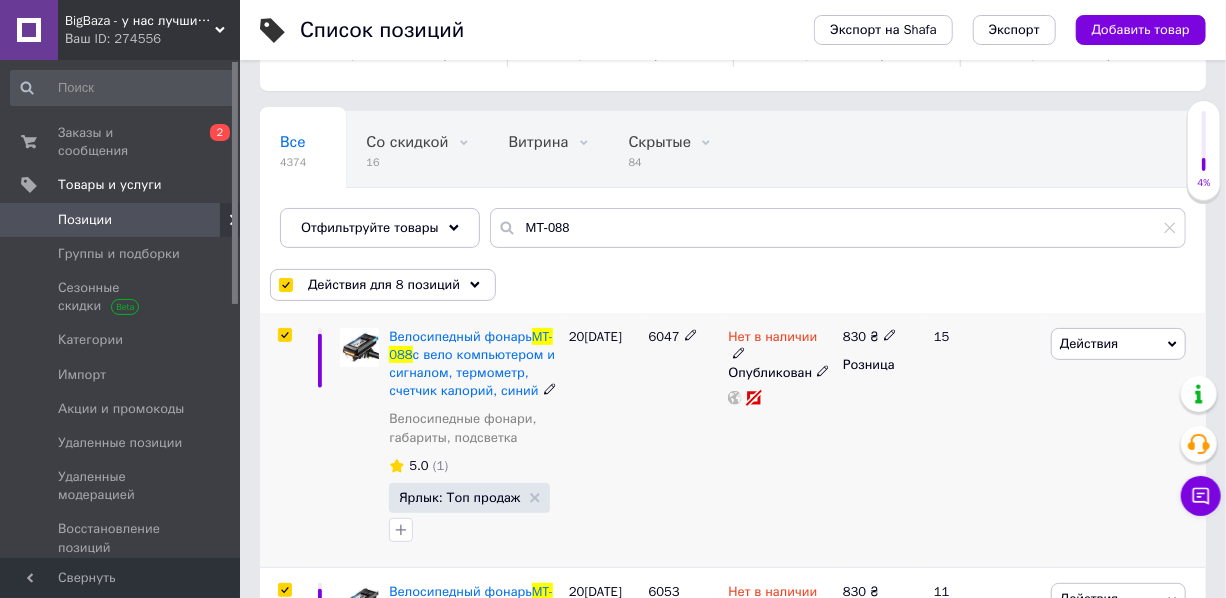click 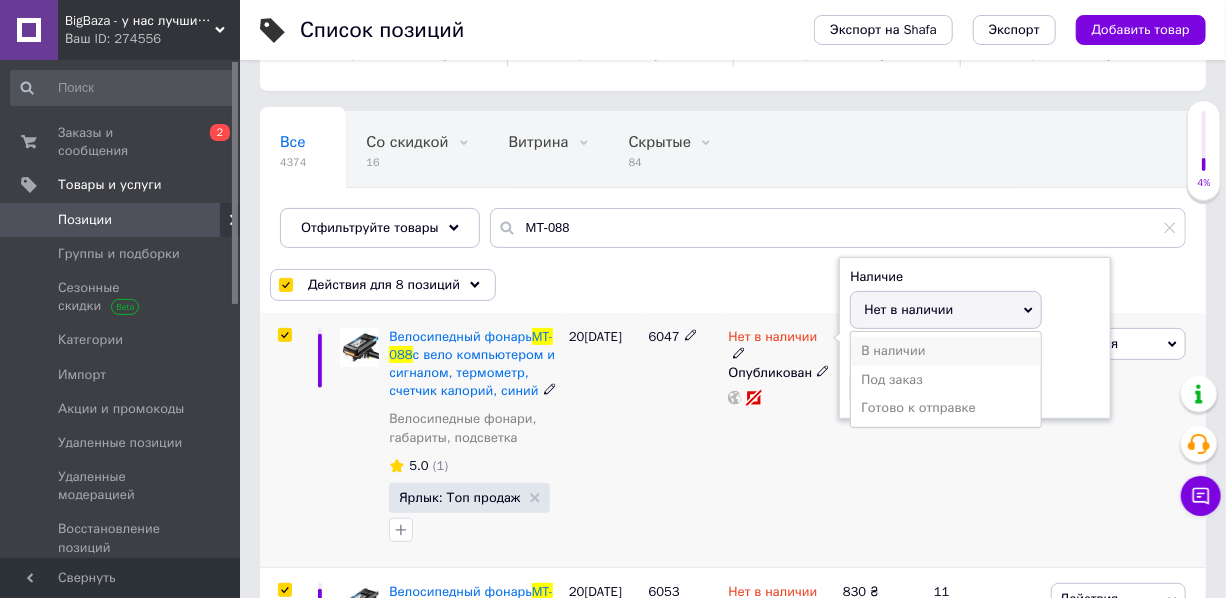 click on "В наличии" at bounding box center (946, 351) 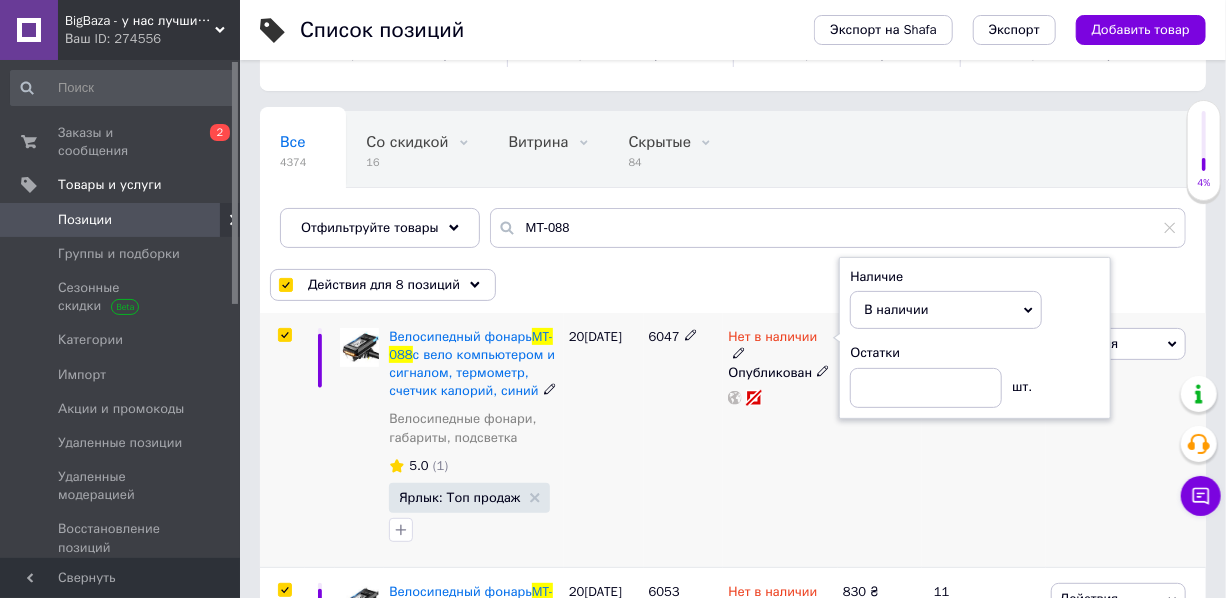 click on "Нет в наличии Наличие В наличии Нет в наличии Под заказ Готово к отправке Остатки шт. Опубликован" at bounding box center [780, 440] 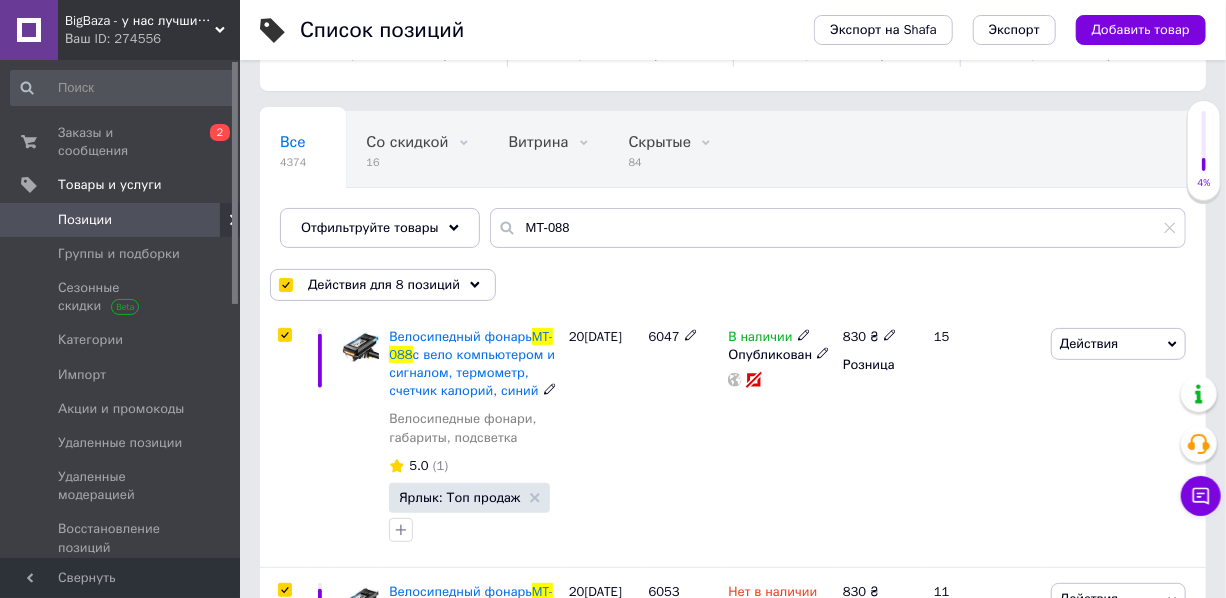 scroll, scrollTop: 181, scrollLeft: 0, axis: vertical 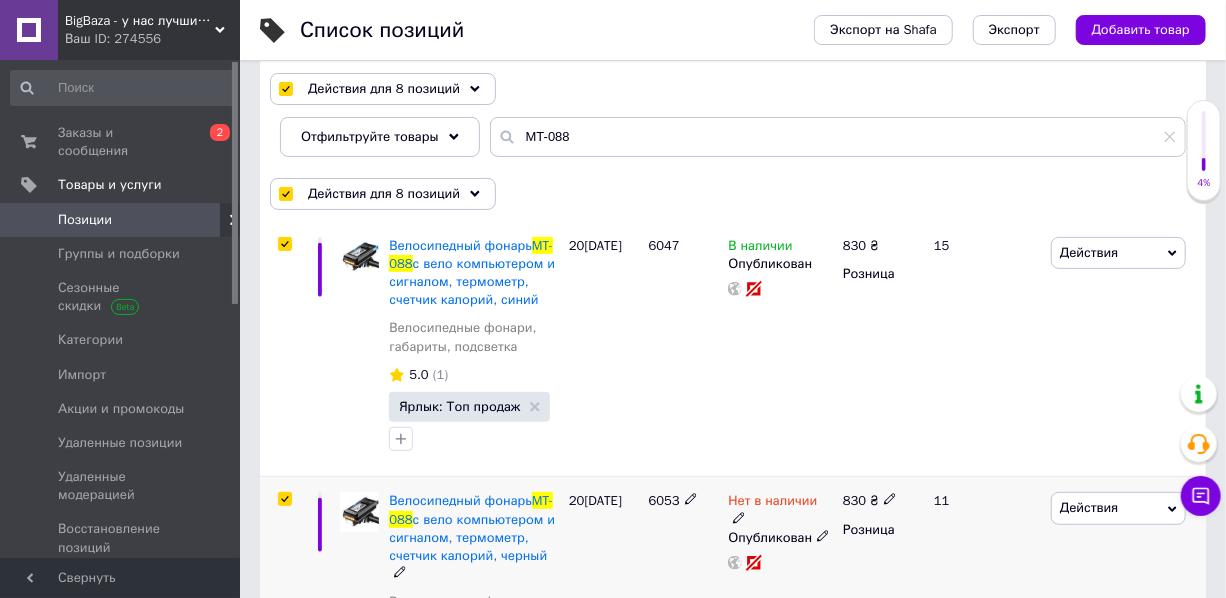 click 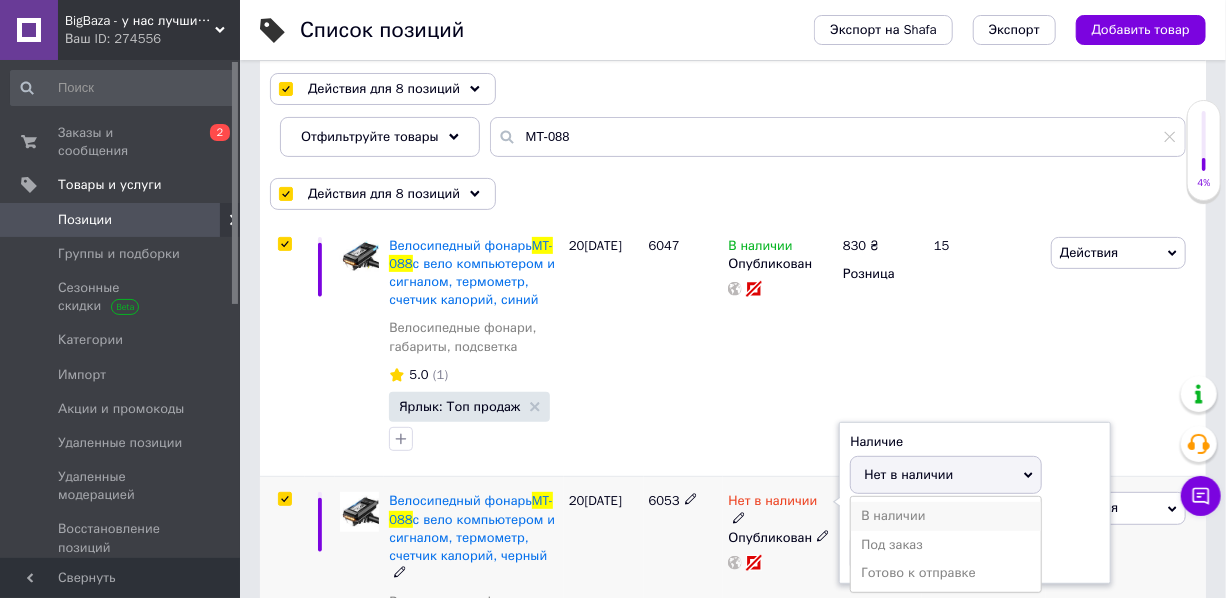 click on "В наличии" at bounding box center (946, 516) 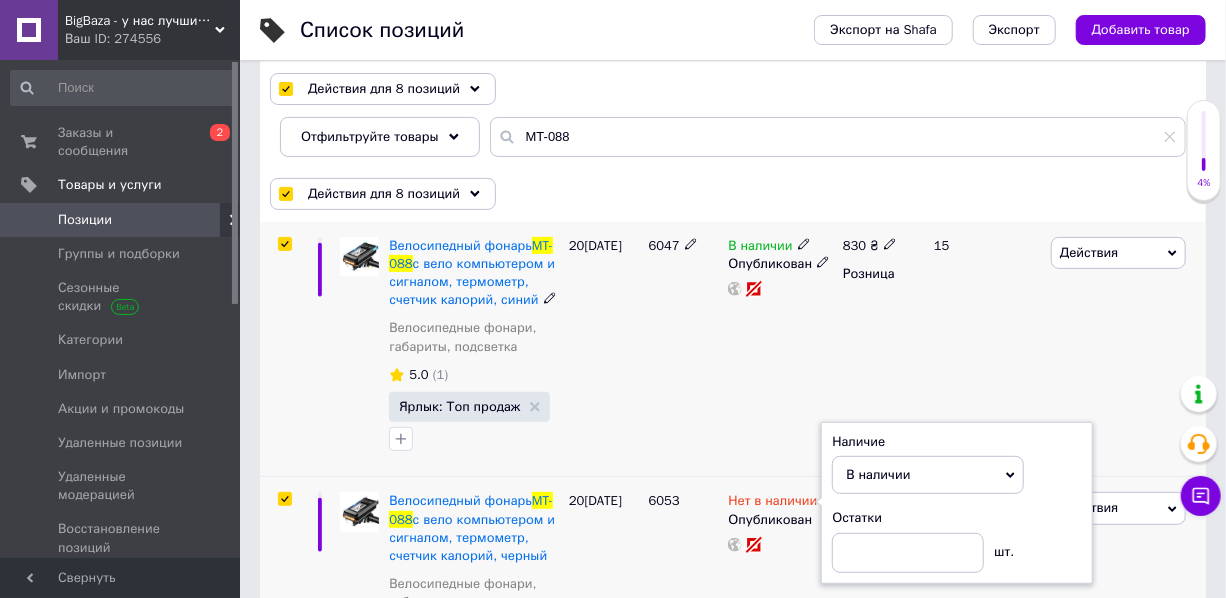click on "В наличии Опубликован" at bounding box center (780, 349) 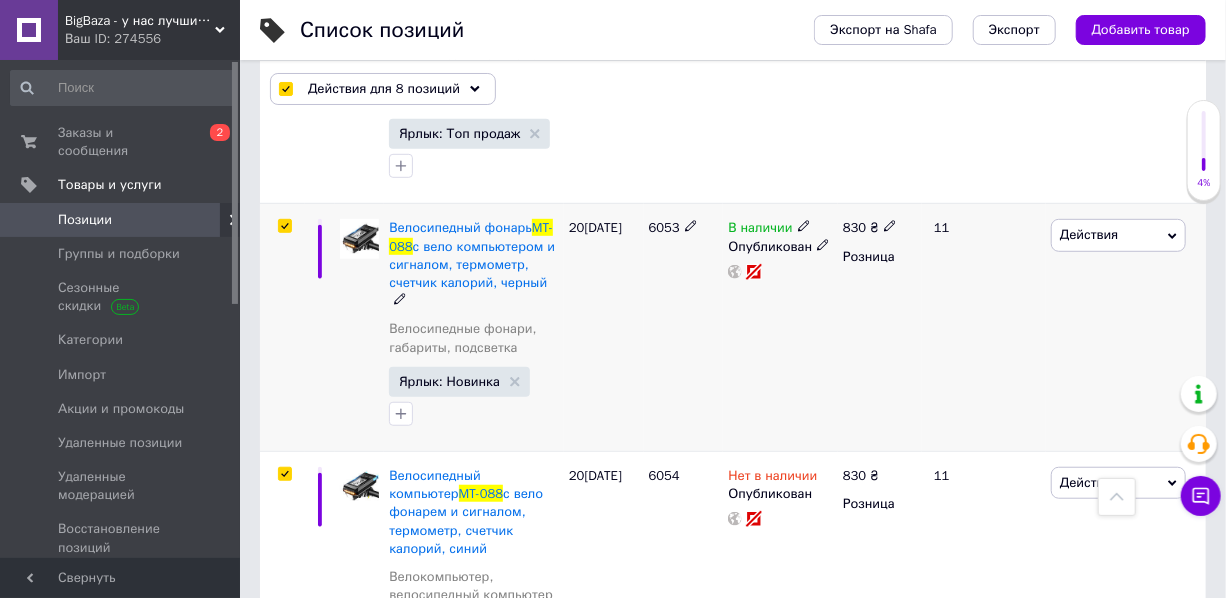 scroll, scrollTop: 636, scrollLeft: 0, axis: vertical 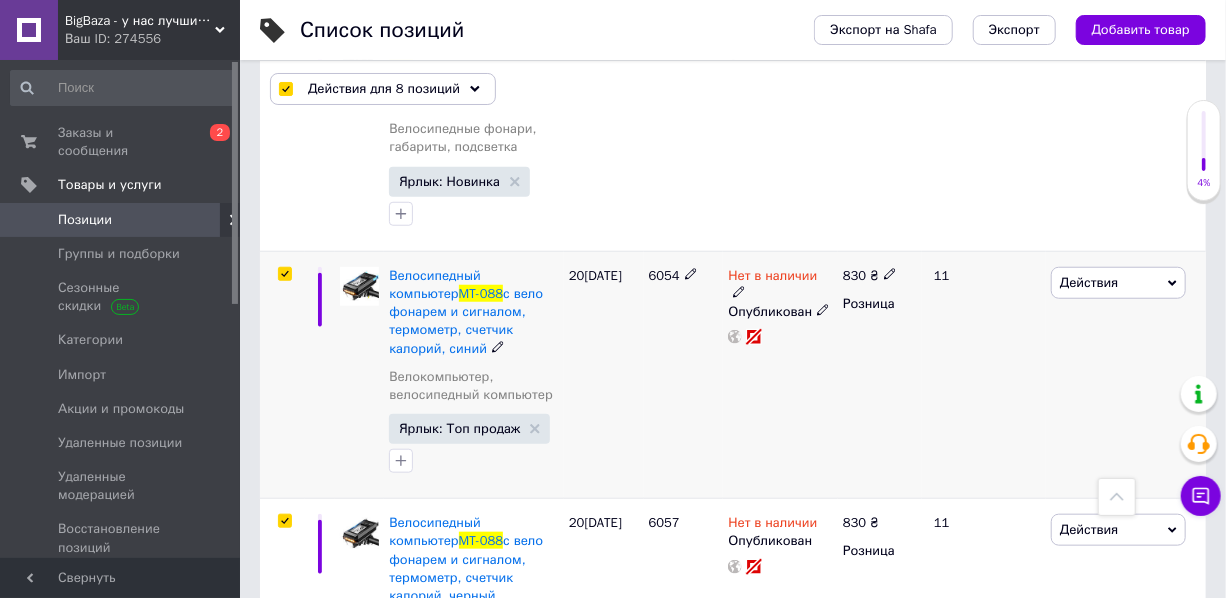 click 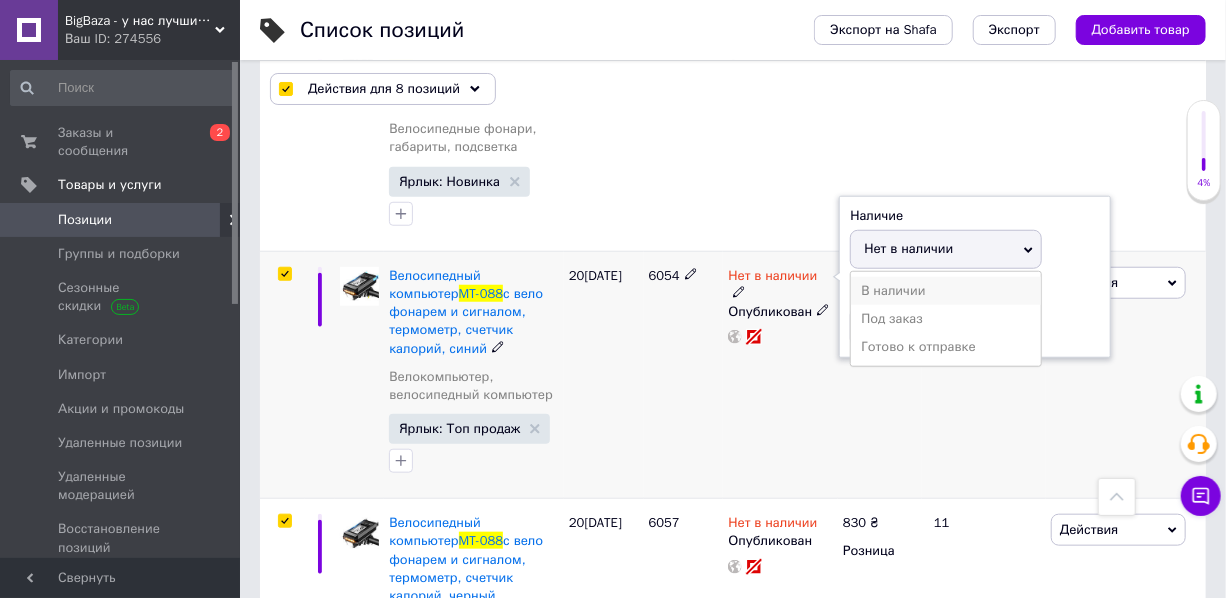click on "В наличии" at bounding box center (946, 291) 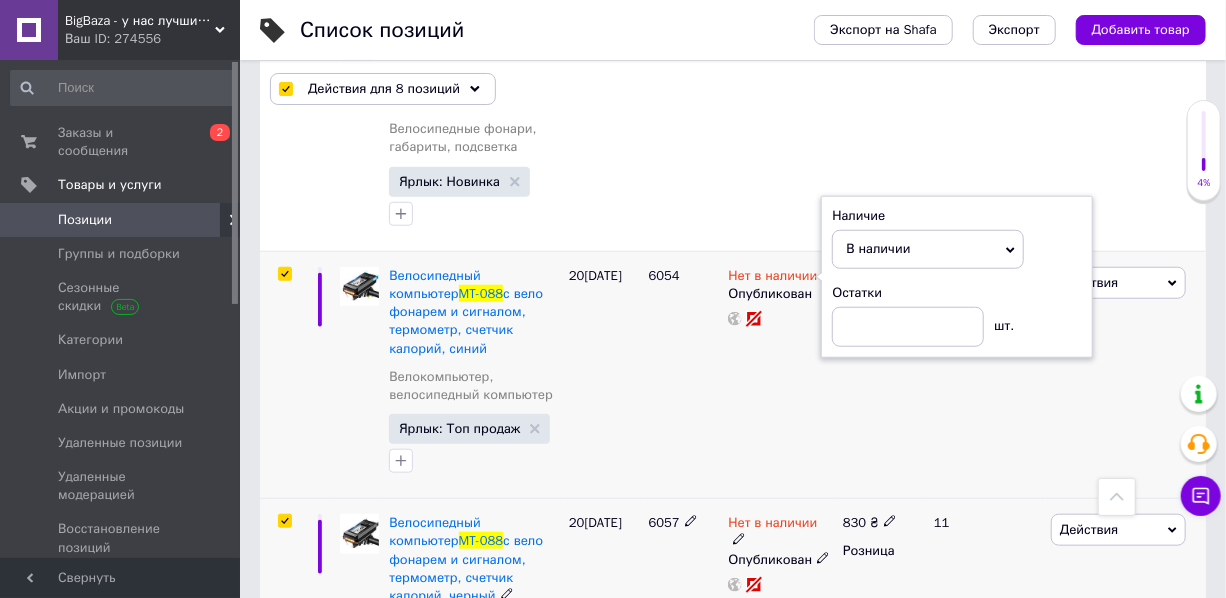 click 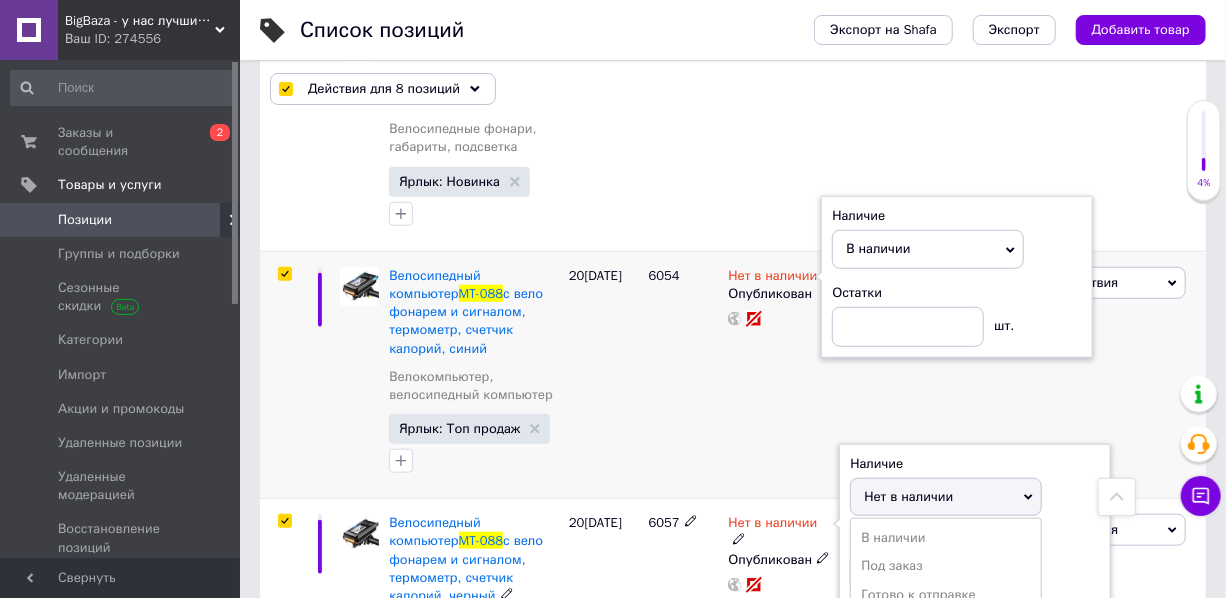 drag, startPoint x: 871, startPoint y: 518, endPoint x: 740, endPoint y: 449, distance: 148.06079 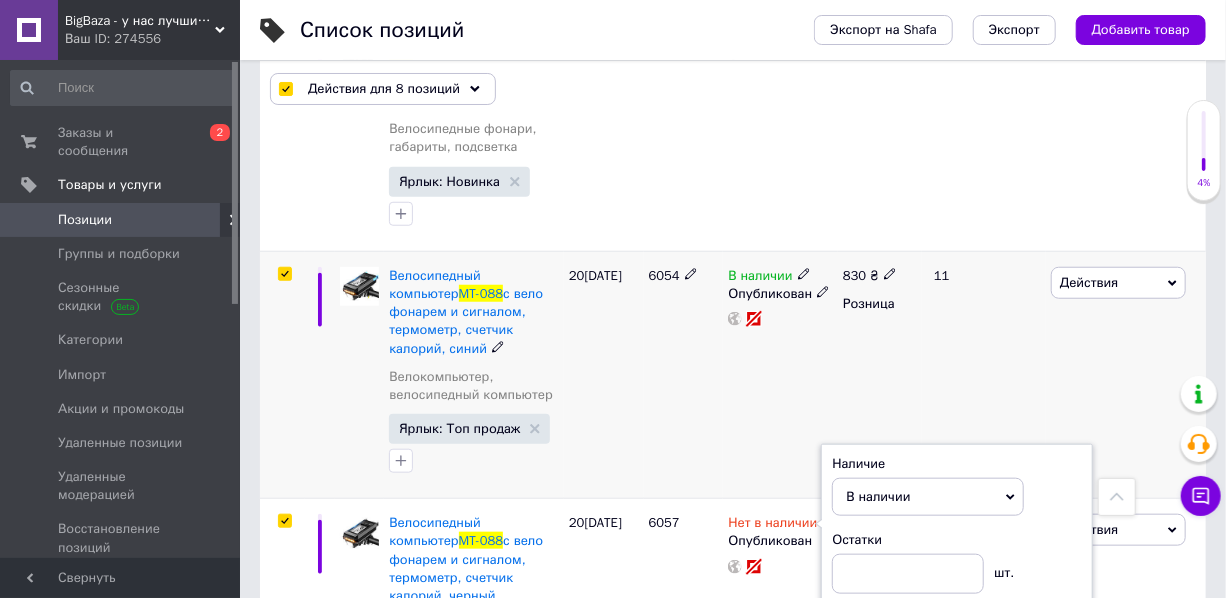 click on "В наличии Опубликован" at bounding box center [780, 375] 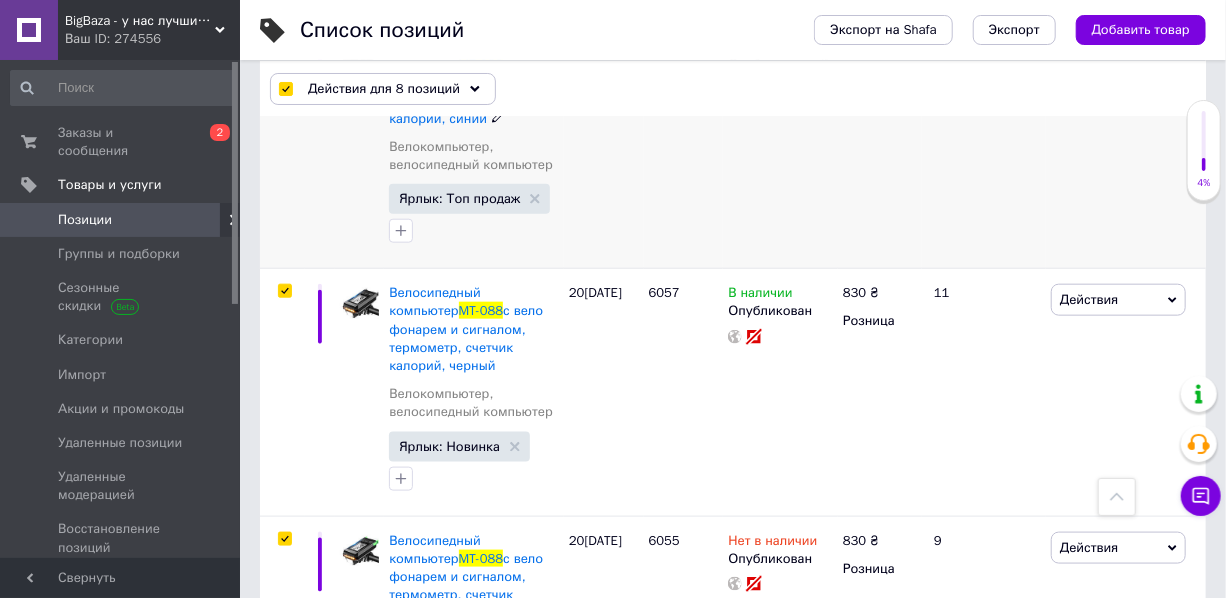 scroll, scrollTop: 1000, scrollLeft: 0, axis: vertical 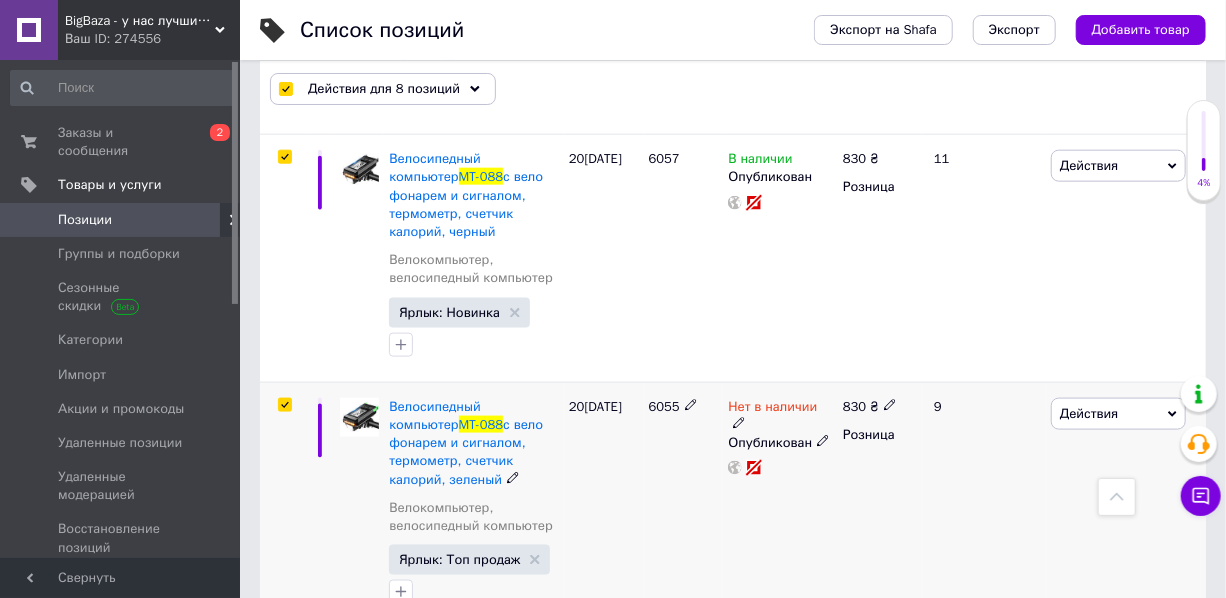 click 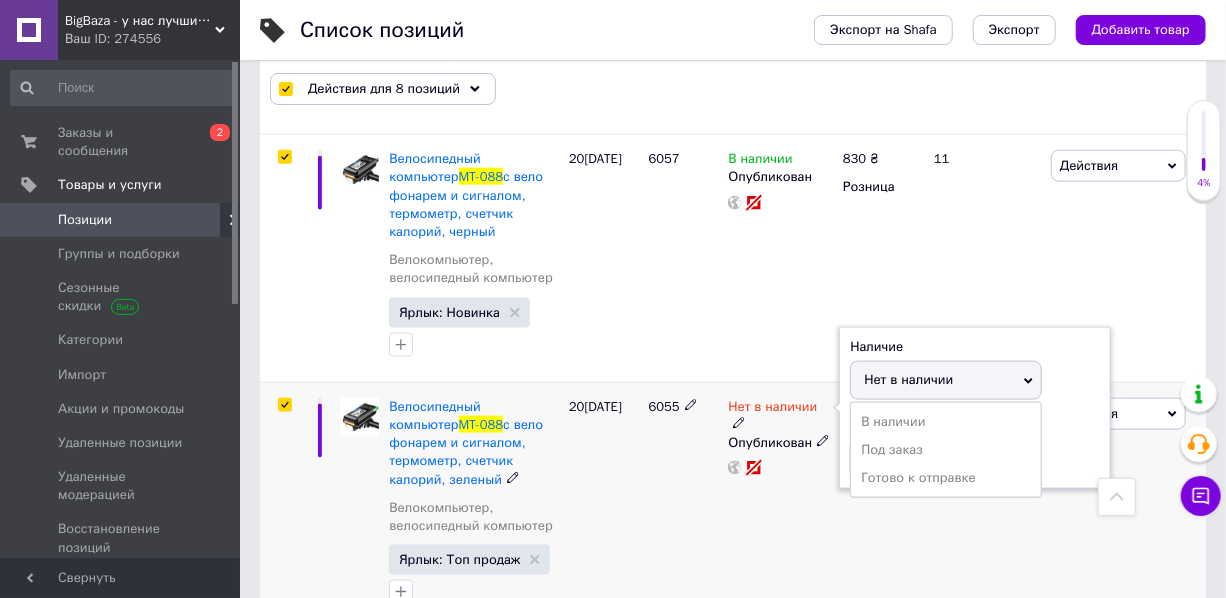 drag, startPoint x: 881, startPoint y: 381, endPoint x: 867, endPoint y: 384, distance: 14.3178215 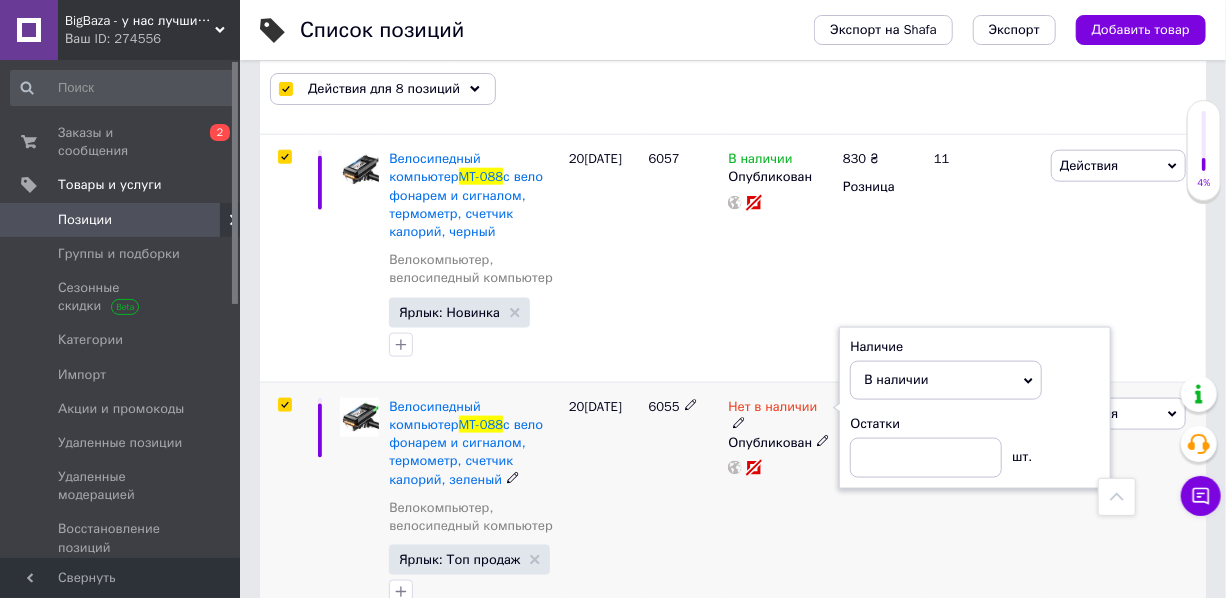 click on "Нет в наличии Наличие В наличии Нет в наличии Под заказ Готово к отправке Остатки шт. Опубликован" at bounding box center (780, 506) 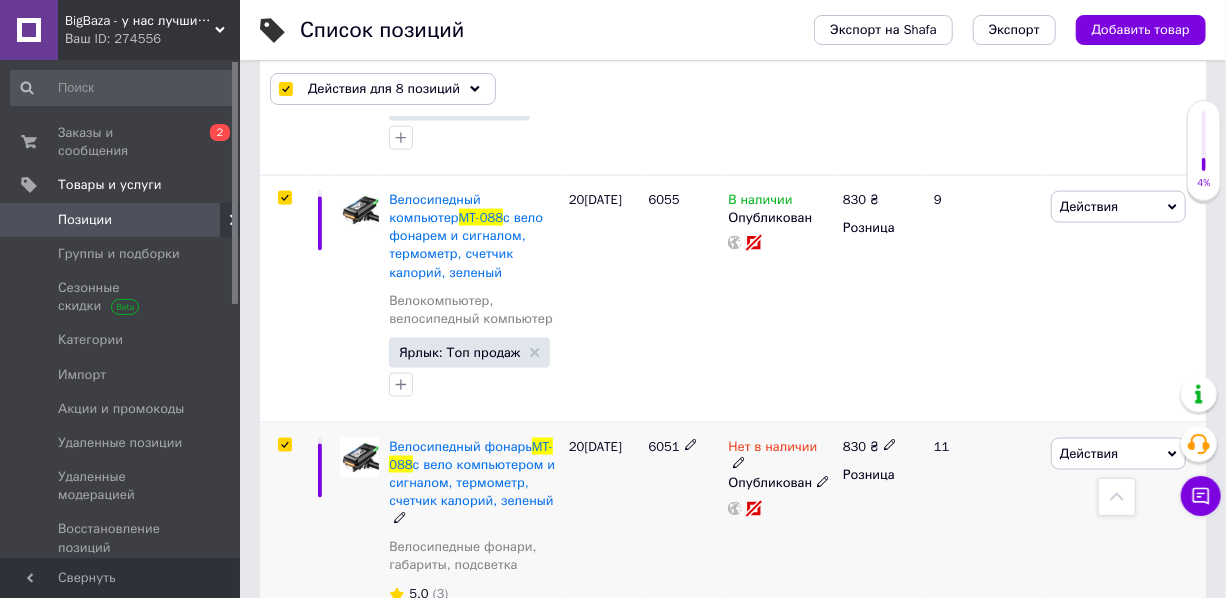 scroll, scrollTop: 1272, scrollLeft: 0, axis: vertical 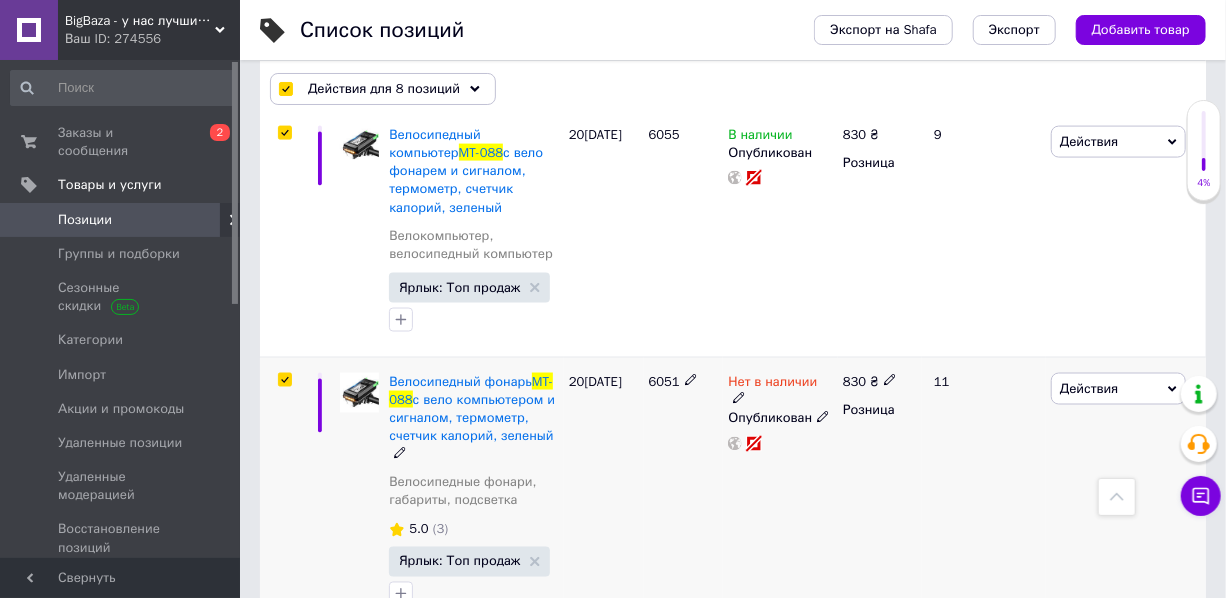 click 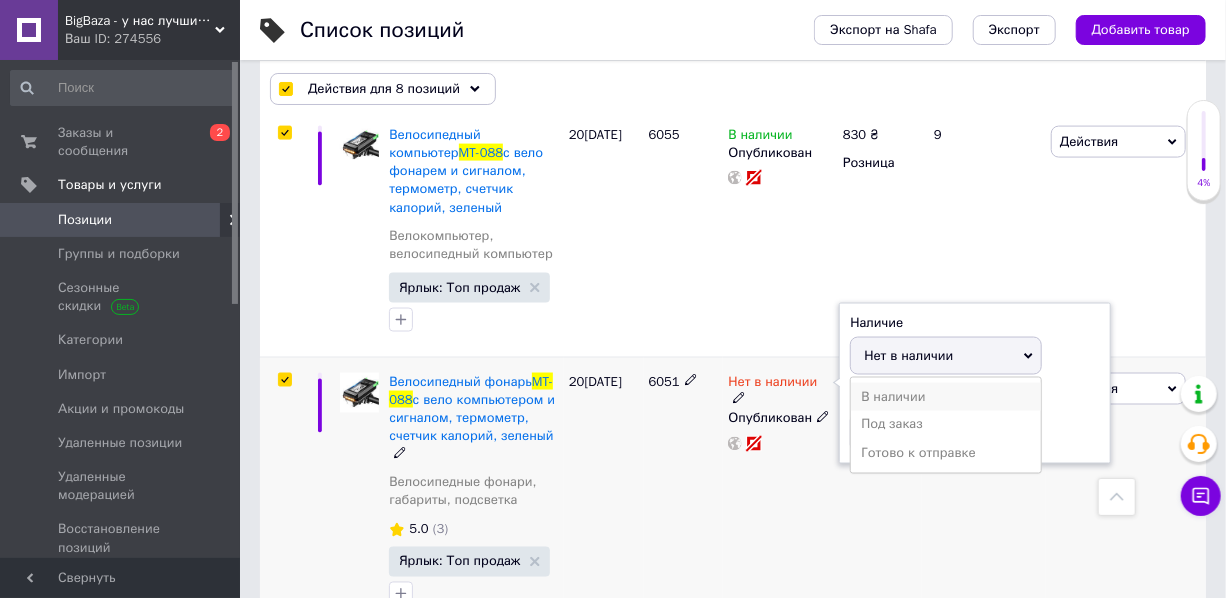 click on "В наличии" at bounding box center [946, 397] 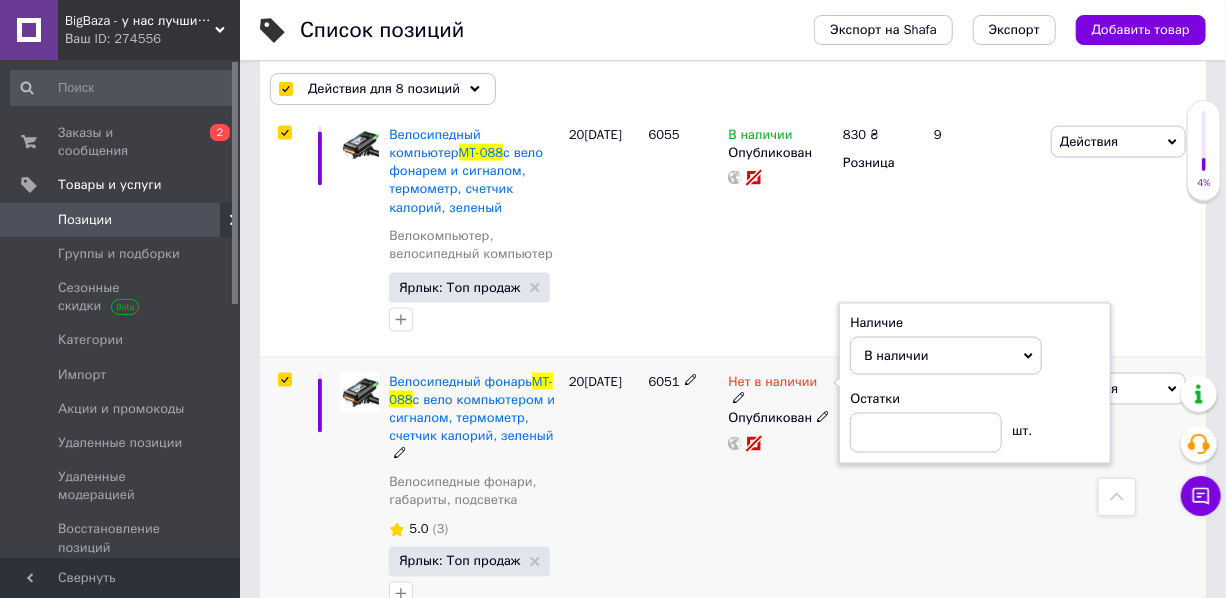 click on "Нет в наличии Наличие В наличии Нет в наличии Под заказ Готово к отправке Остатки шт. Опубликован" at bounding box center [780, 495] 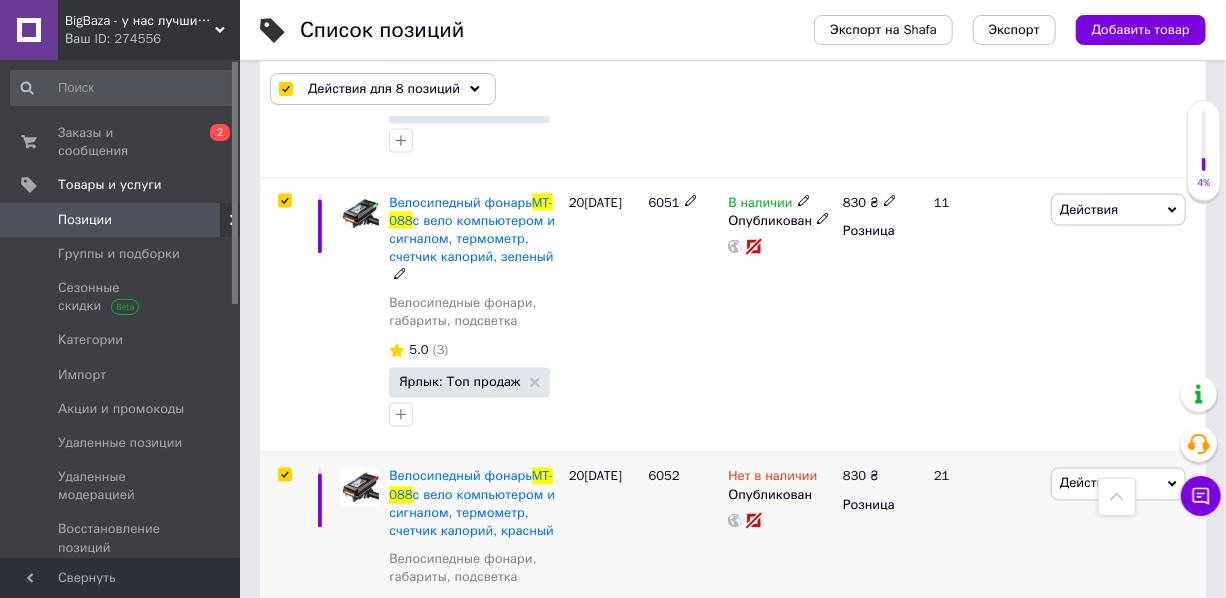 scroll, scrollTop: 1454, scrollLeft: 0, axis: vertical 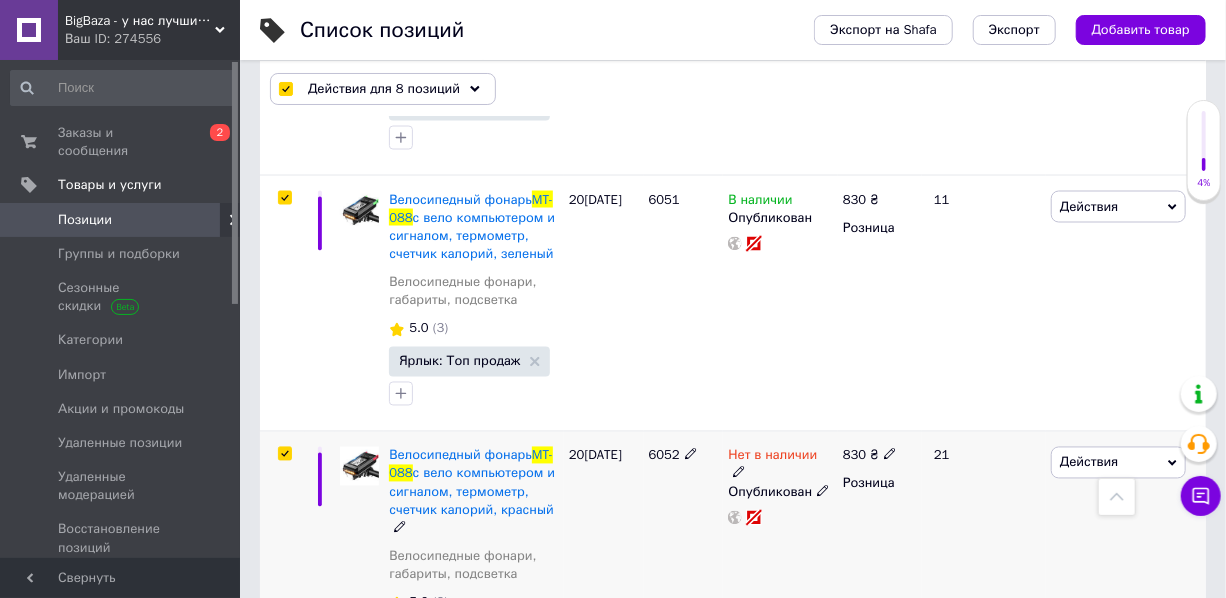 click 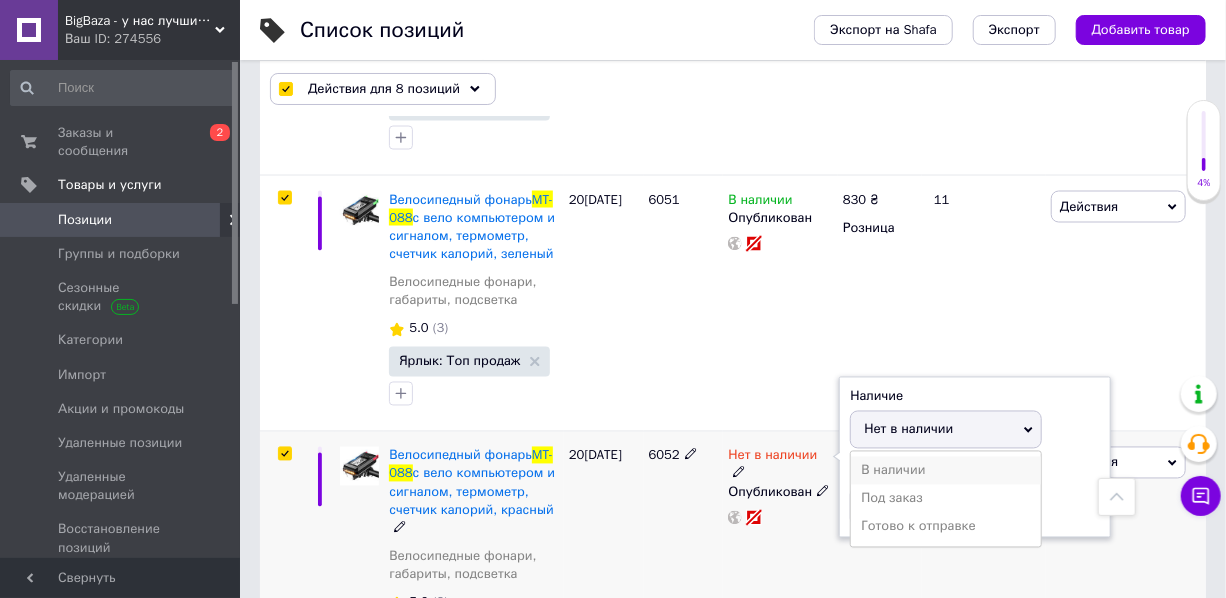 click on "В наличии" at bounding box center [946, 471] 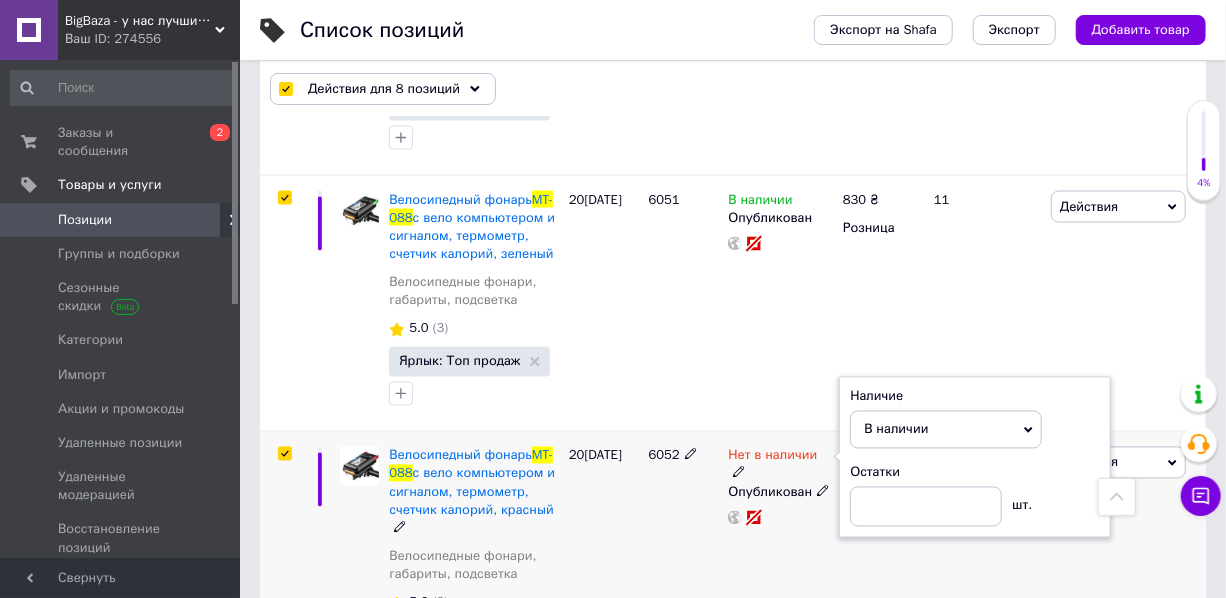 click on "Нет в наличии Наличие В наличии Нет в наличии Под заказ Готово к отправке Остатки шт. Опубликован" at bounding box center (780, 569) 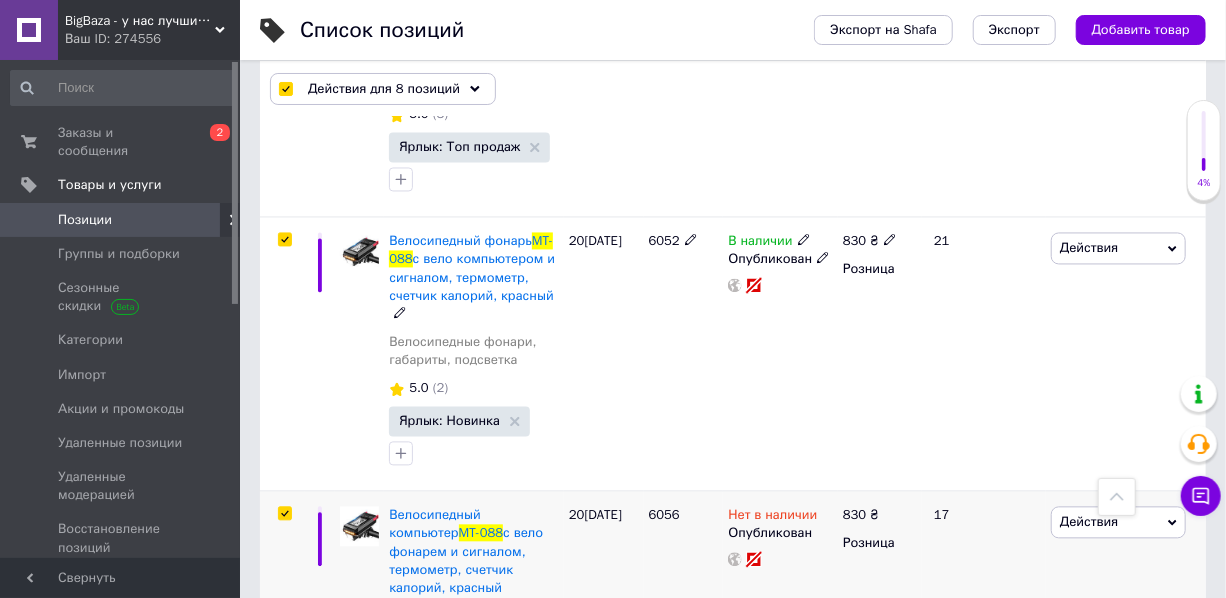 scroll, scrollTop: 1727, scrollLeft: 0, axis: vertical 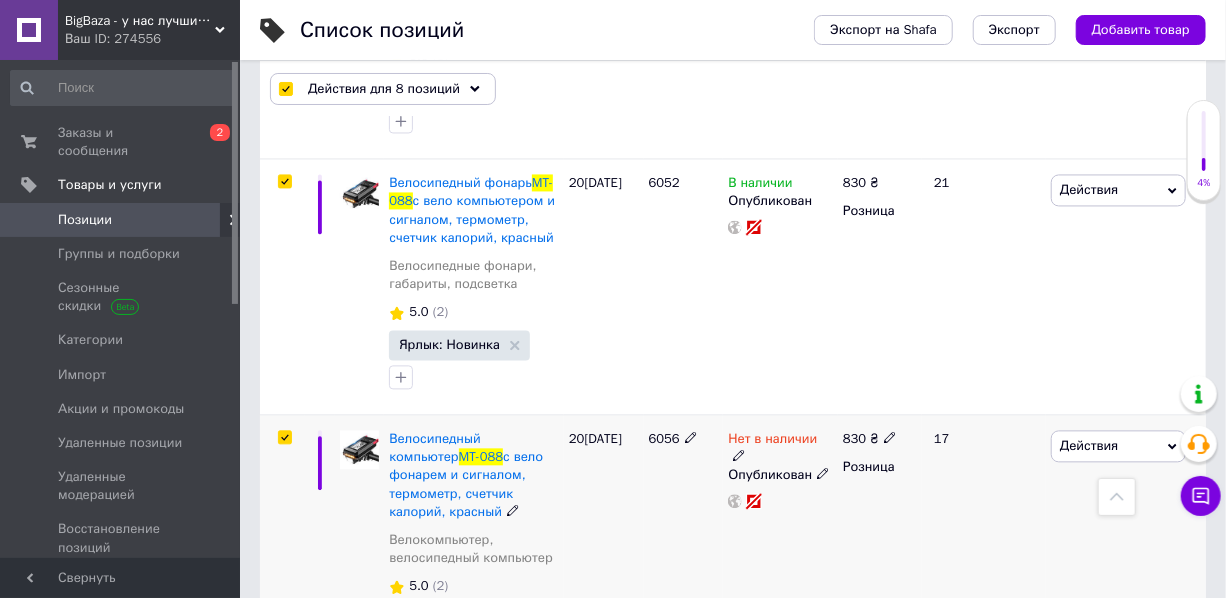click 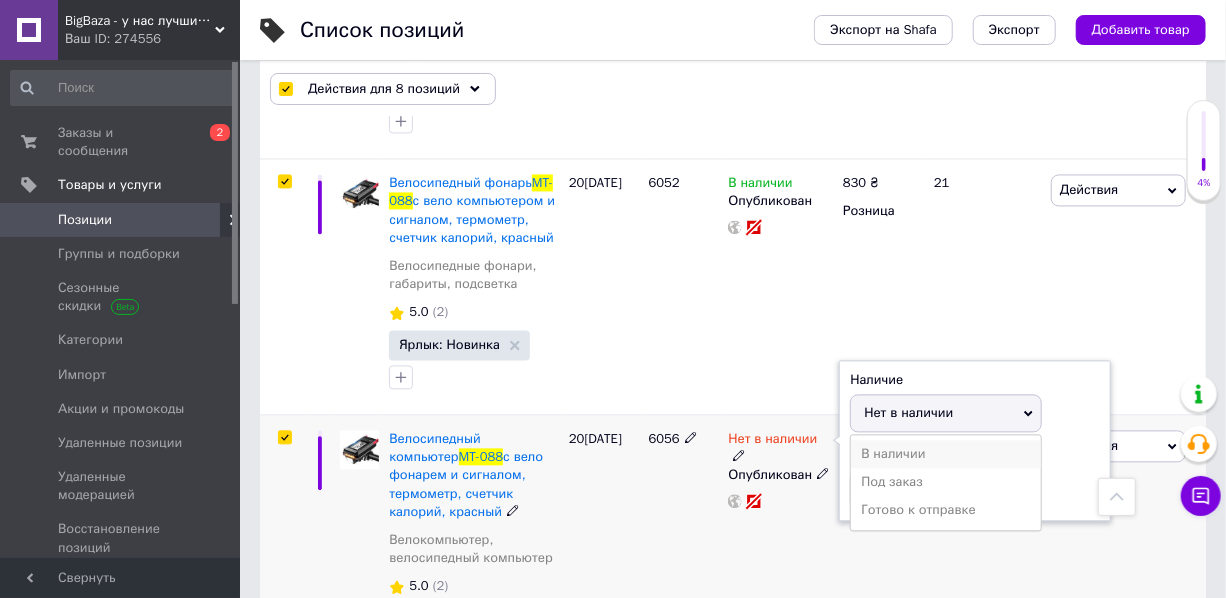 click on "В наличии" at bounding box center [946, 454] 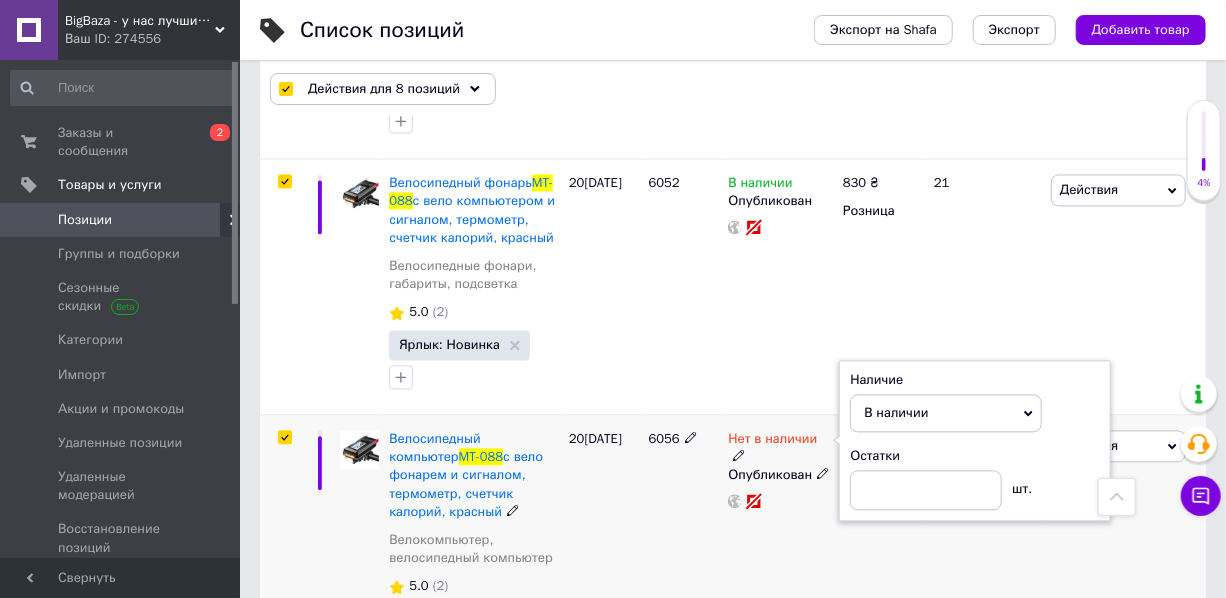 click on "Нет в наличии Наличие В наличии Нет в наличии Под заказ Готово к отправке Остатки шт. Опубликован" at bounding box center (780, 552) 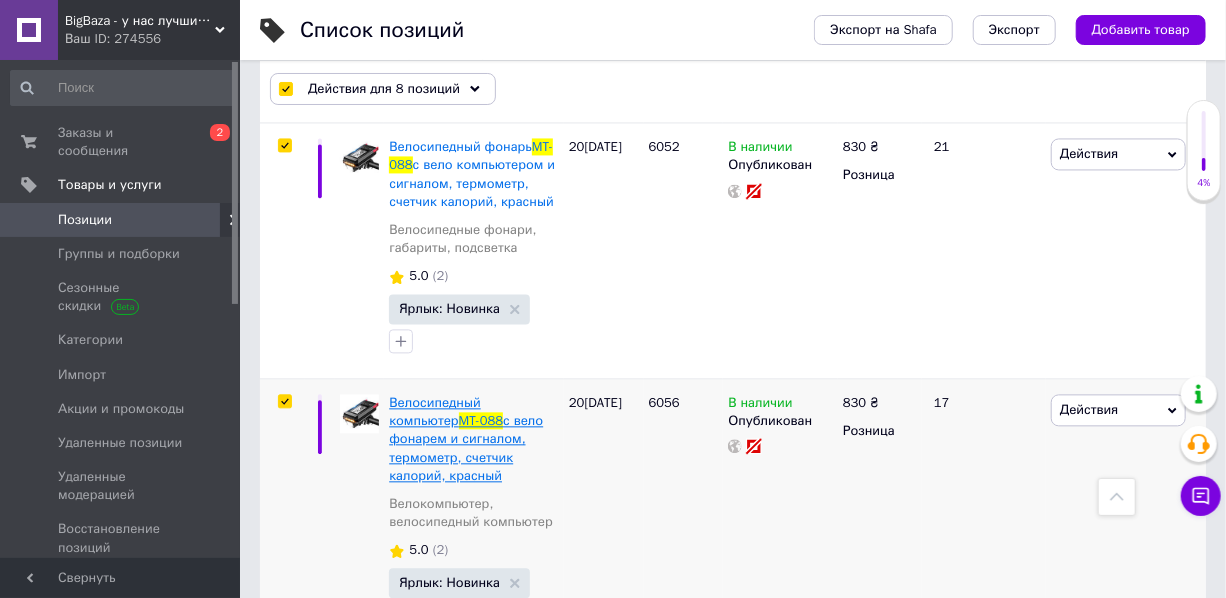 scroll, scrollTop: 1781, scrollLeft: 0, axis: vertical 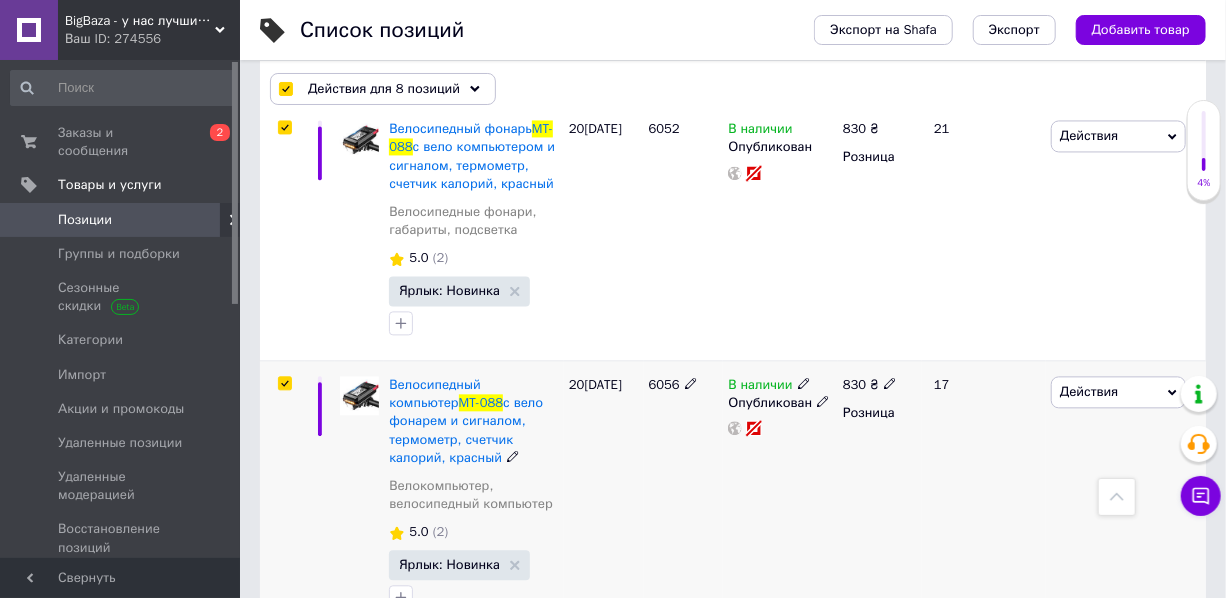 click 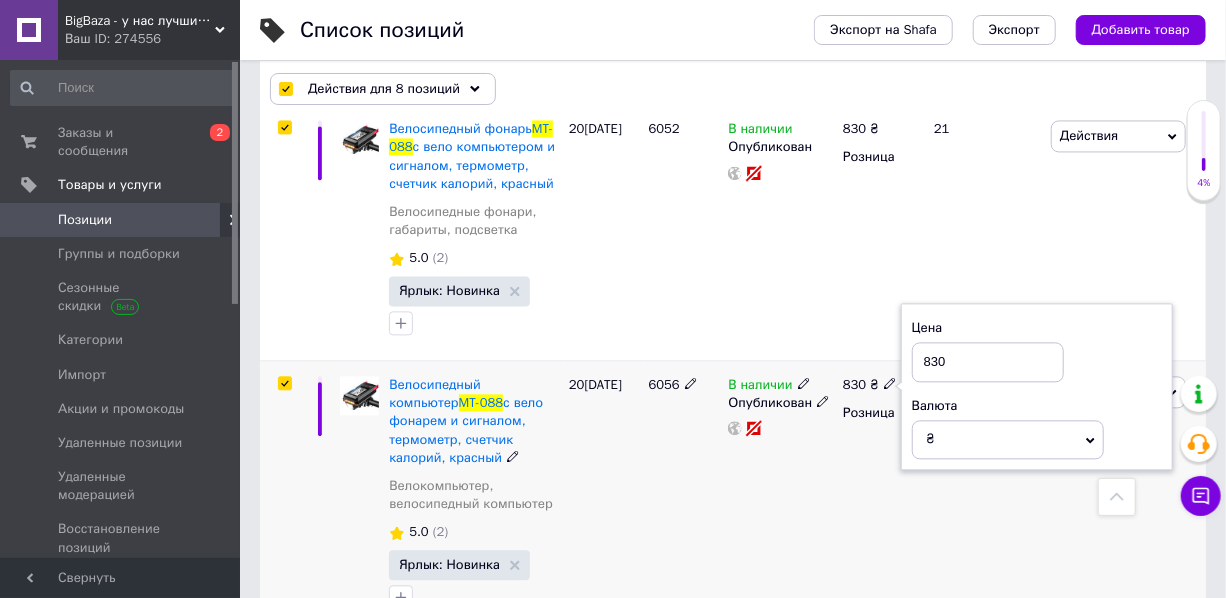 click on "830" at bounding box center [988, 362] 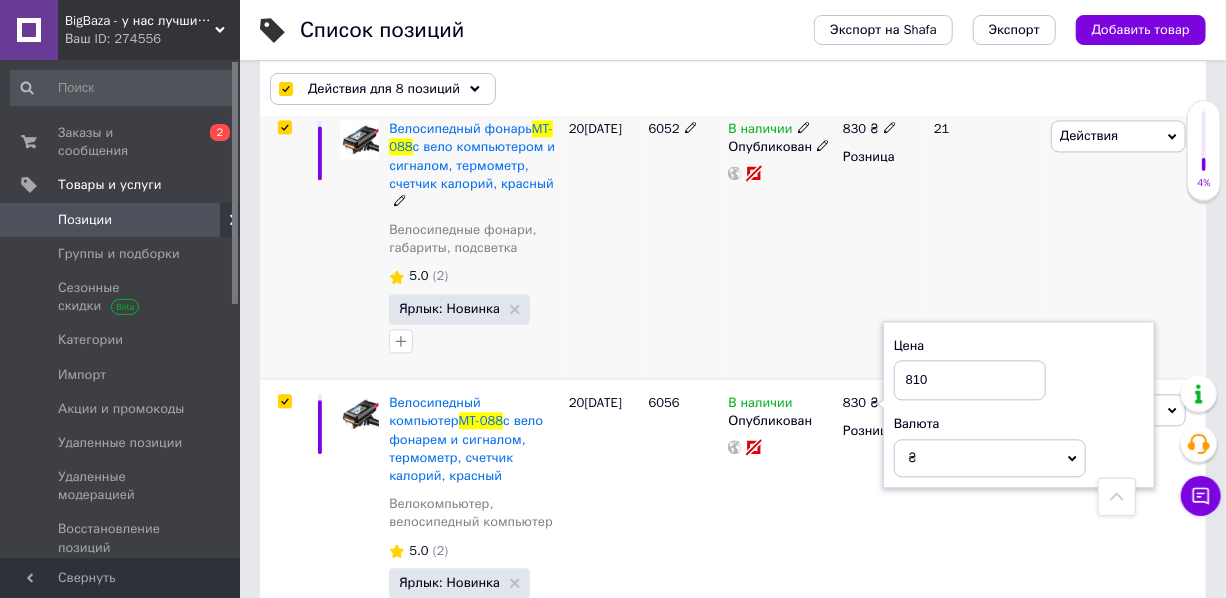 type on "810" 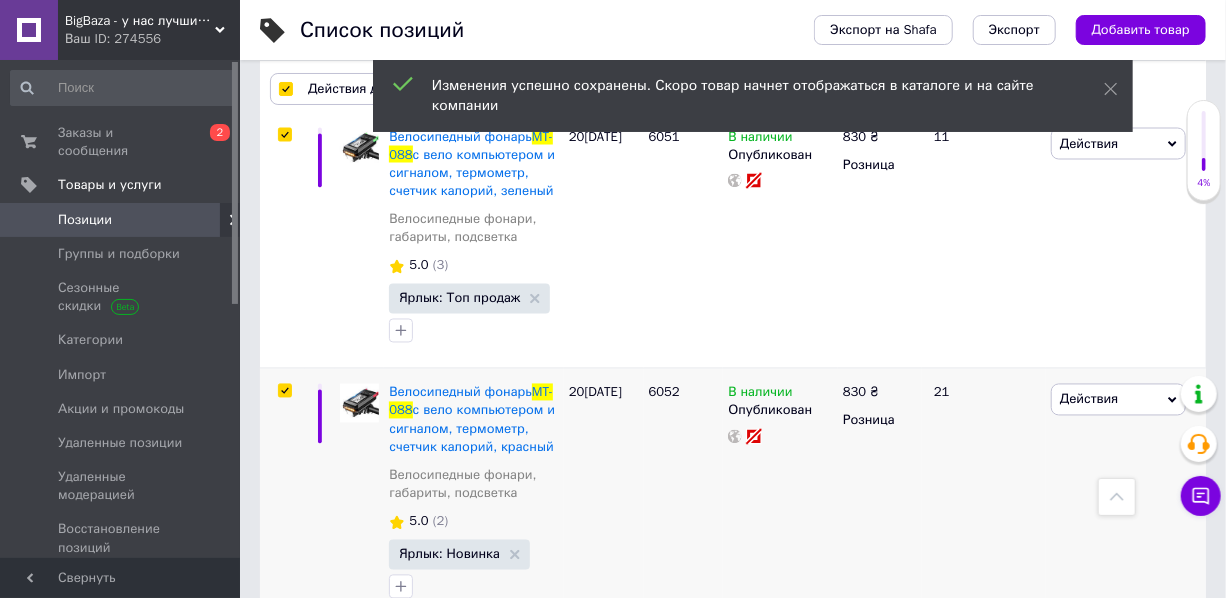 scroll, scrollTop: 1509, scrollLeft: 0, axis: vertical 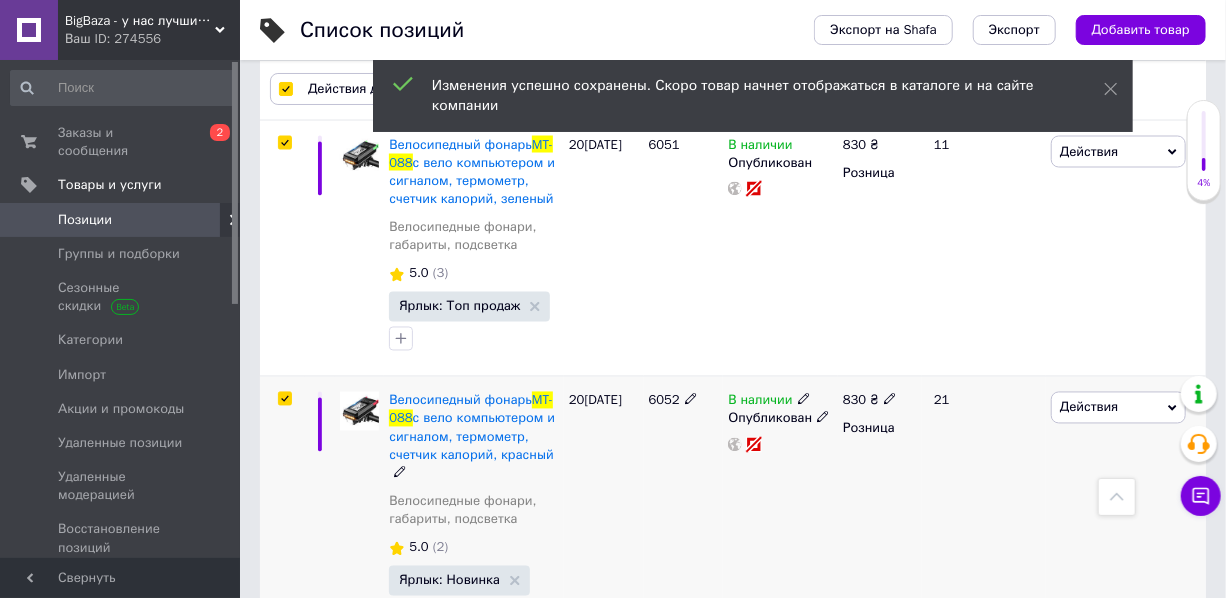 click 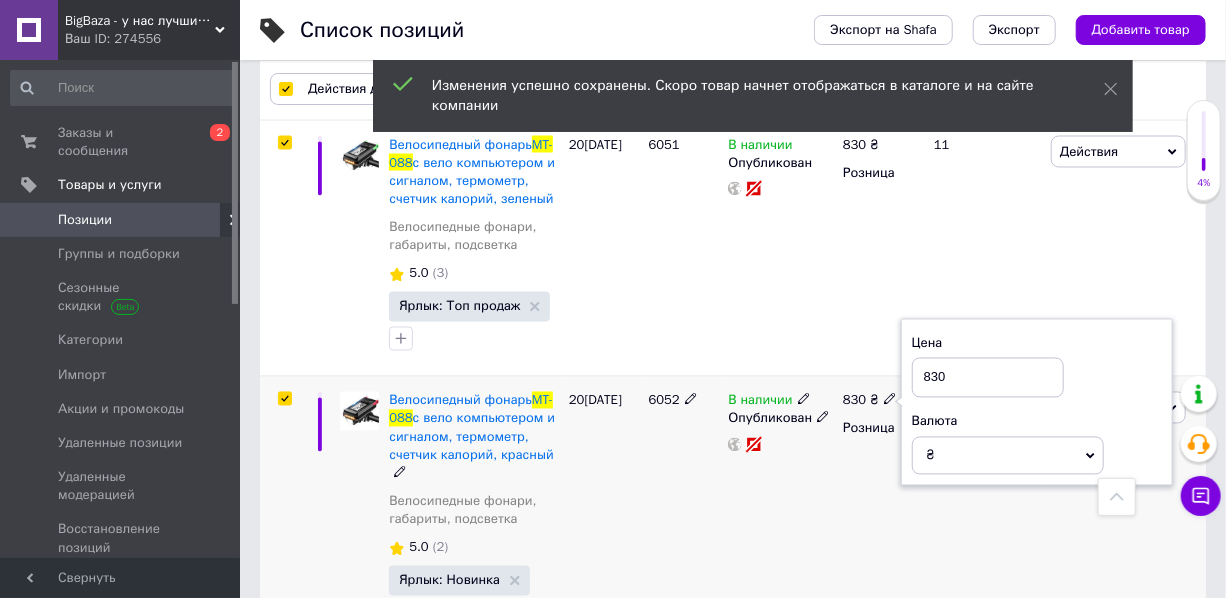 click on "830" at bounding box center [988, 378] 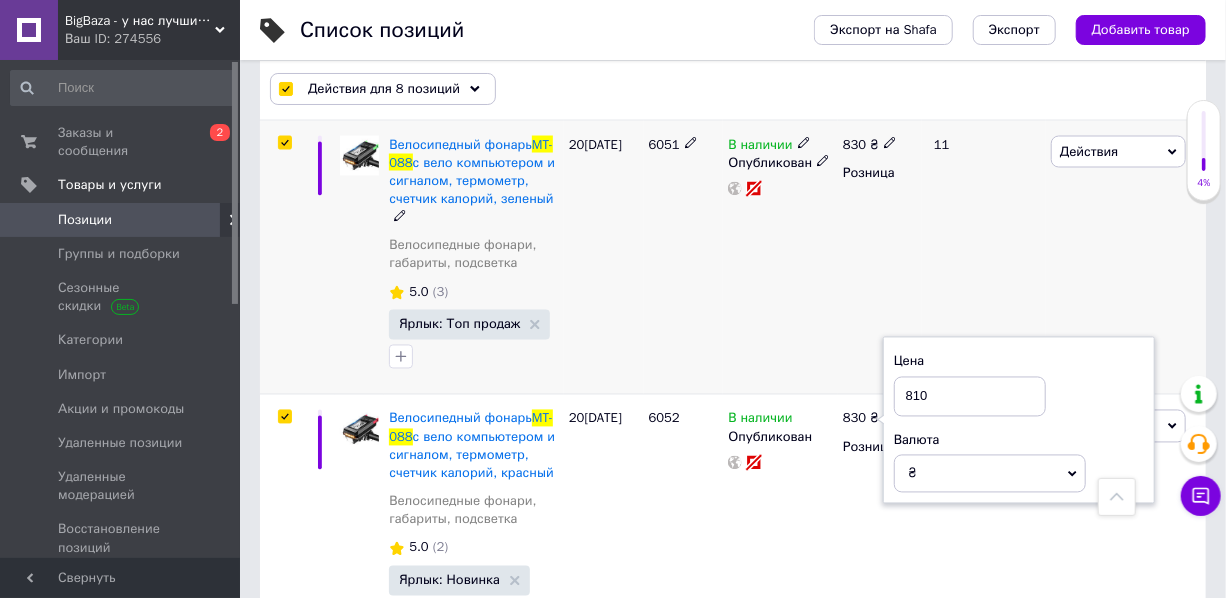 type on "810" 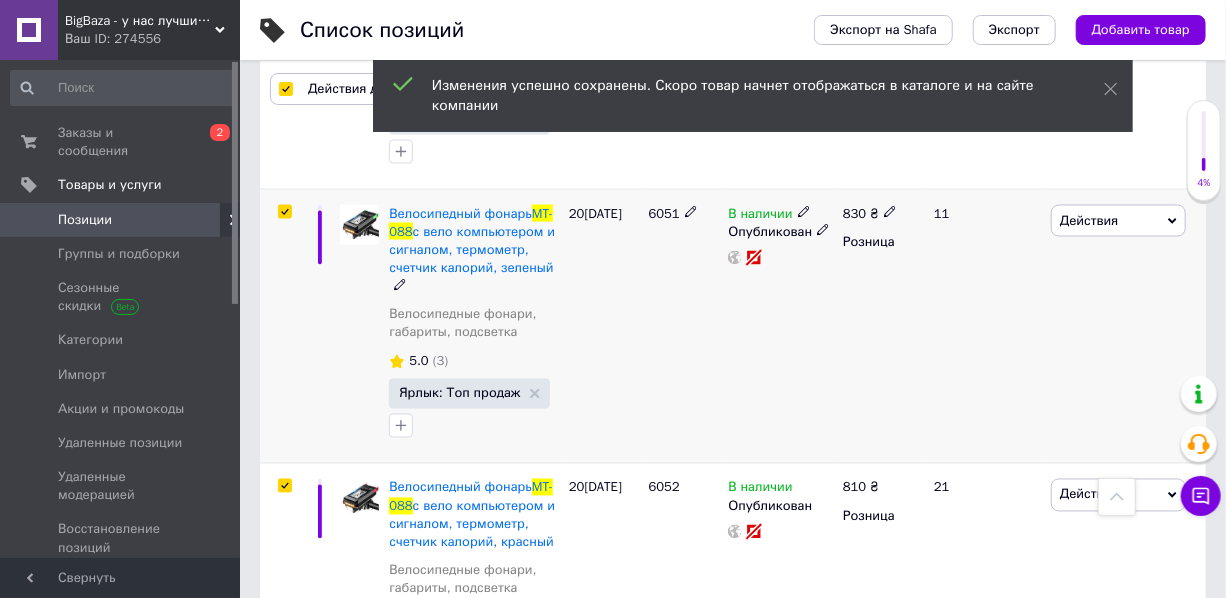 scroll, scrollTop: 1327, scrollLeft: 0, axis: vertical 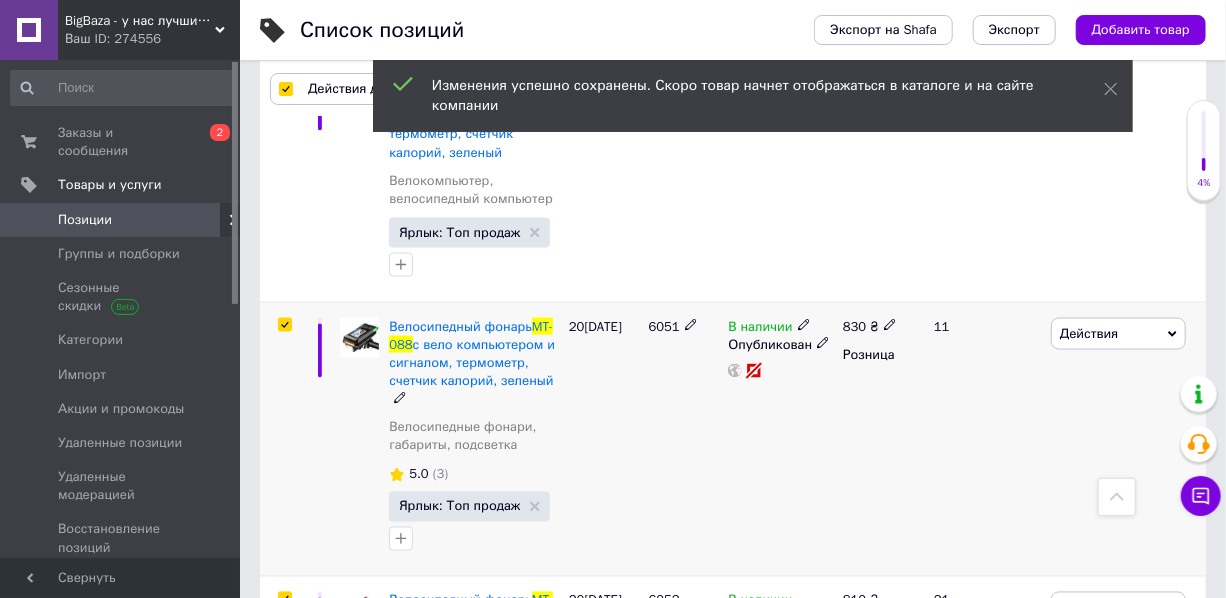 click 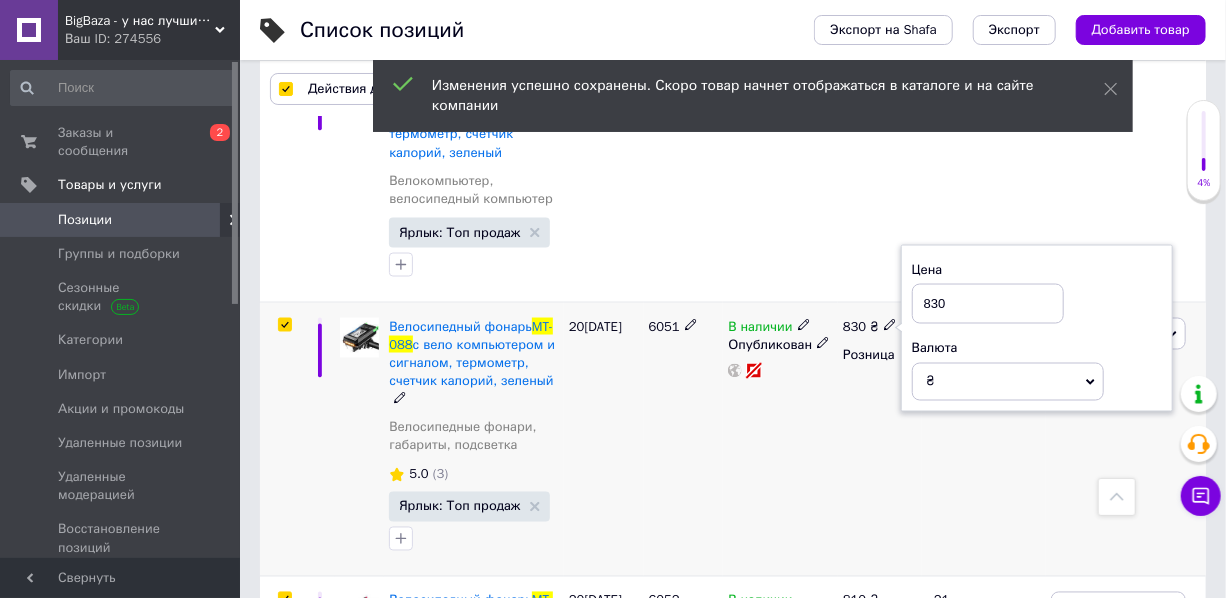 click on "830" at bounding box center (988, 304) 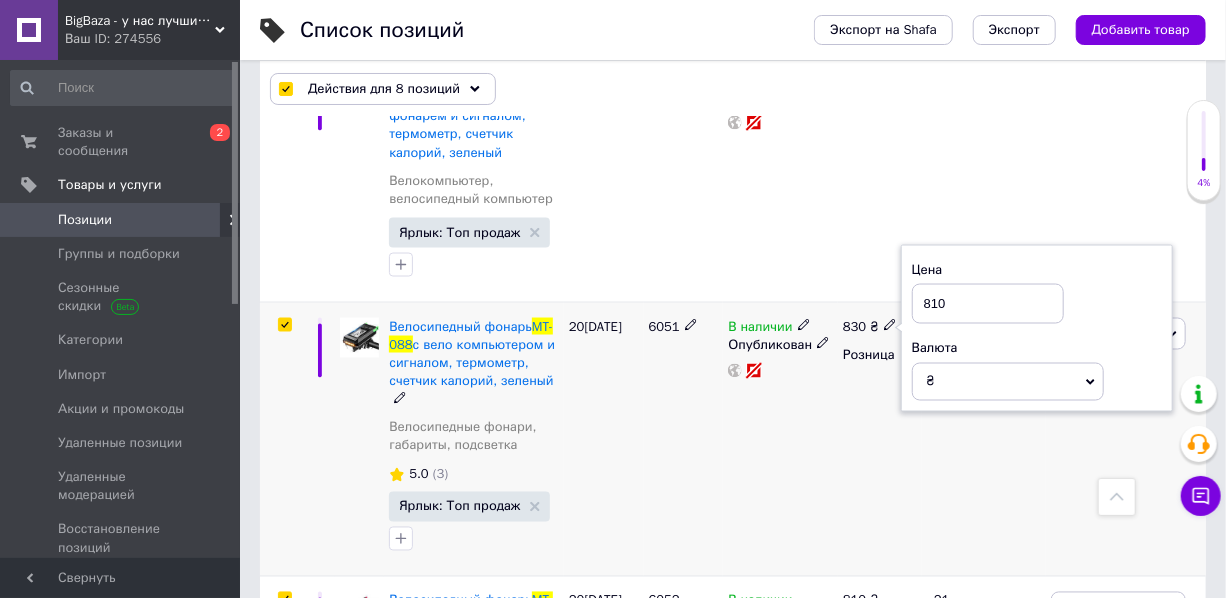 type on "810" 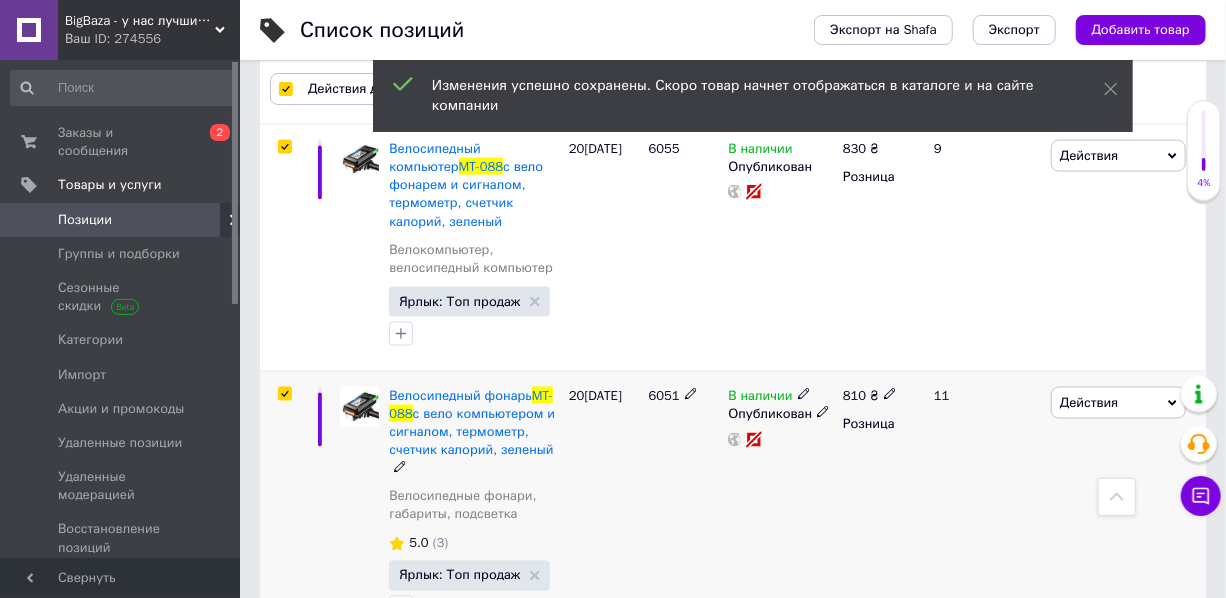 scroll, scrollTop: 1145, scrollLeft: 0, axis: vertical 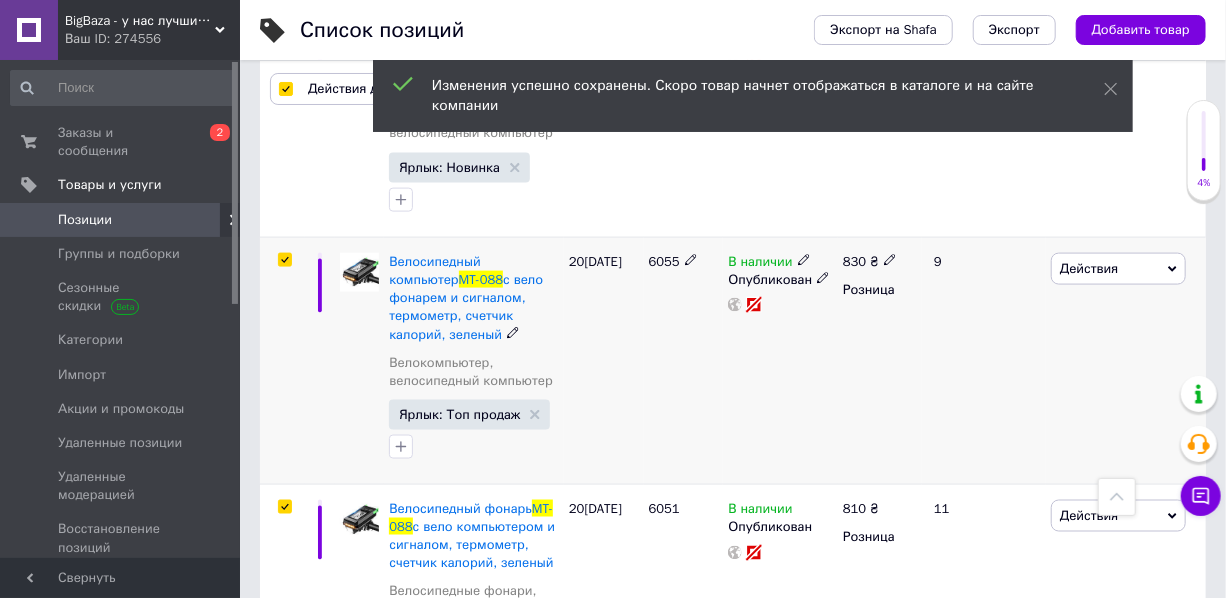 click 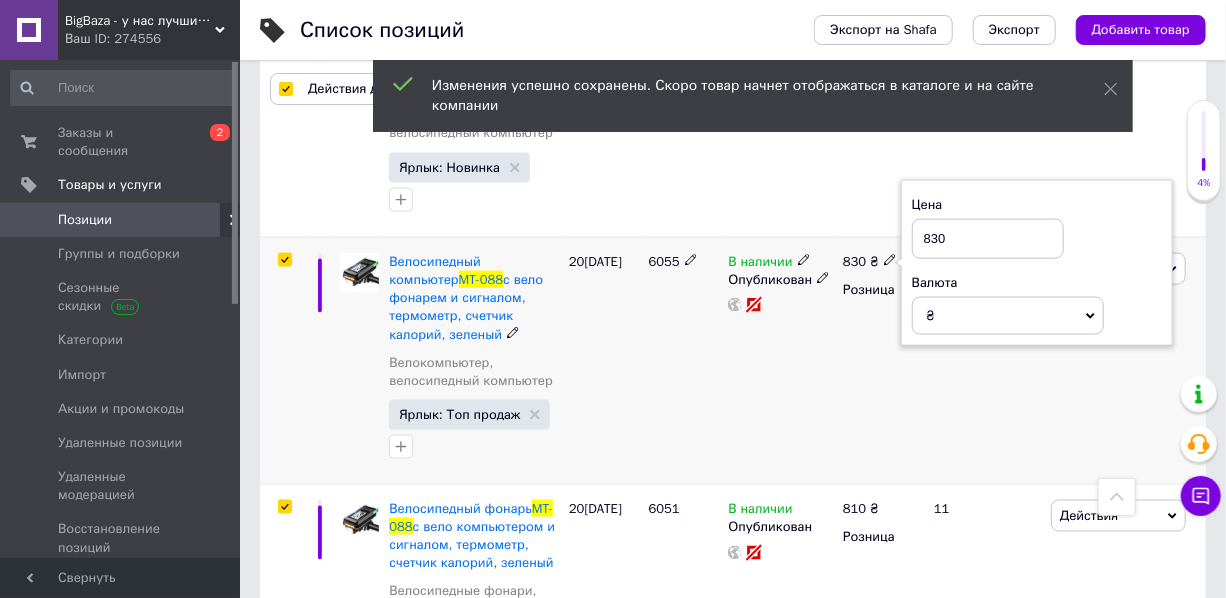 click on "830" at bounding box center (988, 239) 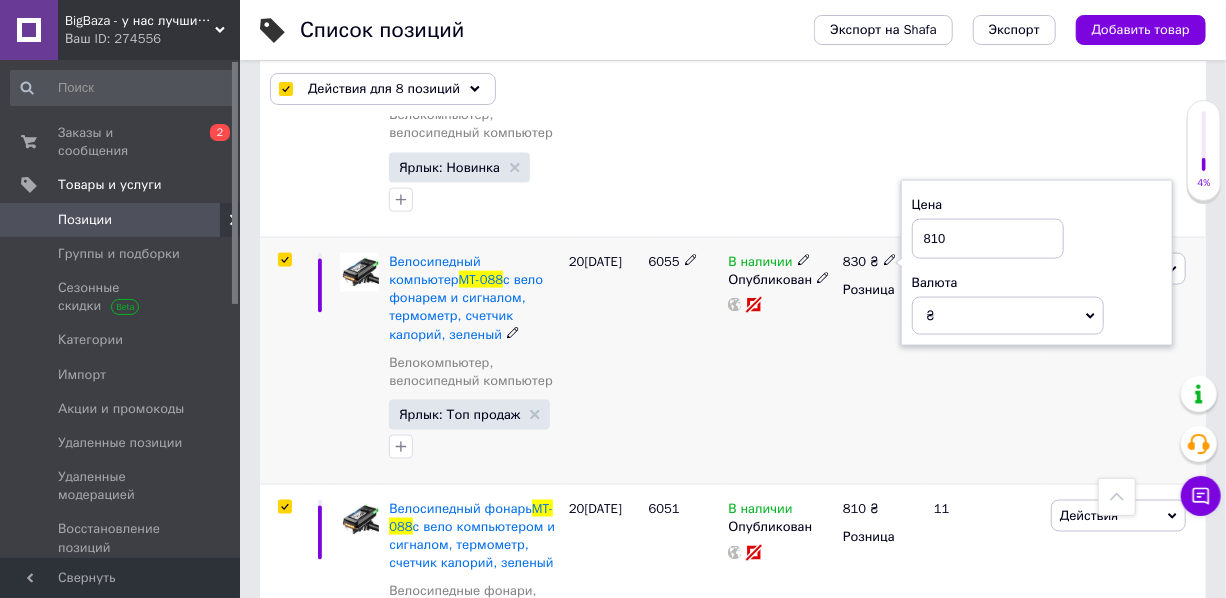 type on "810" 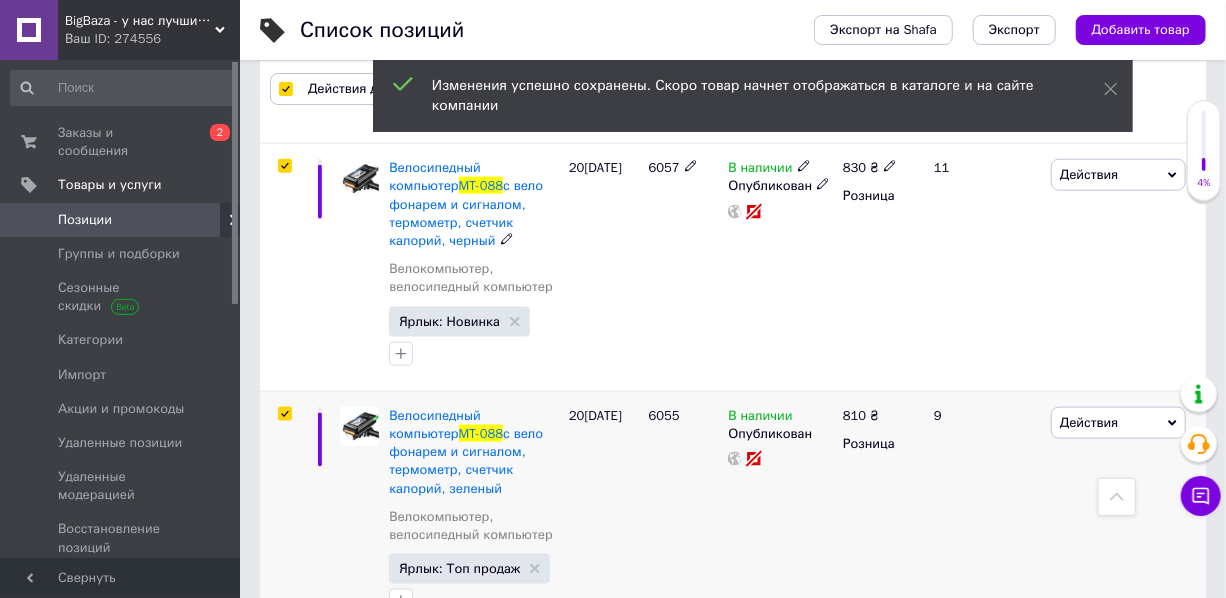 scroll, scrollTop: 872, scrollLeft: 0, axis: vertical 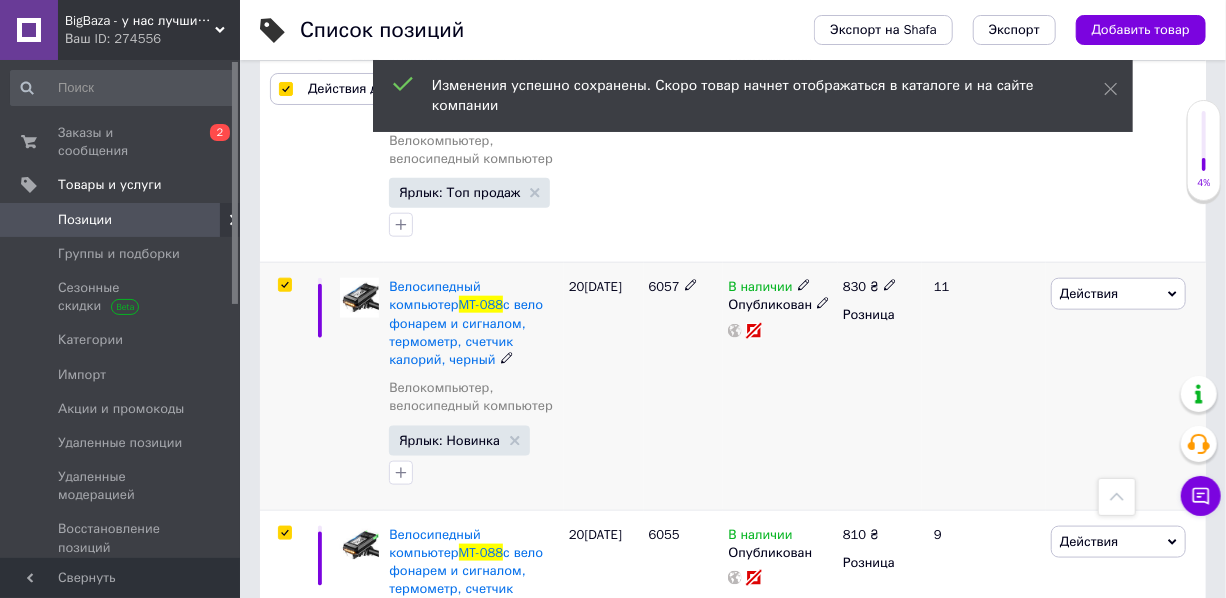 click 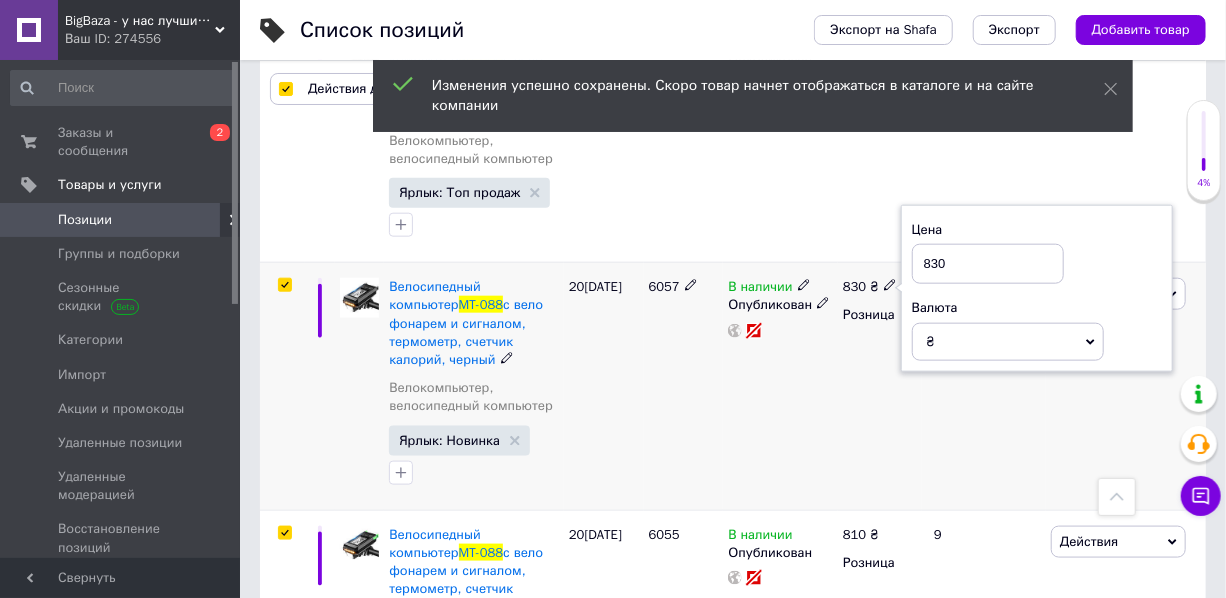 click on "830" at bounding box center [988, 264] 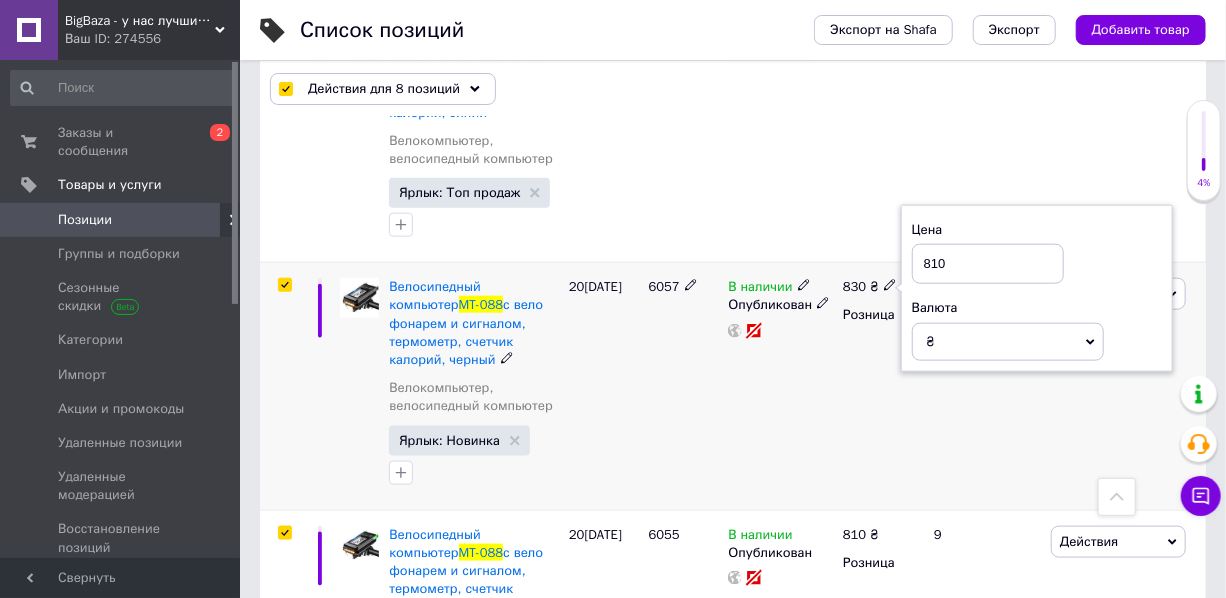 type on "810" 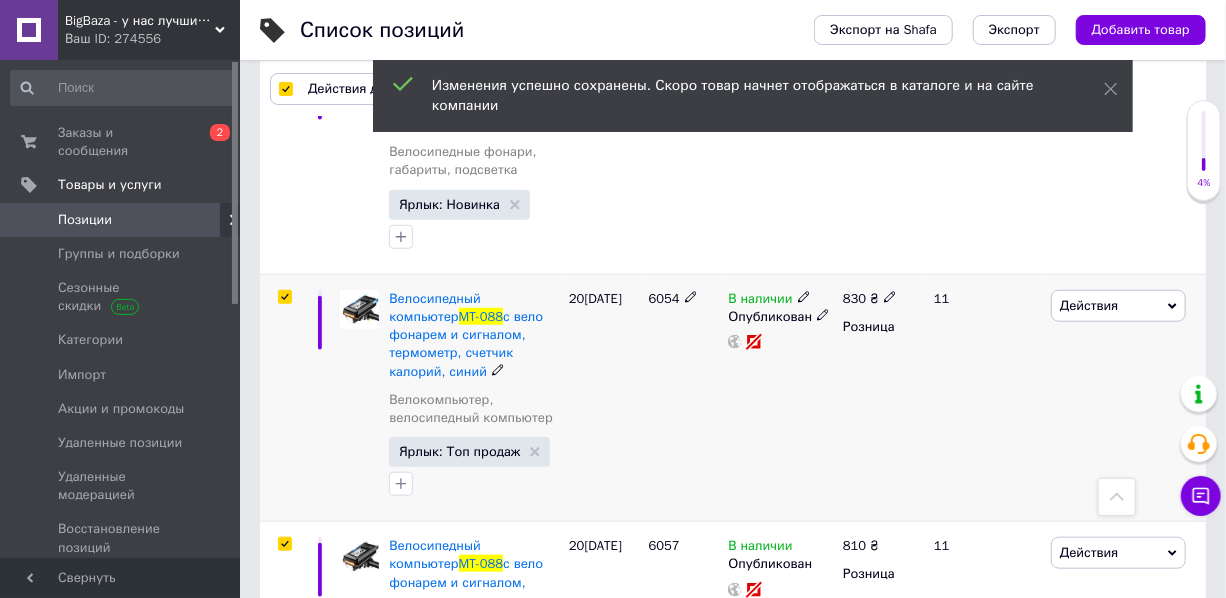 scroll, scrollTop: 600, scrollLeft: 0, axis: vertical 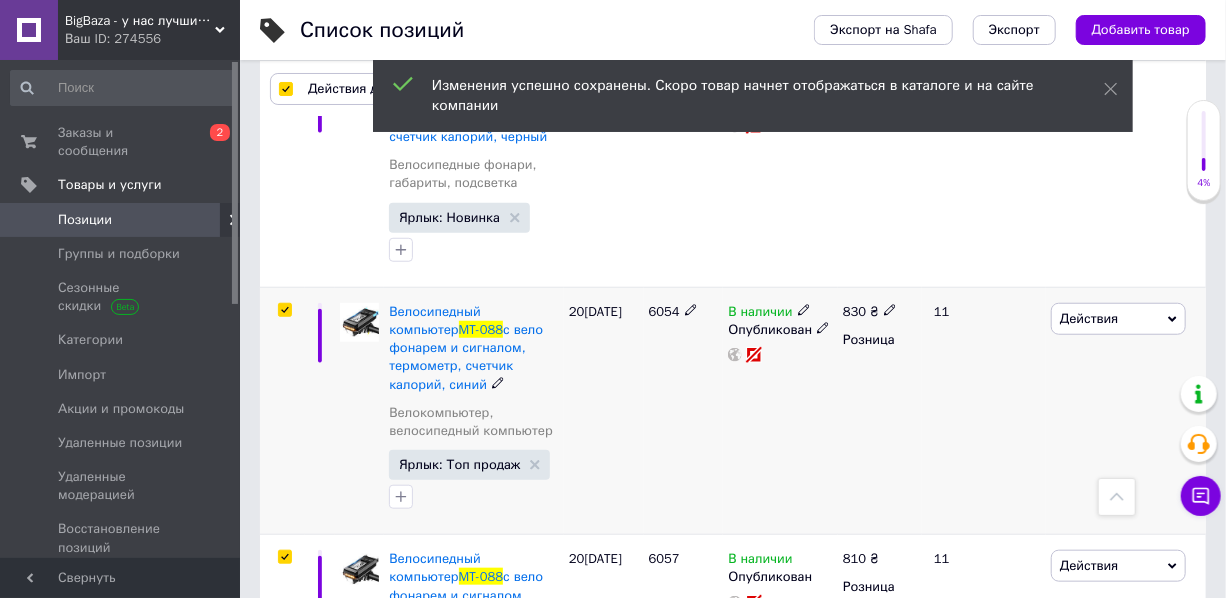 click 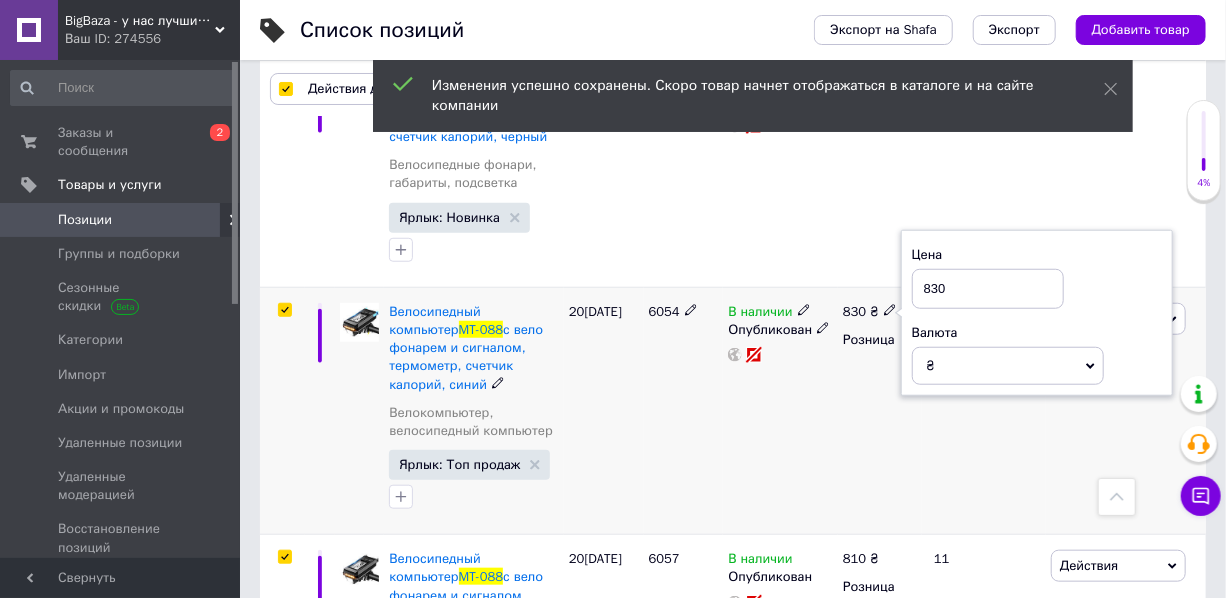 click on "830" at bounding box center (988, 289) 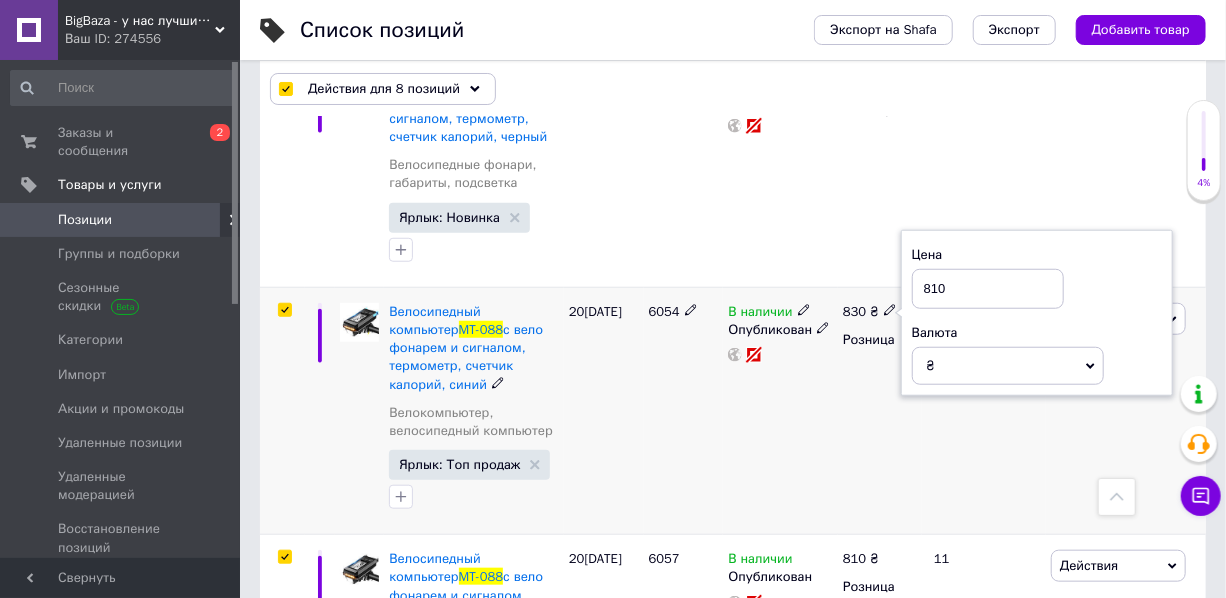 type on "810" 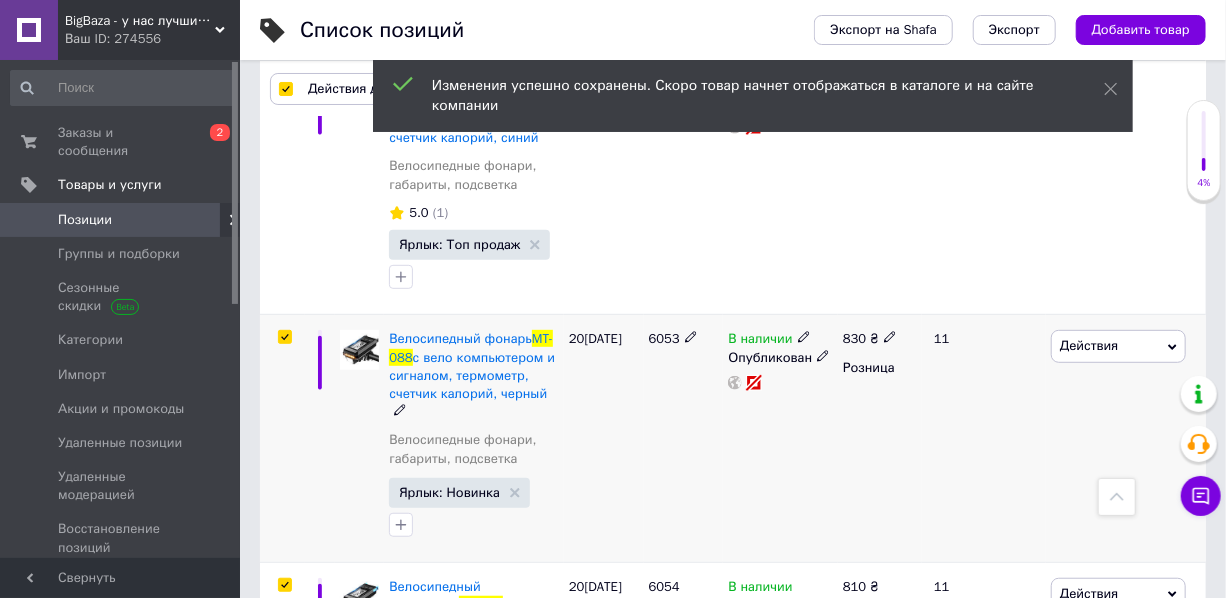 scroll, scrollTop: 327, scrollLeft: 0, axis: vertical 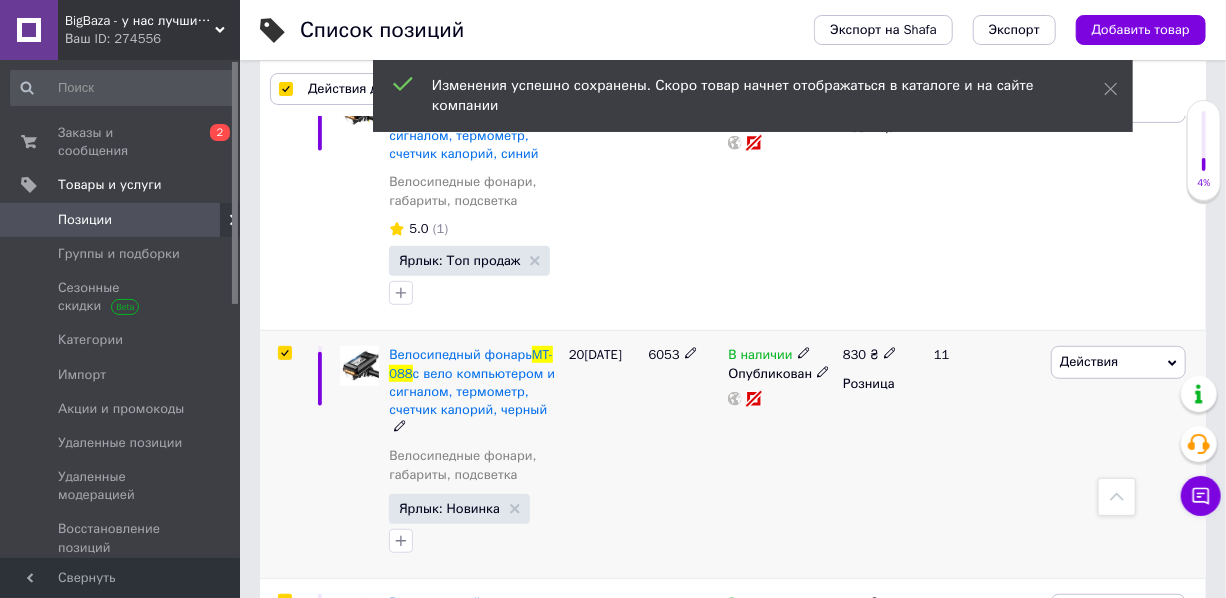 click 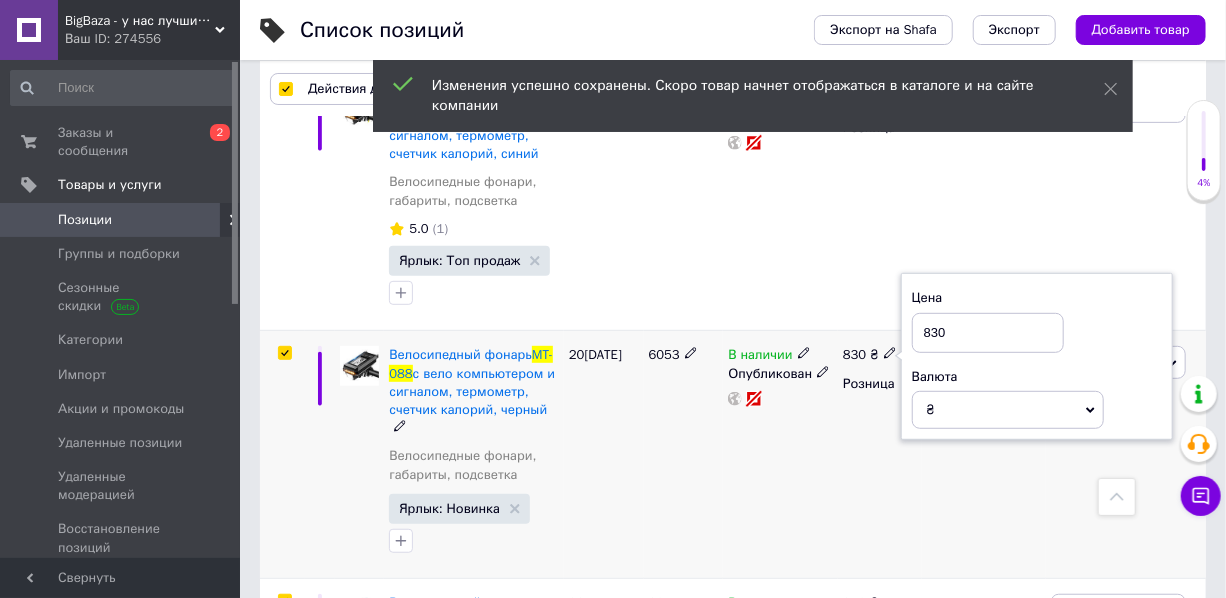 click on "830" at bounding box center (988, 333) 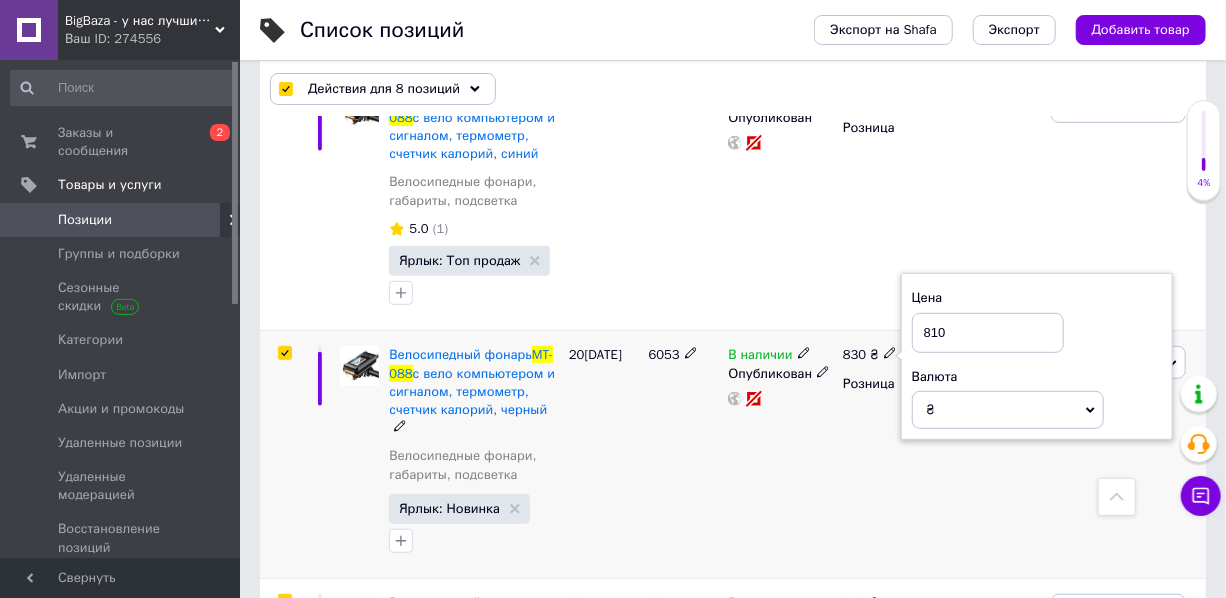 type on "810" 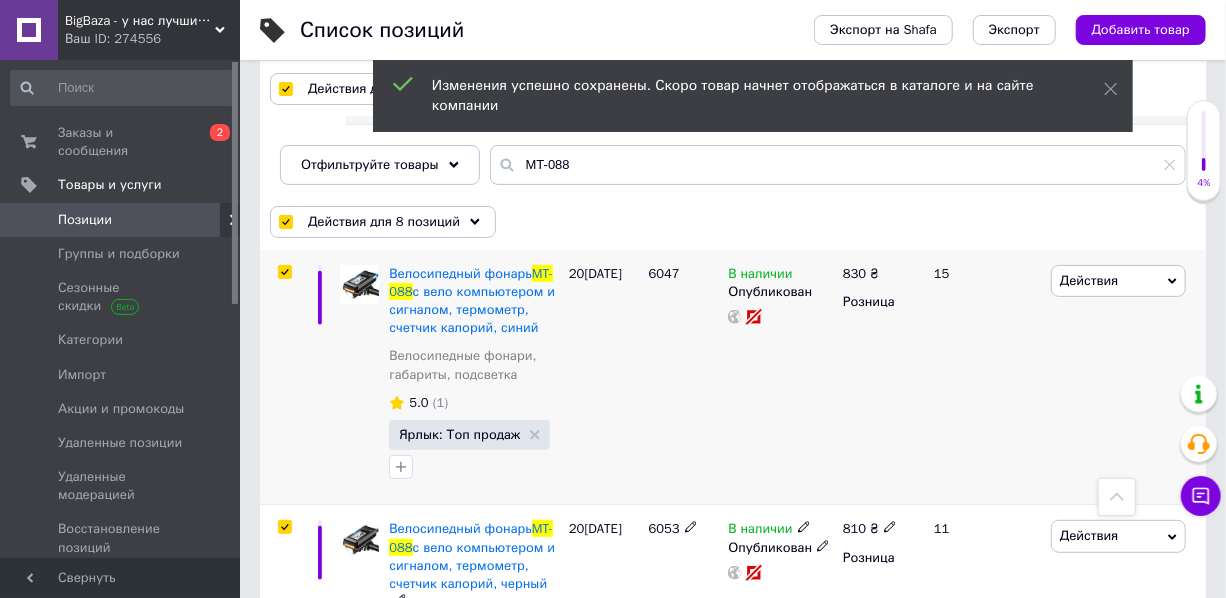 scroll, scrollTop: 145, scrollLeft: 0, axis: vertical 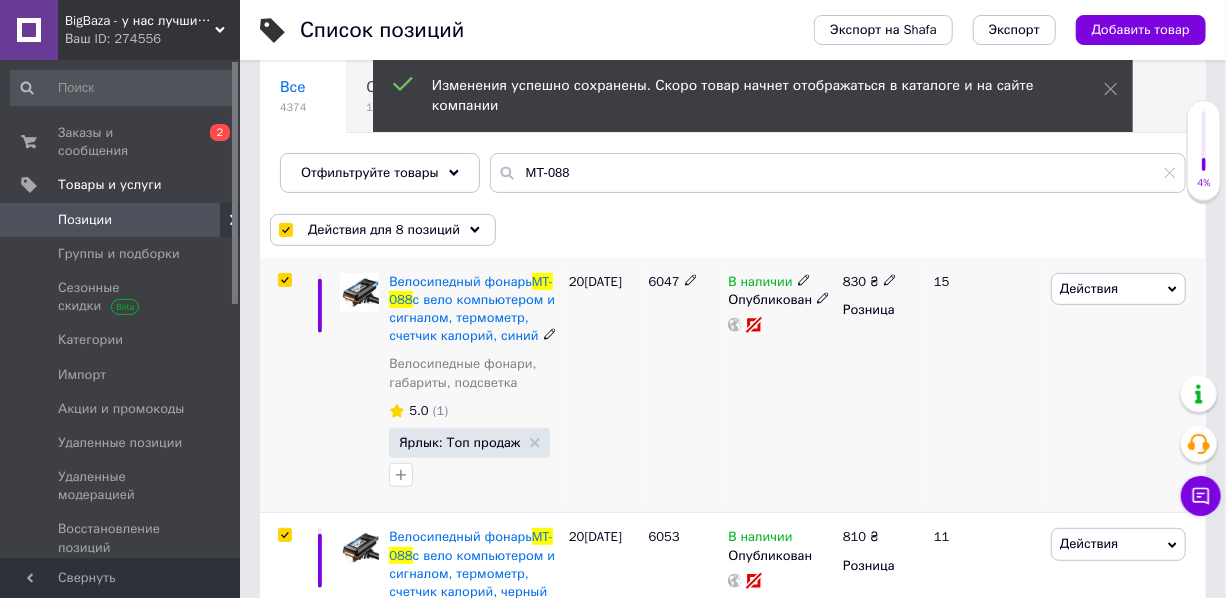 click 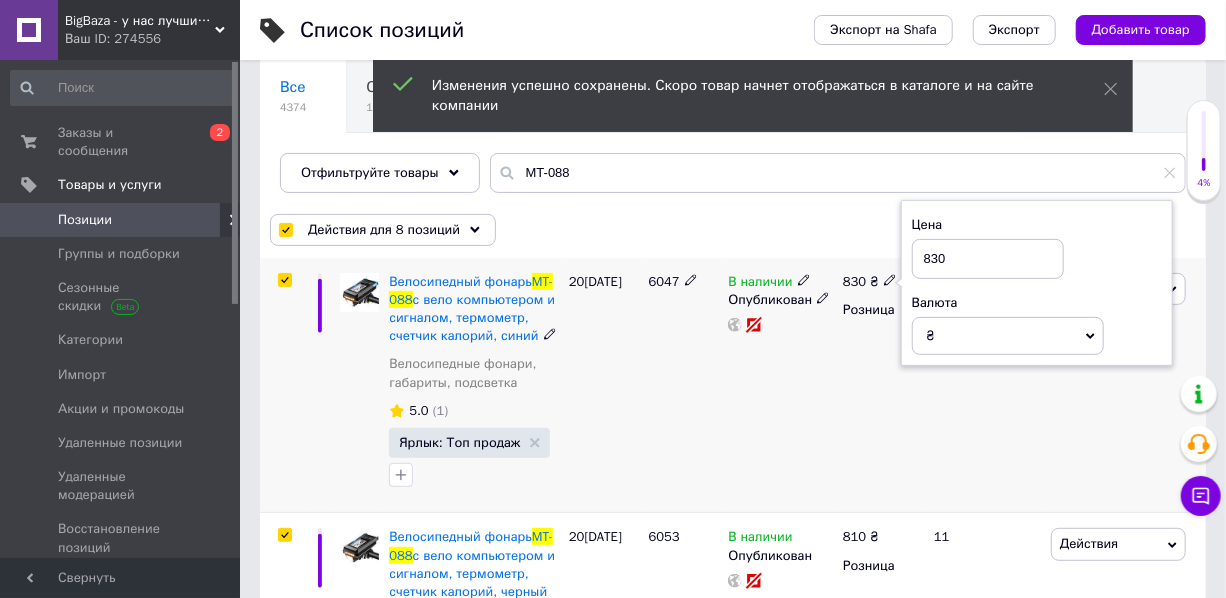 click on "830" at bounding box center [988, 259] 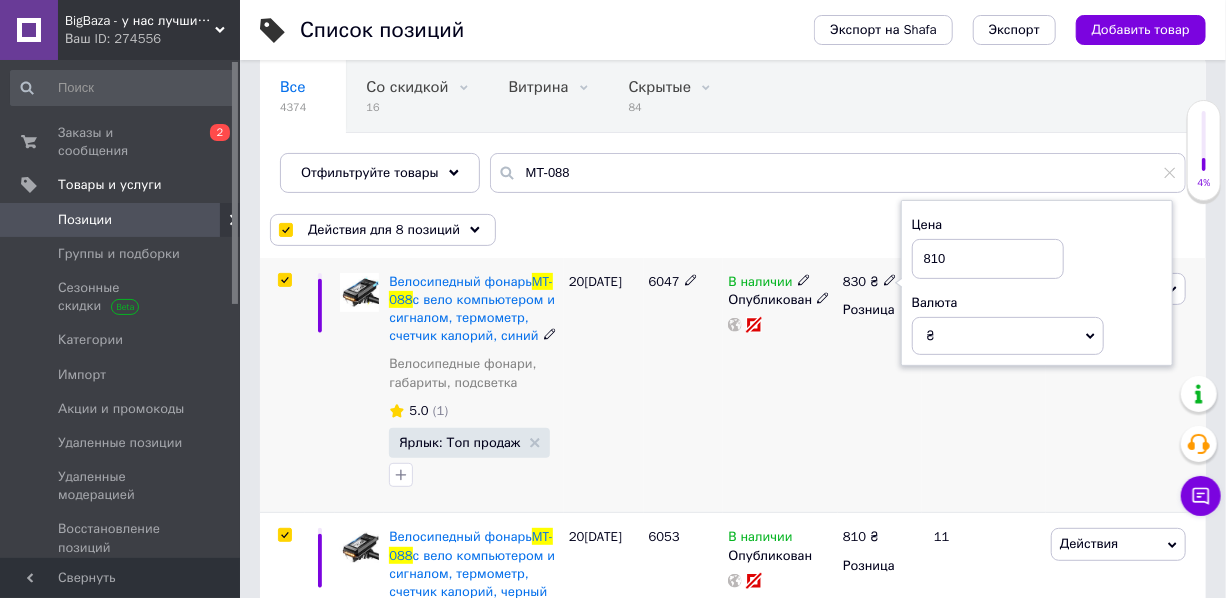type on "810" 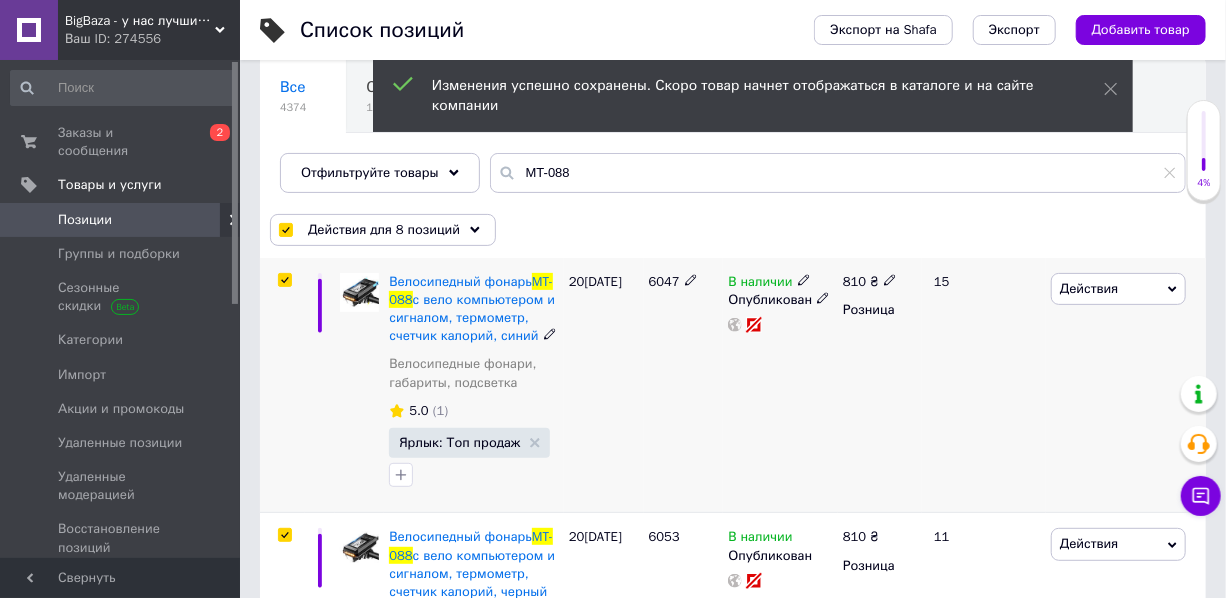scroll, scrollTop: 54, scrollLeft: 0, axis: vertical 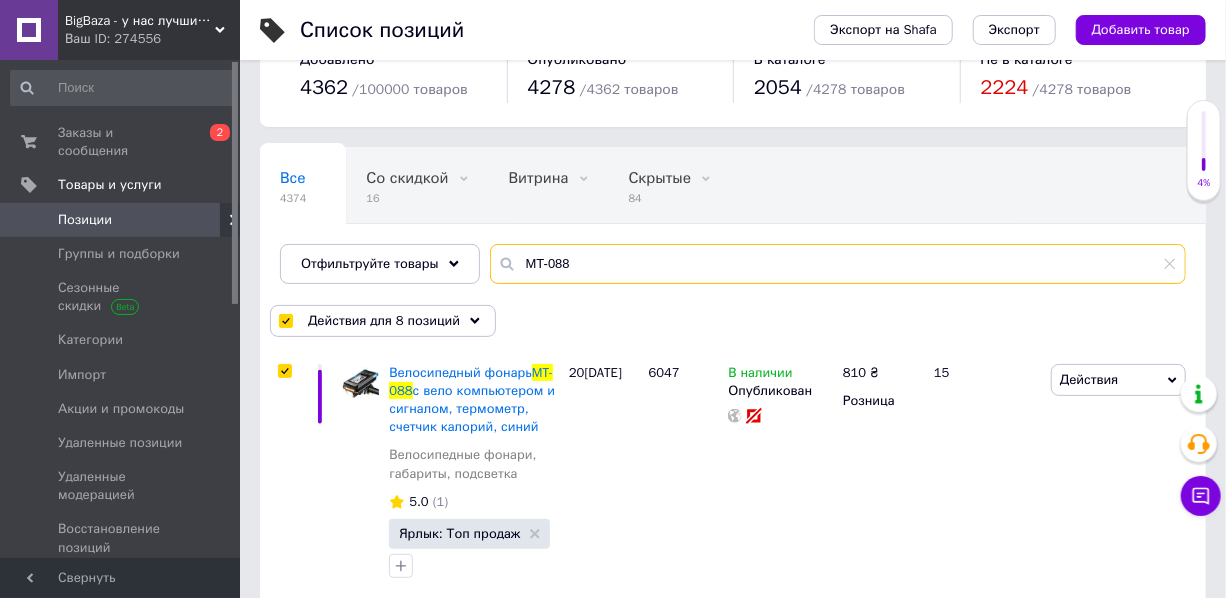 drag, startPoint x: 580, startPoint y: 261, endPoint x: 499, endPoint y: 265, distance: 81.09871 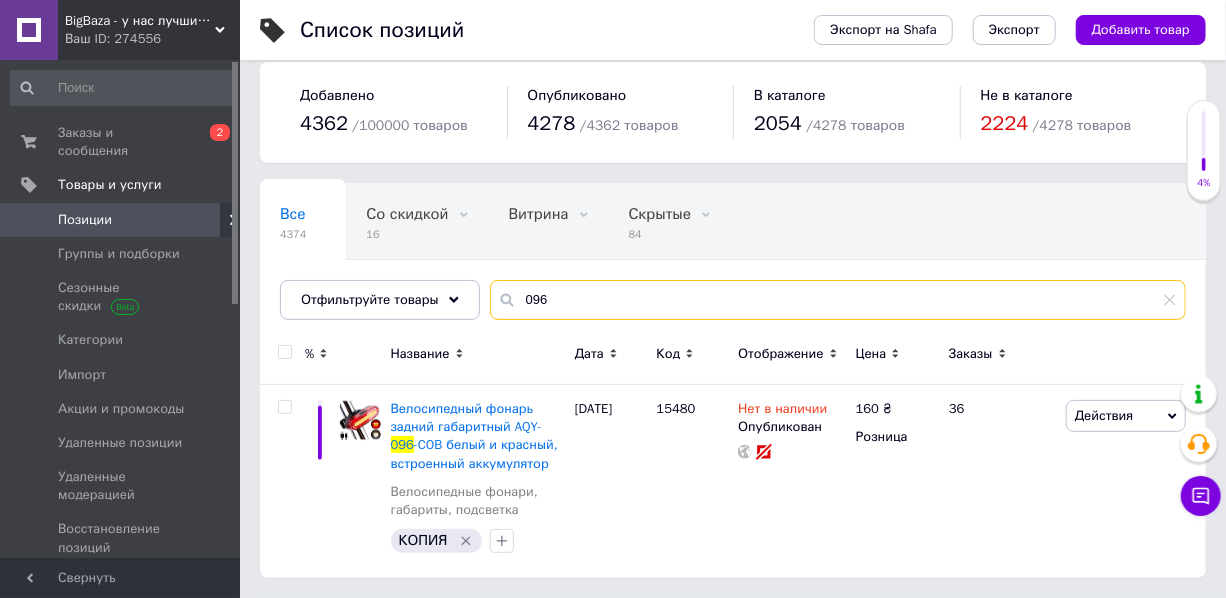 scroll, scrollTop: 17, scrollLeft: 0, axis: vertical 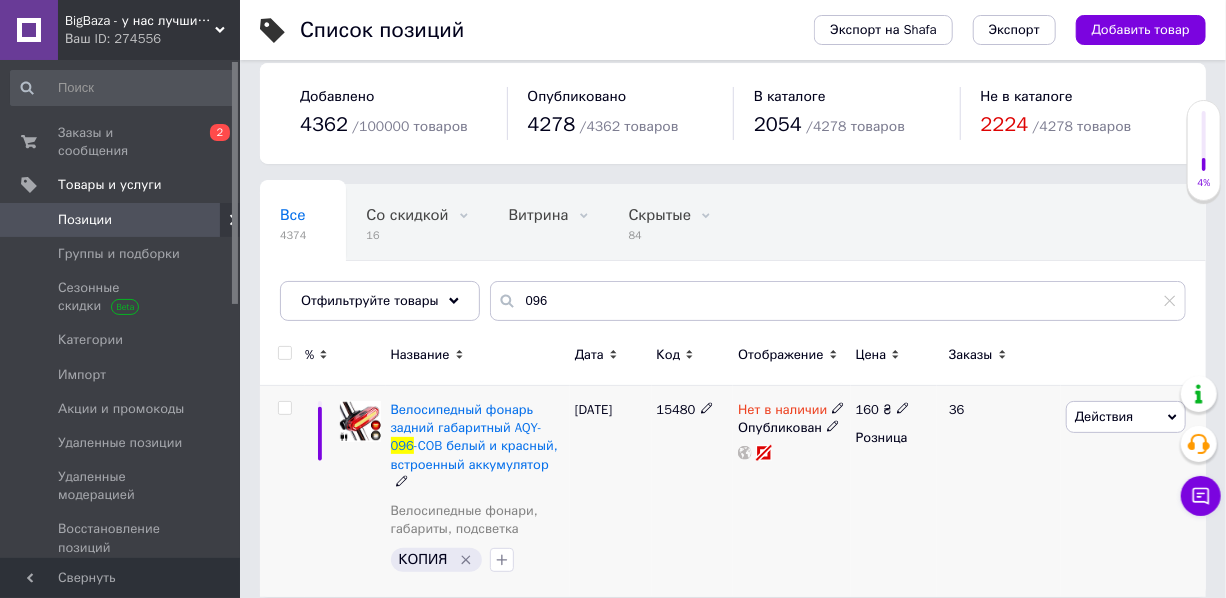 click 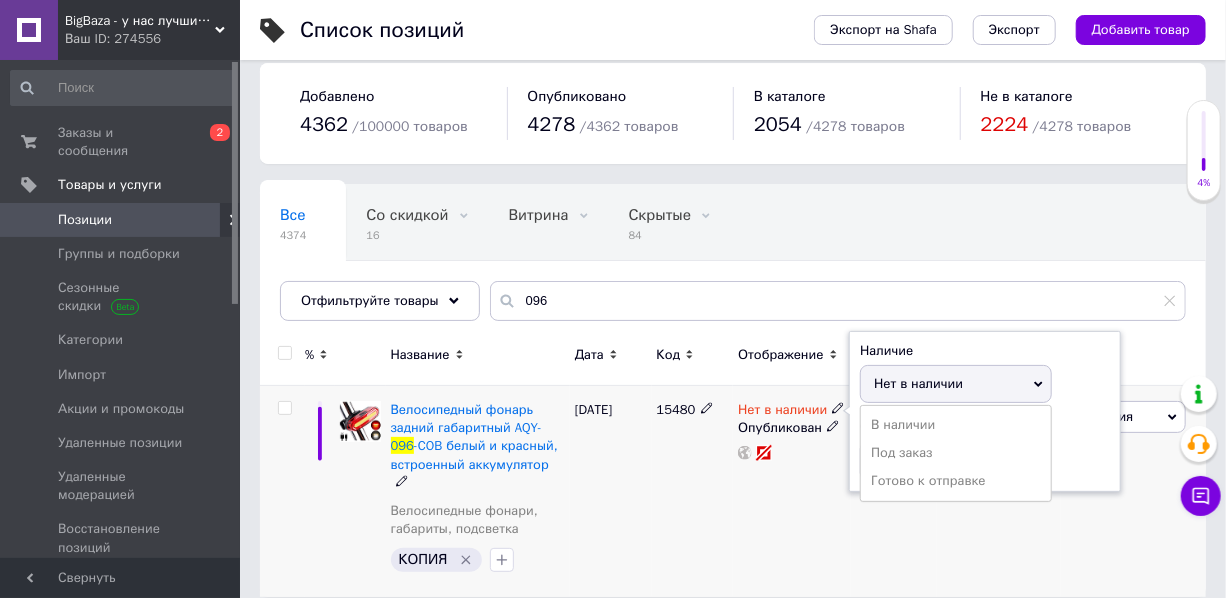 click on "В наличии" at bounding box center (956, 425) 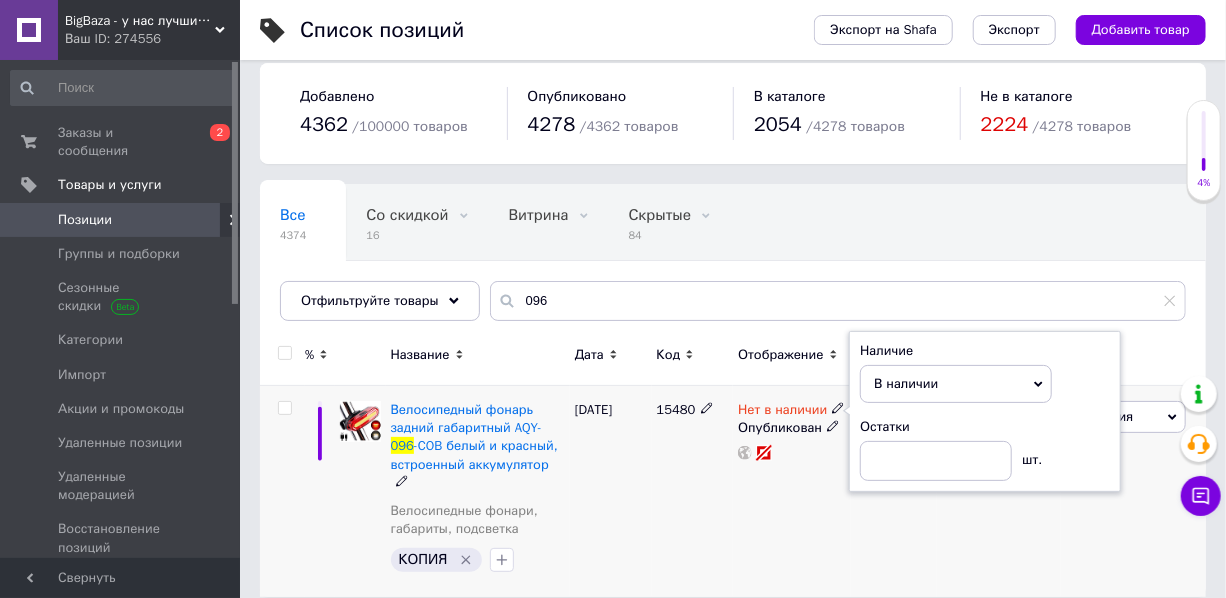 click on "Нет в наличии Наличие В наличии Нет в наличии Под заказ Готово к отправке Остатки шт. Опубликован" at bounding box center (791, 492) 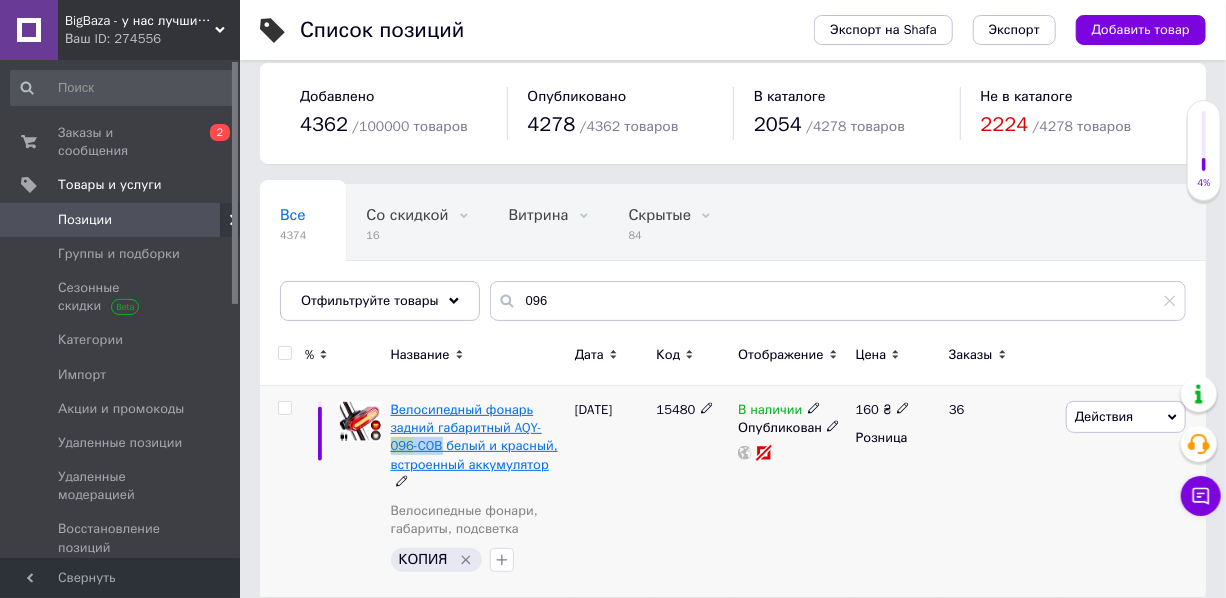 drag, startPoint x: 440, startPoint y: 447, endPoint x: 390, endPoint y: 451, distance: 50.159744 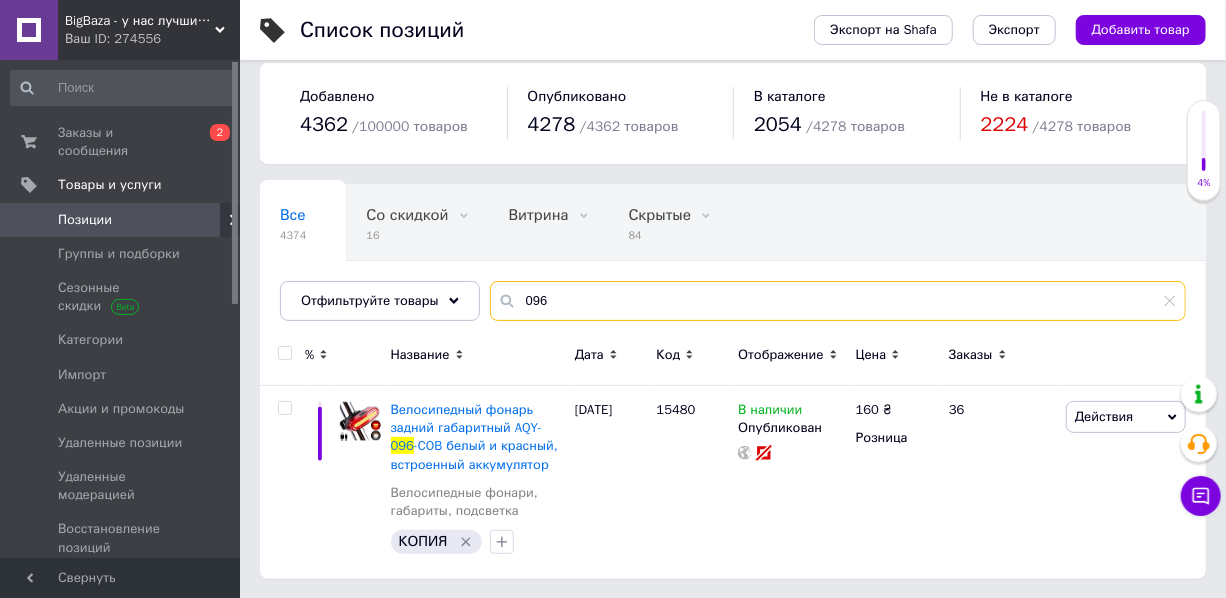 drag, startPoint x: 542, startPoint y: 302, endPoint x: 510, endPoint y: 301, distance: 32.01562 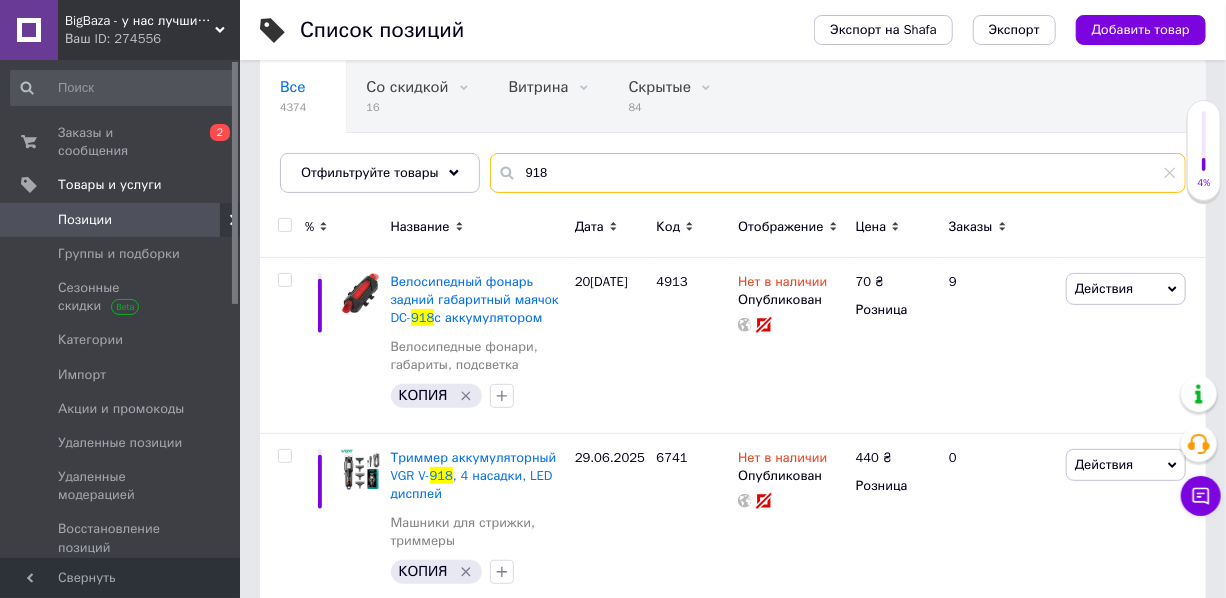 scroll, scrollTop: 175, scrollLeft: 0, axis: vertical 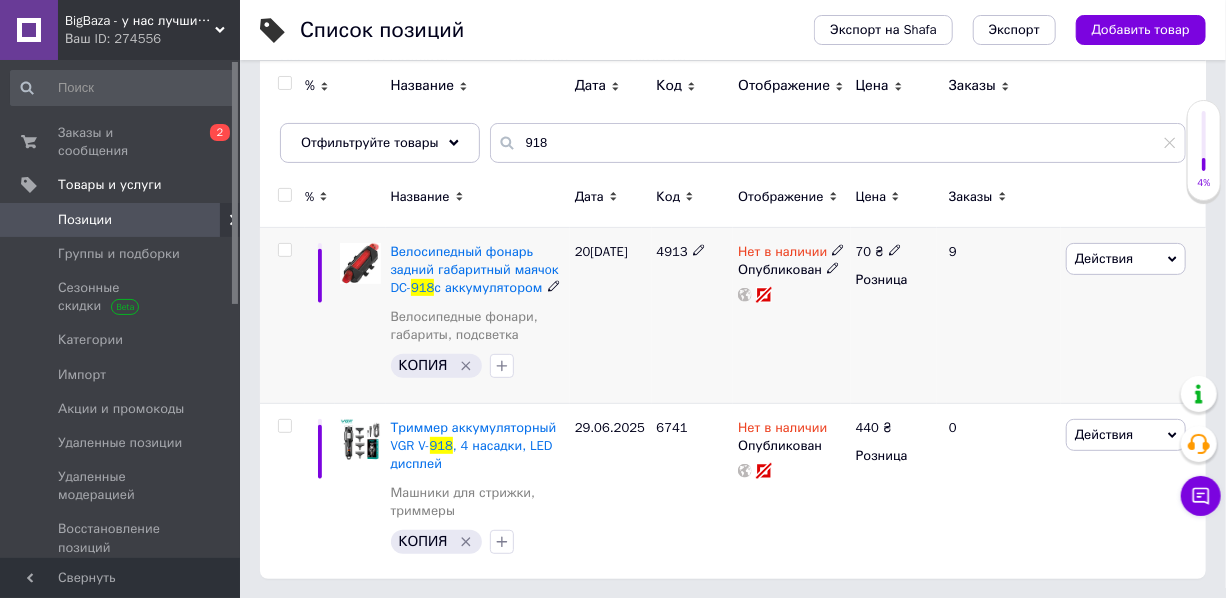 click 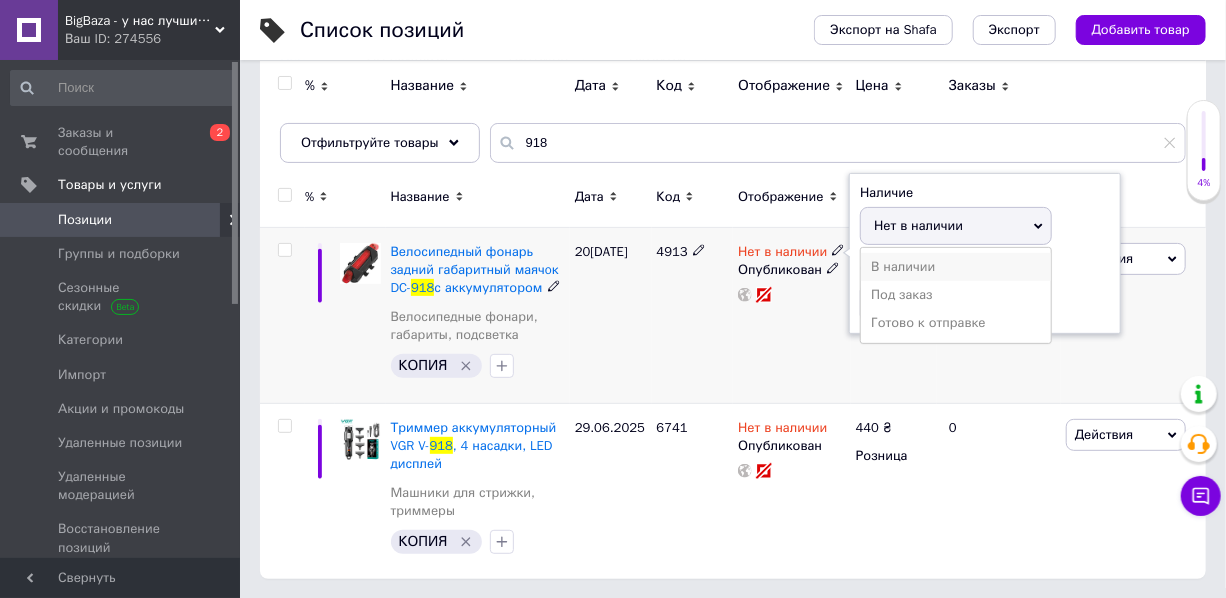 click on "В наличии" at bounding box center (956, 267) 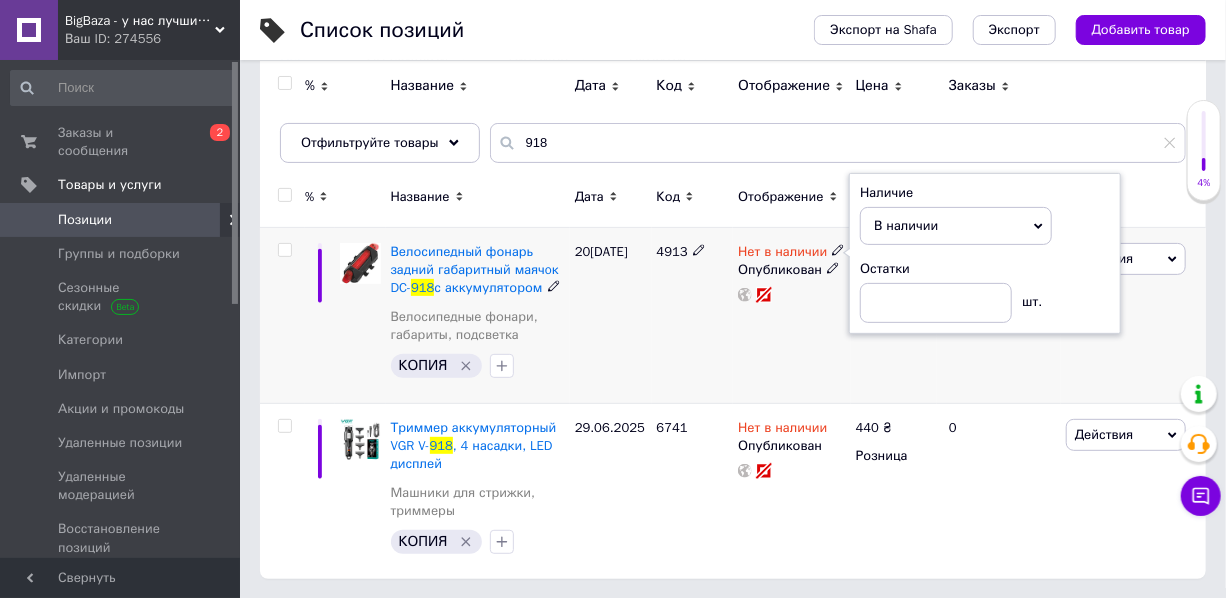click on "Нет в наличии Наличие В наличии Нет в наличии Под заказ Готово к отправке Остатки шт. Опубликован" at bounding box center (791, 316) 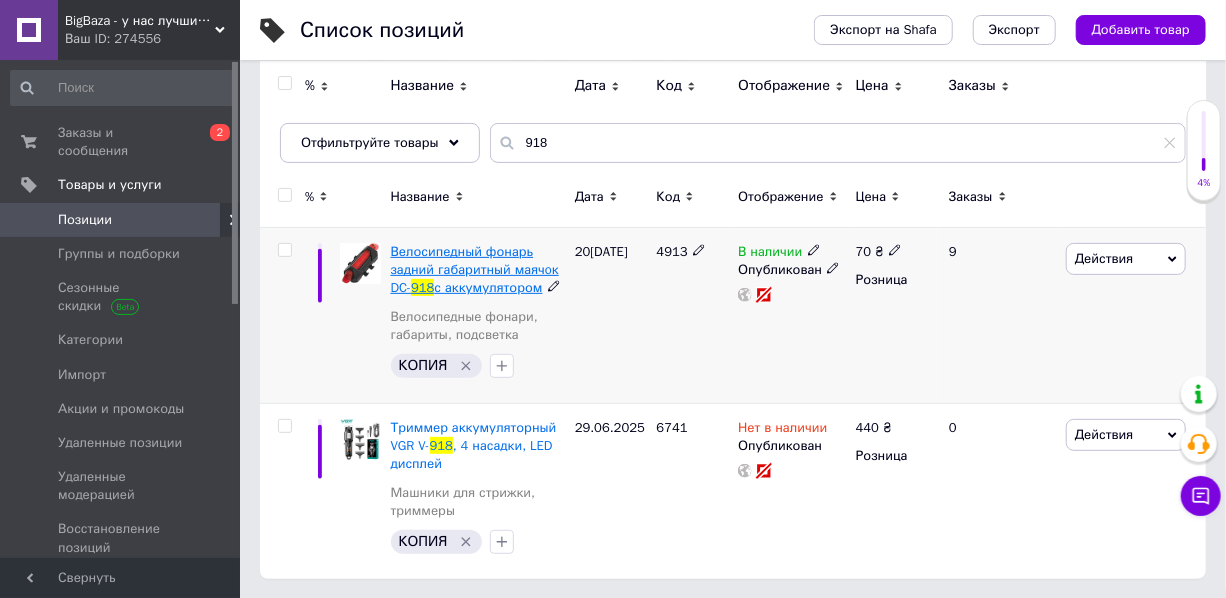 drag, startPoint x: 538, startPoint y: 289, endPoint x: 391, endPoint y: 254, distance: 151.10924 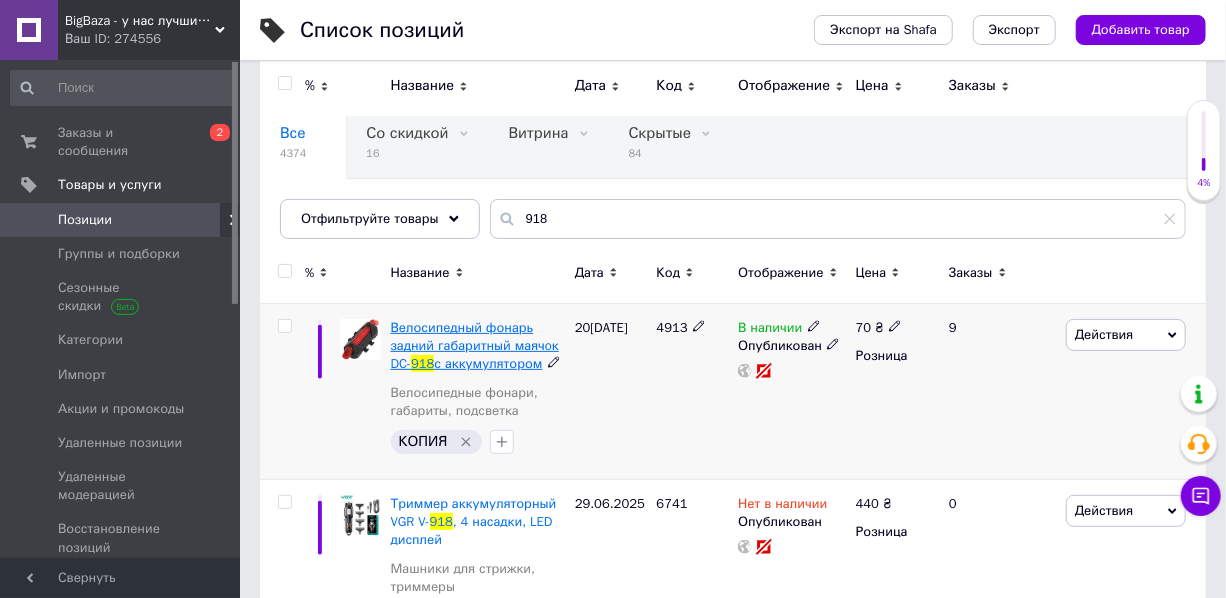 scroll, scrollTop: 0, scrollLeft: 0, axis: both 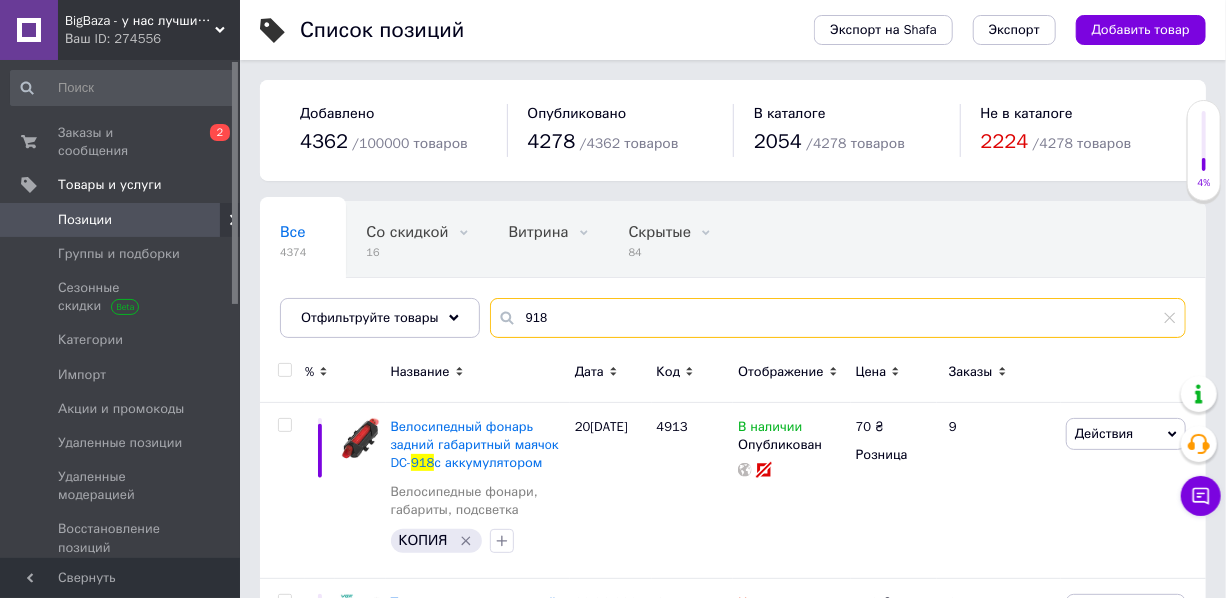 drag, startPoint x: 540, startPoint y: 320, endPoint x: 513, endPoint y: 320, distance: 27 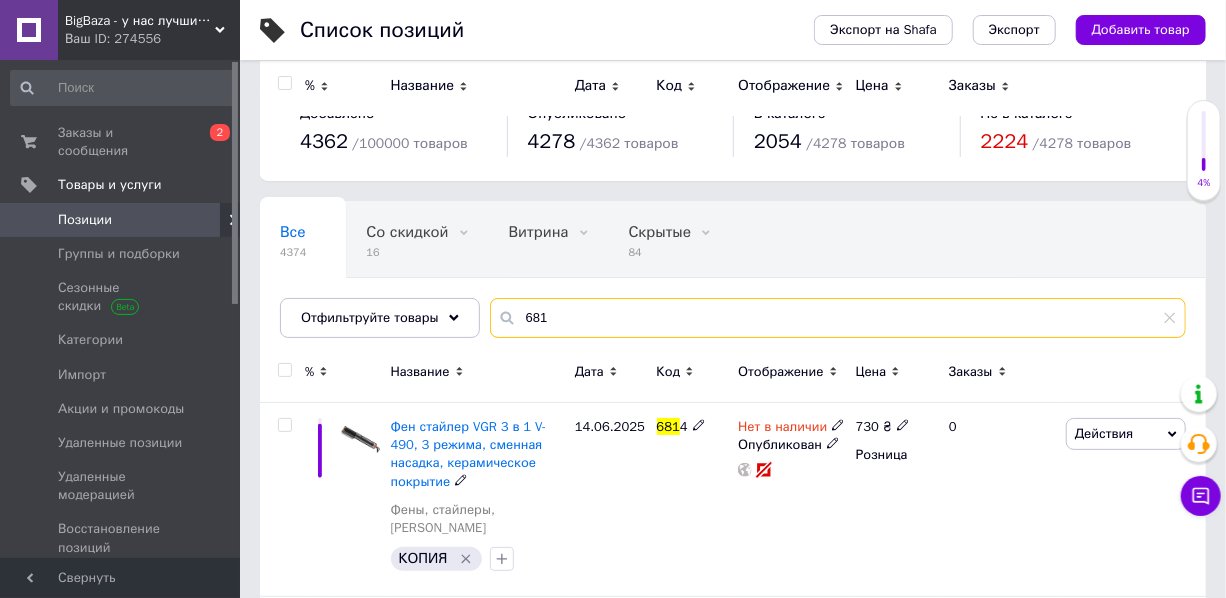scroll, scrollTop: 0, scrollLeft: 0, axis: both 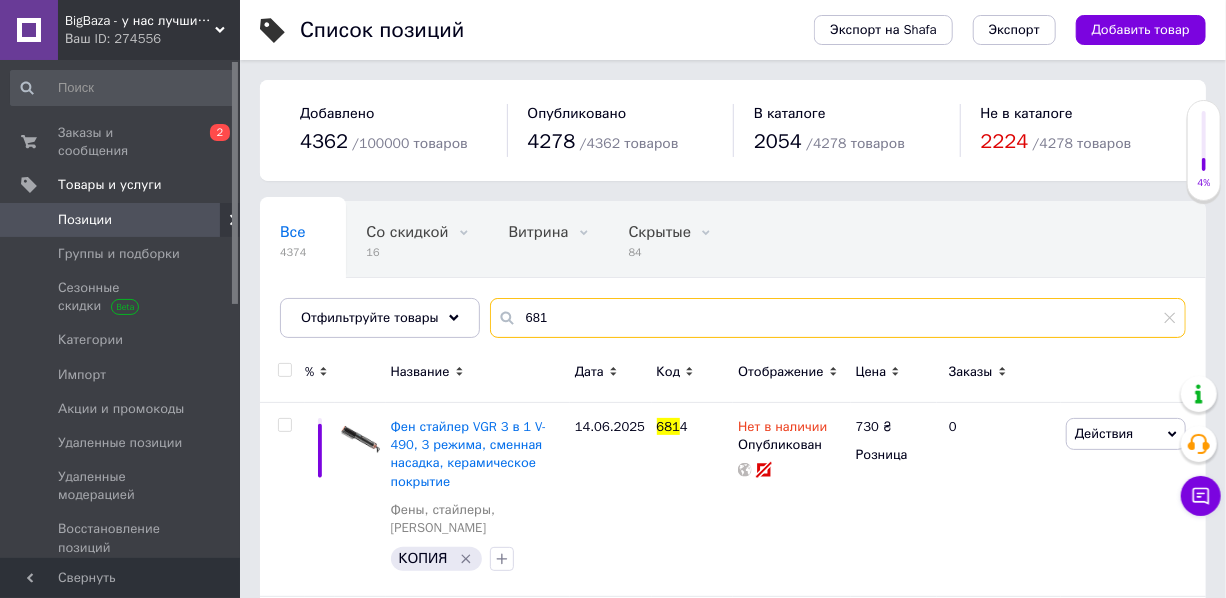 drag, startPoint x: 550, startPoint y: 315, endPoint x: 509, endPoint y: 314, distance: 41.01219 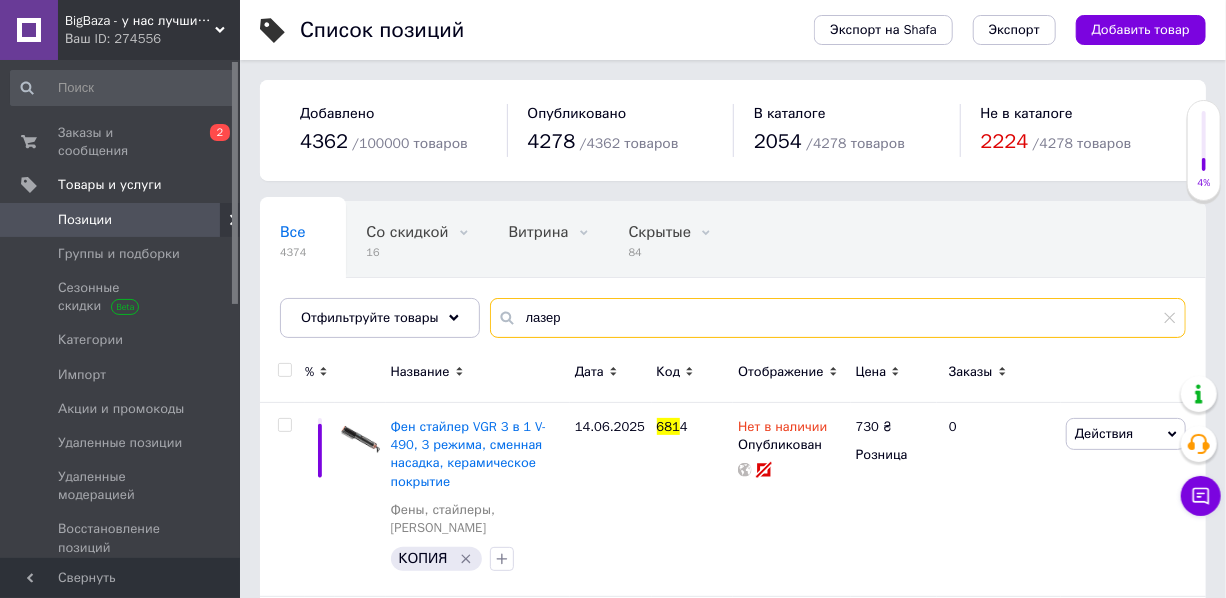 type on "лазер" 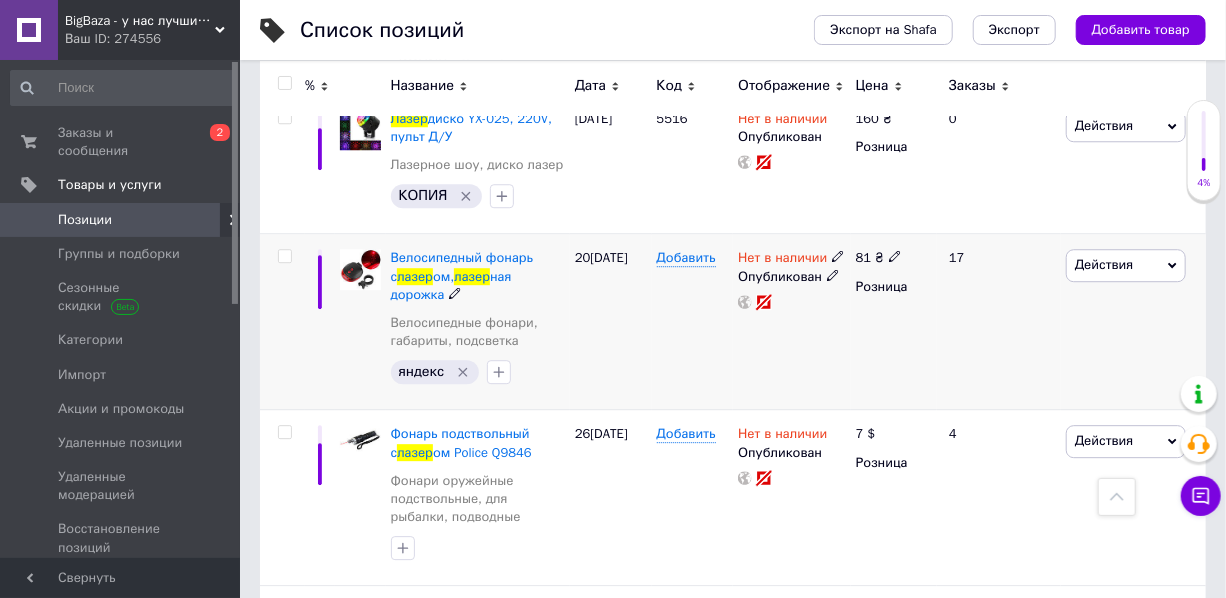 scroll, scrollTop: 2347, scrollLeft: 0, axis: vertical 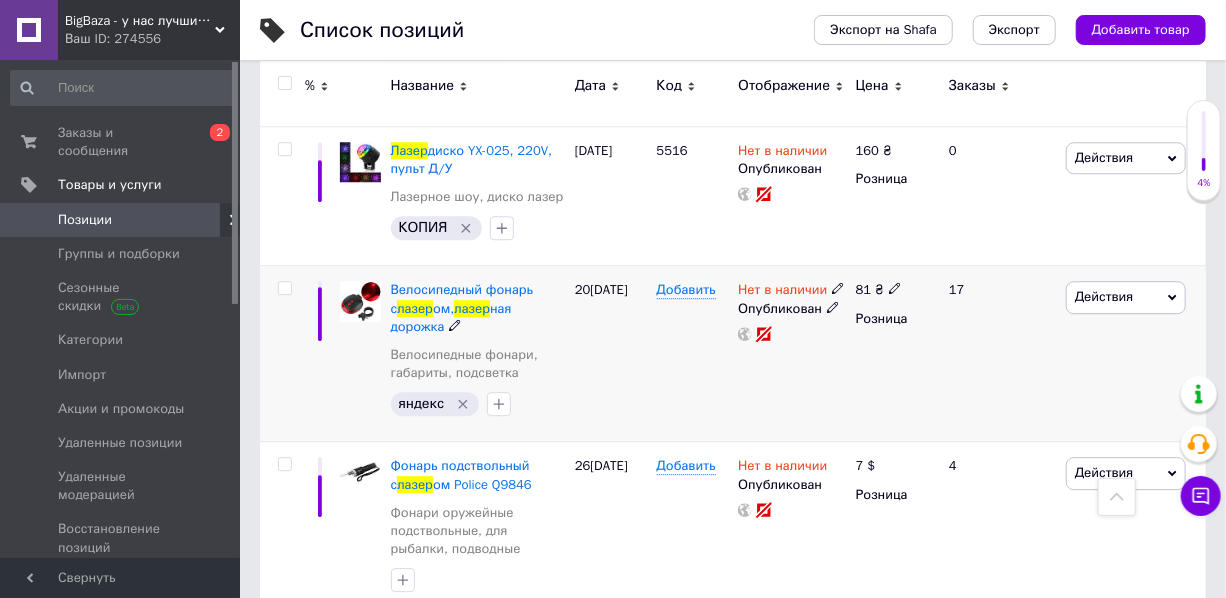 click 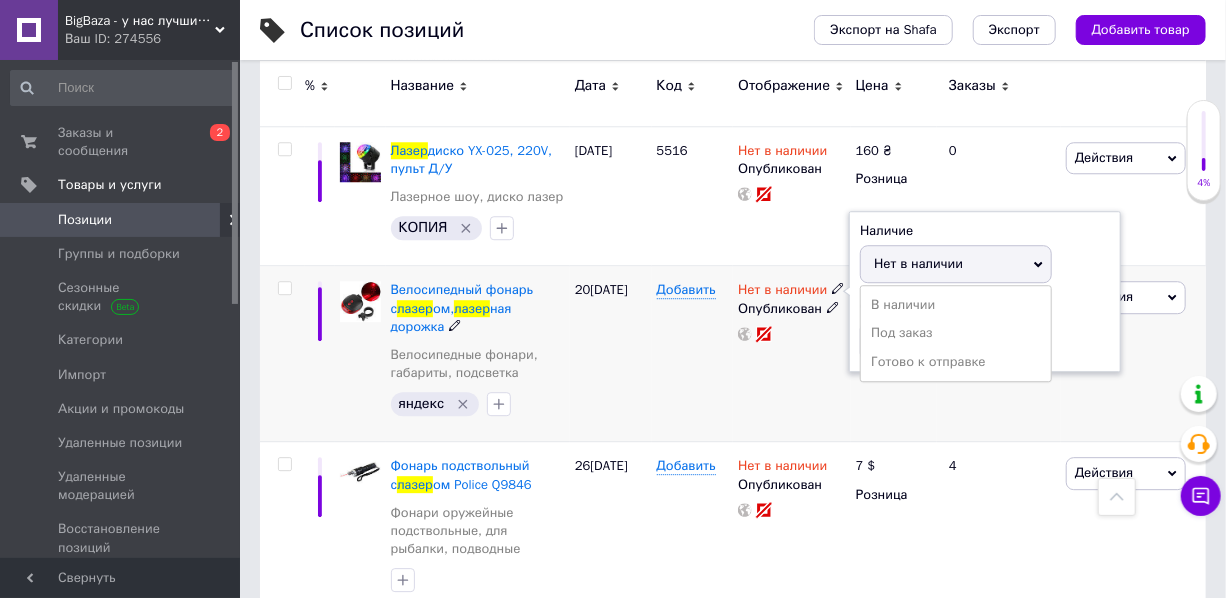 click on "В наличии" at bounding box center [956, 305] 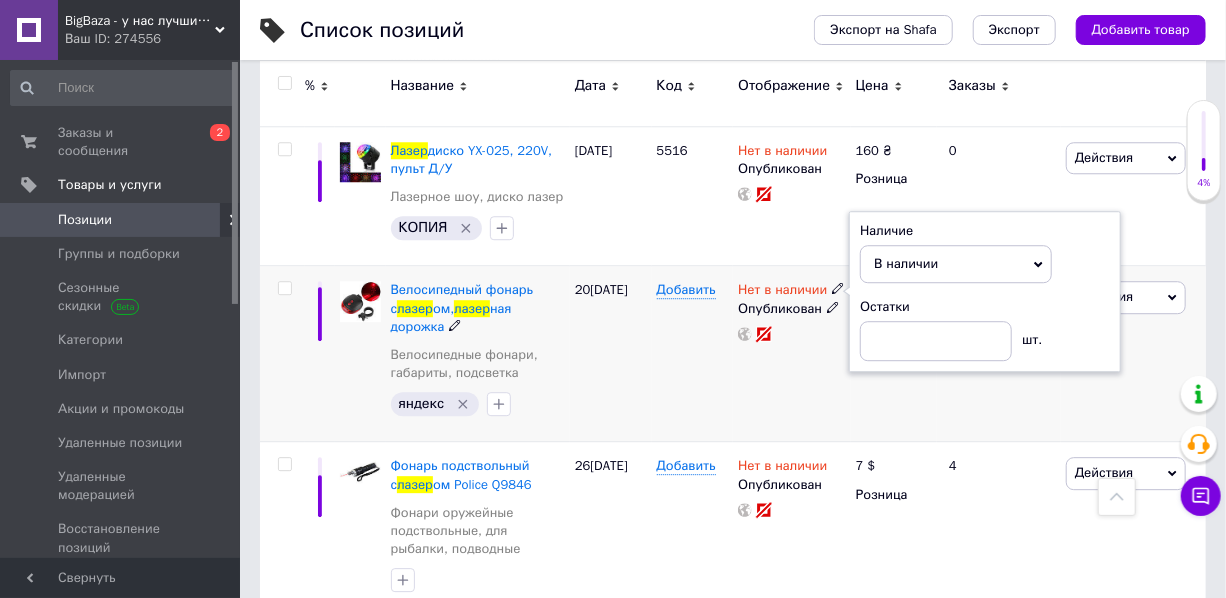 click on "Нет в наличии Наличие В наличии Нет в наличии Под заказ Готово к отправке Остатки шт. Опубликован" at bounding box center (791, 354) 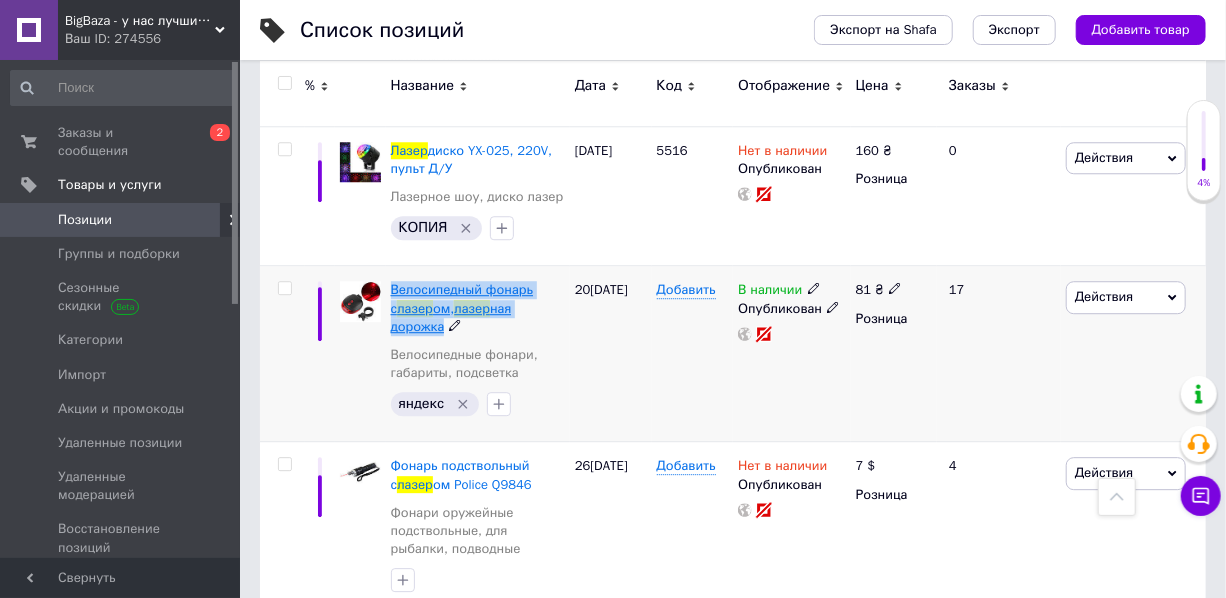 drag, startPoint x: 567, startPoint y: 259, endPoint x: 391, endPoint y: 240, distance: 177.0226 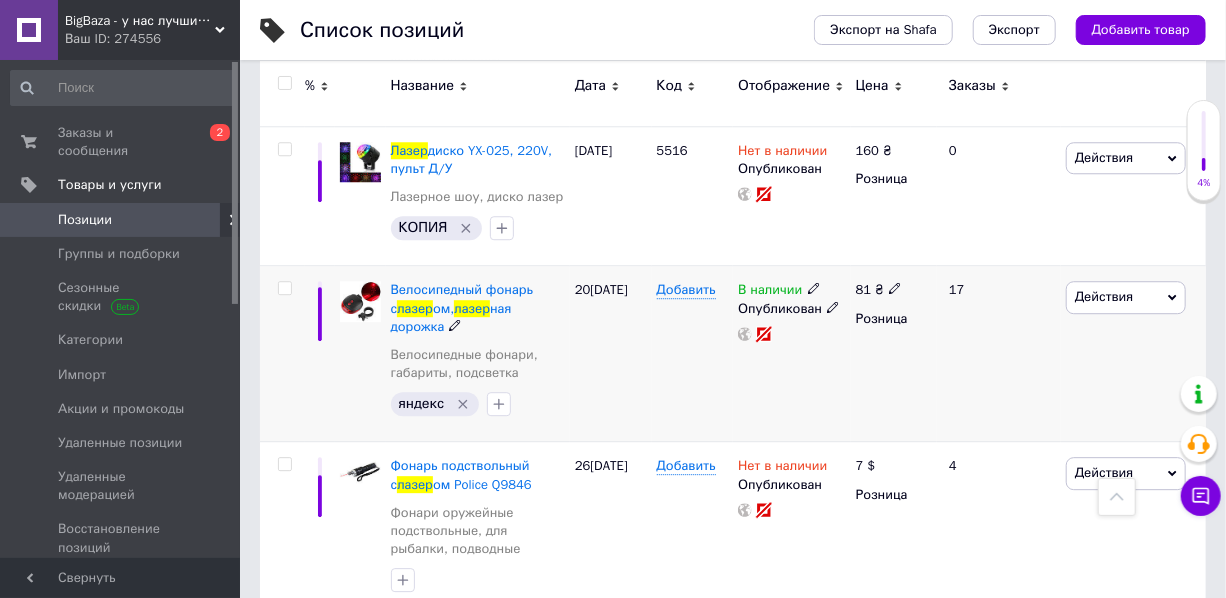 click 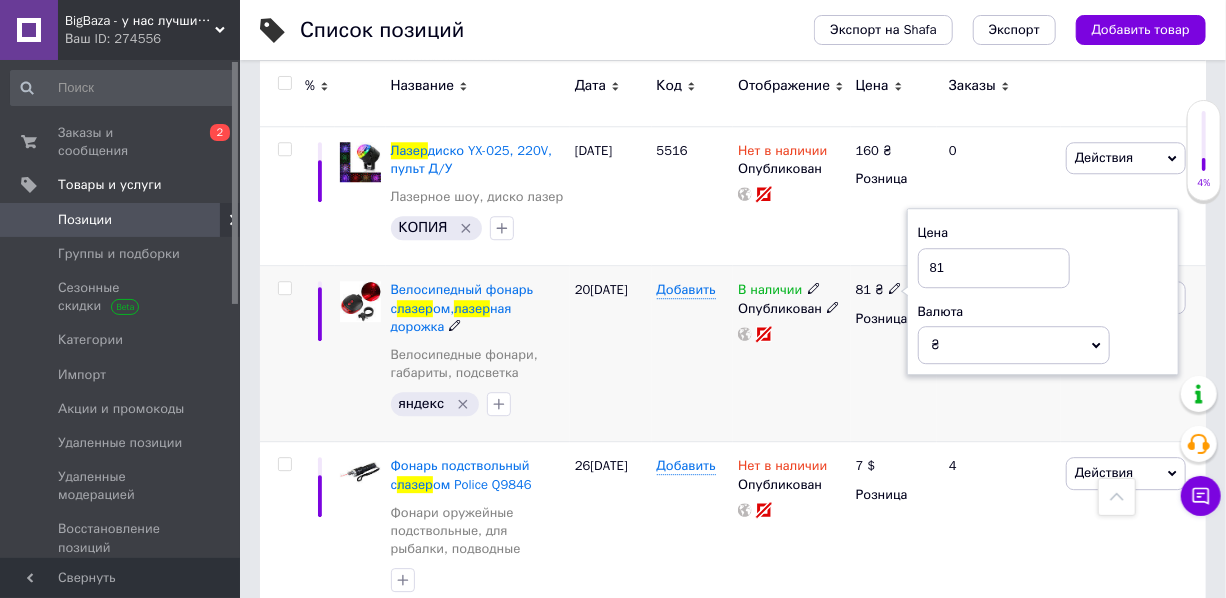 drag, startPoint x: 925, startPoint y: 213, endPoint x: 969, endPoint y: 229, distance: 46.818798 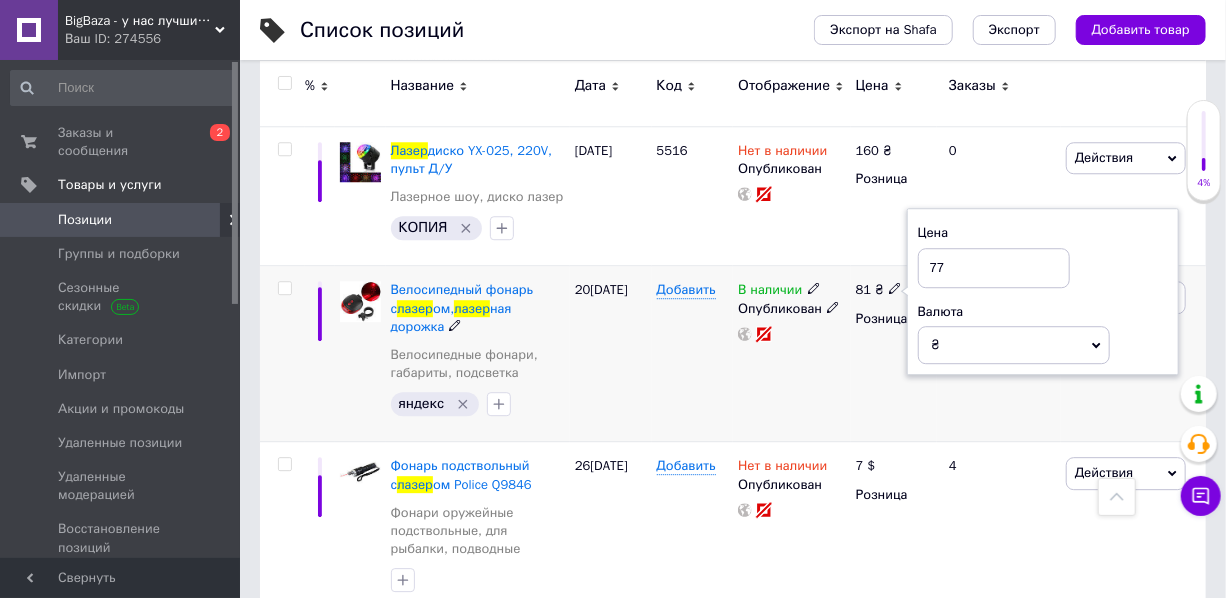 type on "77" 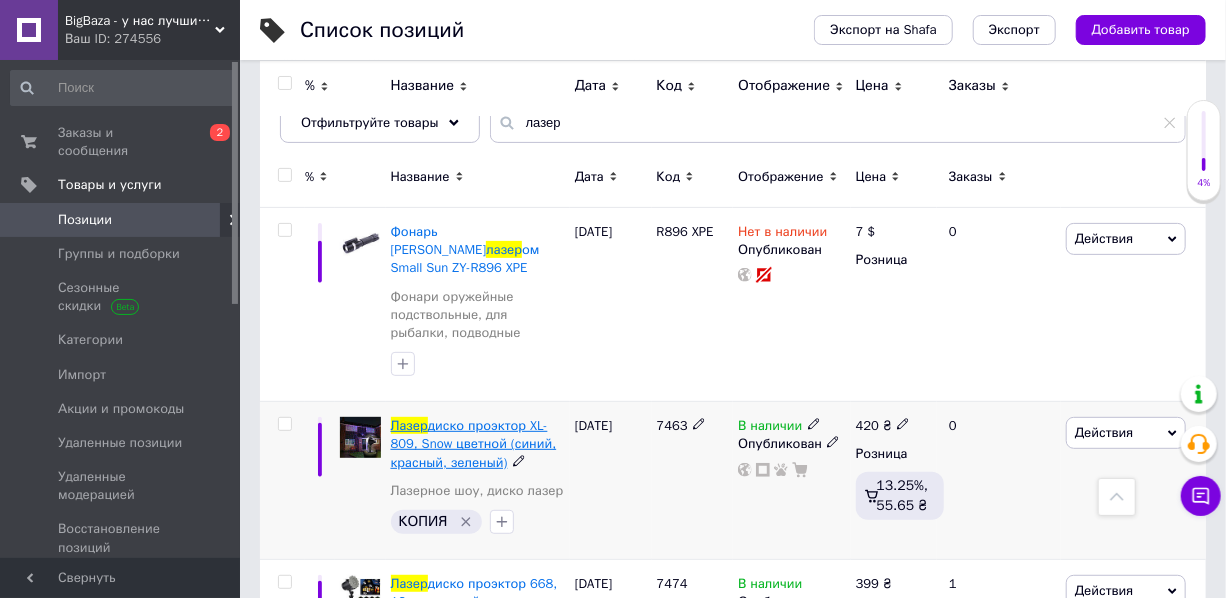 scroll, scrollTop: 0, scrollLeft: 0, axis: both 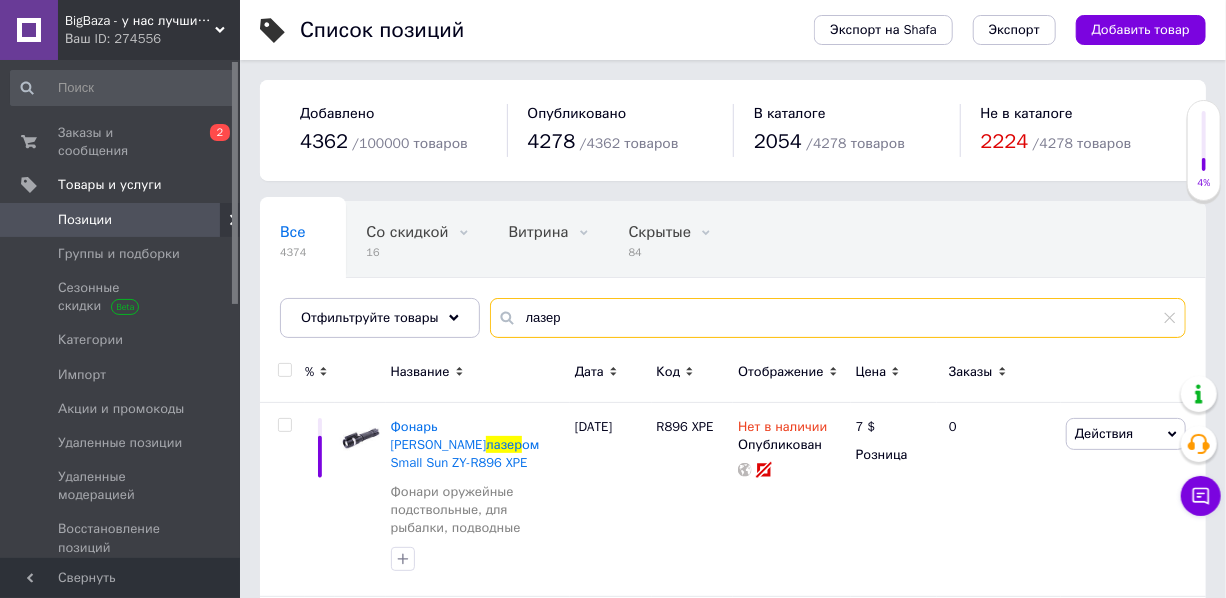 drag, startPoint x: 563, startPoint y: 320, endPoint x: 485, endPoint y: 320, distance: 78 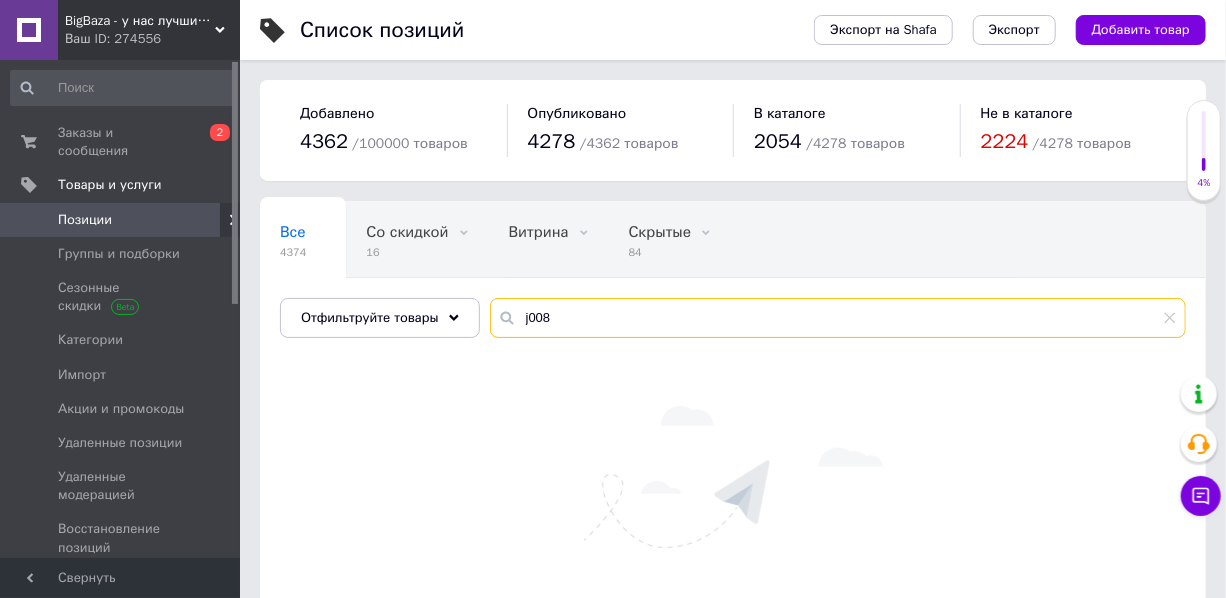 click on "j008" at bounding box center [838, 318] 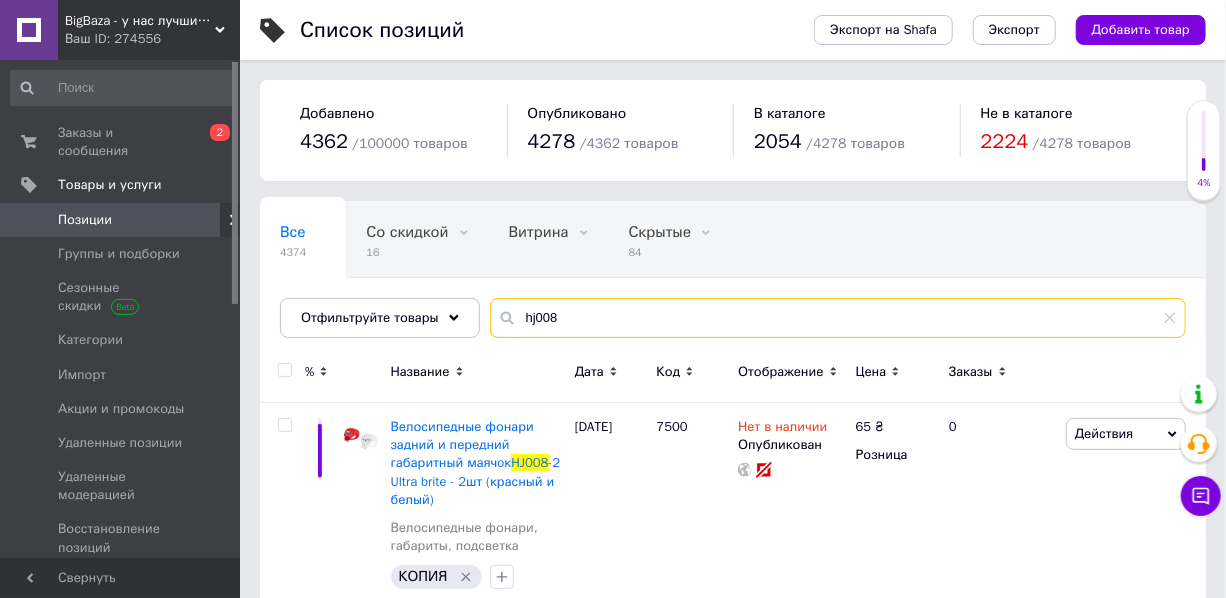 click on "hj008" at bounding box center [838, 318] 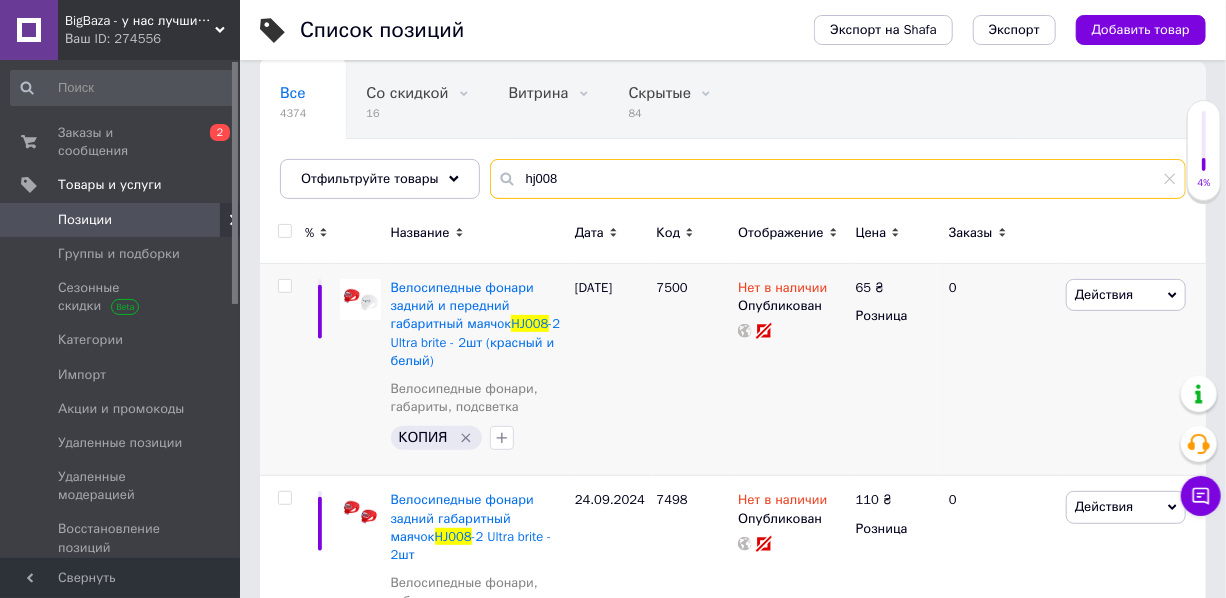 scroll, scrollTop: 181, scrollLeft: 0, axis: vertical 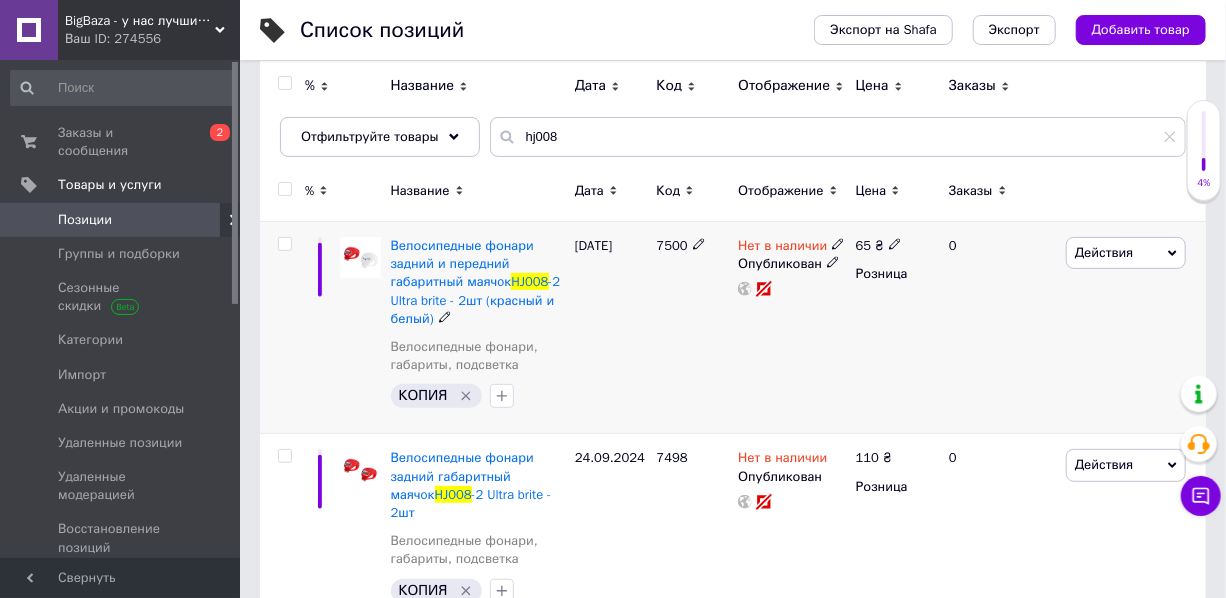 click 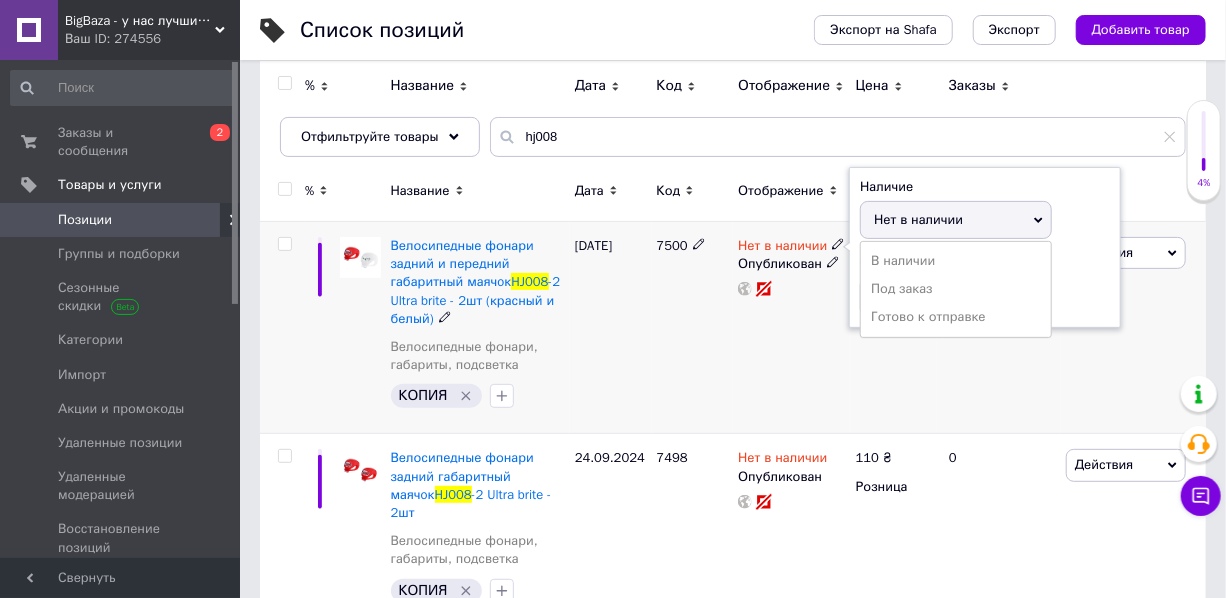click on "В наличии" at bounding box center [956, 261] 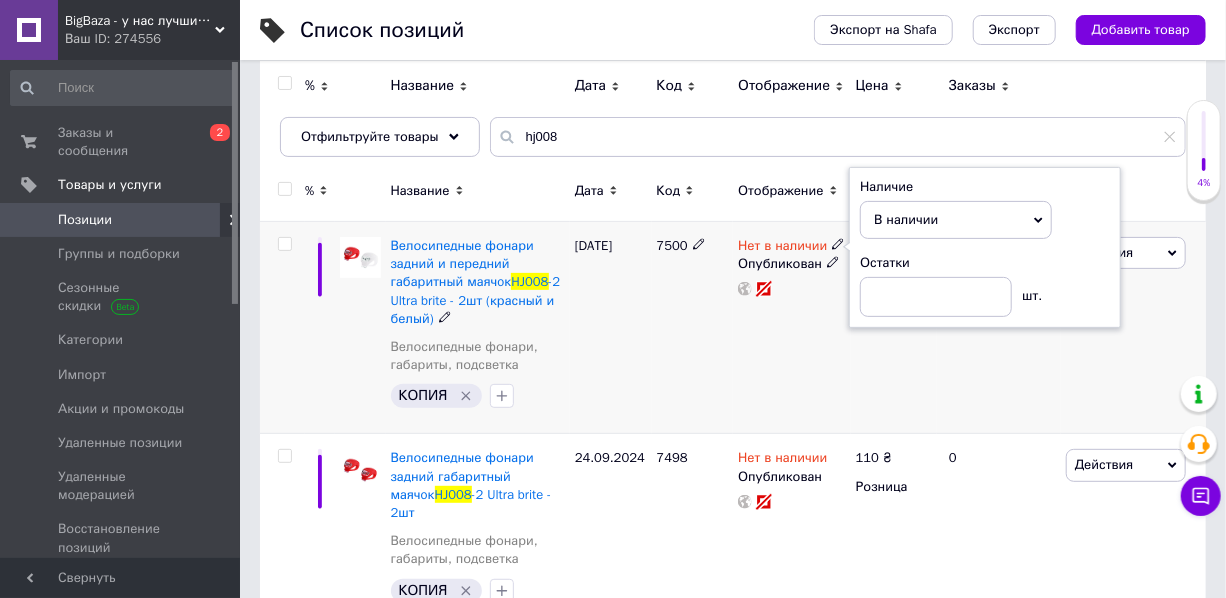 click on "Нет в наличии Наличие В наличии Нет в наличии Под заказ Готово к отправке Остатки шт. Опубликован" at bounding box center [791, 328] 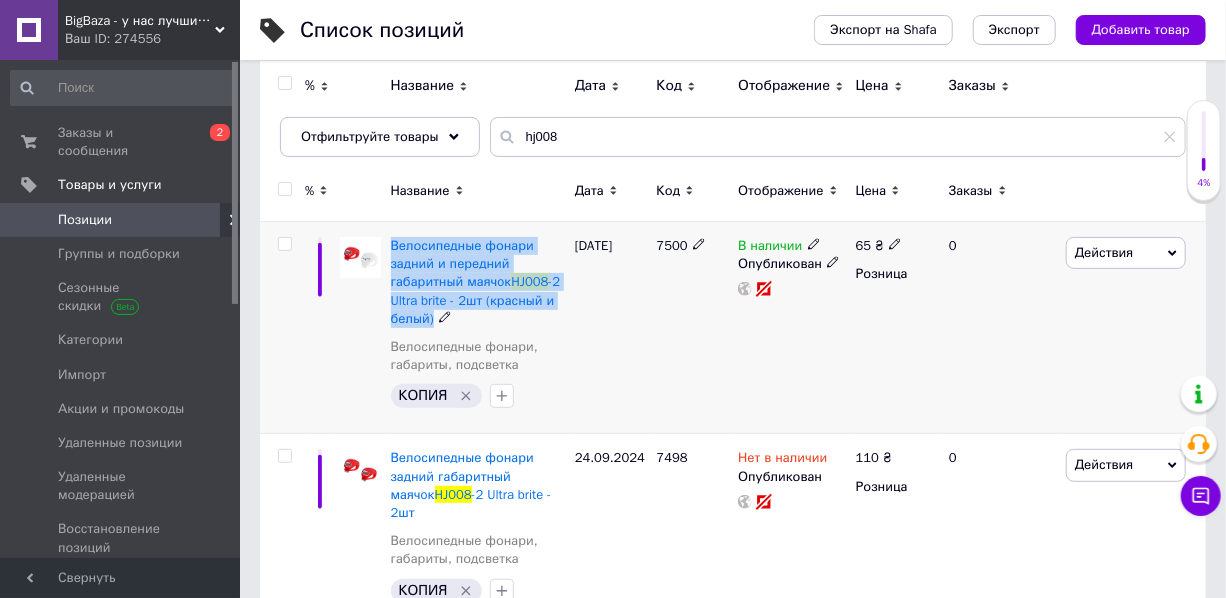 drag, startPoint x: 431, startPoint y: 320, endPoint x: 387, endPoint y: 248, distance: 84.38009 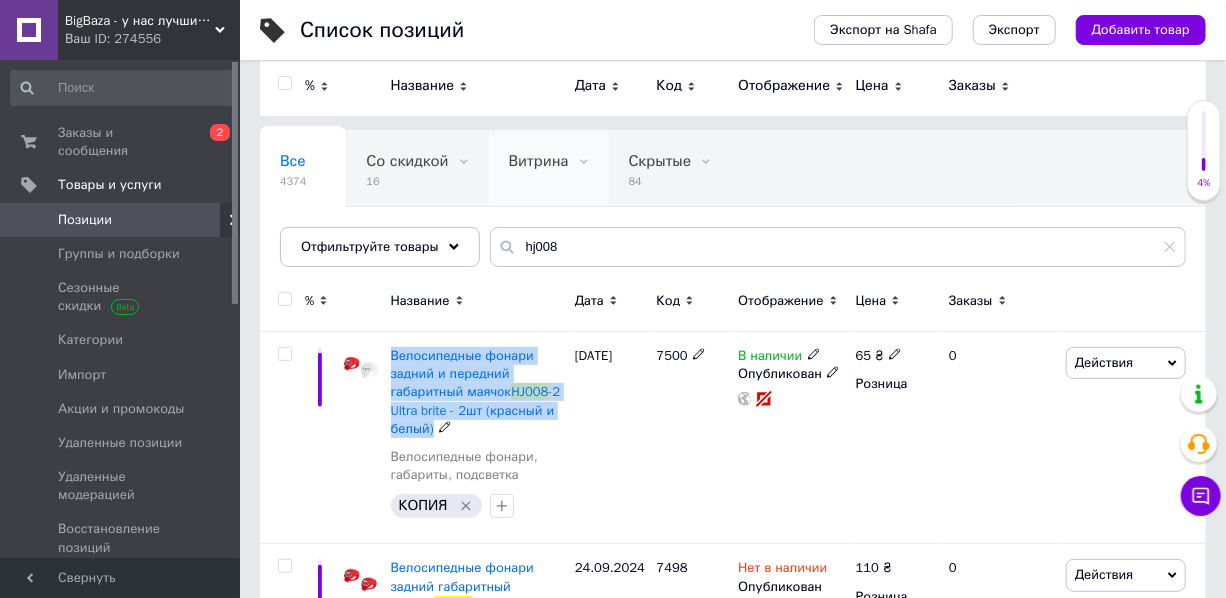 scroll, scrollTop: 0, scrollLeft: 0, axis: both 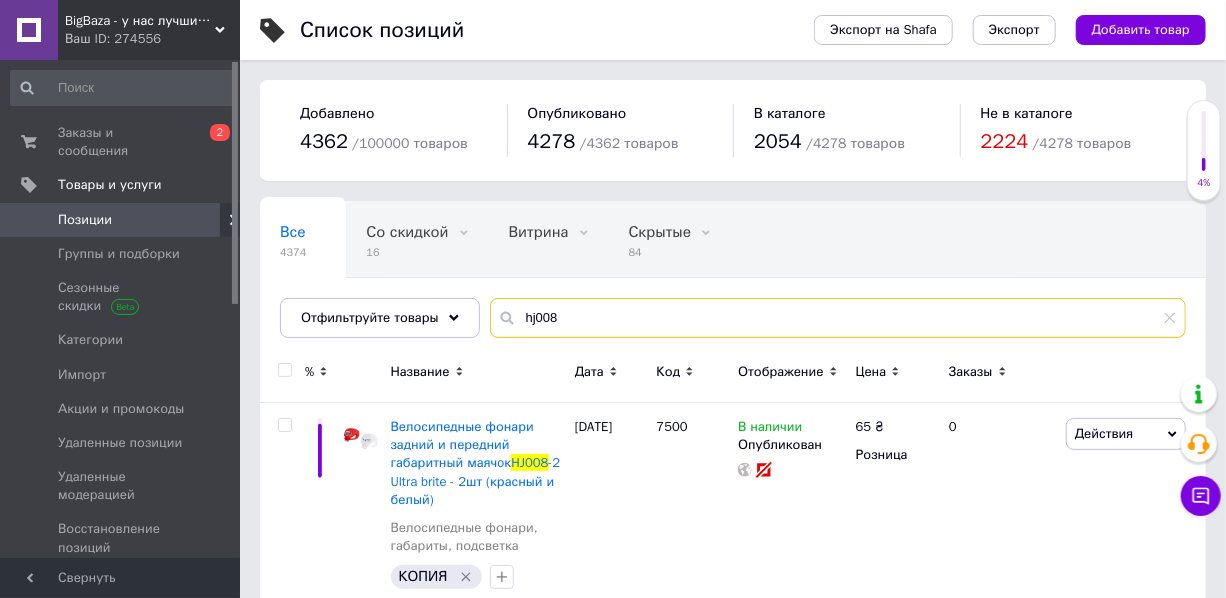 drag, startPoint x: 554, startPoint y: 311, endPoint x: 509, endPoint y: 312, distance: 45.01111 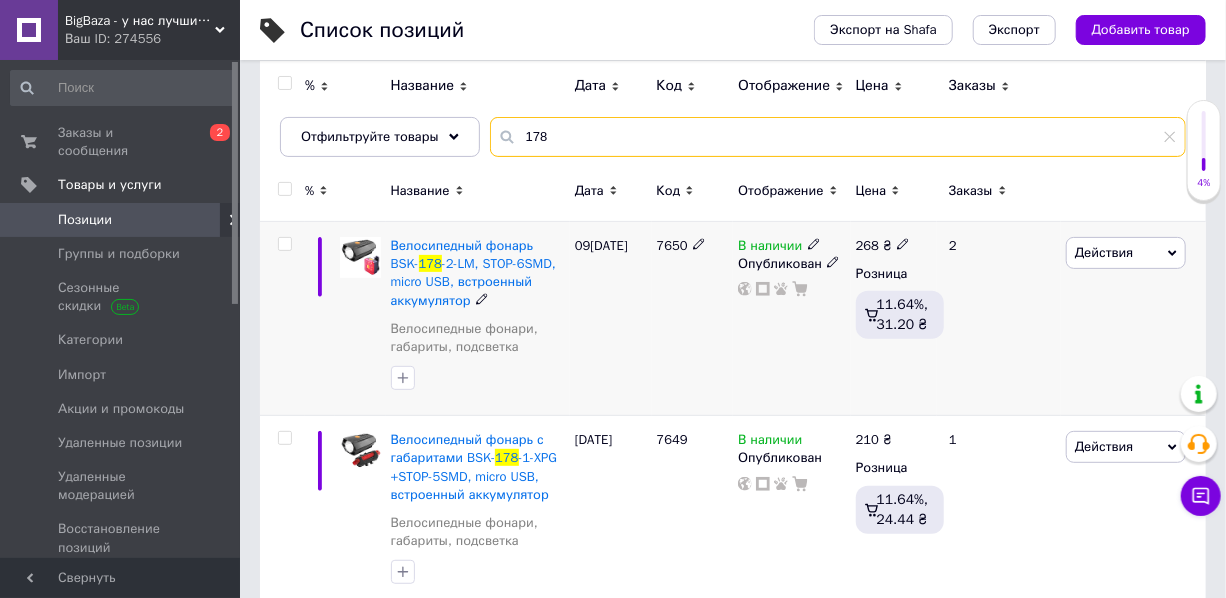 scroll, scrollTop: 211, scrollLeft: 0, axis: vertical 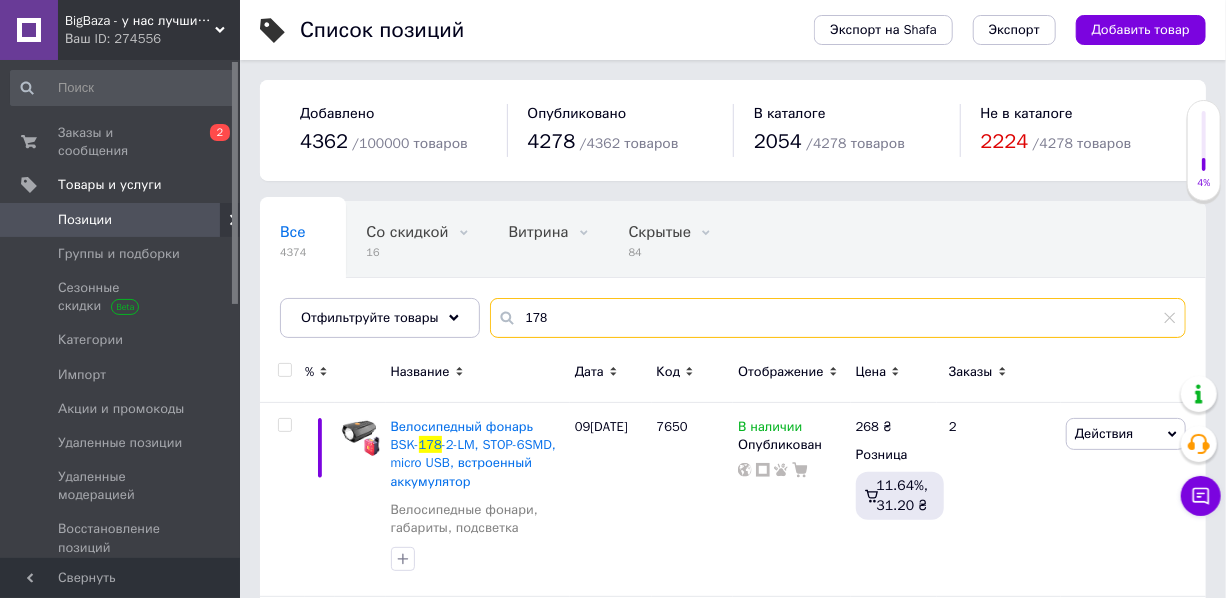 drag, startPoint x: 544, startPoint y: 317, endPoint x: 501, endPoint y: 319, distance: 43.046486 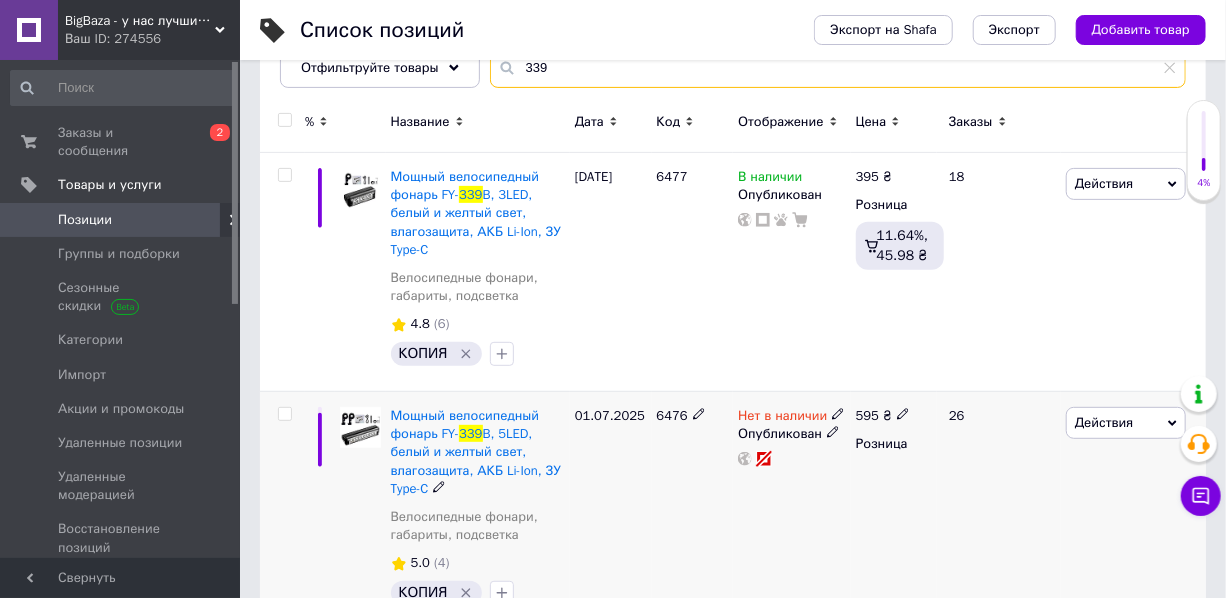 scroll, scrollTop: 264, scrollLeft: 0, axis: vertical 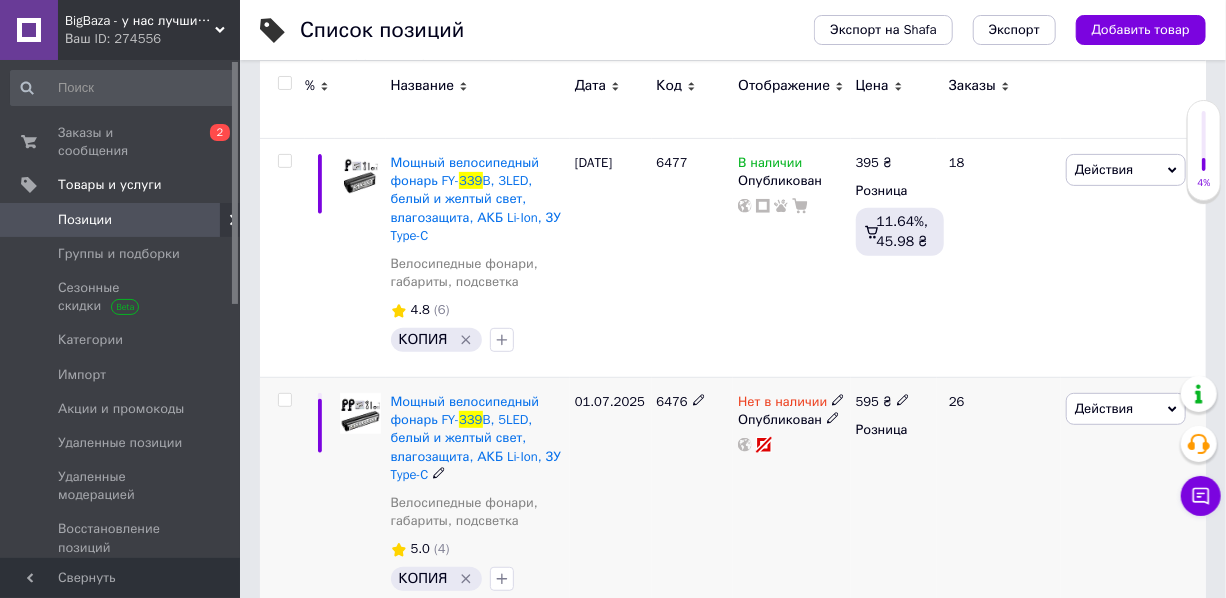 click 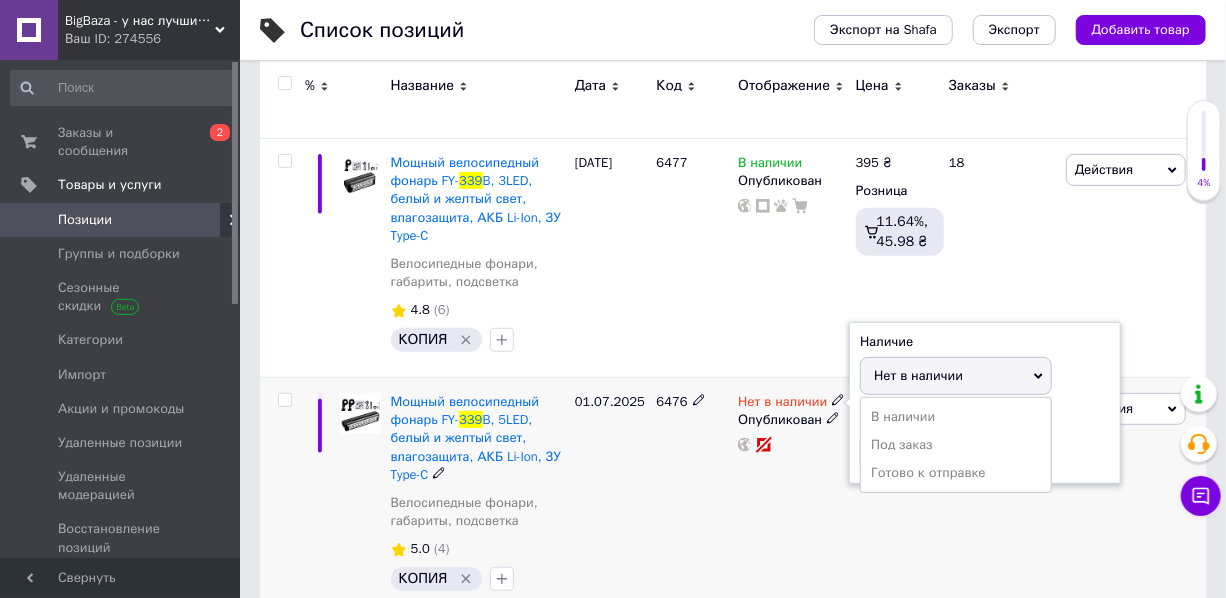 drag, startPoint x: 909, startPoint y: 397, endPoint x: 809, endPoint y: 474, distance: 126.210144 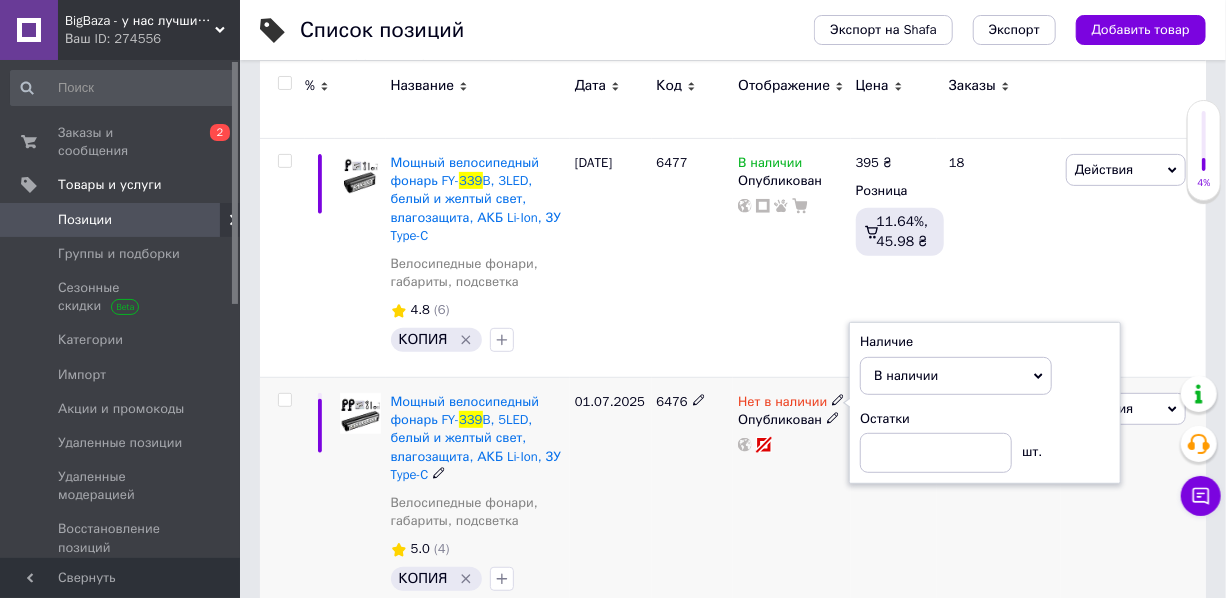 click on "Нет в наличии Наличие В наличии Нет в наличии Под заказ Готово к отправке Остатки шт. Опубликован" at bounding box center [791, 496] 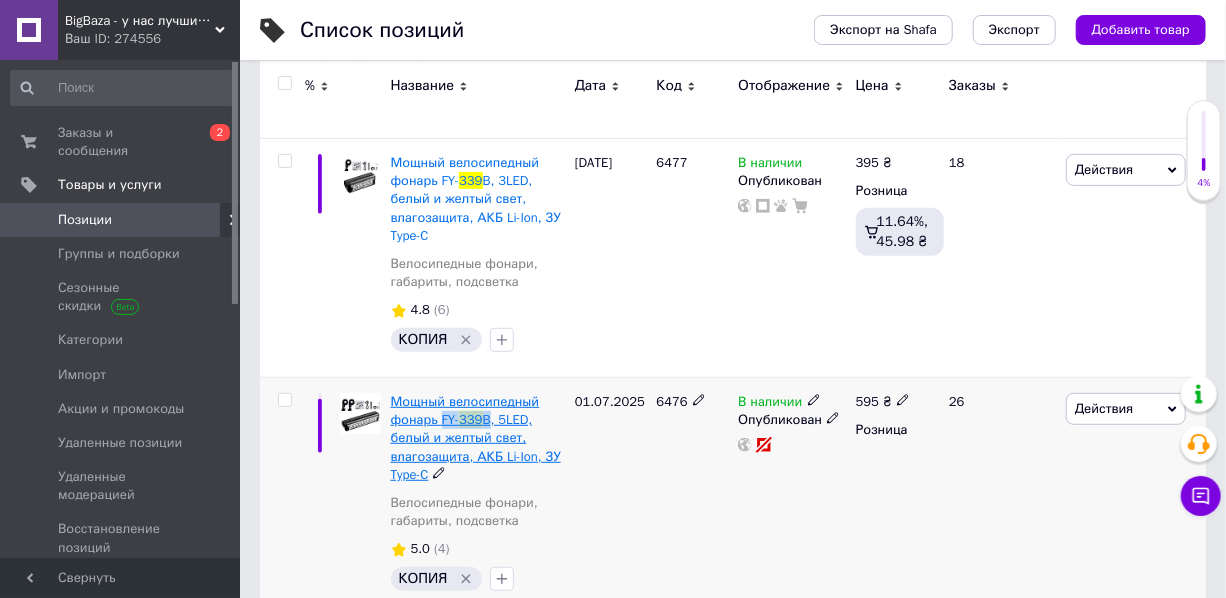drag, startPoint x: 487, startPoint y: 400, endPoint x: 439, endPoint y: 402, distance: 48.04165 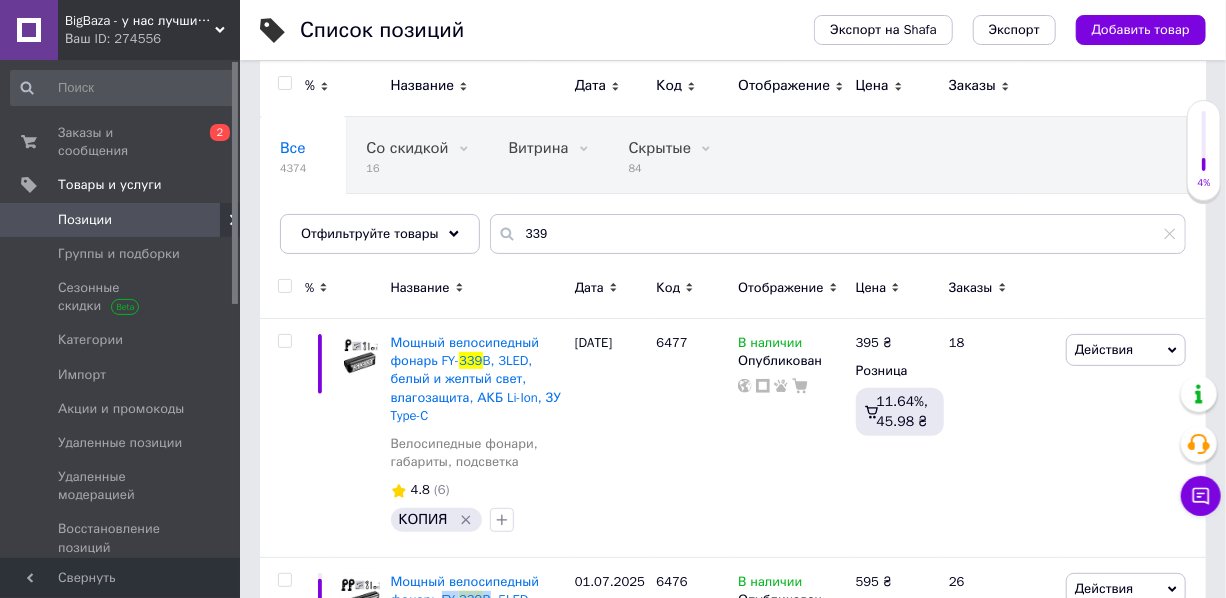 scroll, scrollTop: 0, scrollLeft: 0, axis: both 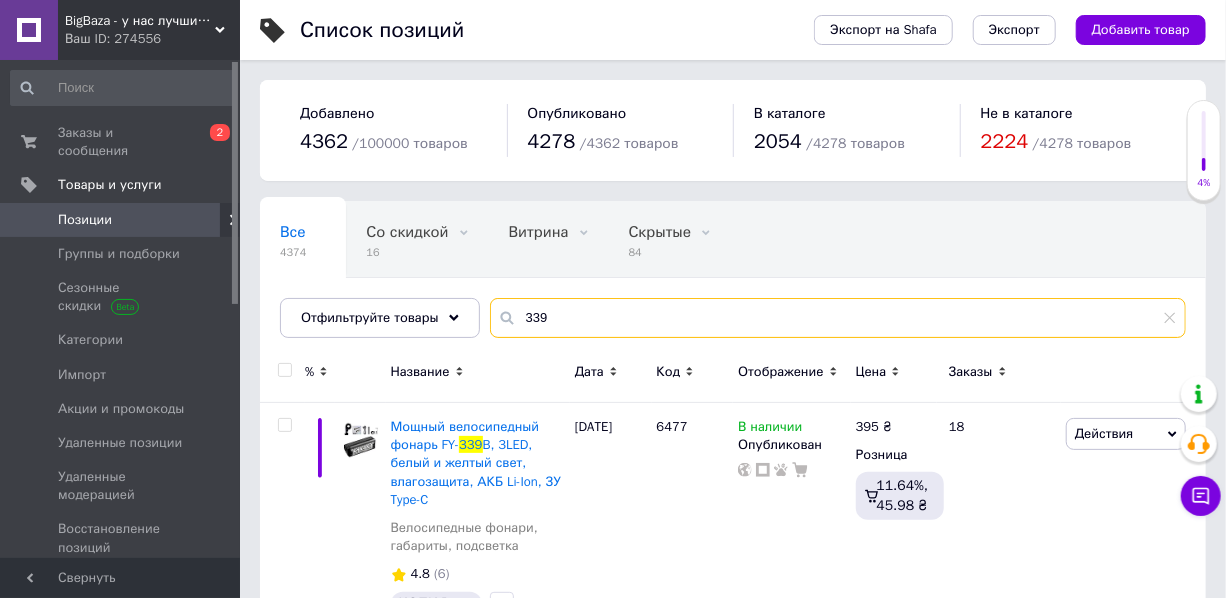 drag, startPoint x: 547, startPoint y: 316, endPoint x: 504, endPoint y: 313, distance: 43.104523 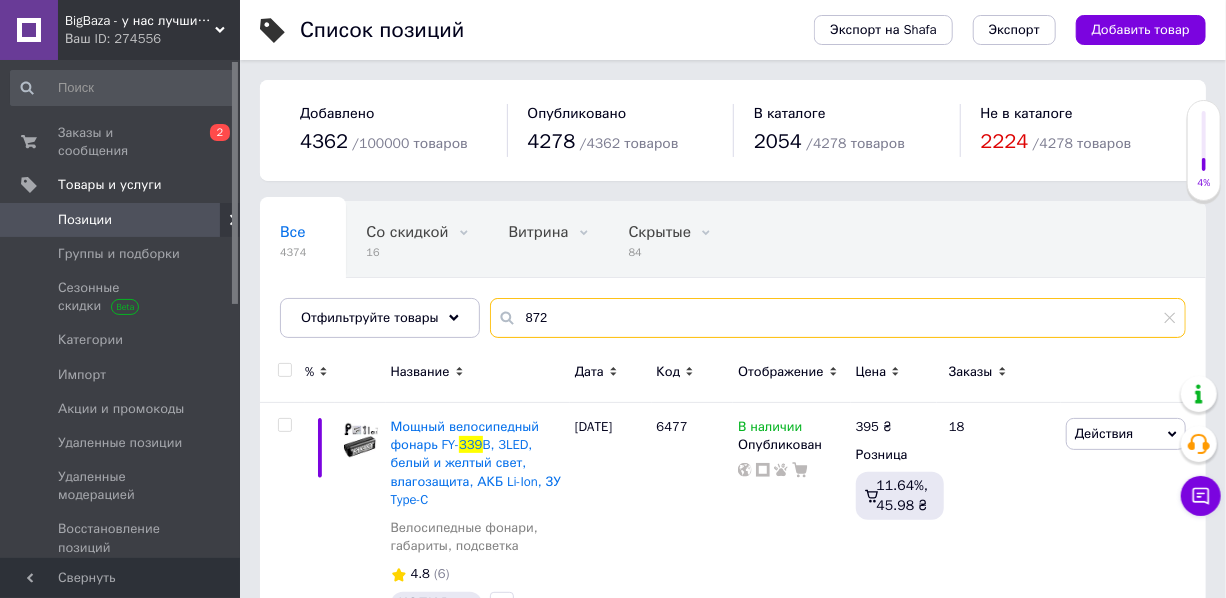 type on "872" 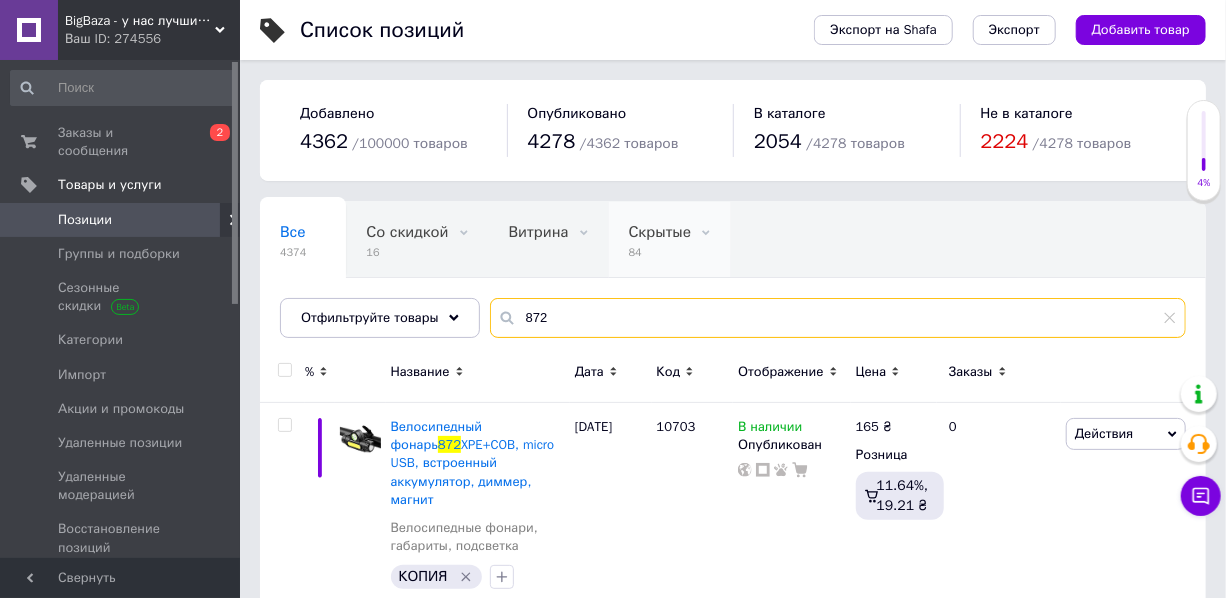 scroll, scrollTop: 90, scrollLeft: 0, axis: vertical 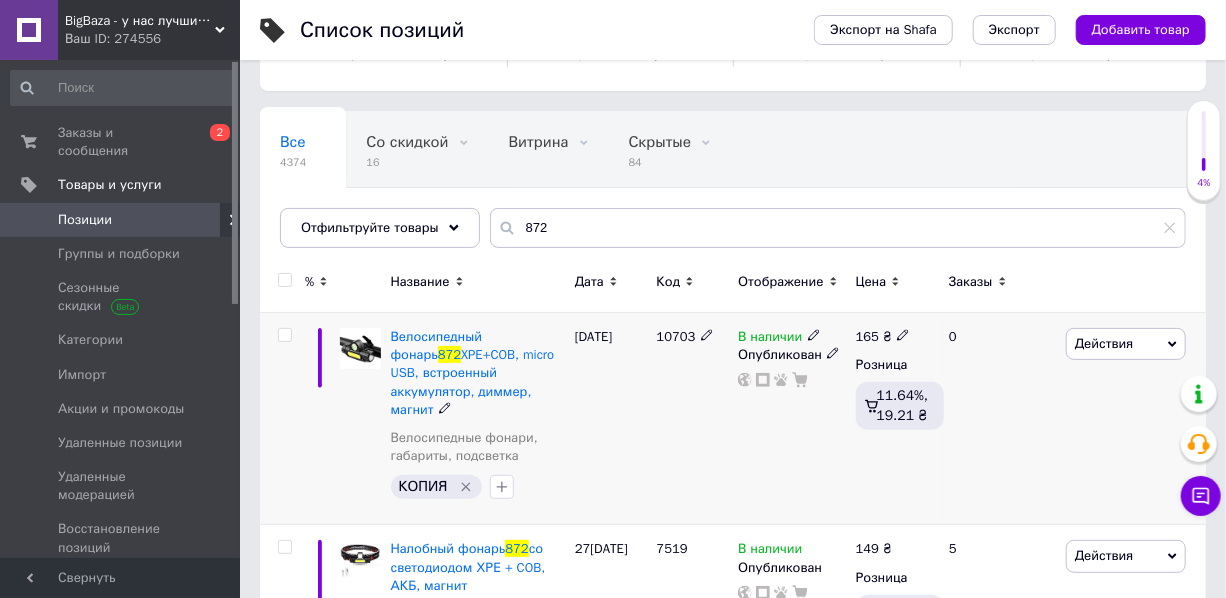 click 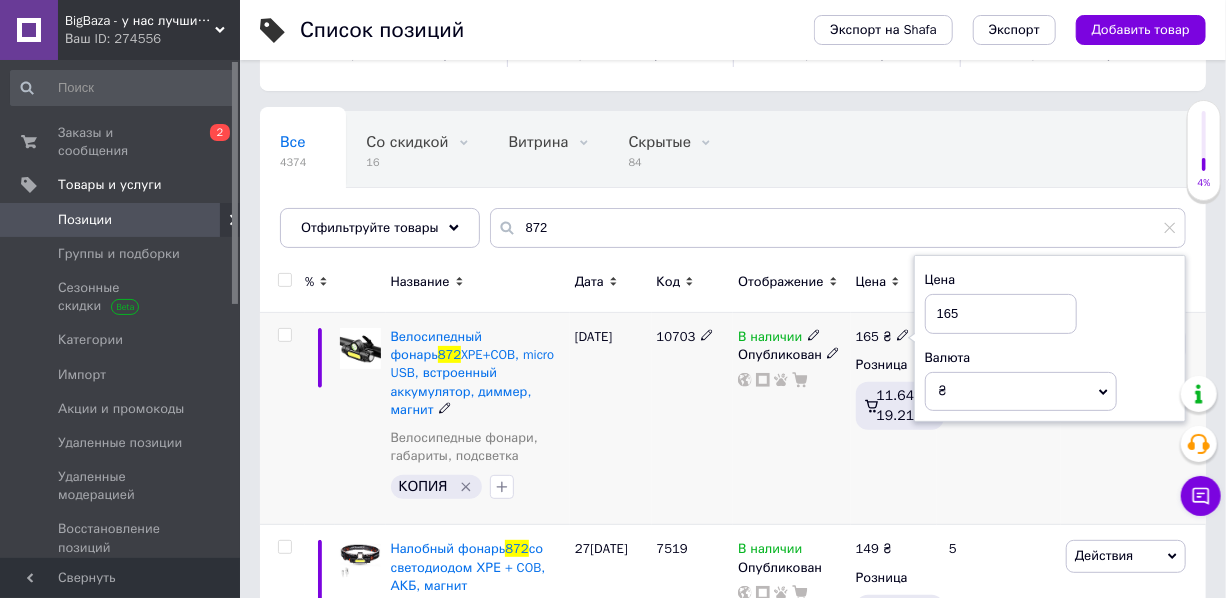 drag, startPoint x: 945, startPoint y: 310, endPoint x: 964, endPoint y: 310, distance: 19 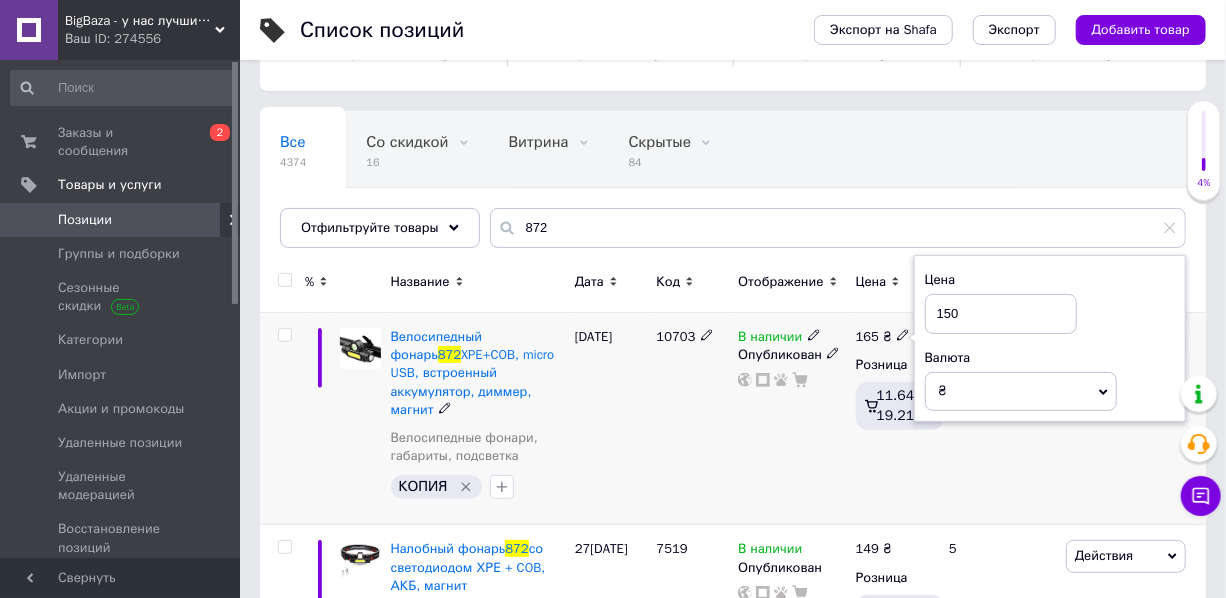type on "150" 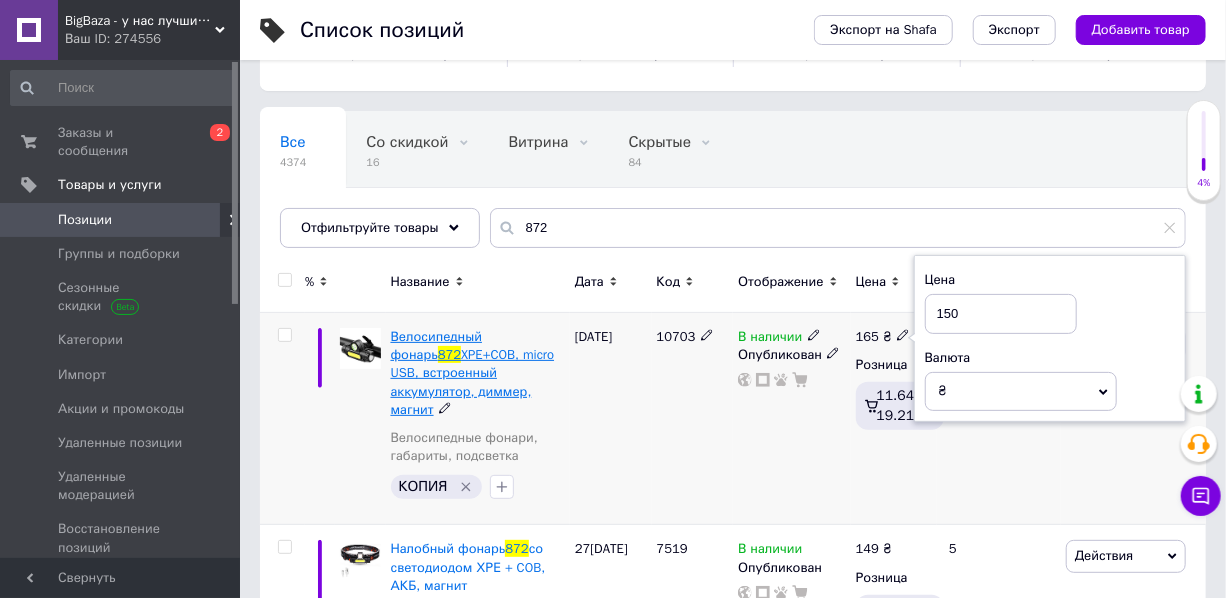 drag, startPoint x: 709, startPoint y: 439, endPoint x: 518, endPoint y: 366, distance: 204.47493 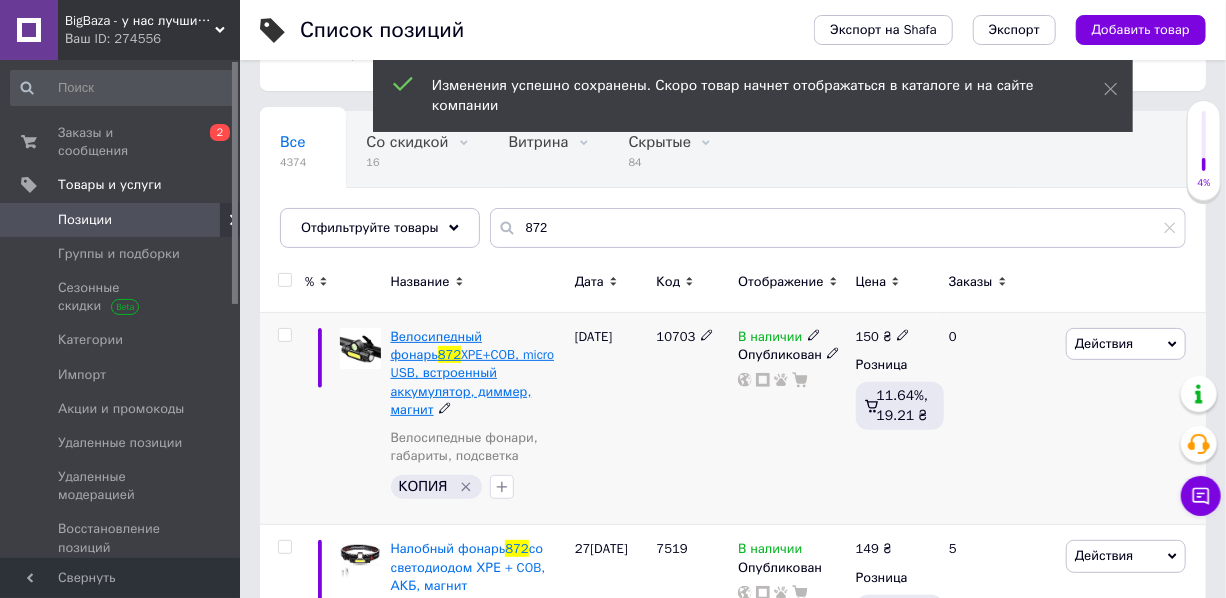drag, startPoint x: 479, startPoint y: 390, endPoint x: 390, endPoint y: 337, distance: 103.58572 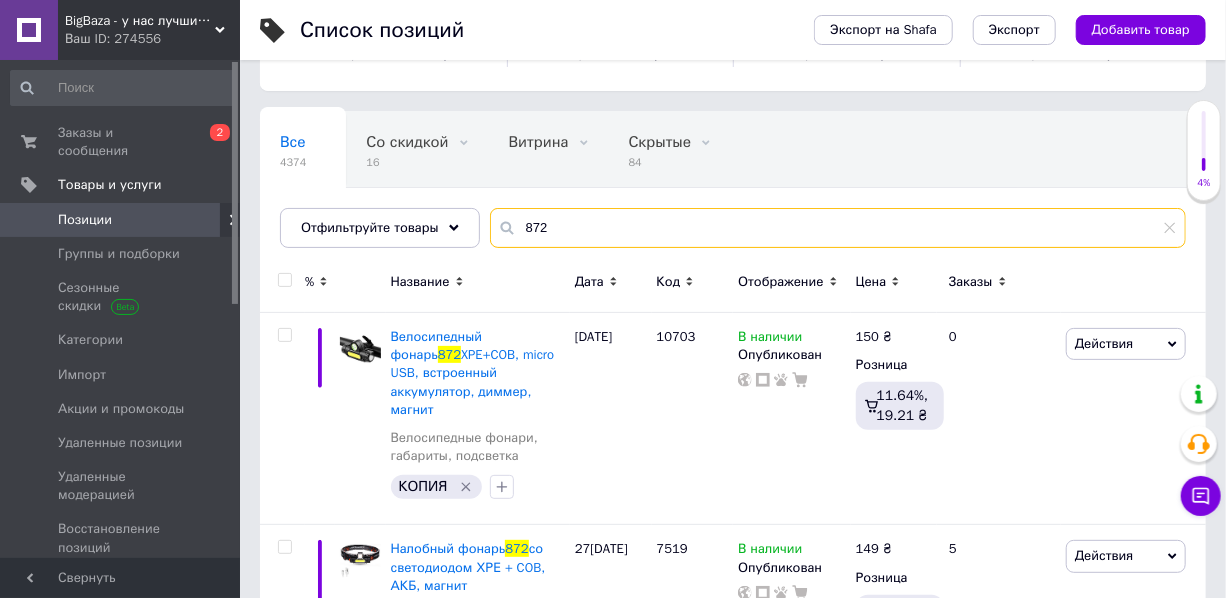 drag, startPoint x: 547, startPoint y: 214, endPoint x: 489, endPoint y: 222, distance: 58.549126 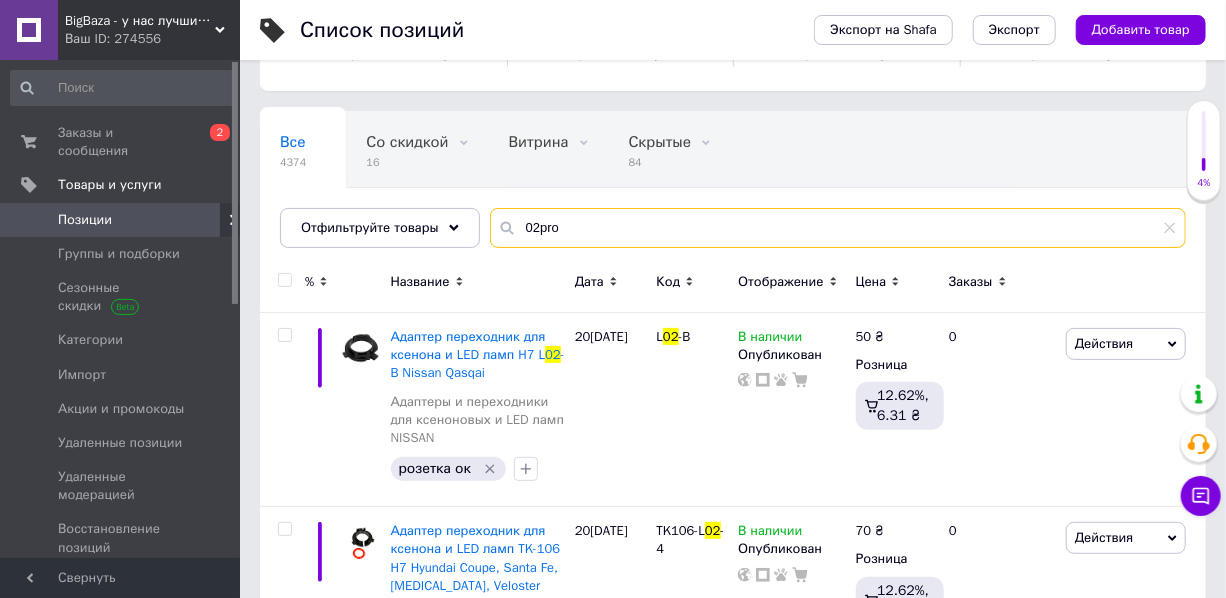 type on "02pro" 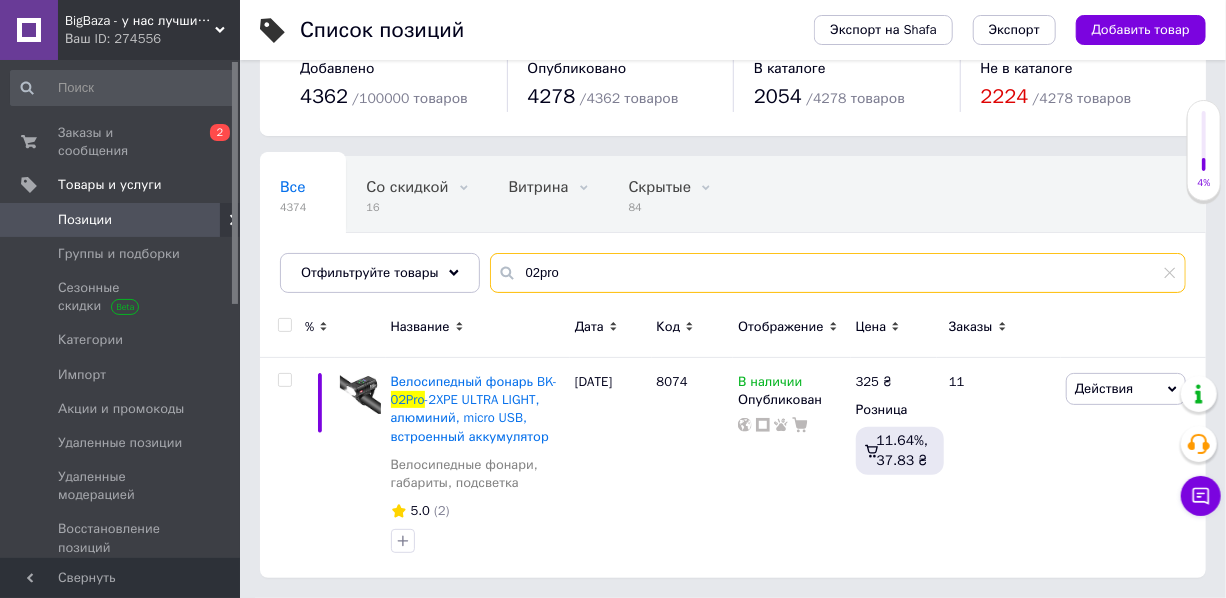 scroll, scrollTop: 44, scrollLeft: 0, axis: vertical 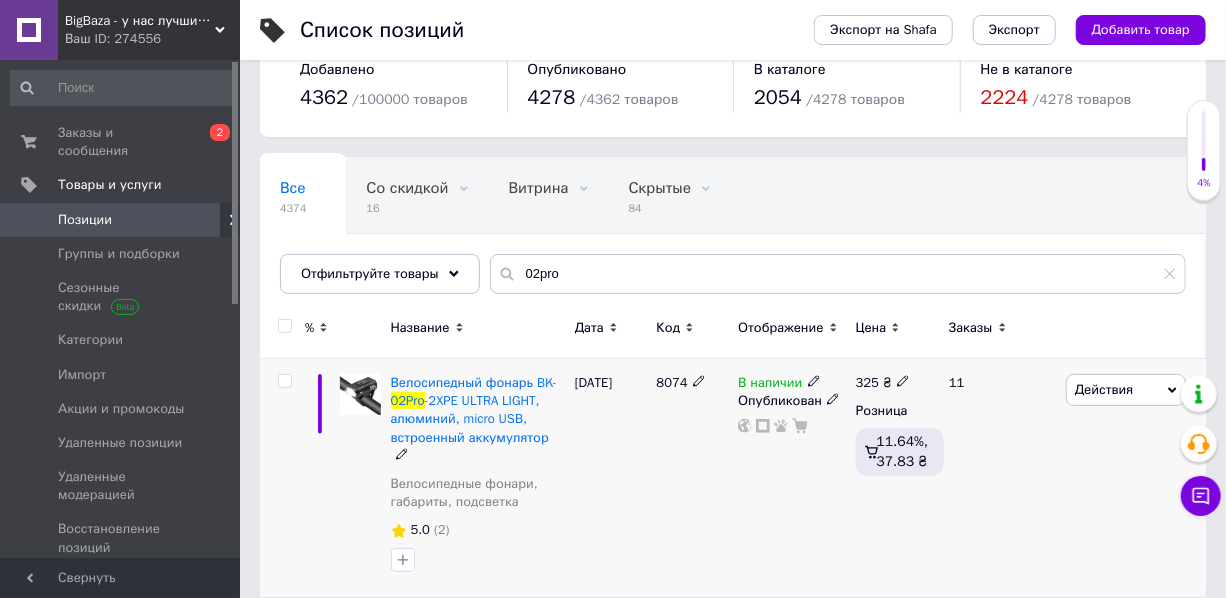 click 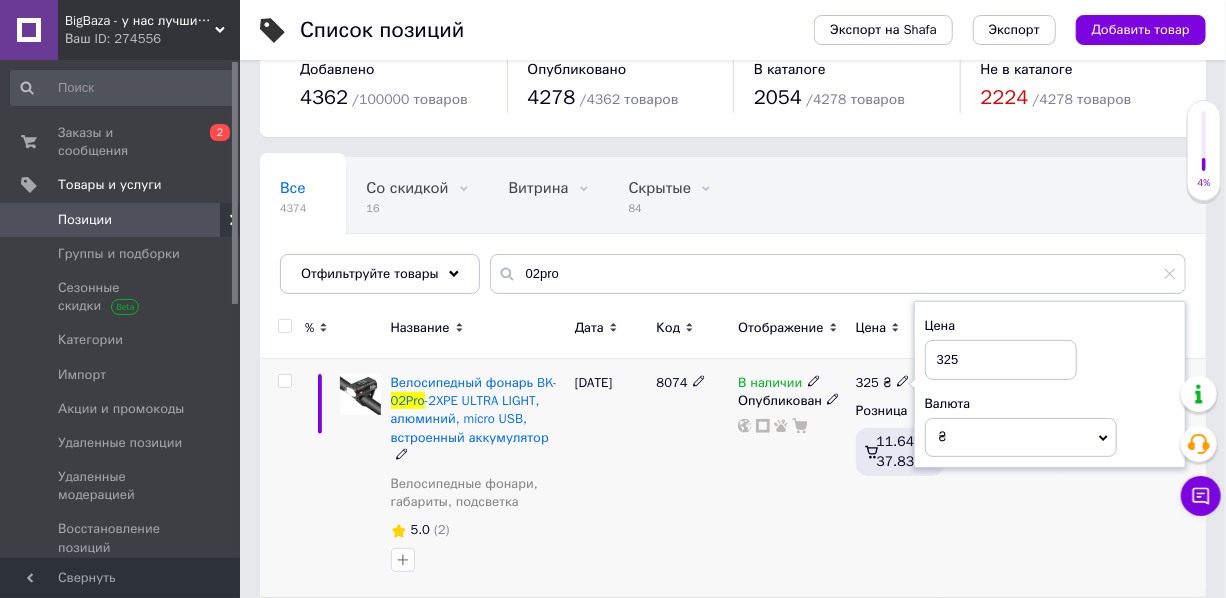 click on "325" at bounding box center [1001, 360] 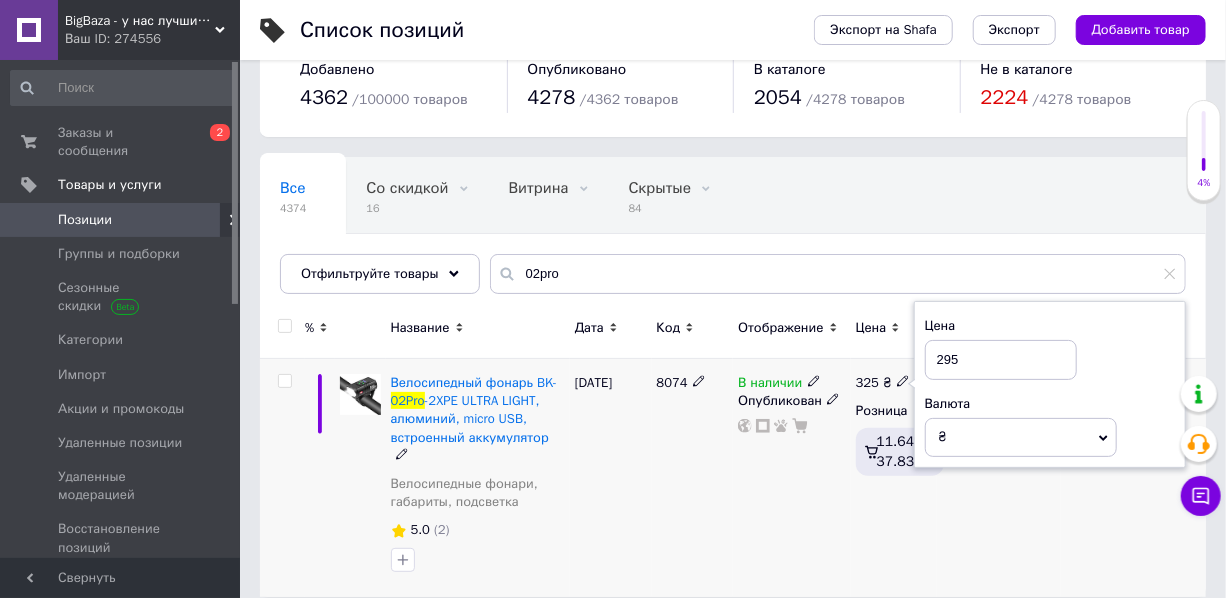 type on "295" 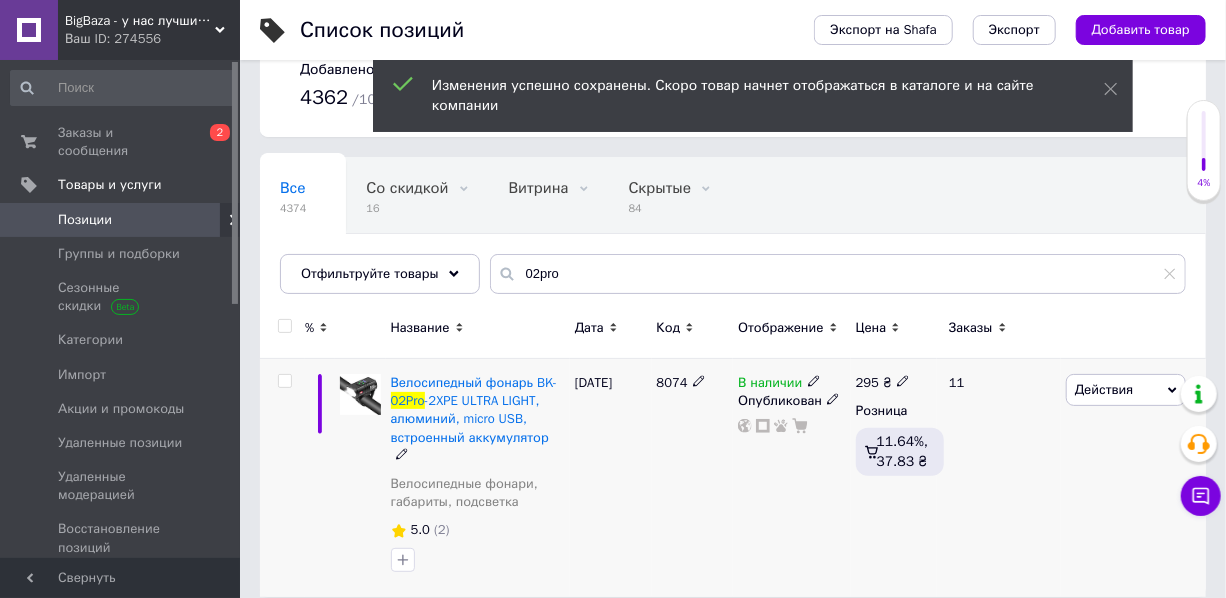 click 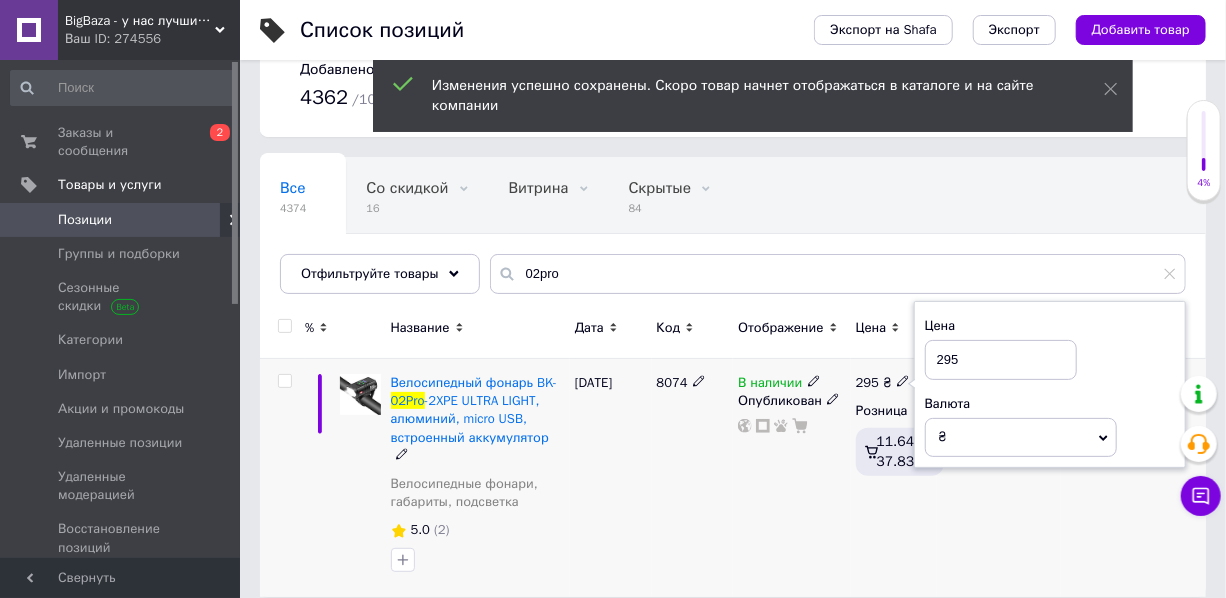 click on "295" at bounding box center [1001, 360] 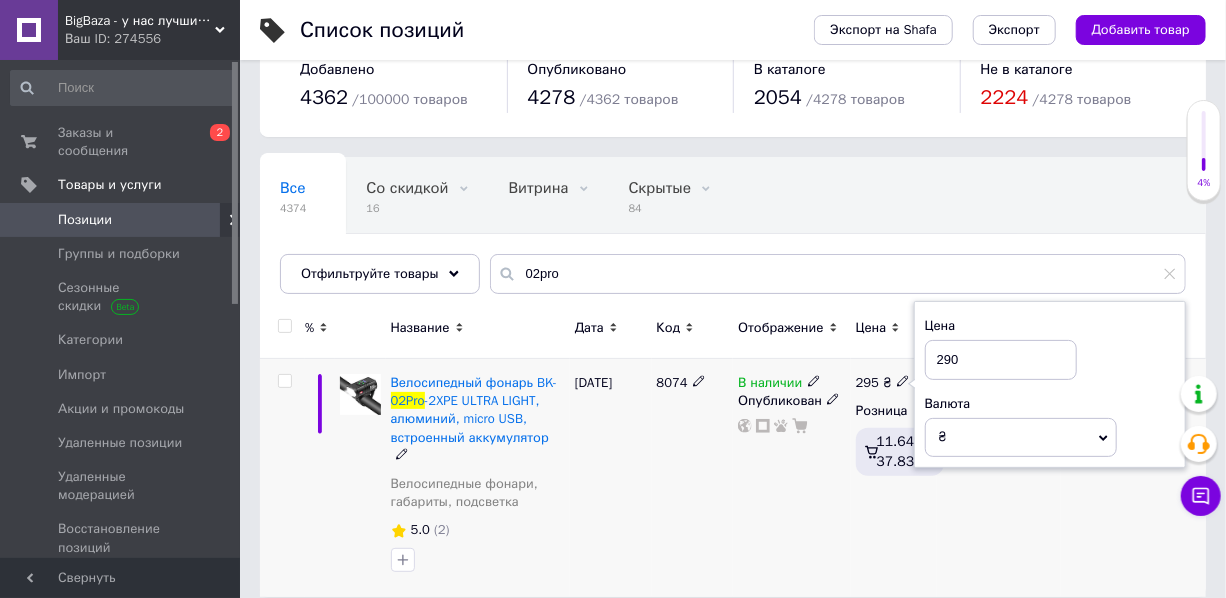 type on "290" 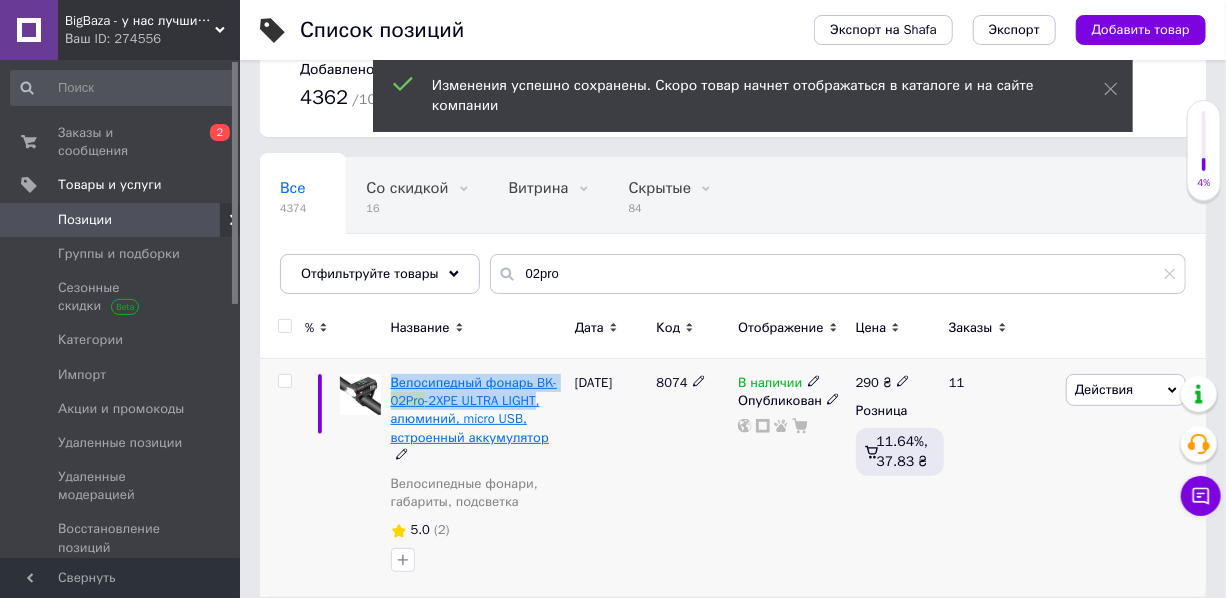 drag, startPoint x: 535, startPoint y: 397, endPoint x: 391, endPoint y: 377, distance: 145.38225 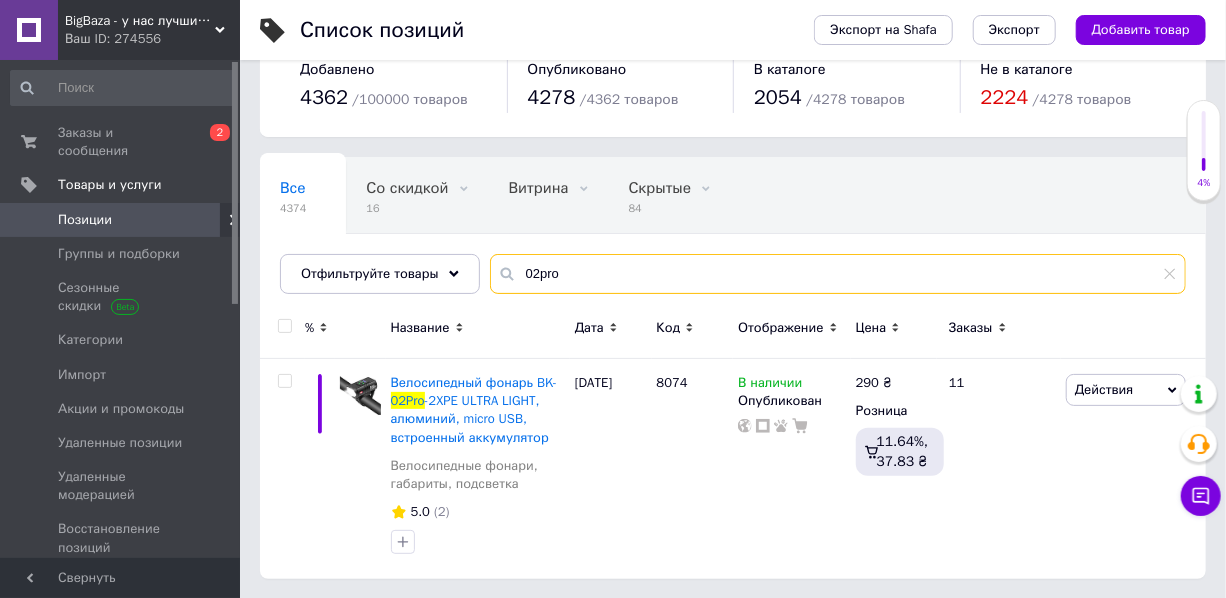 click on "02pro" at bounding box center [838, 274] 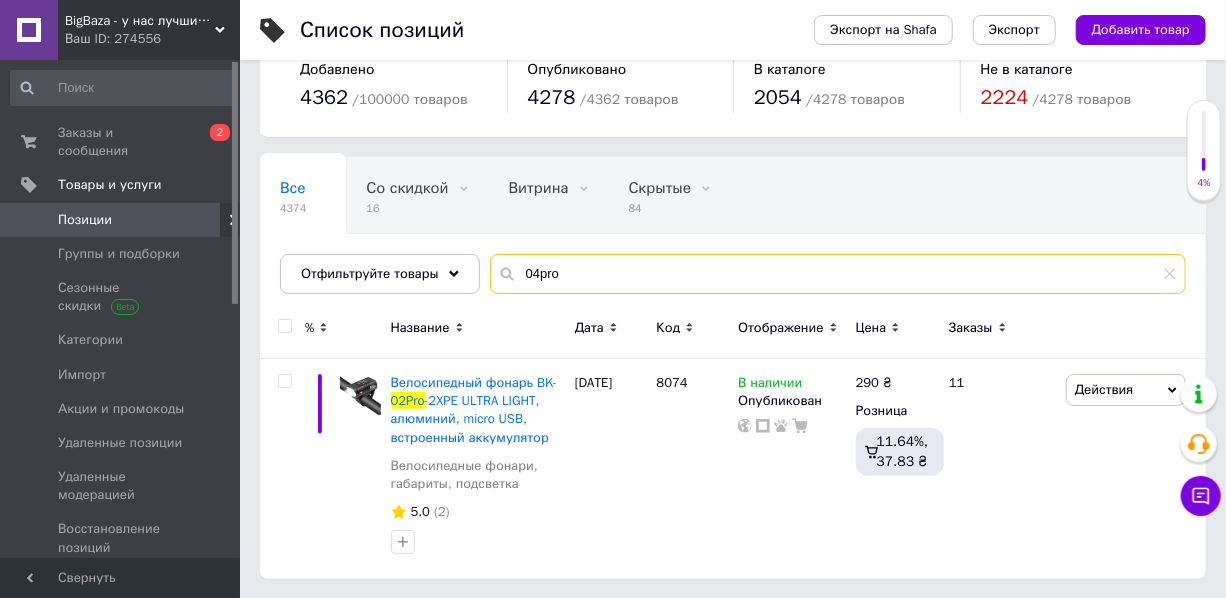 type on "04pro" 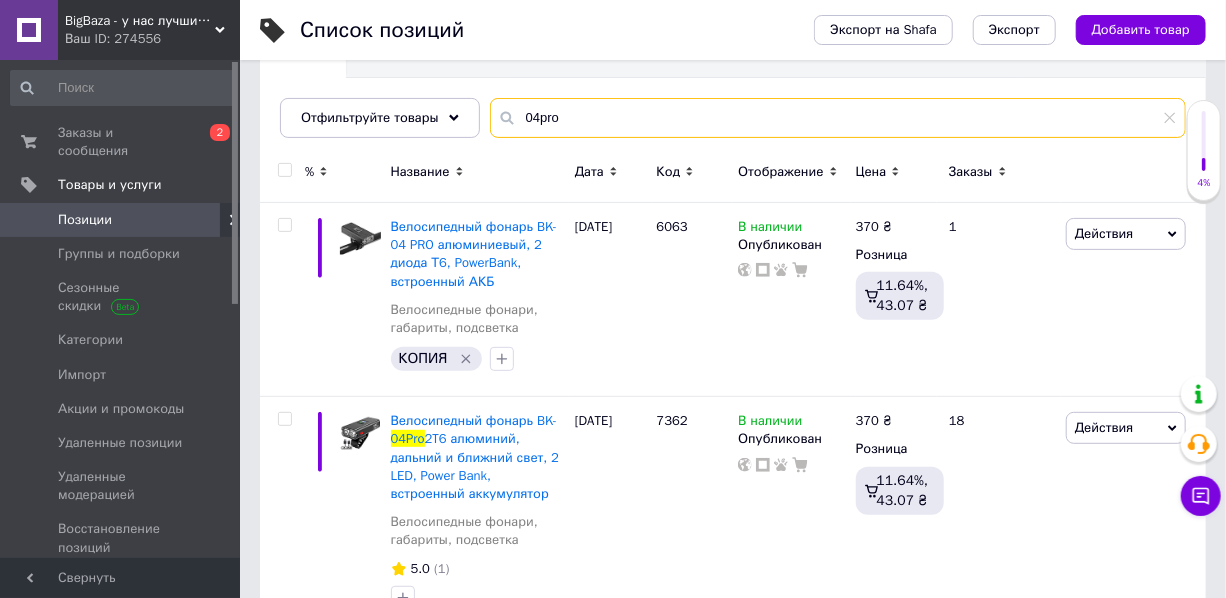 scroll, scrollTop: 226, scrollLeft: 0, axis: vertical 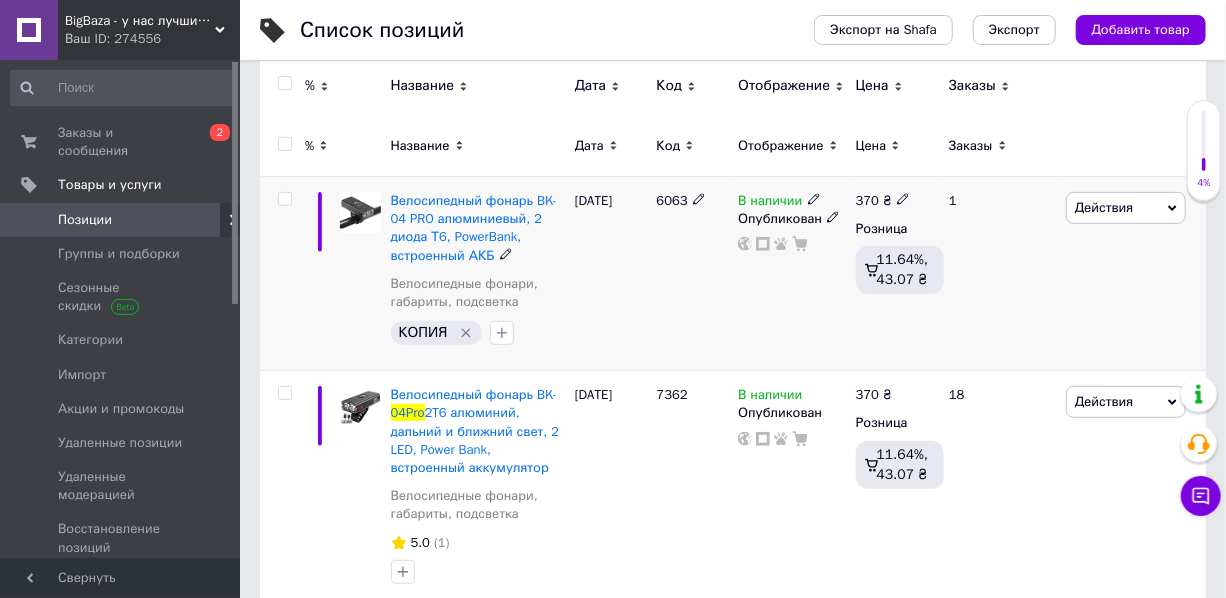 click 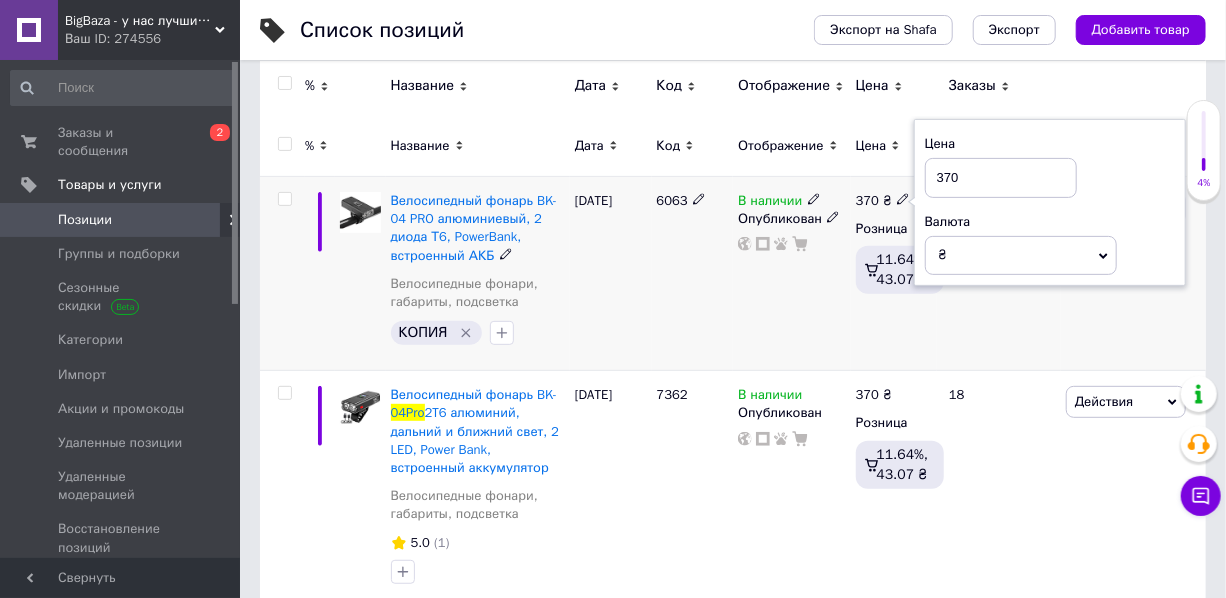 click on "370" at bounding box center [1001, 178] 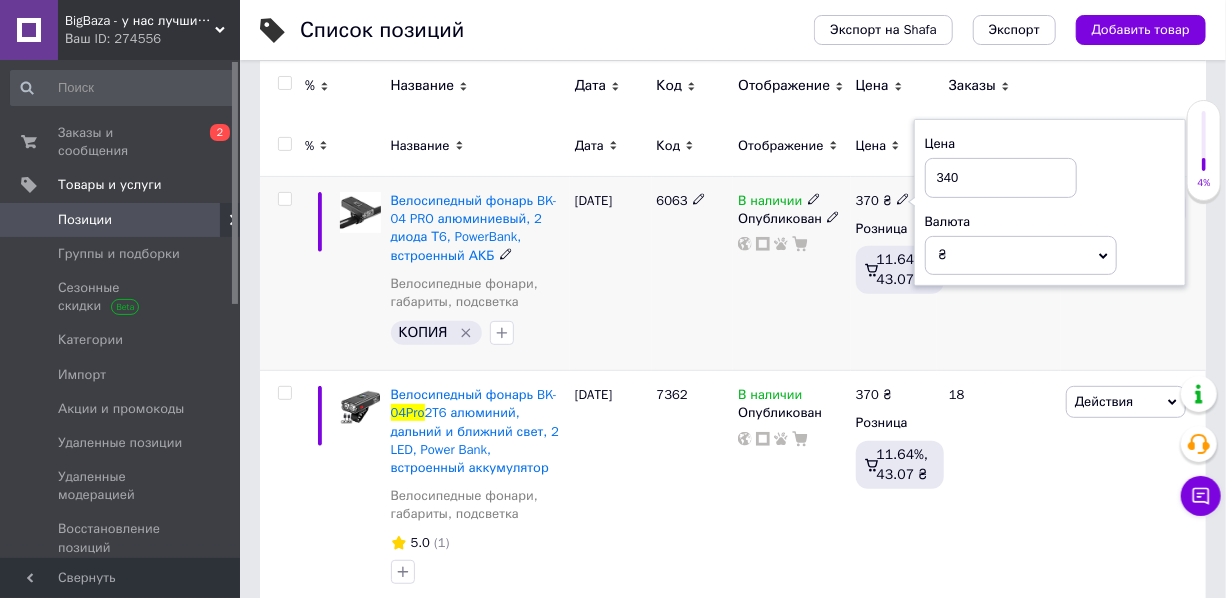 type on "340" 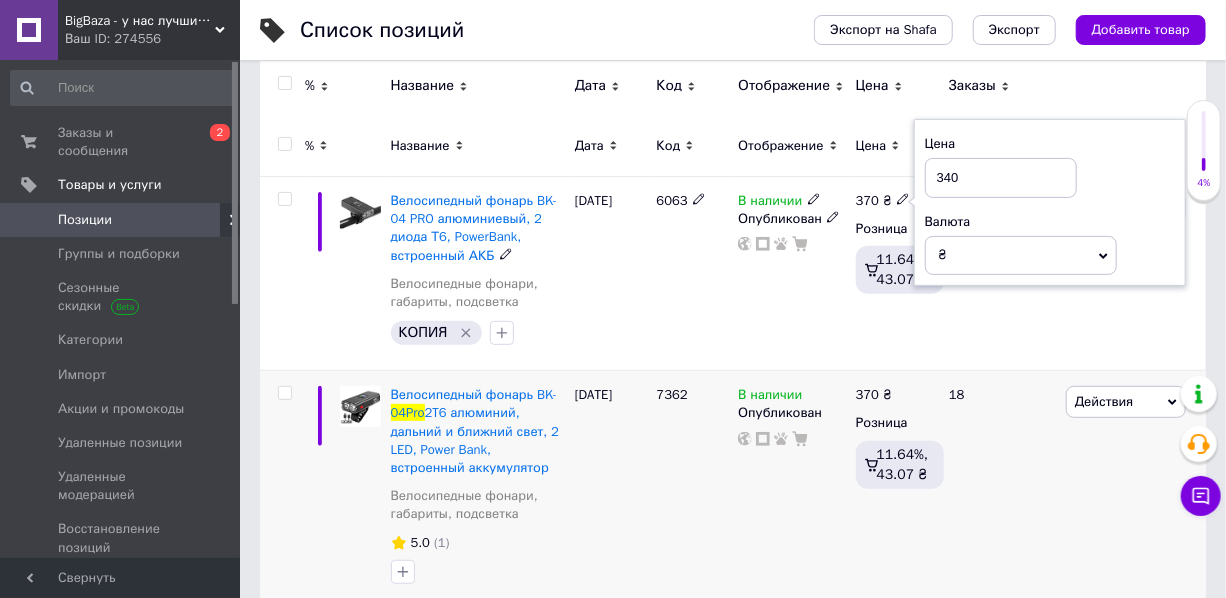 drag, startPoint x: 759, startPoint y: 363, endPoint x: 856, endPoint y: 416, distance: 110.535065 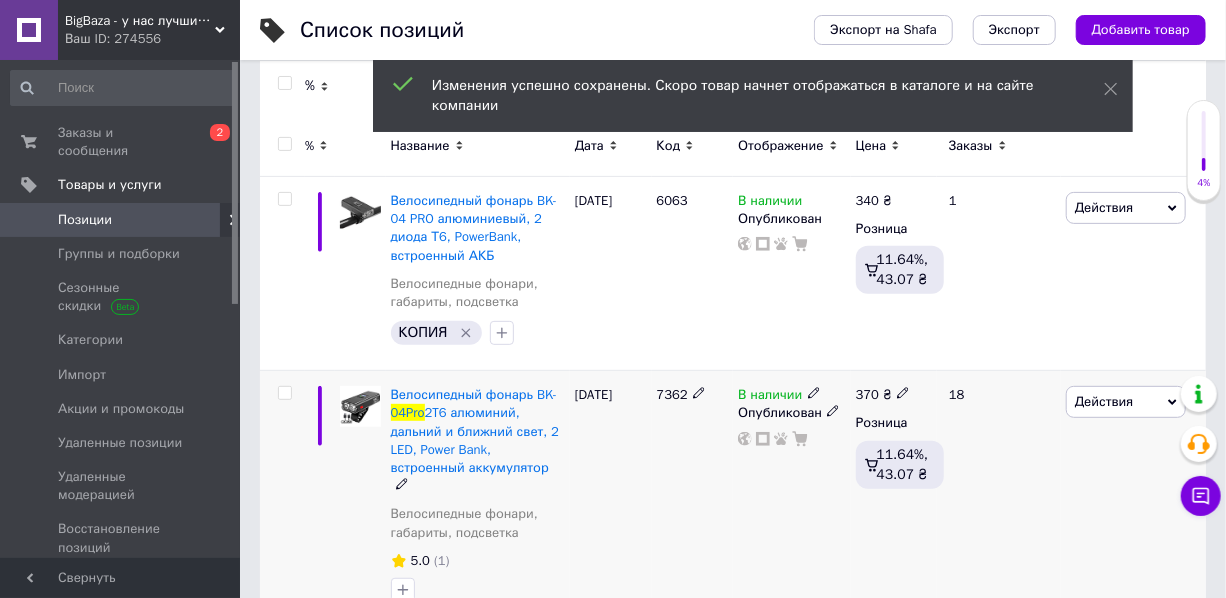 click 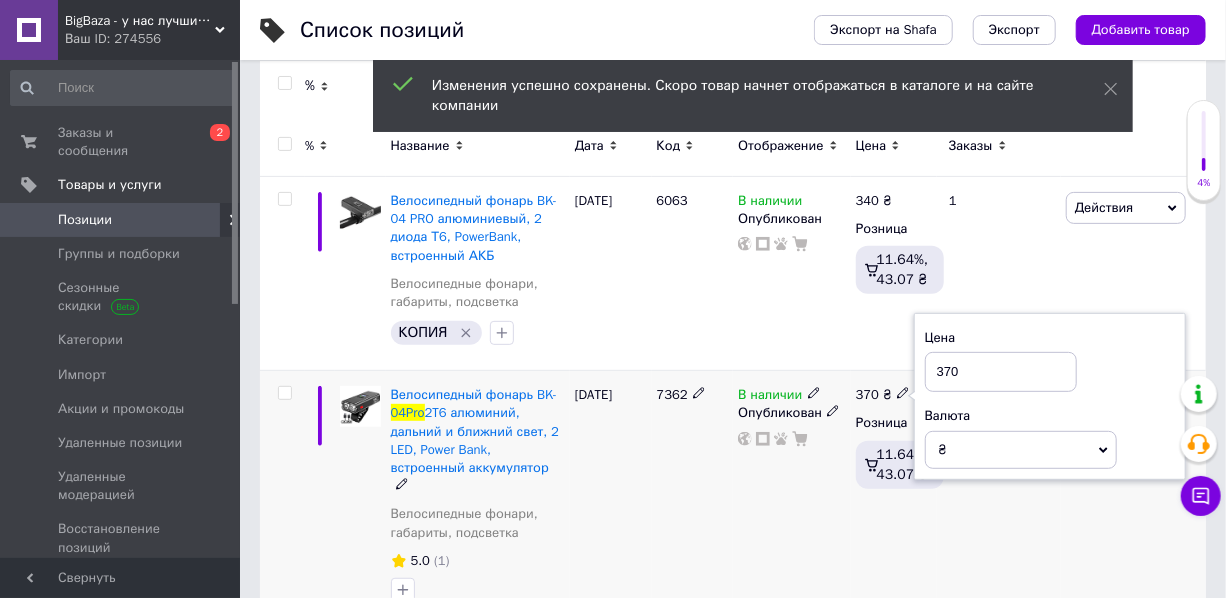 click on "370" at bounding box center [1001, 372] 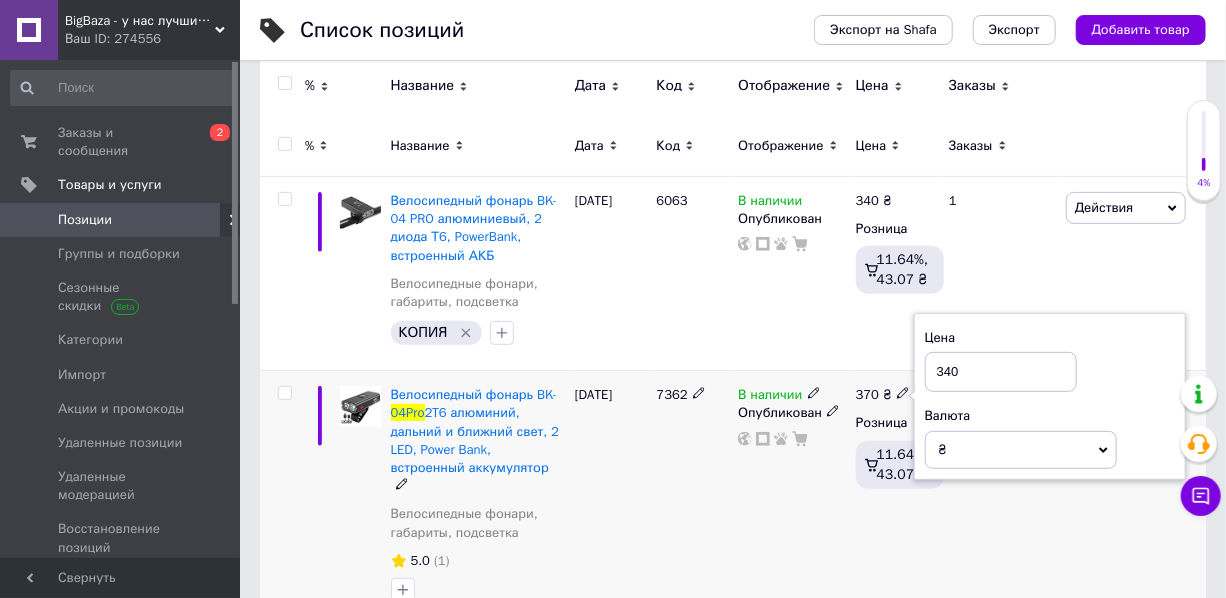 type on "340" 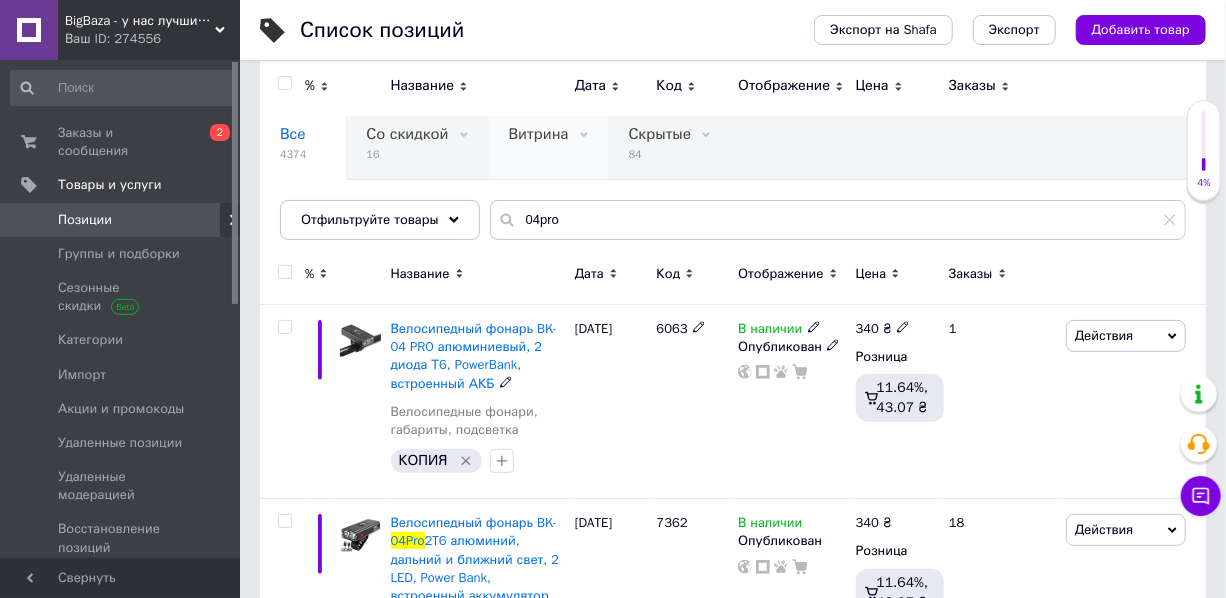 scroll, scrollTop: 0, scrollLeft: 0, axis: both 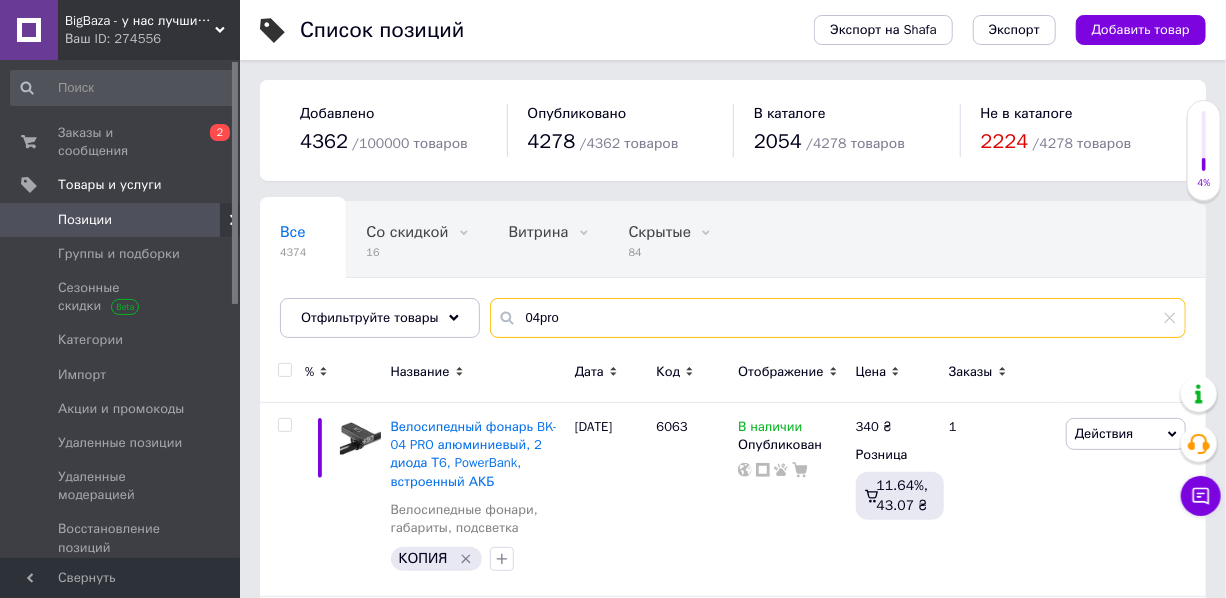 drag, startPoint x: 570, startPoint y: 323, endPoint x: 507, endPoint y: 320, distance: 63.07139 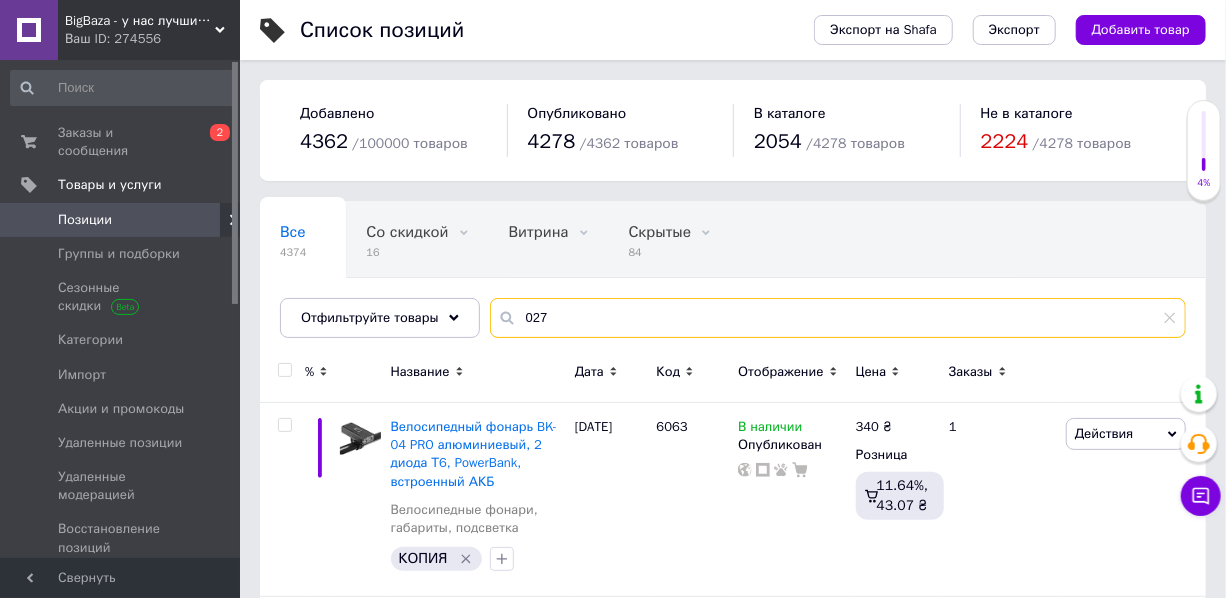 type on "027" 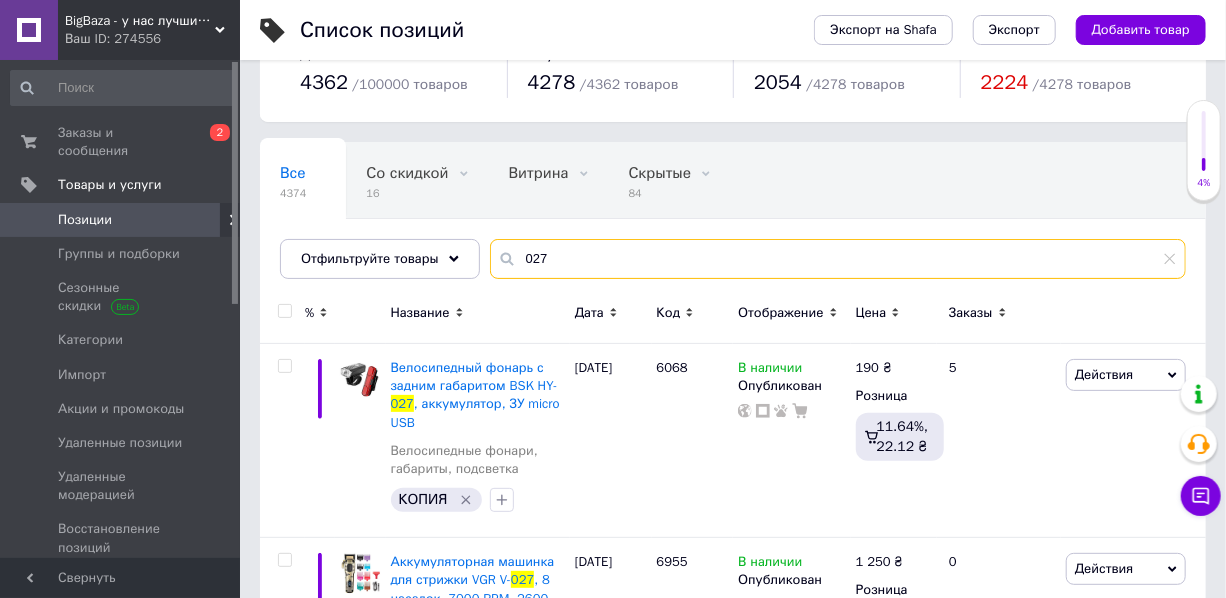 scroll, scrollTop: 90, scrollLeft: 0, axis: vertical 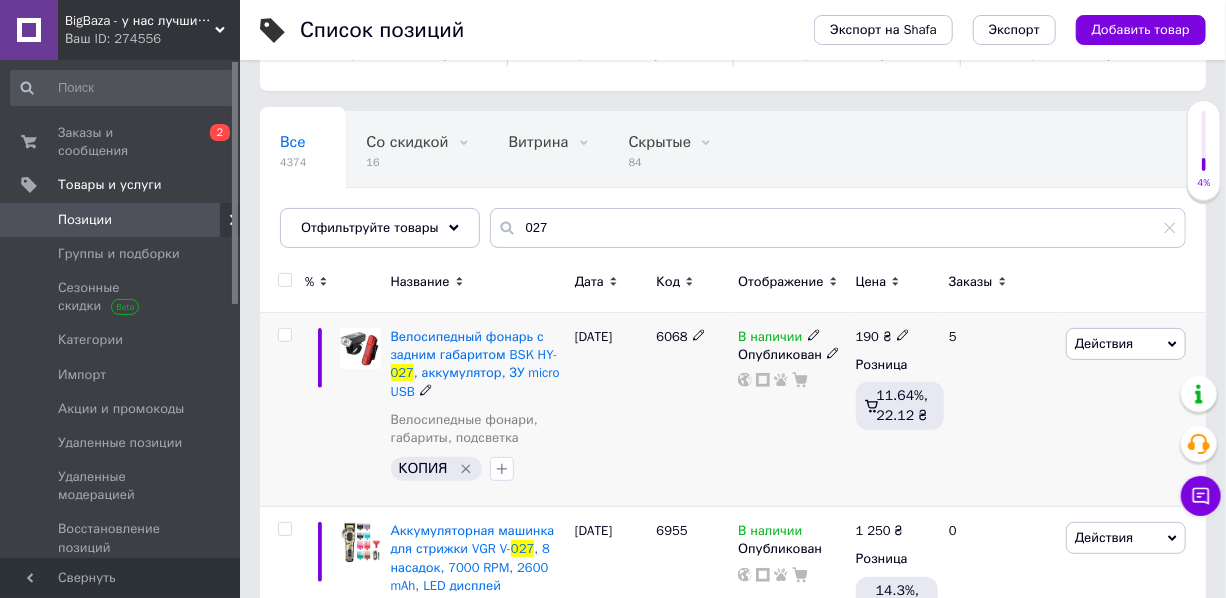 click 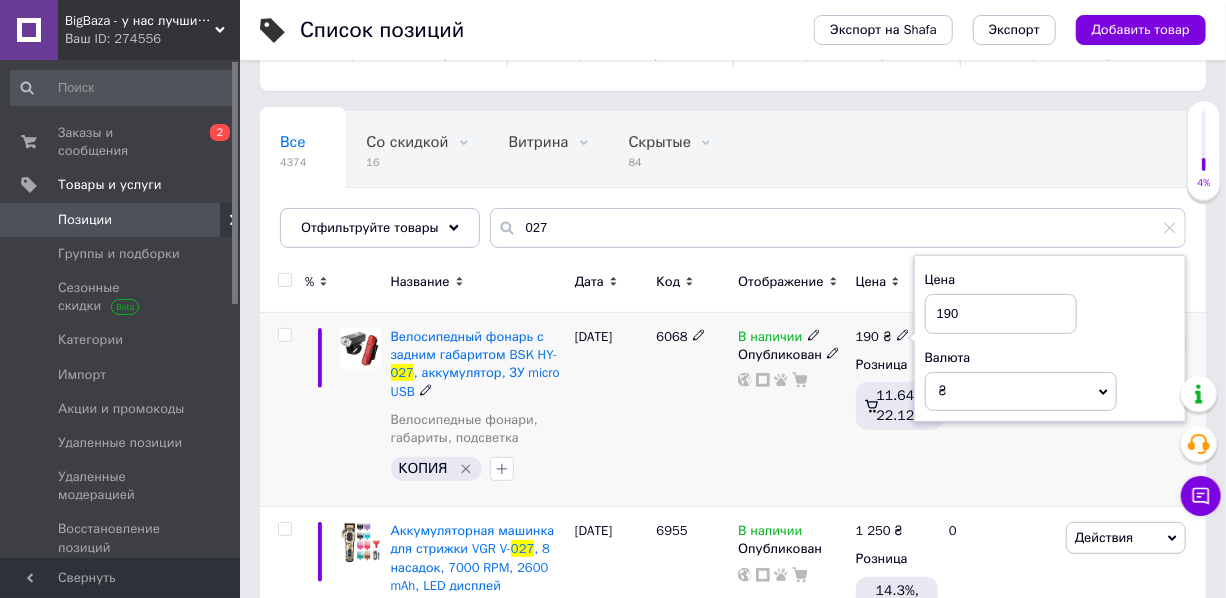 drag, startPoint x: 951, startPoint y: 310, endPoint x: 984, endPoint y: 316, distance: 33.54102 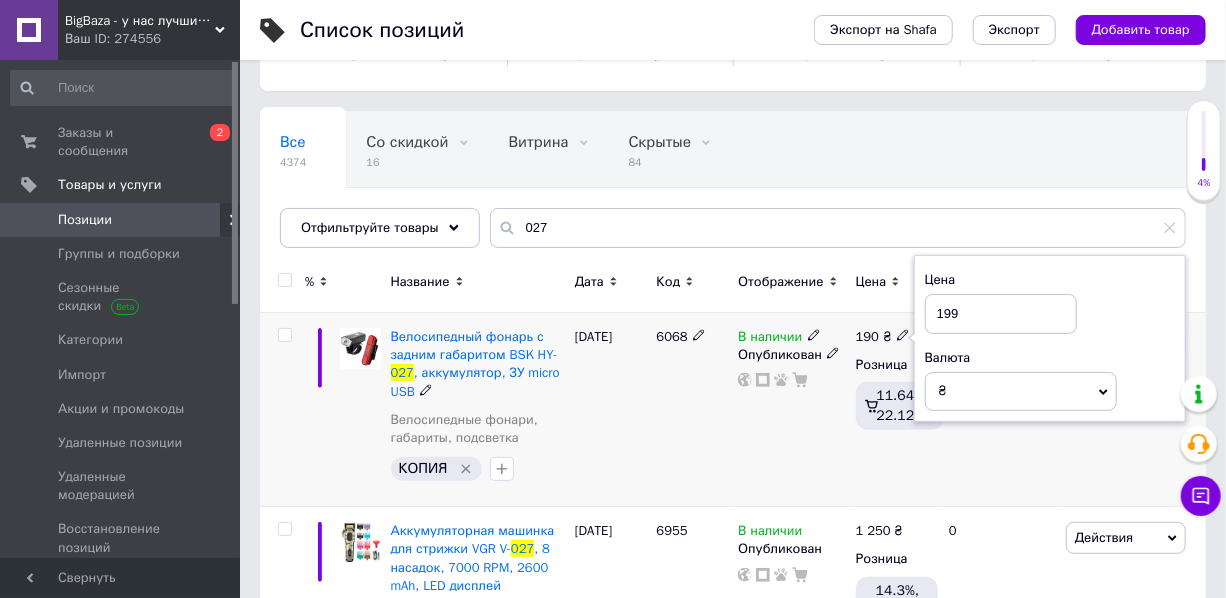 type on "199" 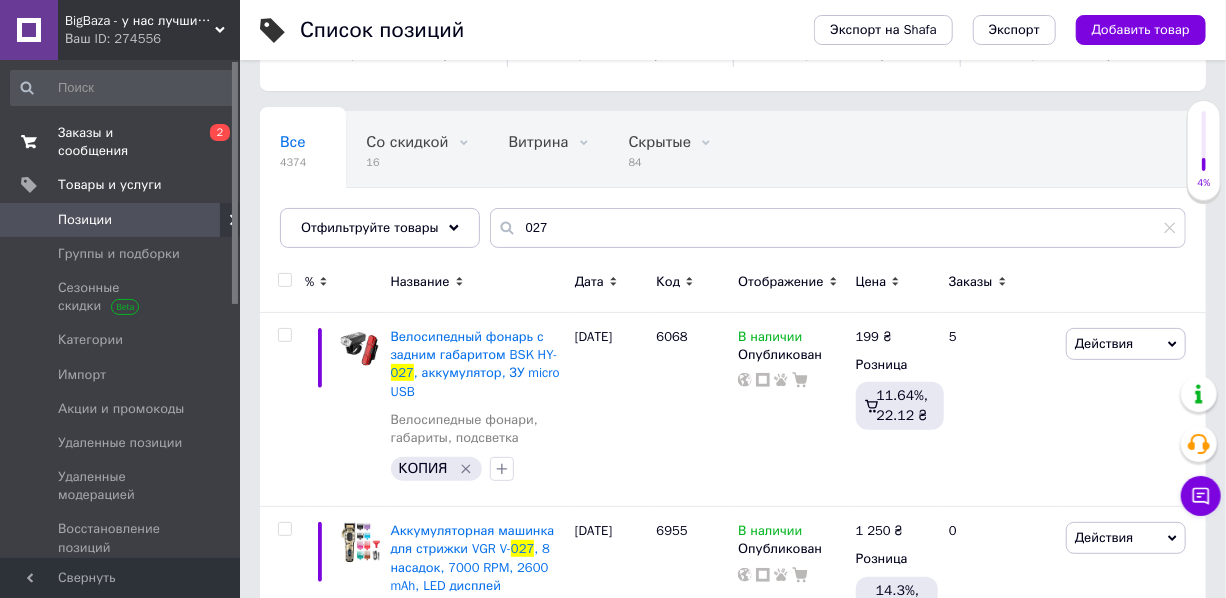click on "Заказы и сообщения" at bounding box center (121, 142) 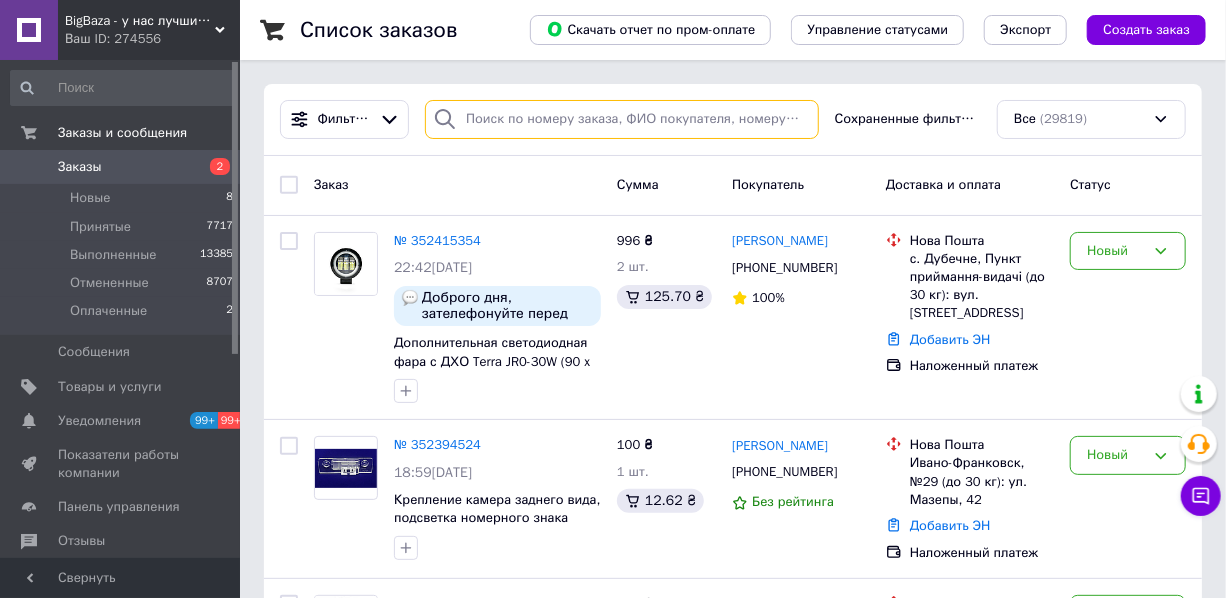 click at bounding box center [622, 119] 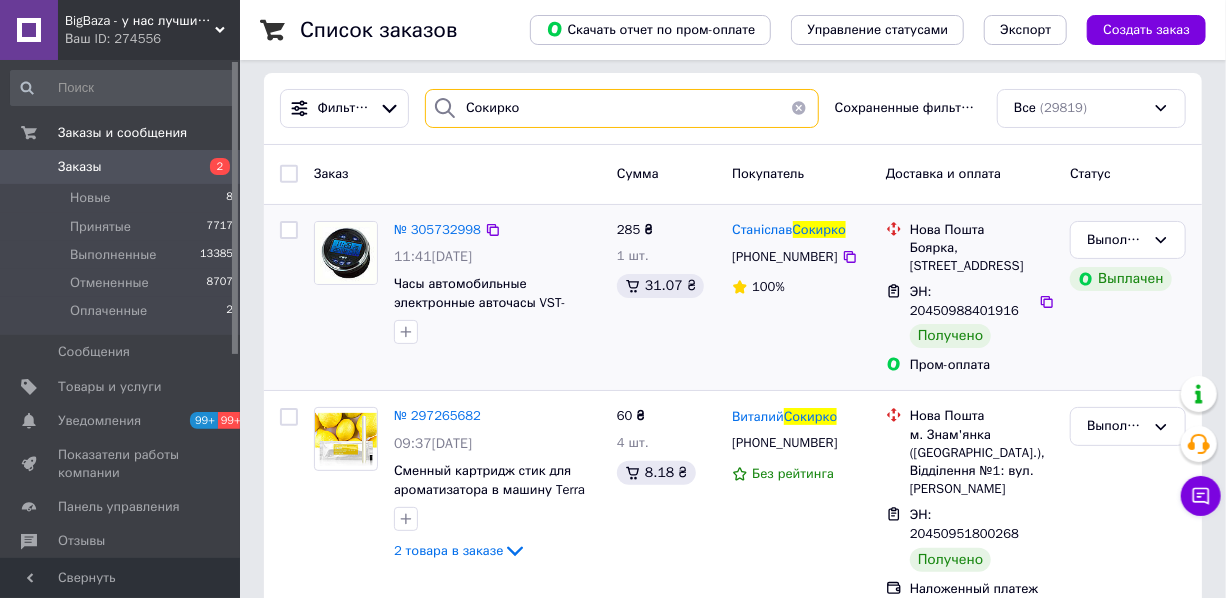 scroll, scrollTop: 0, scrollLeft: 0, axis: both 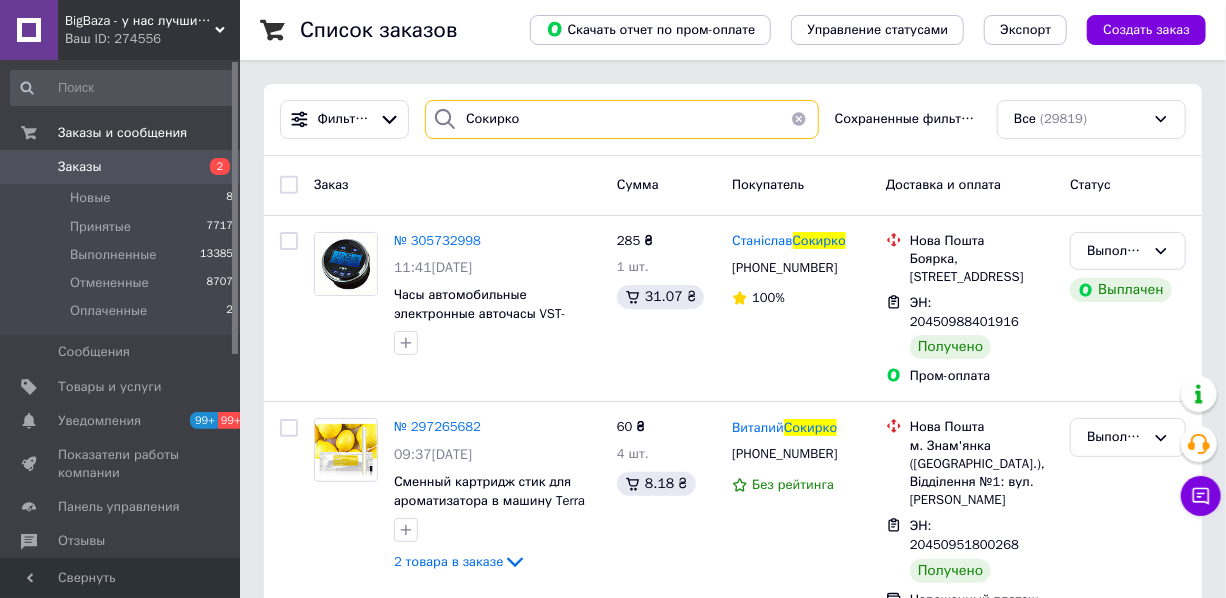 click on "Сокирко" at bounding box center [622, 119] 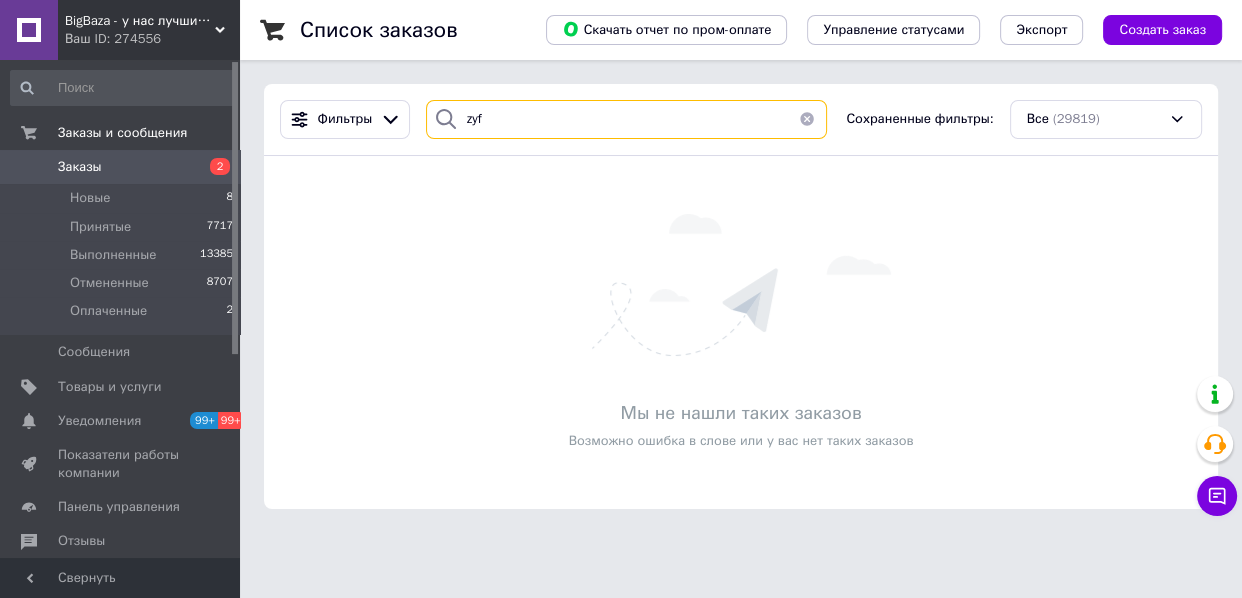 drag, startPoint x: 526, startPoint y: 127, endPoint x: 436, endPoint y: 118, distance: 90.44888 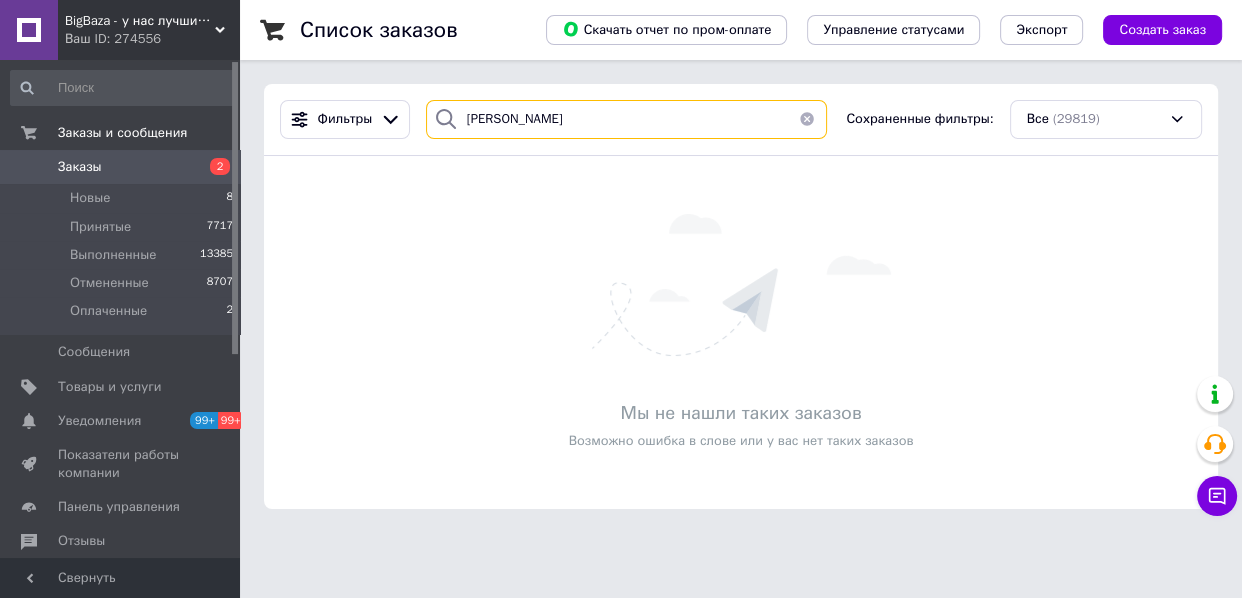 type on "[PERSON_NAME]" 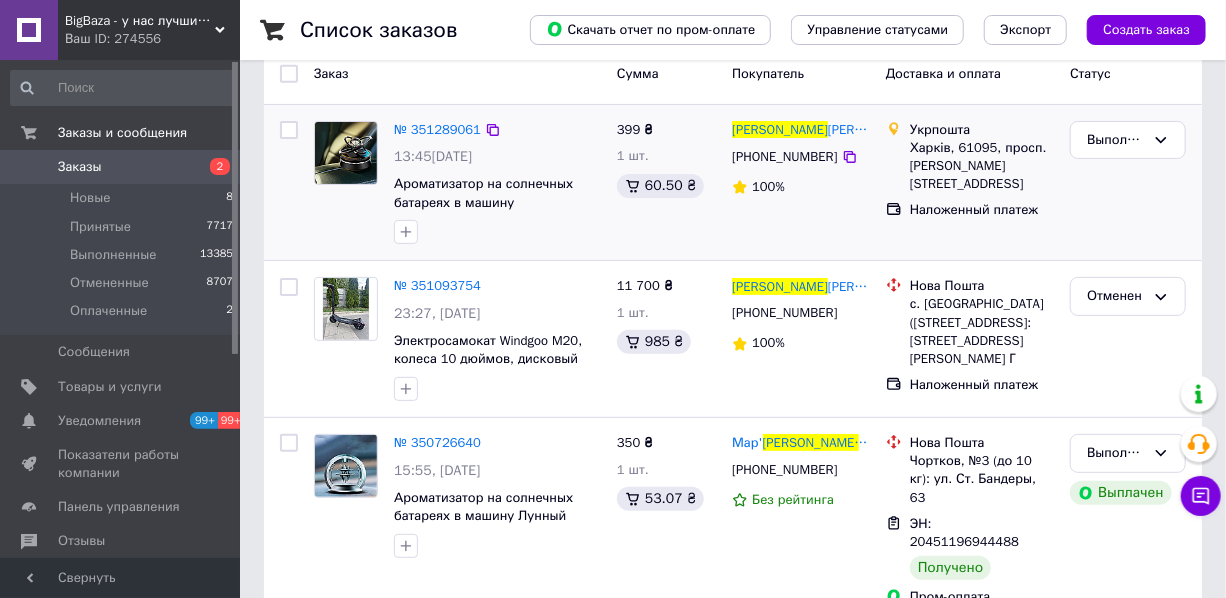 scroll, scrollTop: 181, scrollLeft: 0, axis: vertical 